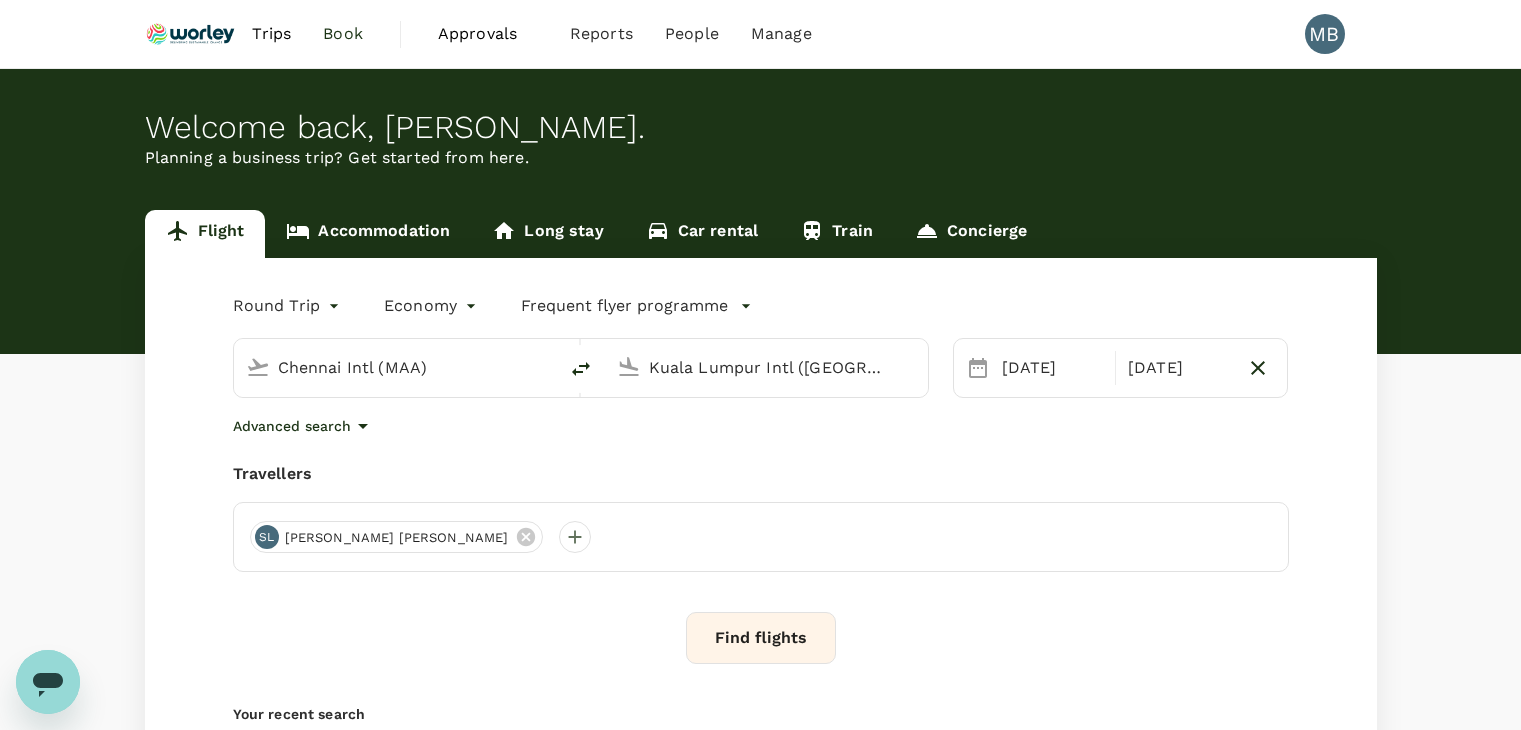 scroll, scrollTop: 0, scrollLeft: 0, axis: both 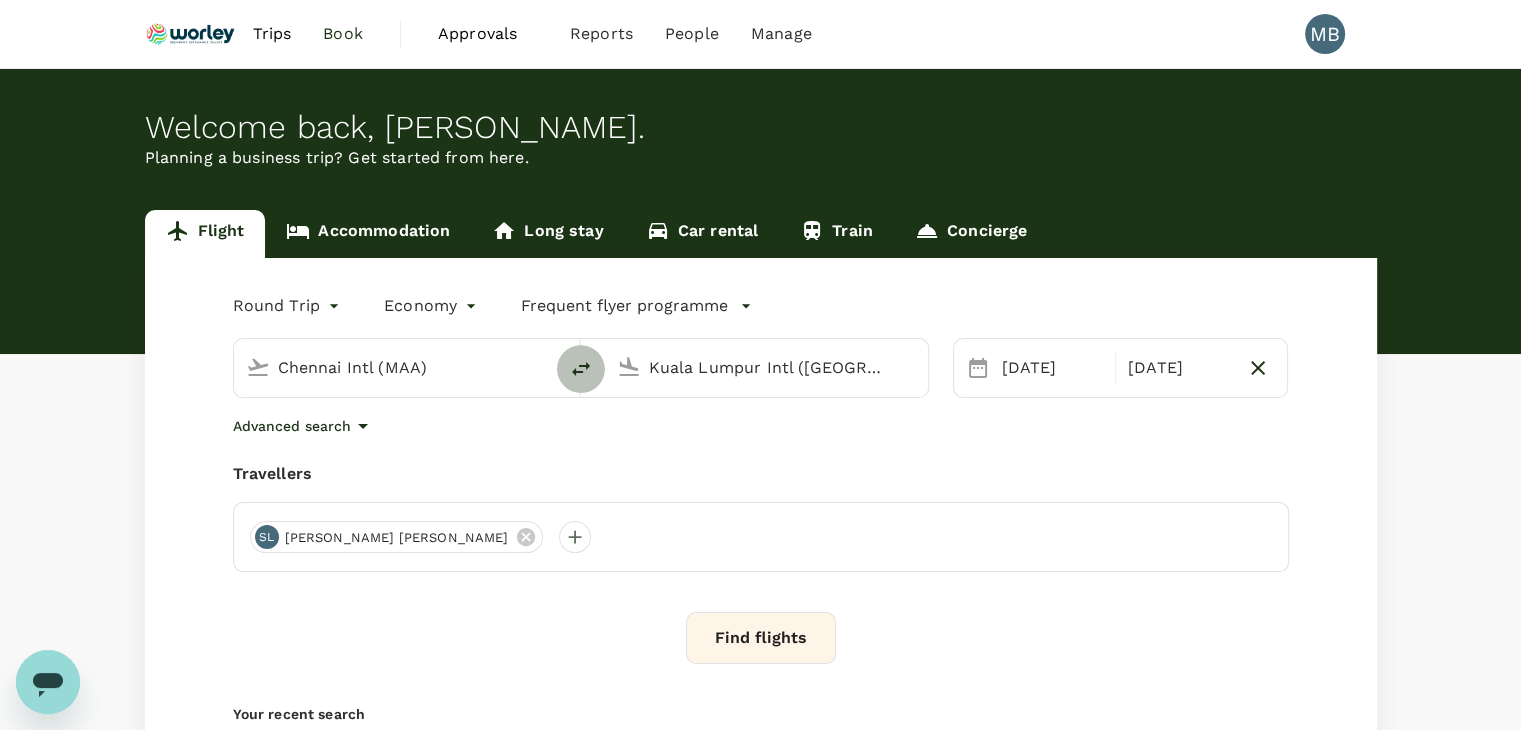 click 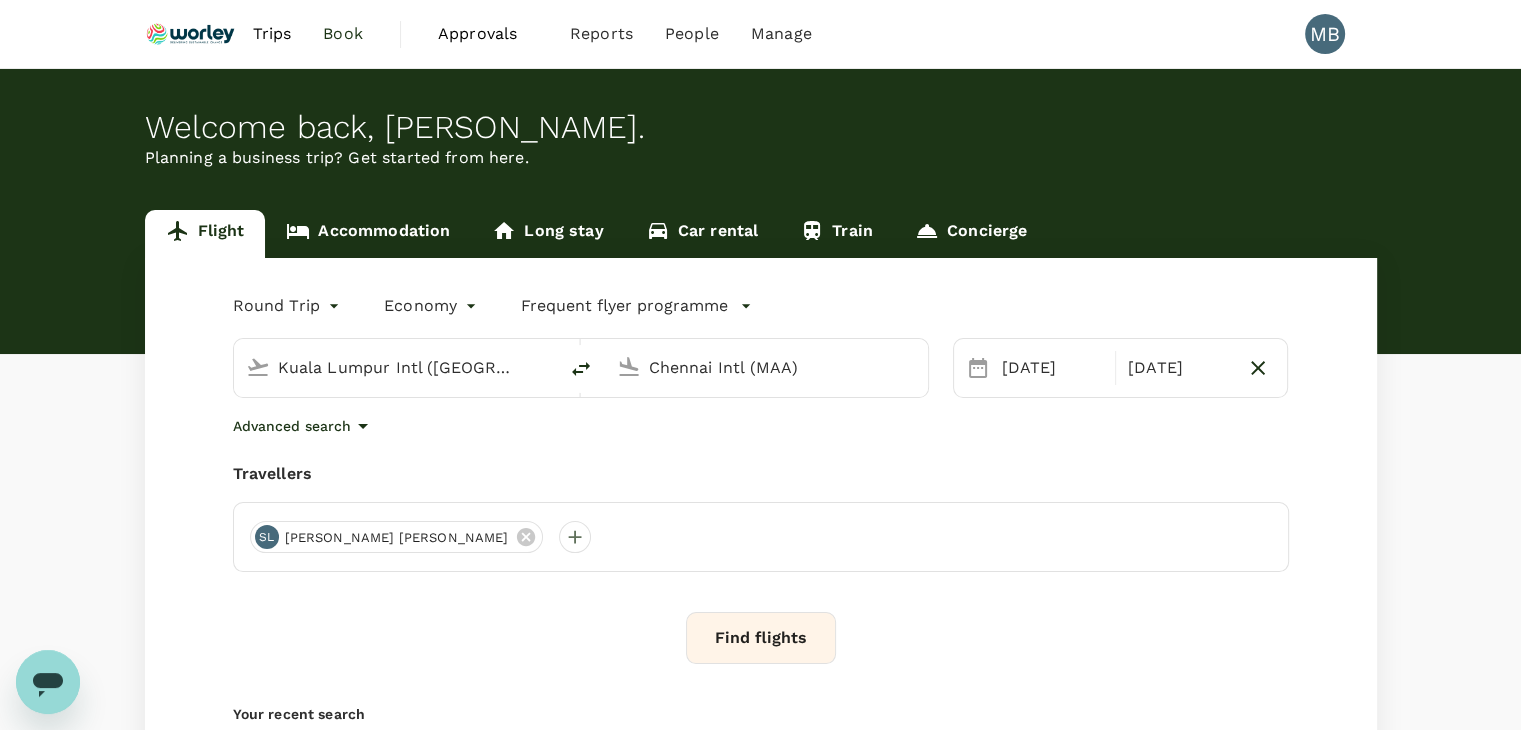 click on "Chennai Intl (MAA)" at bounding box center (767, 367) 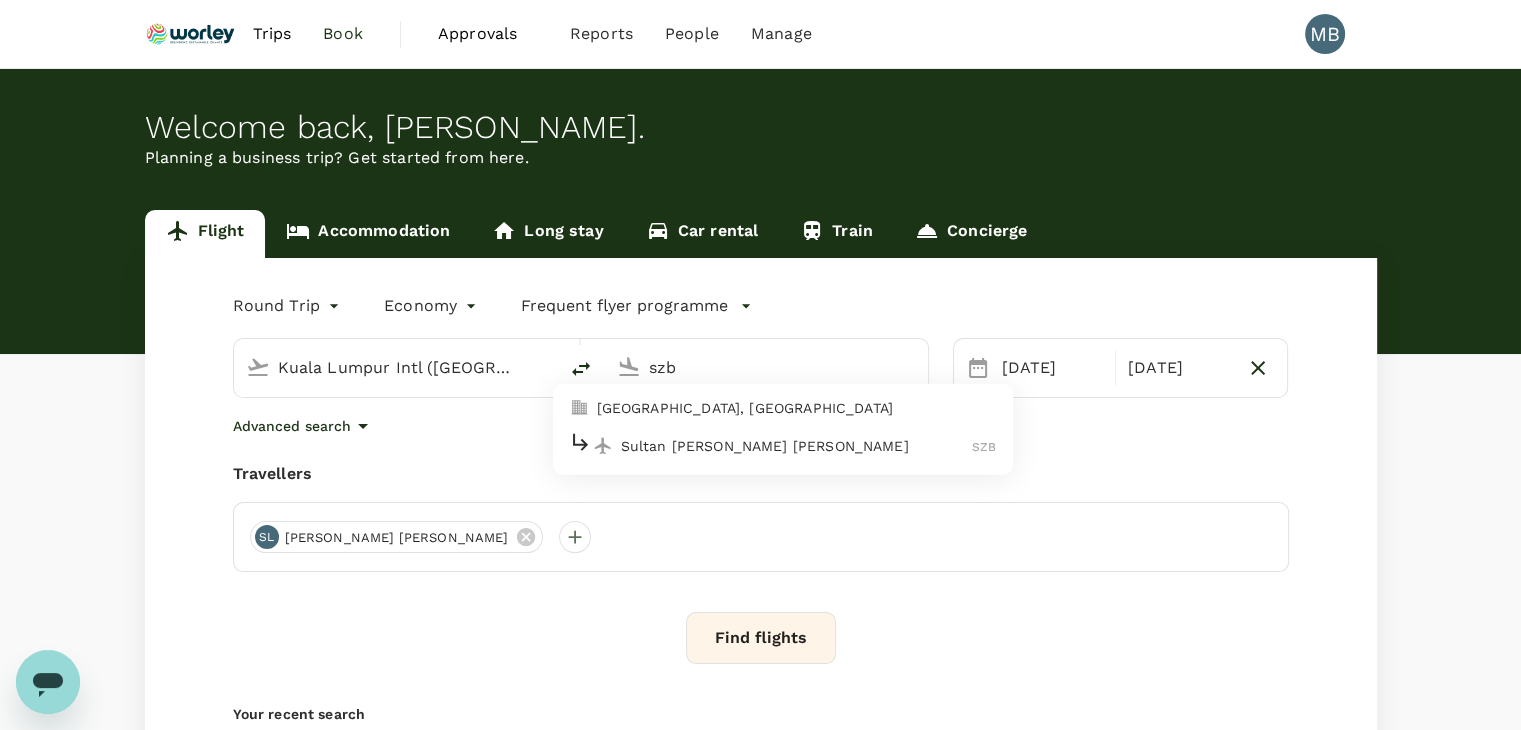 type on "Chennai Intl (MAA)" 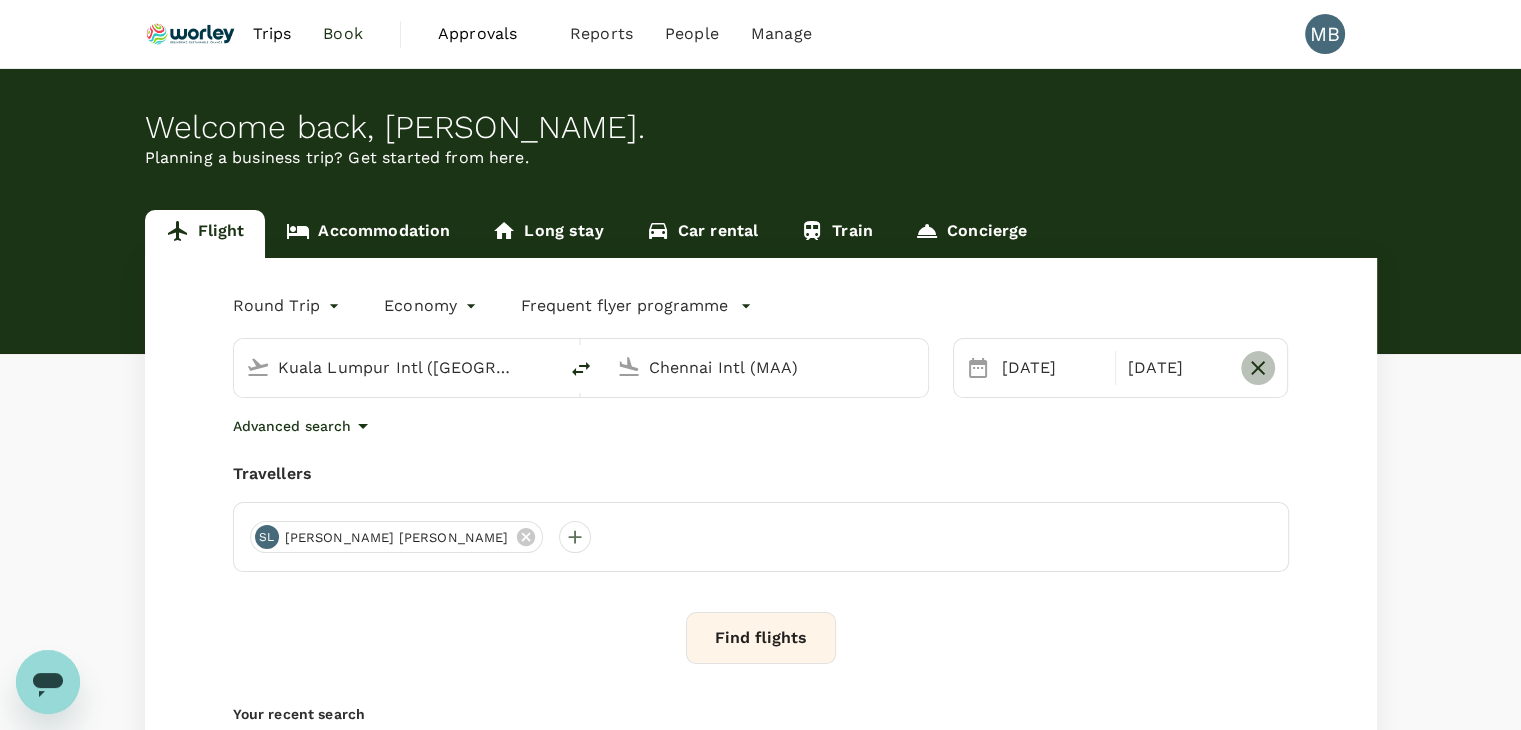 click 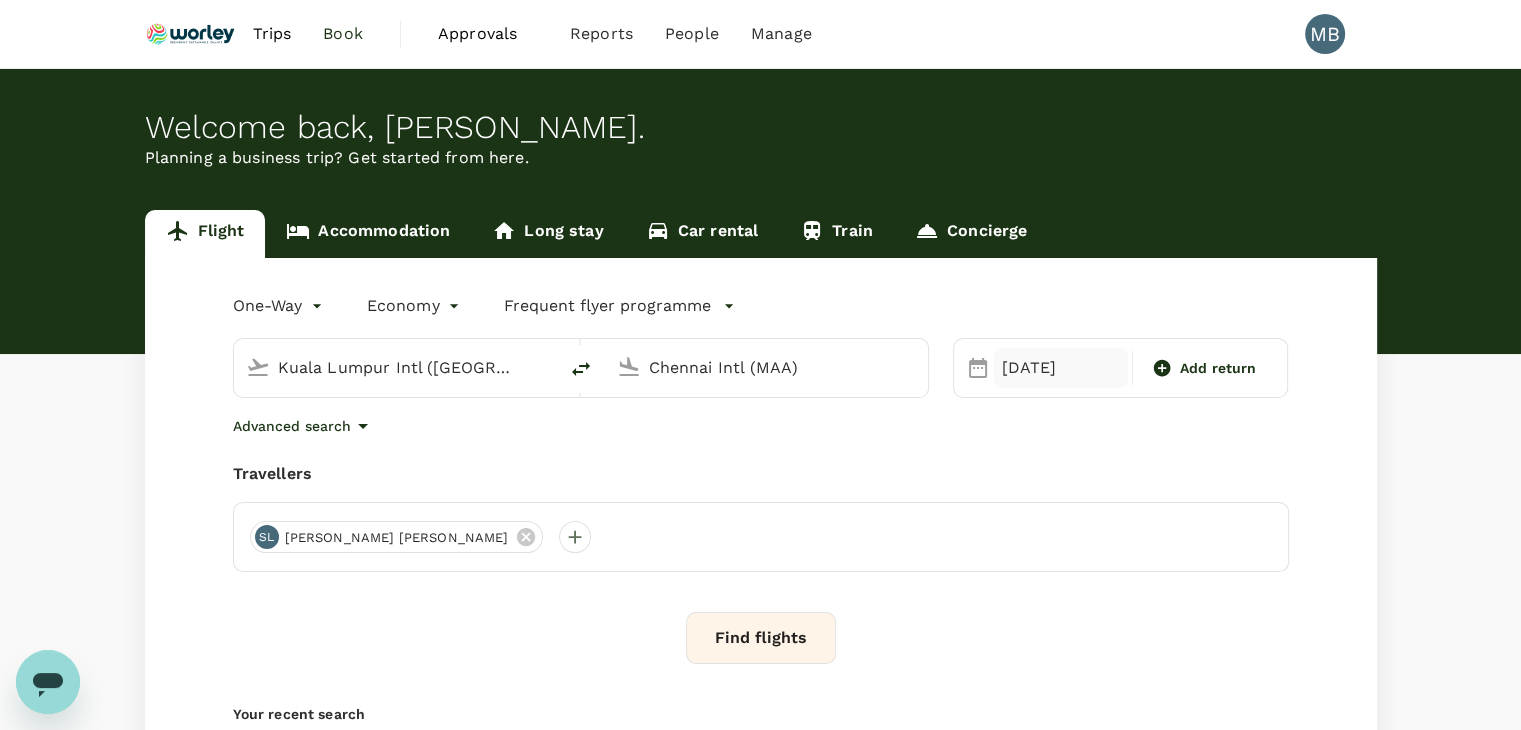 click on "[DATE]" at bounding box center [1061, 368] 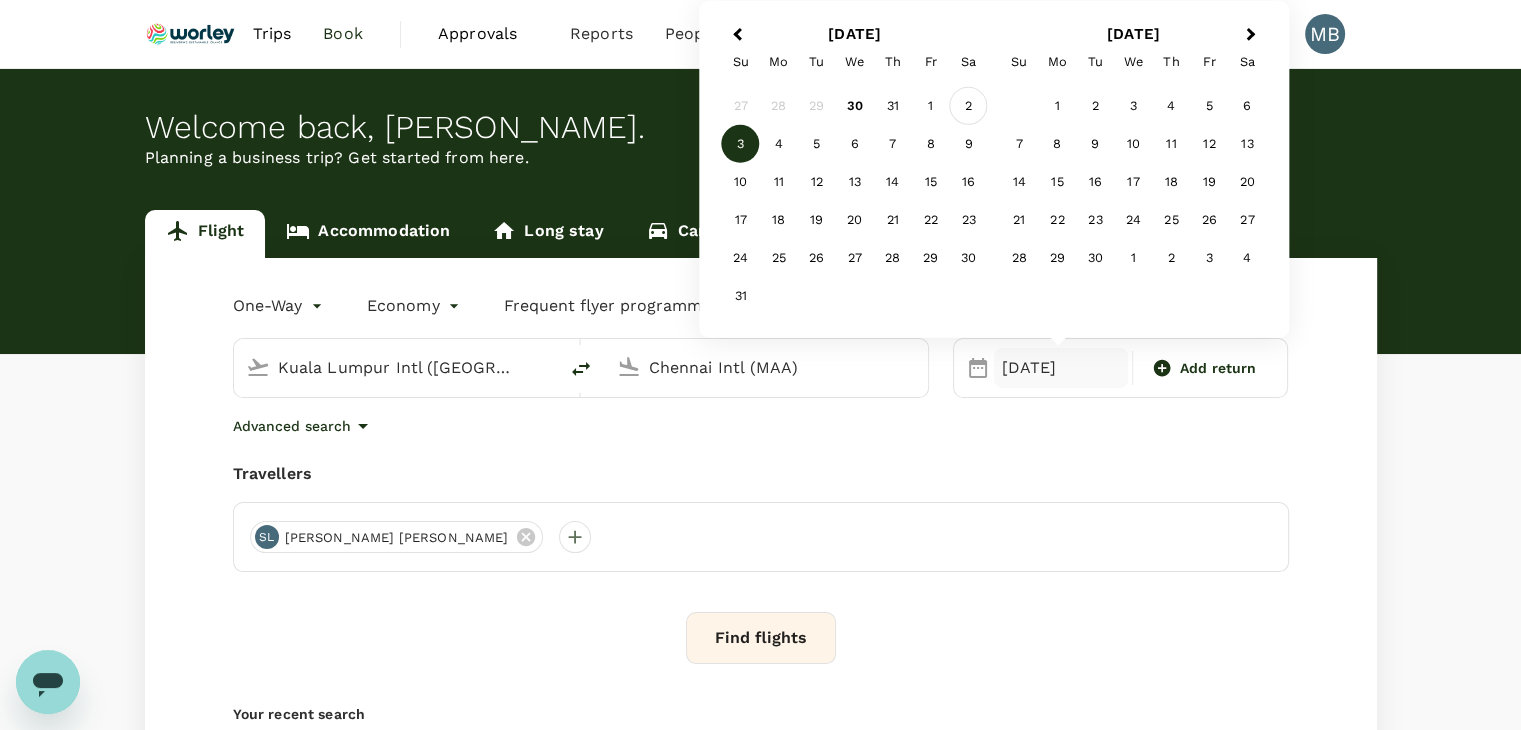 click on "2" at bounding box center (969, 106) 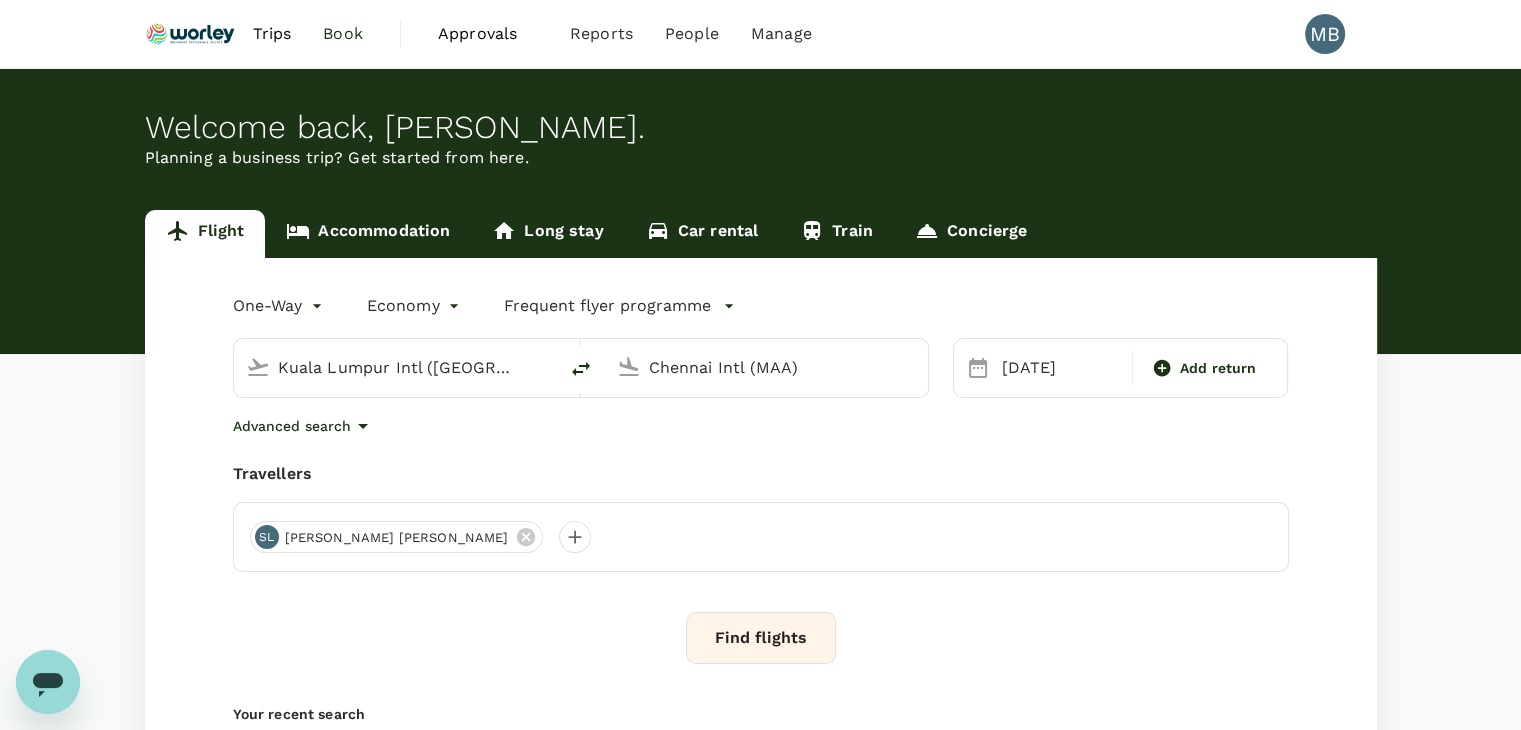 click on "Find flights" at bounding box center (761, 638) 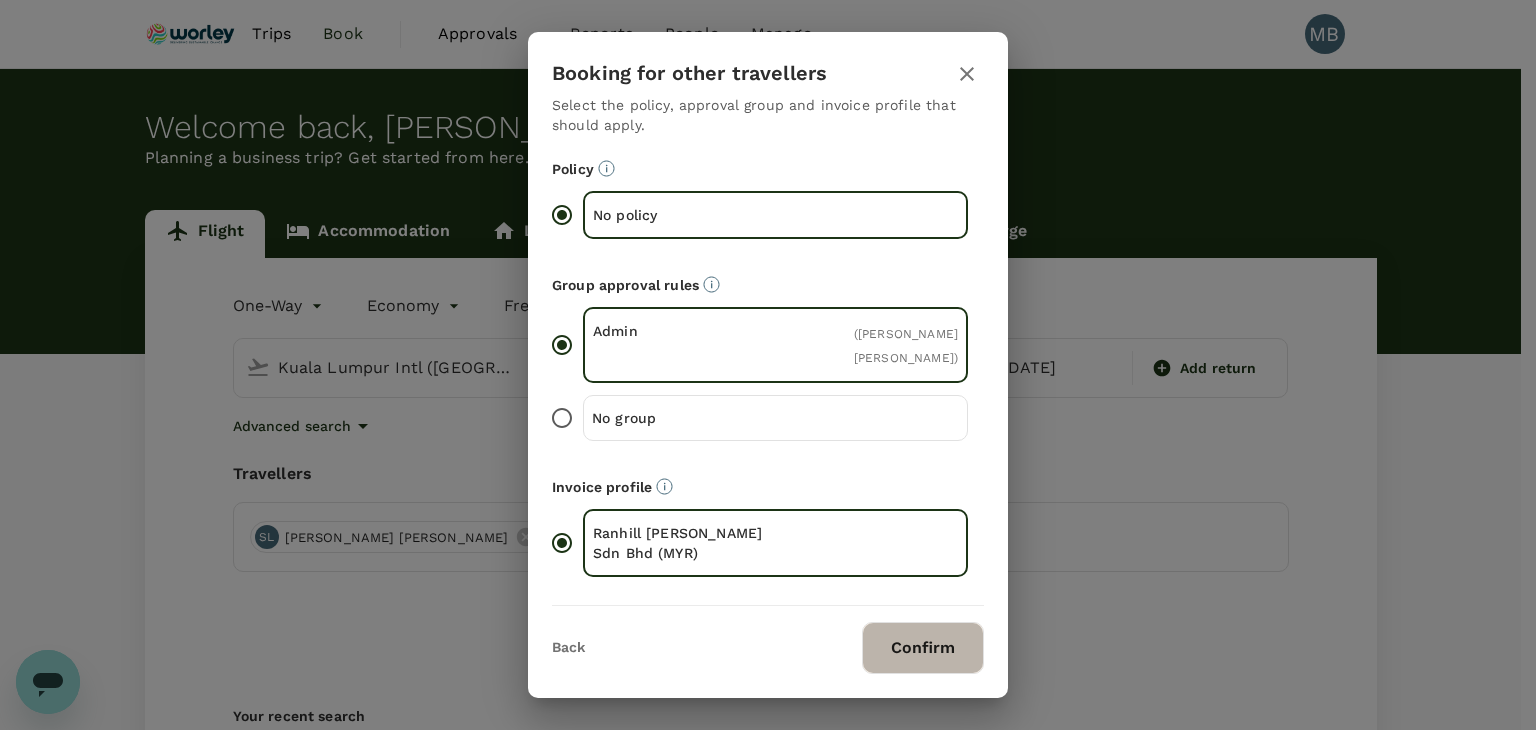 click on "Confirm" at bounding box center [923, 648] 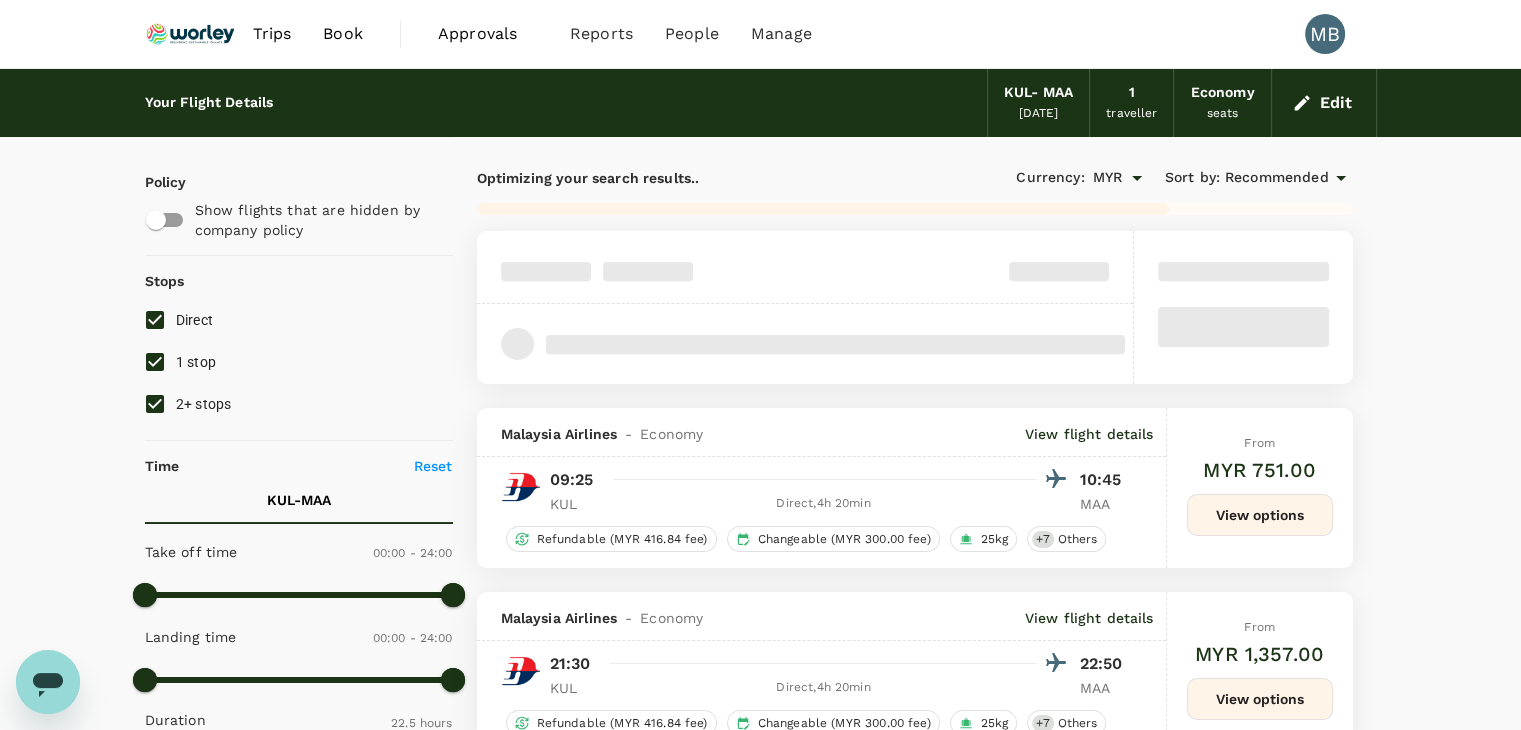 type on "1955" 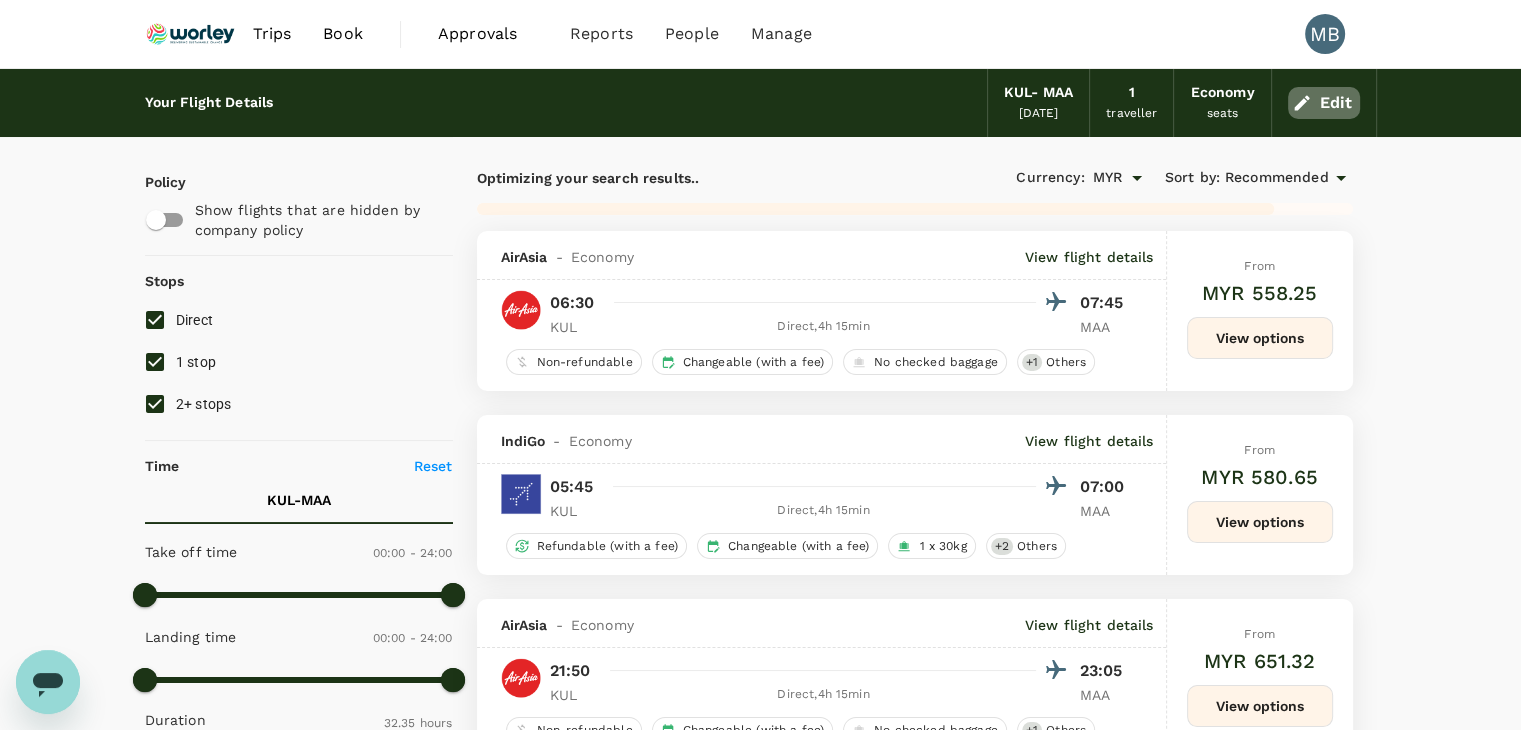 click on "Edit" at bounding box center (1324, 103) 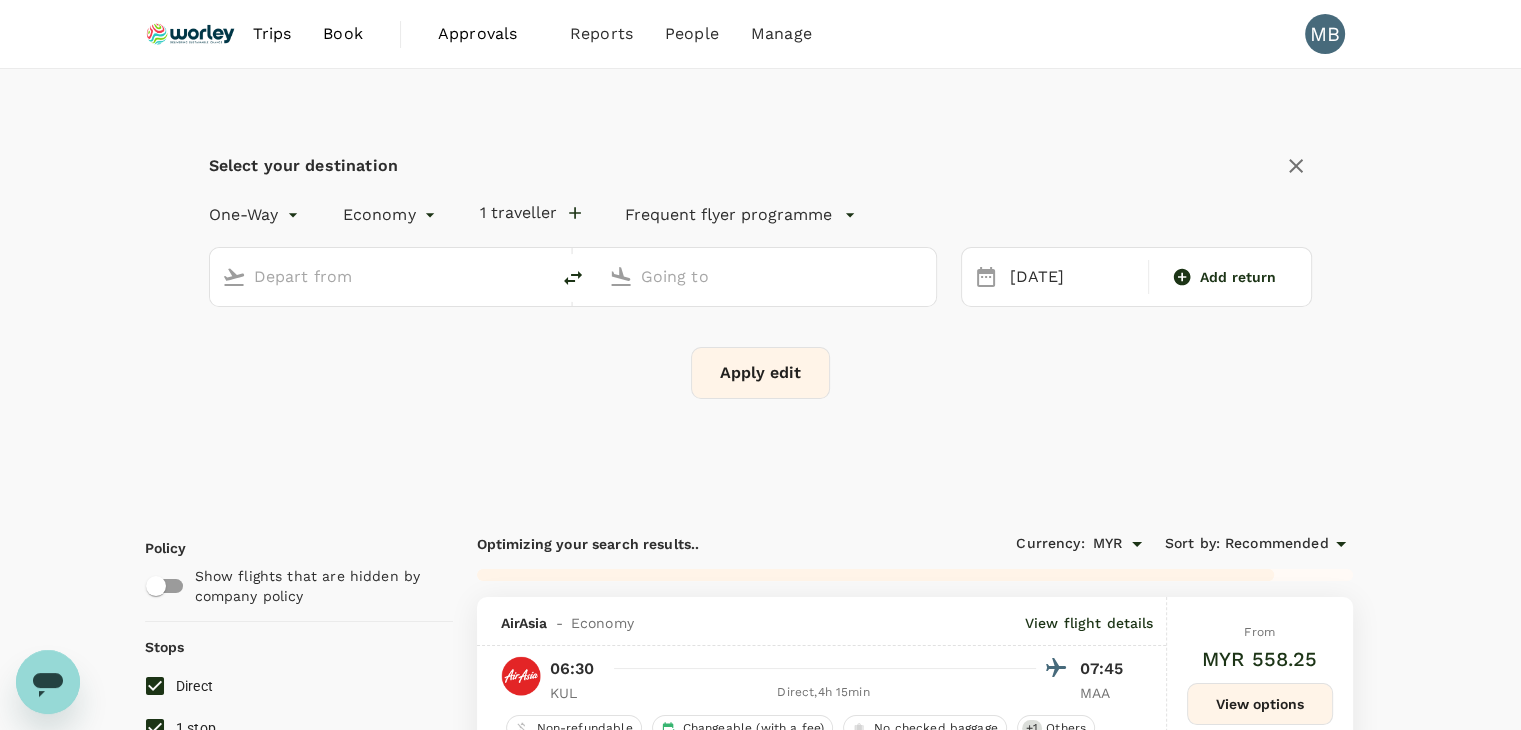 type on "Kuala Lumpur Intl ([GEOGRAPHIC_DATA])" 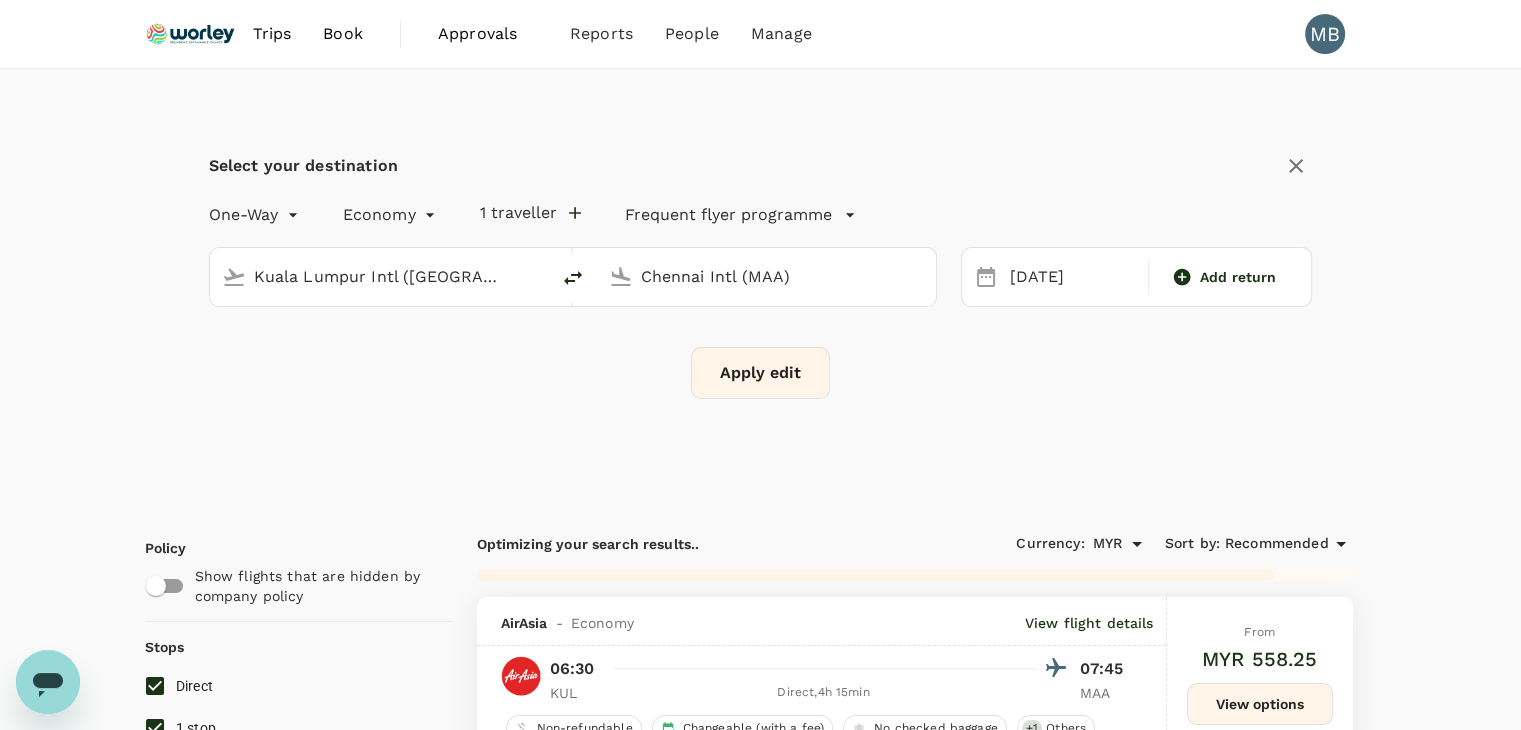 click 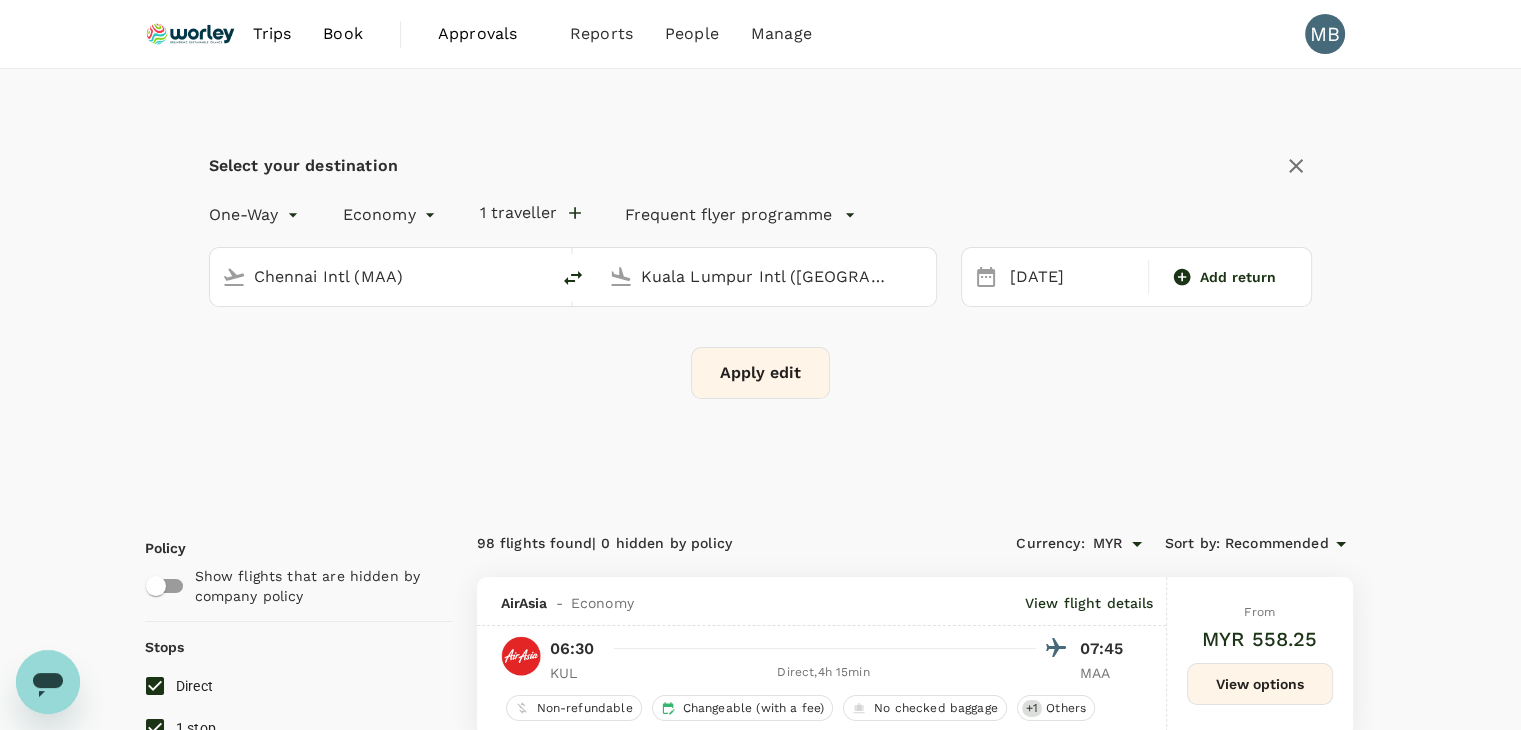 click on "Kuala Lumpur Intl ([GEOGRAPHIC_DATA])" at bounding box center (767, 276) 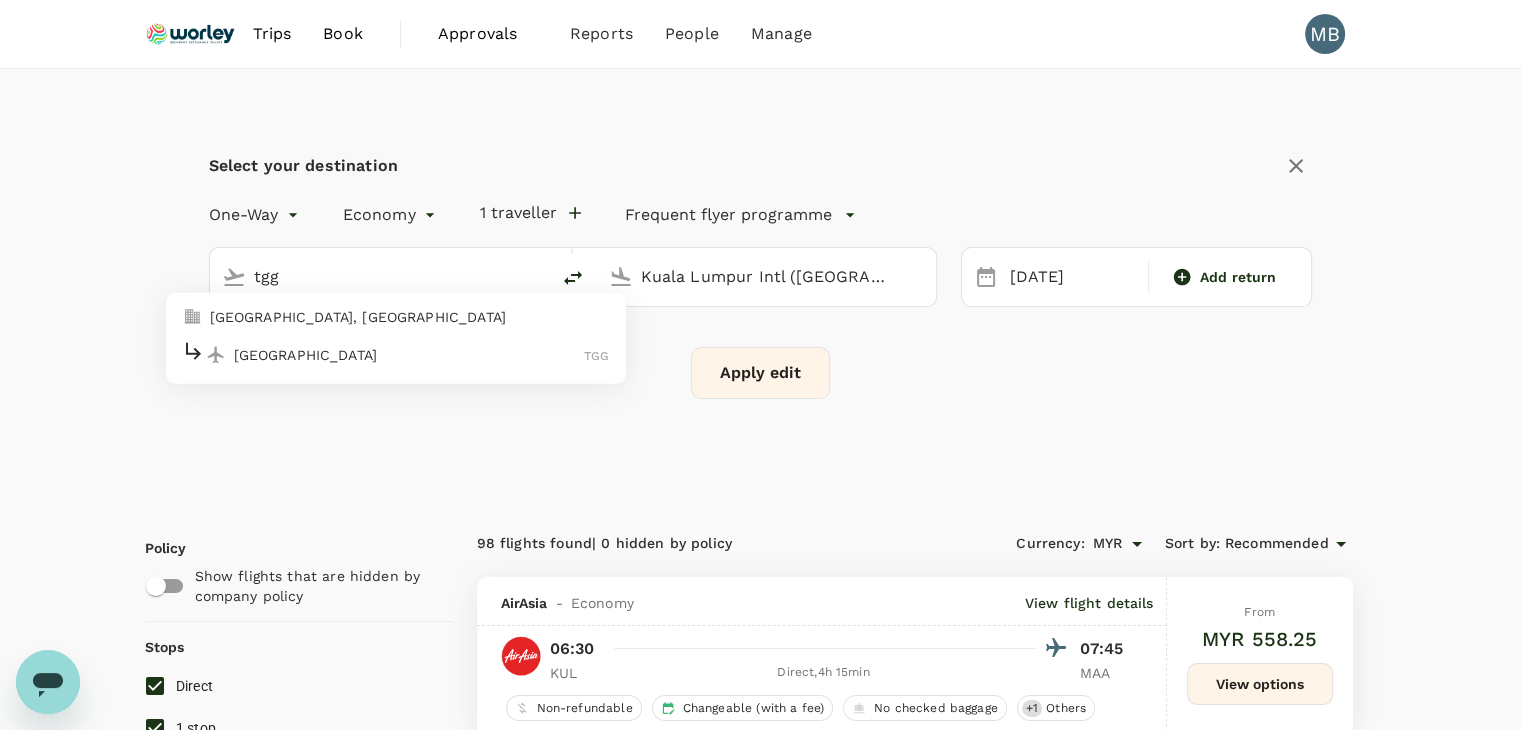 click on "[GEOGRAPHIC_DATA] TGG" at bounding box center [396, 354] 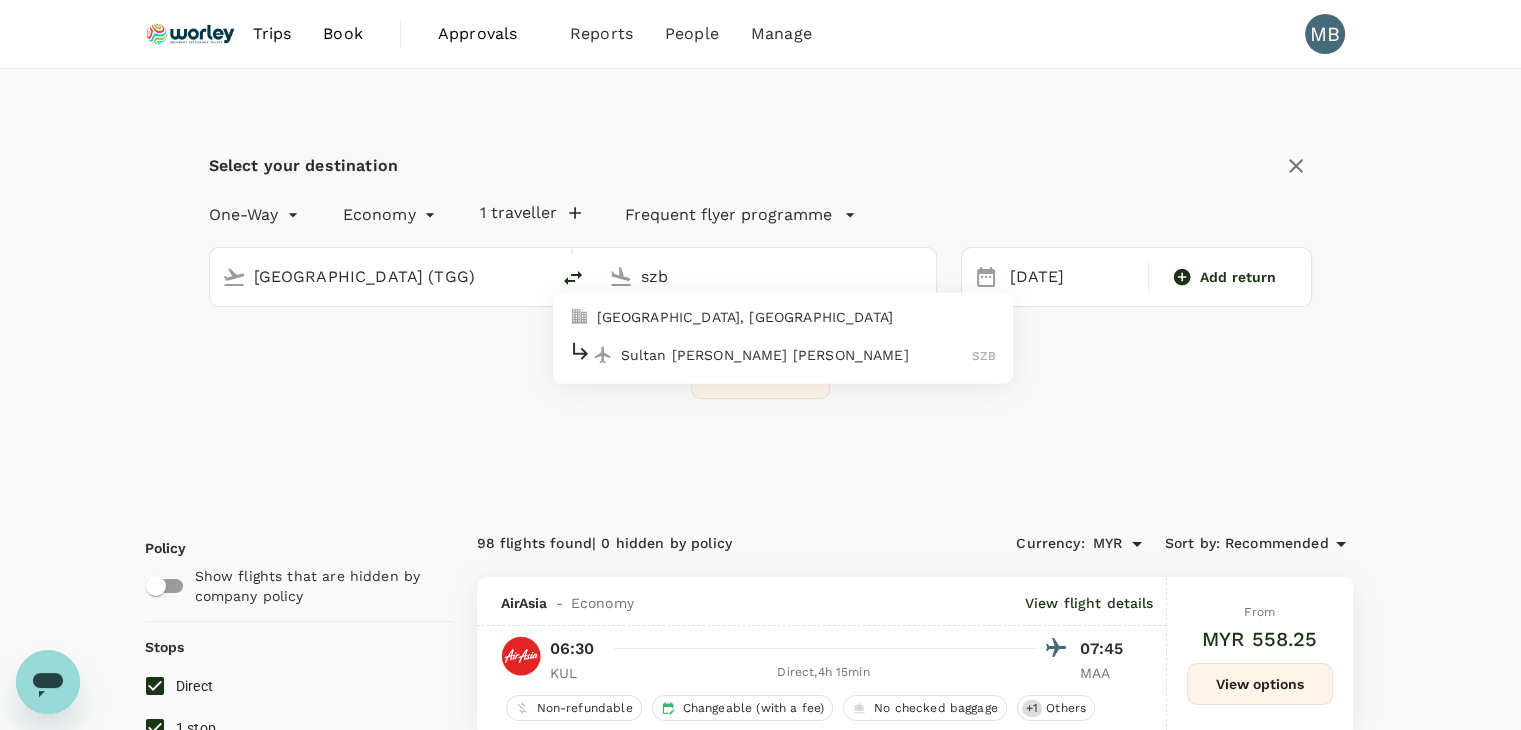click on "Sultan [PERSON_NAME] [PERSON_NAME]" at bounding box center (797, 354) 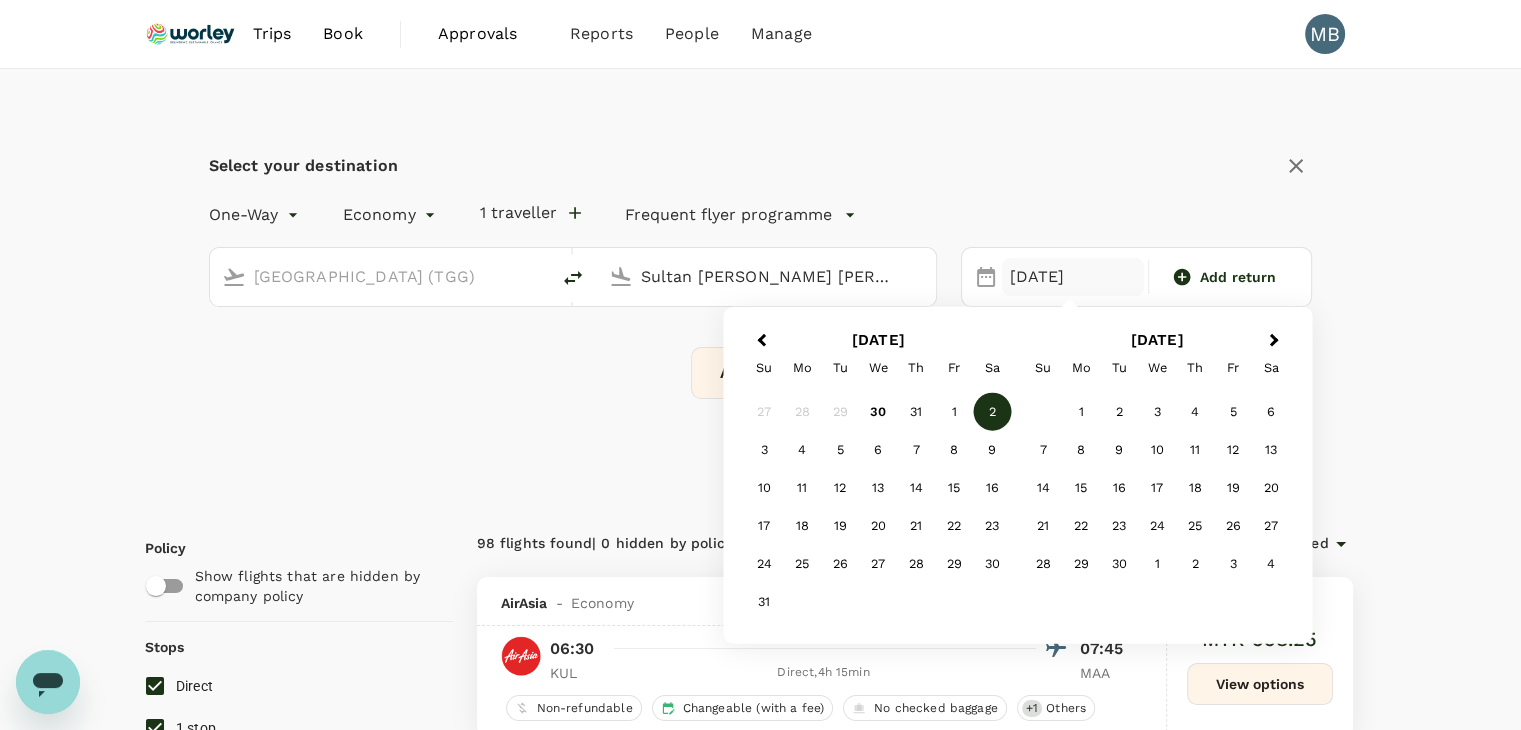 type on "Sultan [PERSON_NAME] [PERSON_NAME] (SZB)" 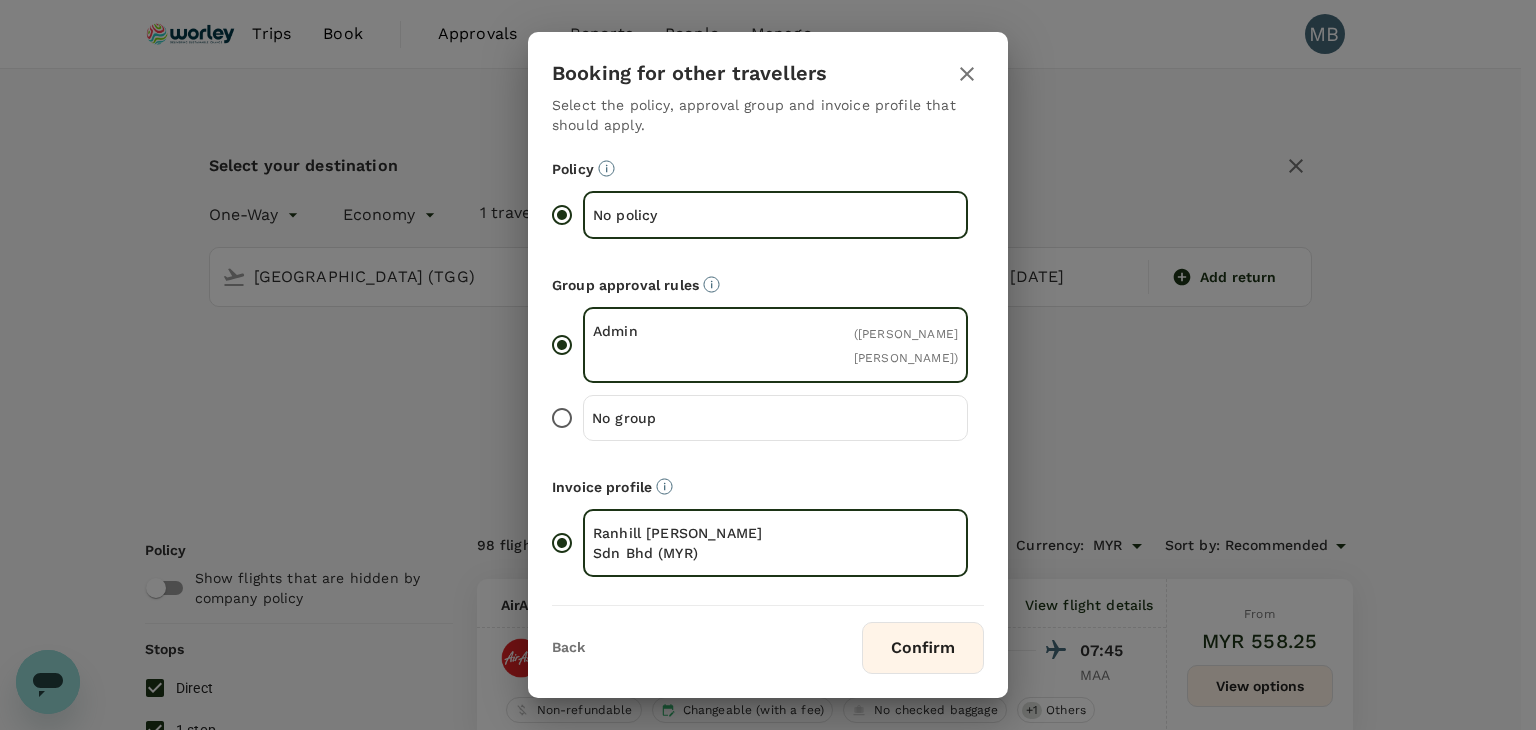 click on "Confirm" at bounding box center [923, 648] 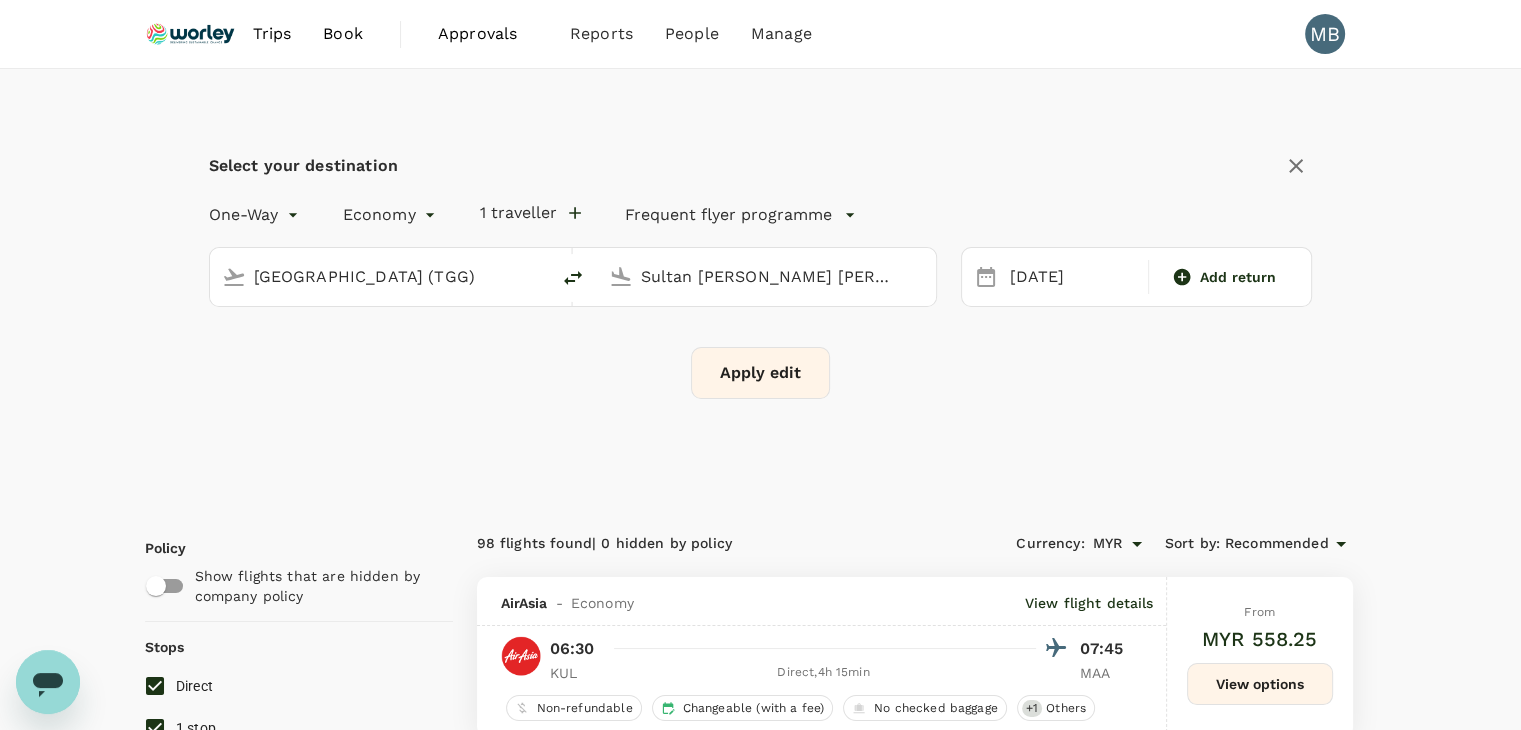 checkbox on "false" 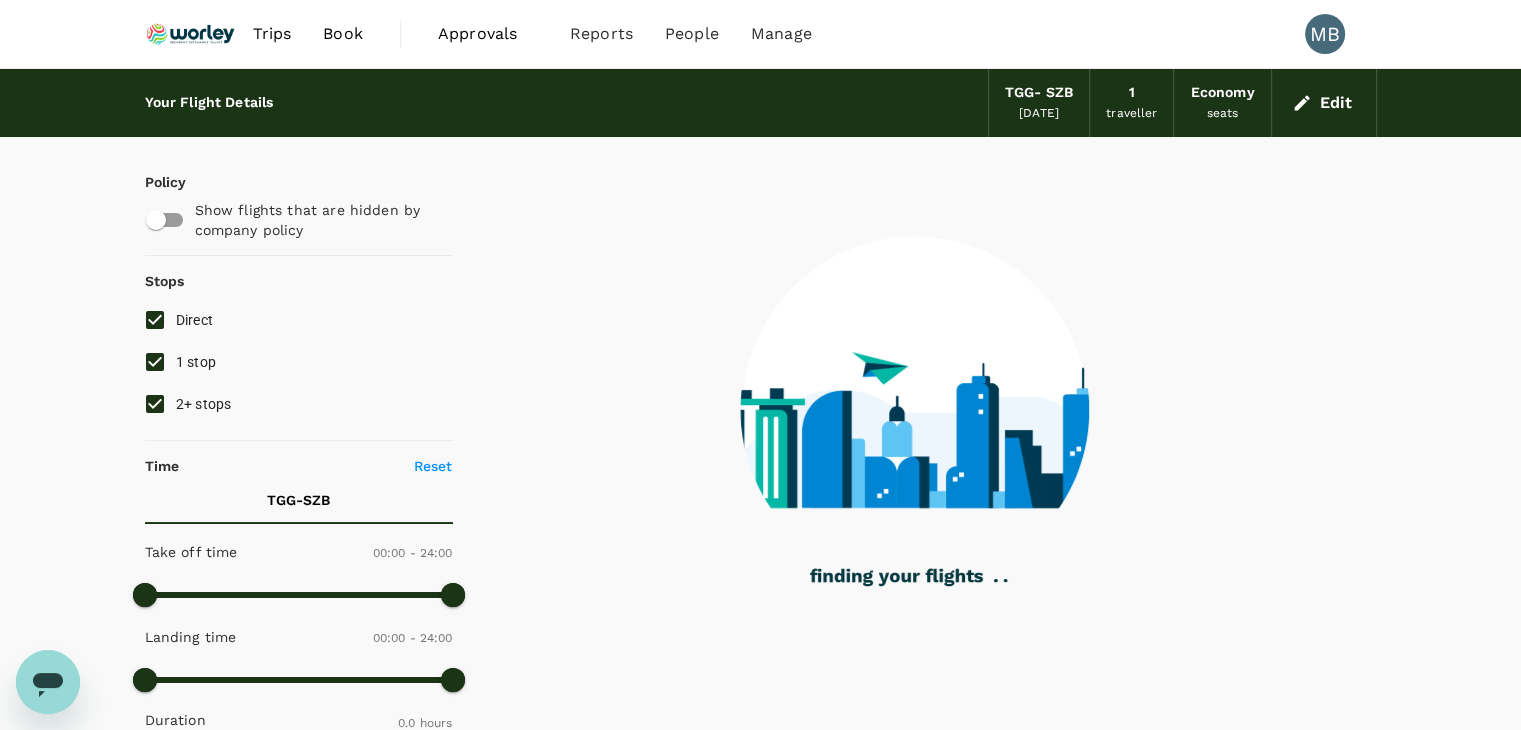 click on "1 stop" at bounding box center [155, 362] 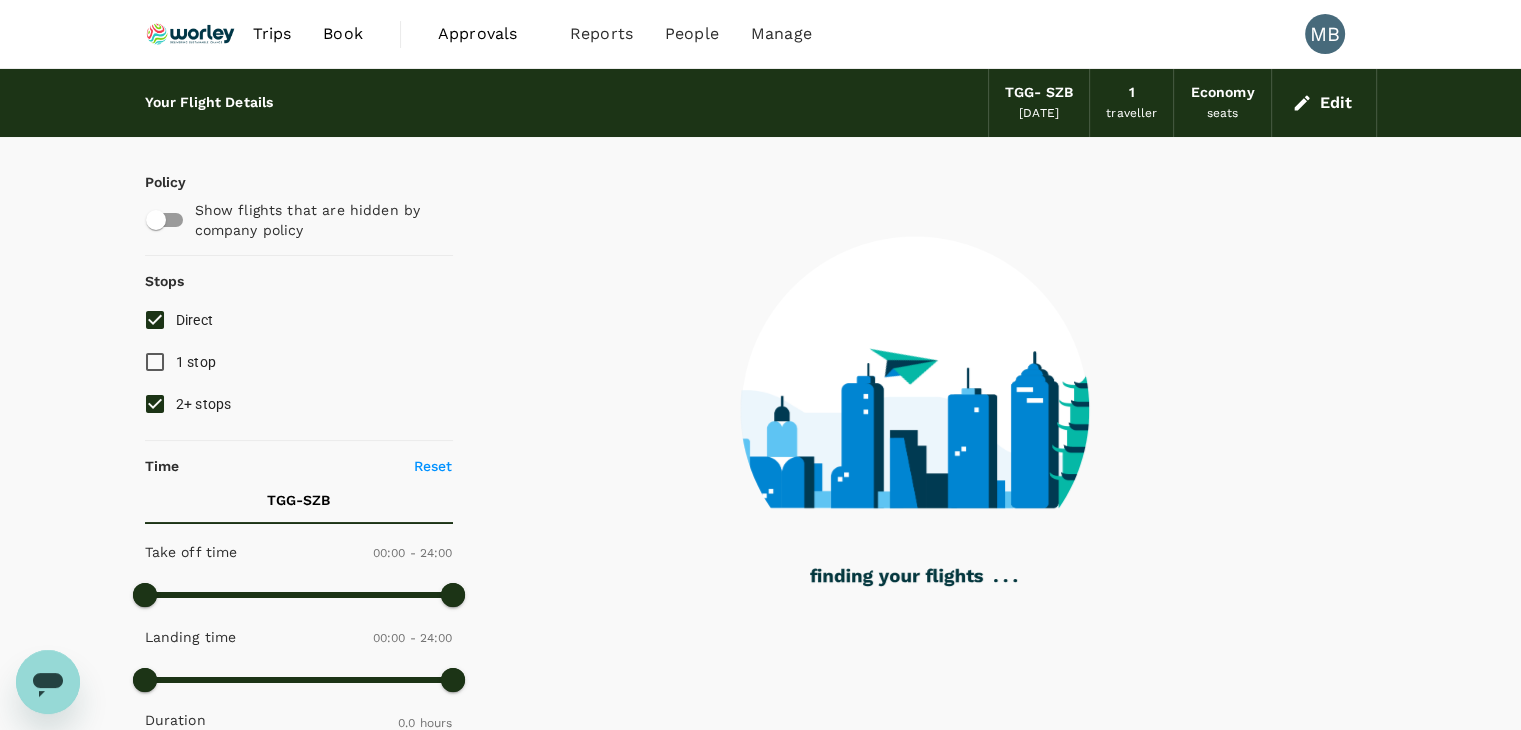 click on "2+ stops" at bounding box center [155, 404] 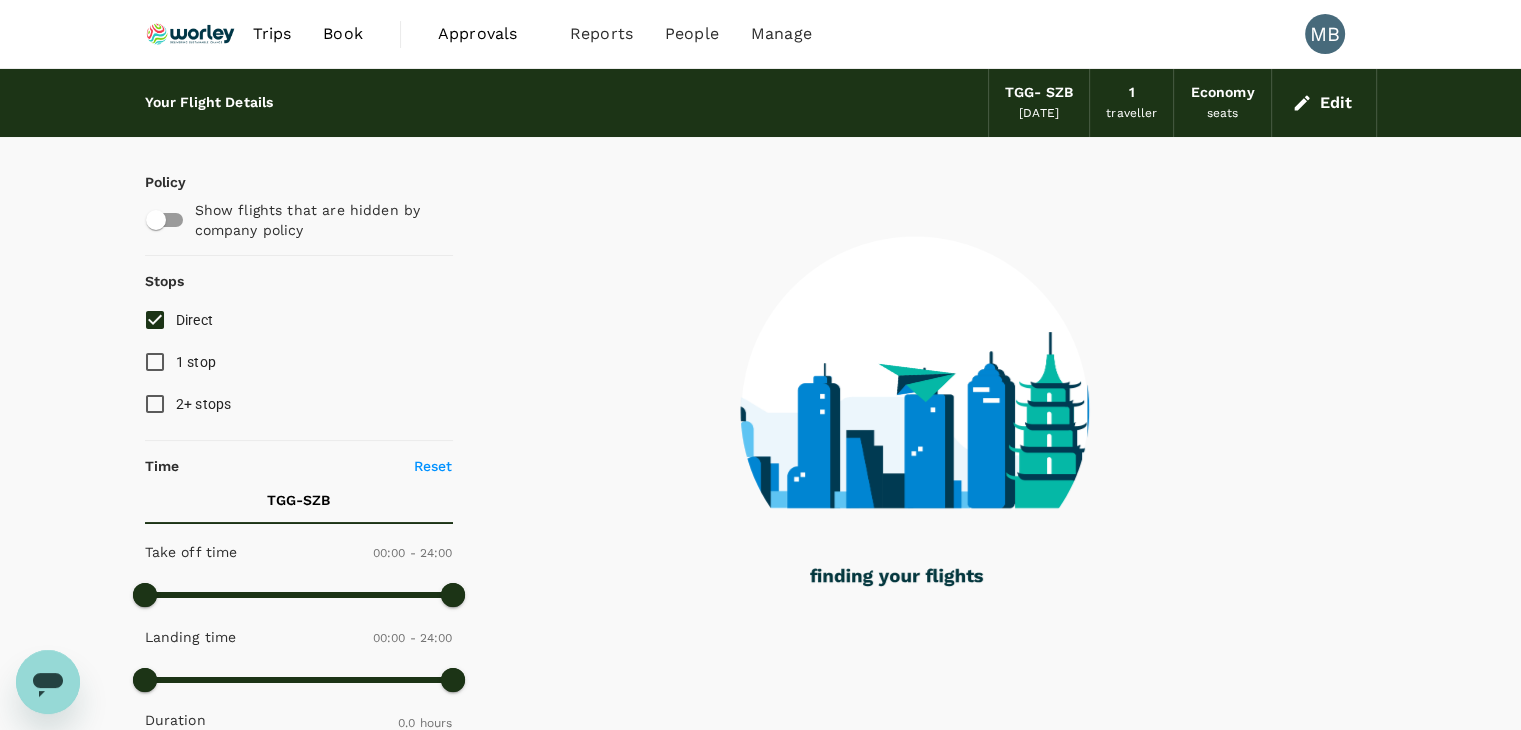 checkbox on "true" 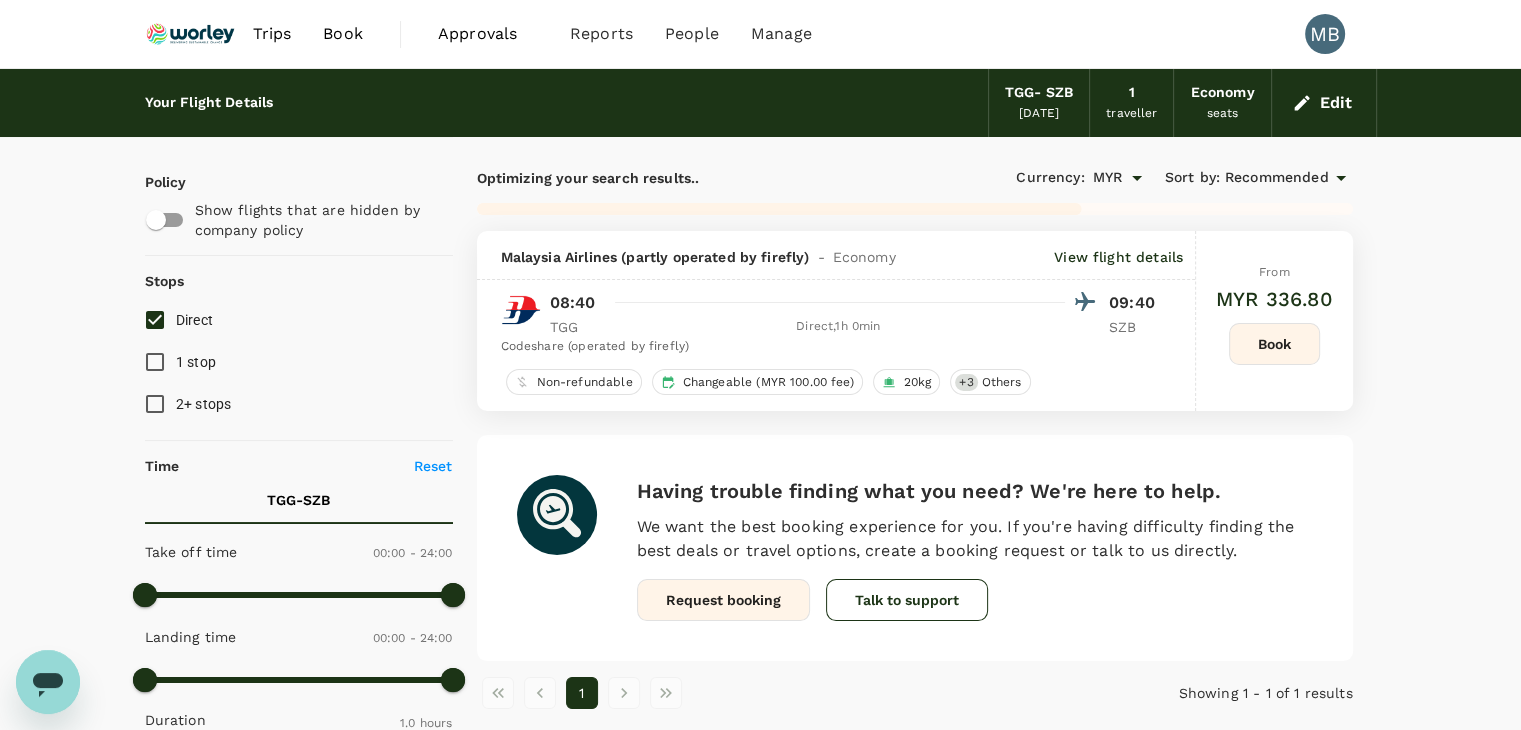 checkbox on "false" 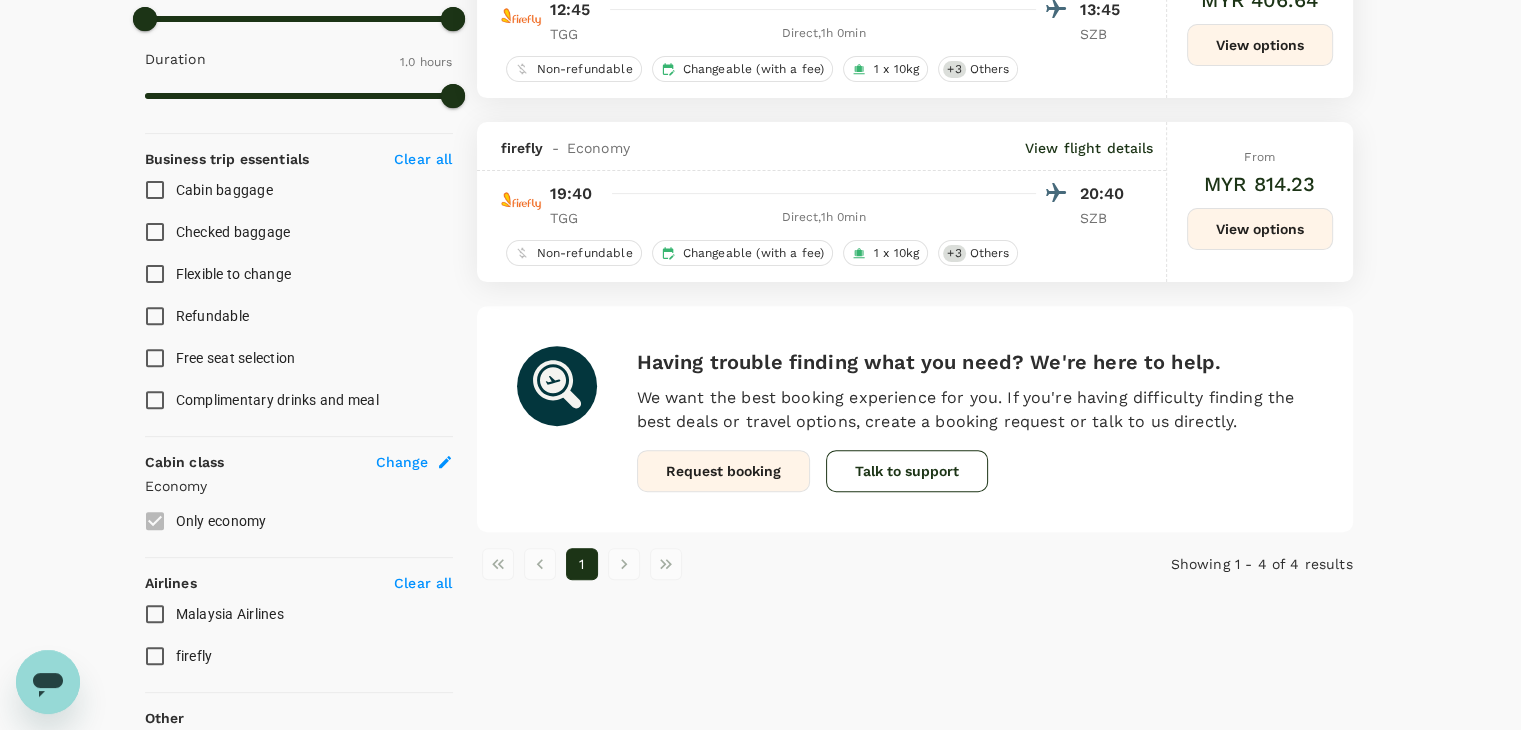 scroll, scrollTop: 700, scrollLeft: 0, axis: vertical 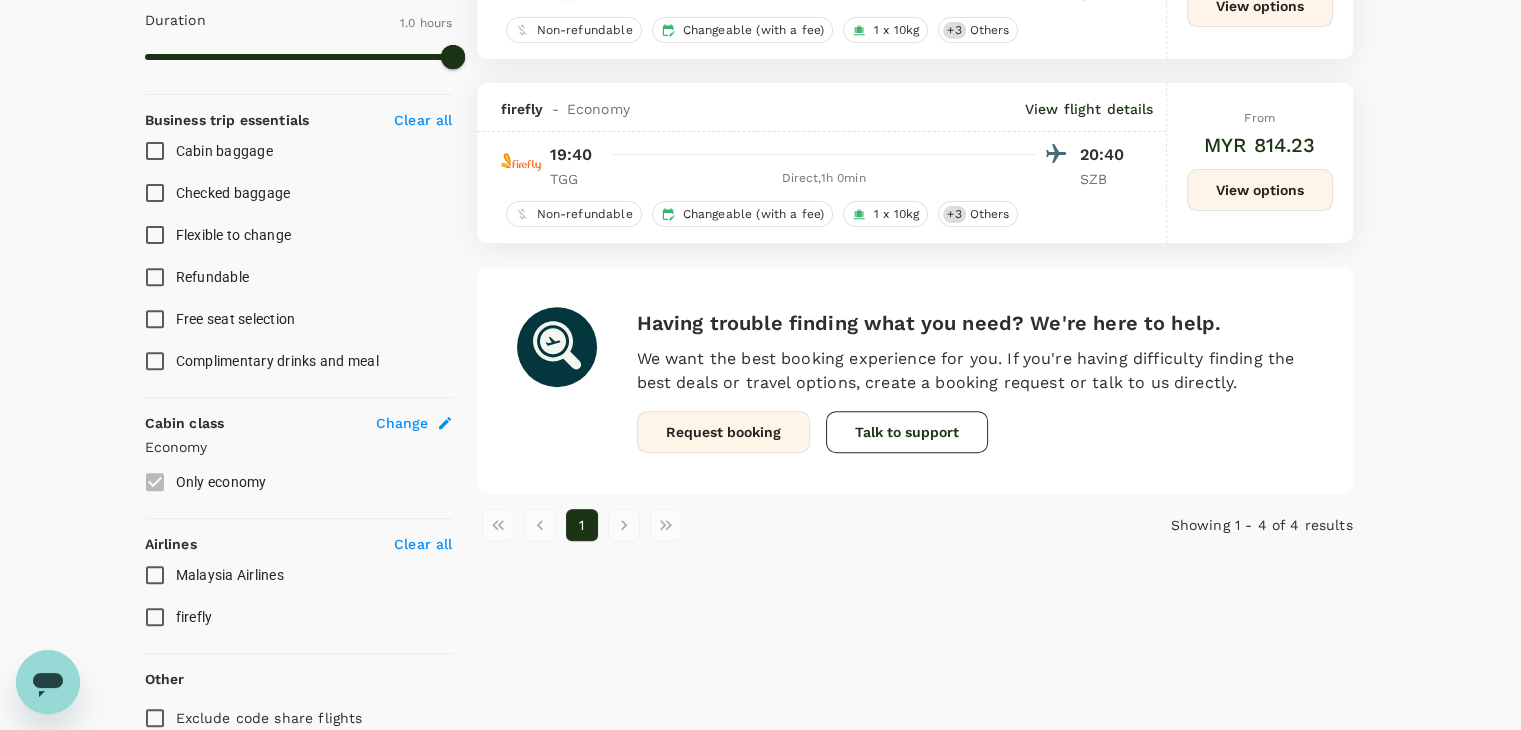 click on "firefly" at bounding box center (155, 617) 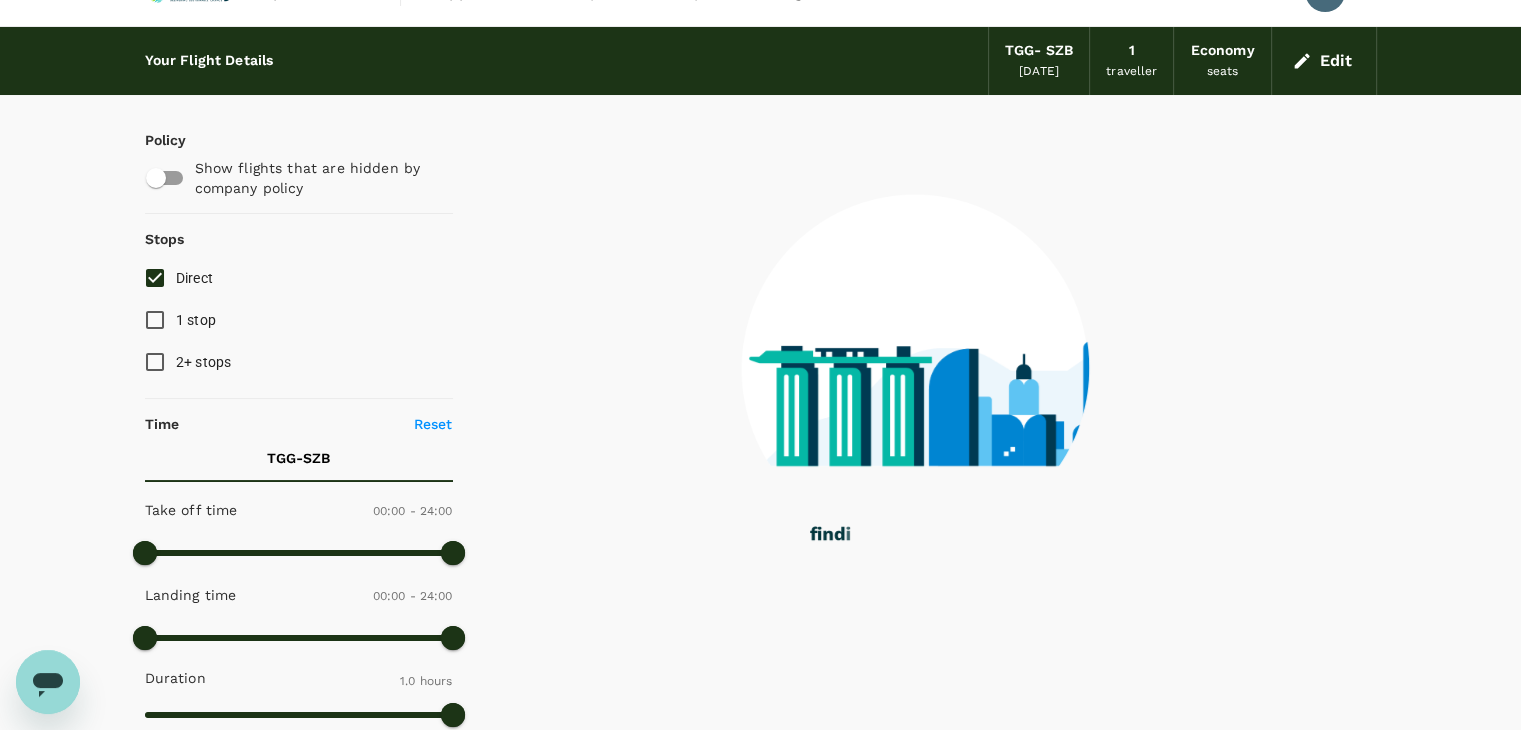 scroll, scrollTop: 0, scrollLeft: 0, axis: both 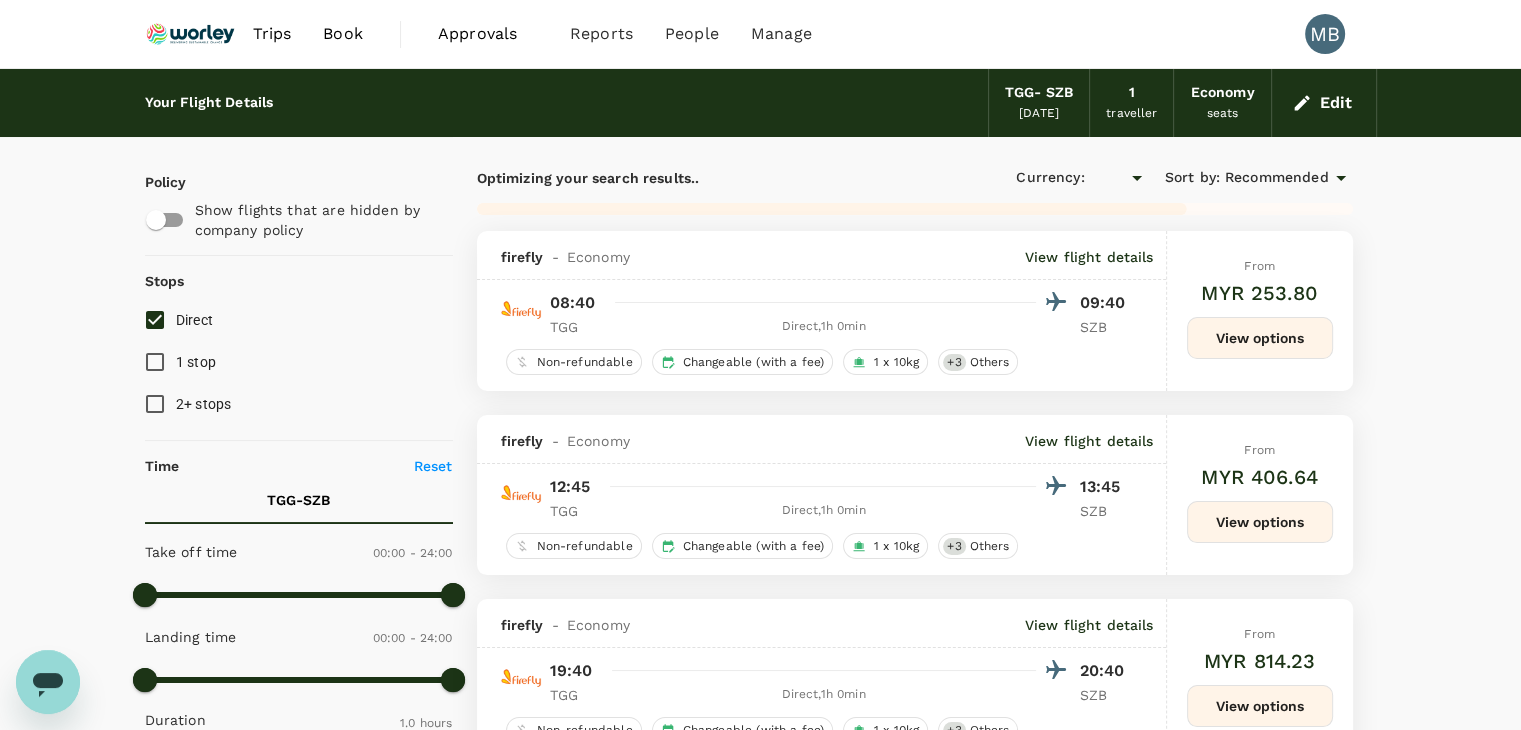type on "MYR" 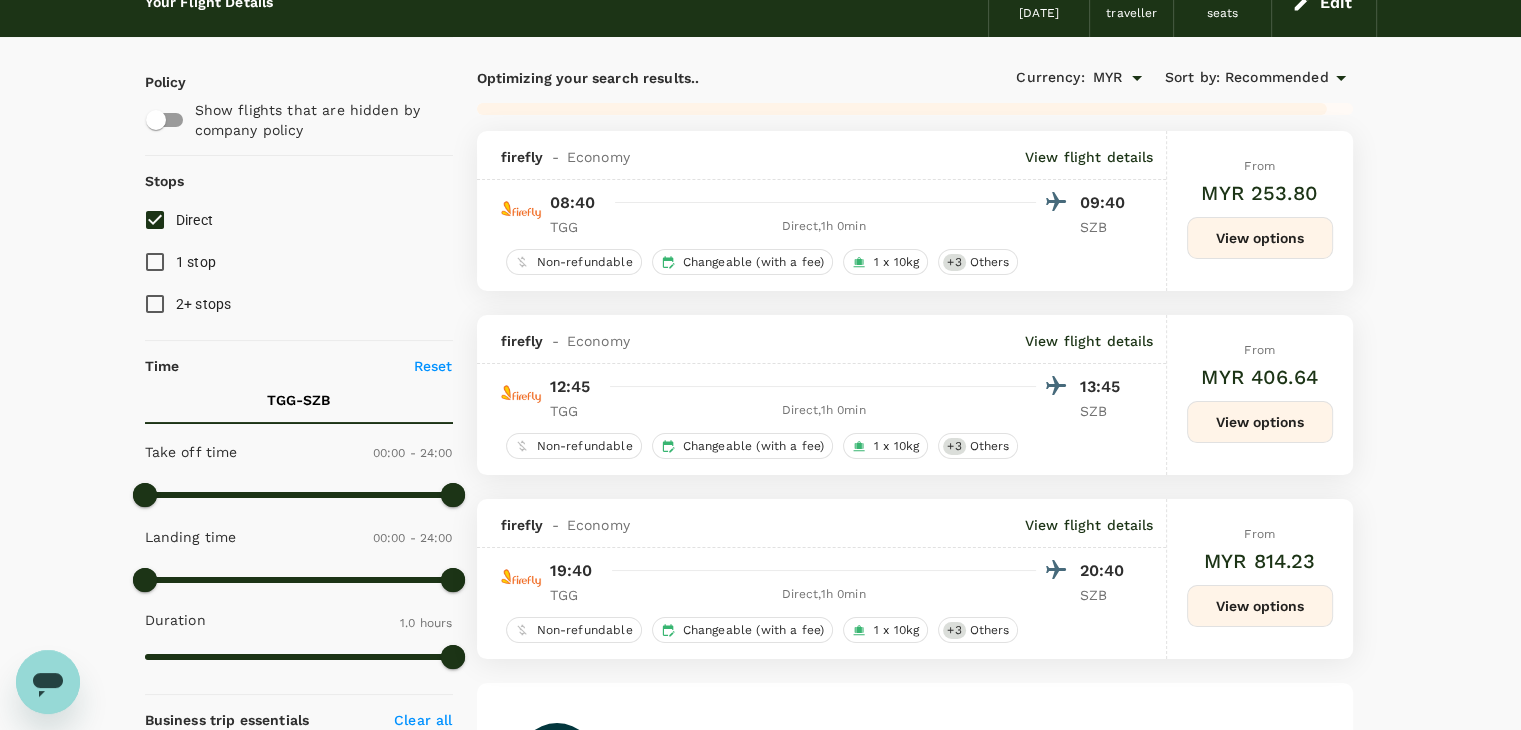 scroll, scrollTop: 100, scrollLeft: 0, axis: vertical 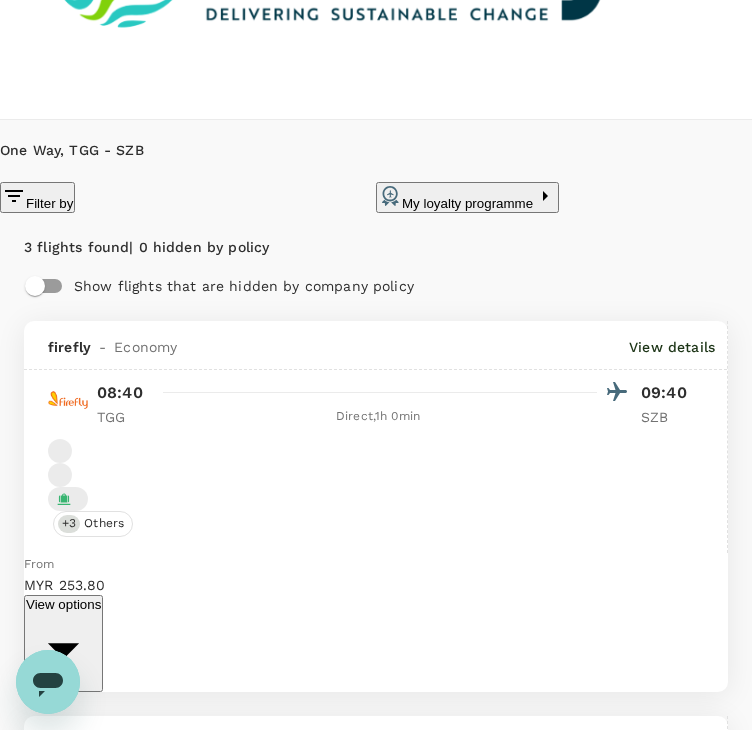 click on "View options" at bounding box center (63, 643) 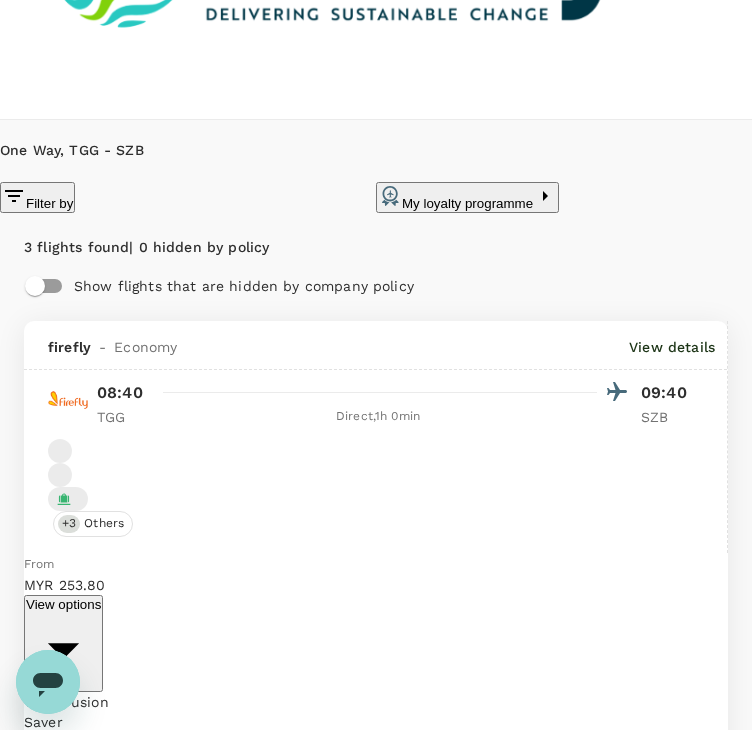 scroll, scrollTop: 300, scrollLeft: 0, axis: vertical 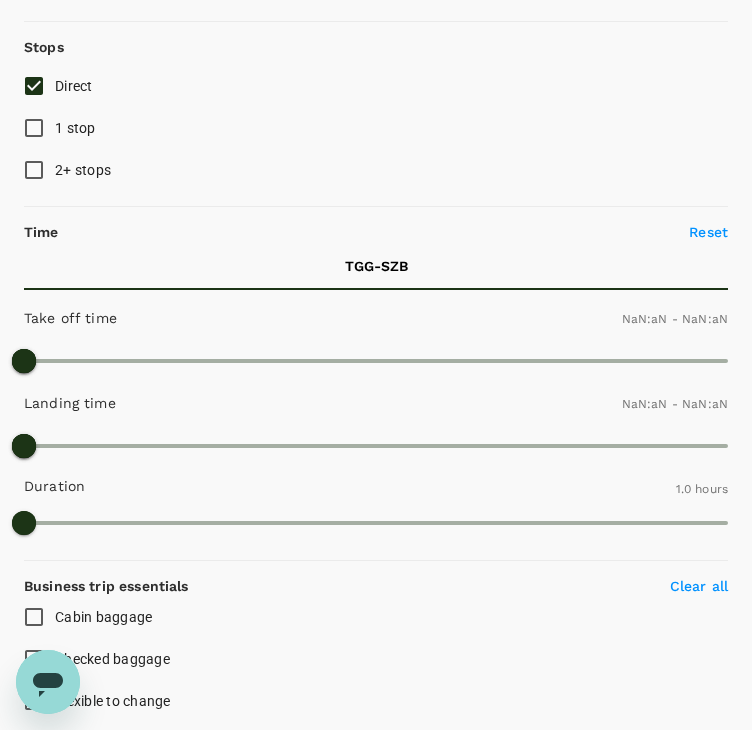 type on "1440" 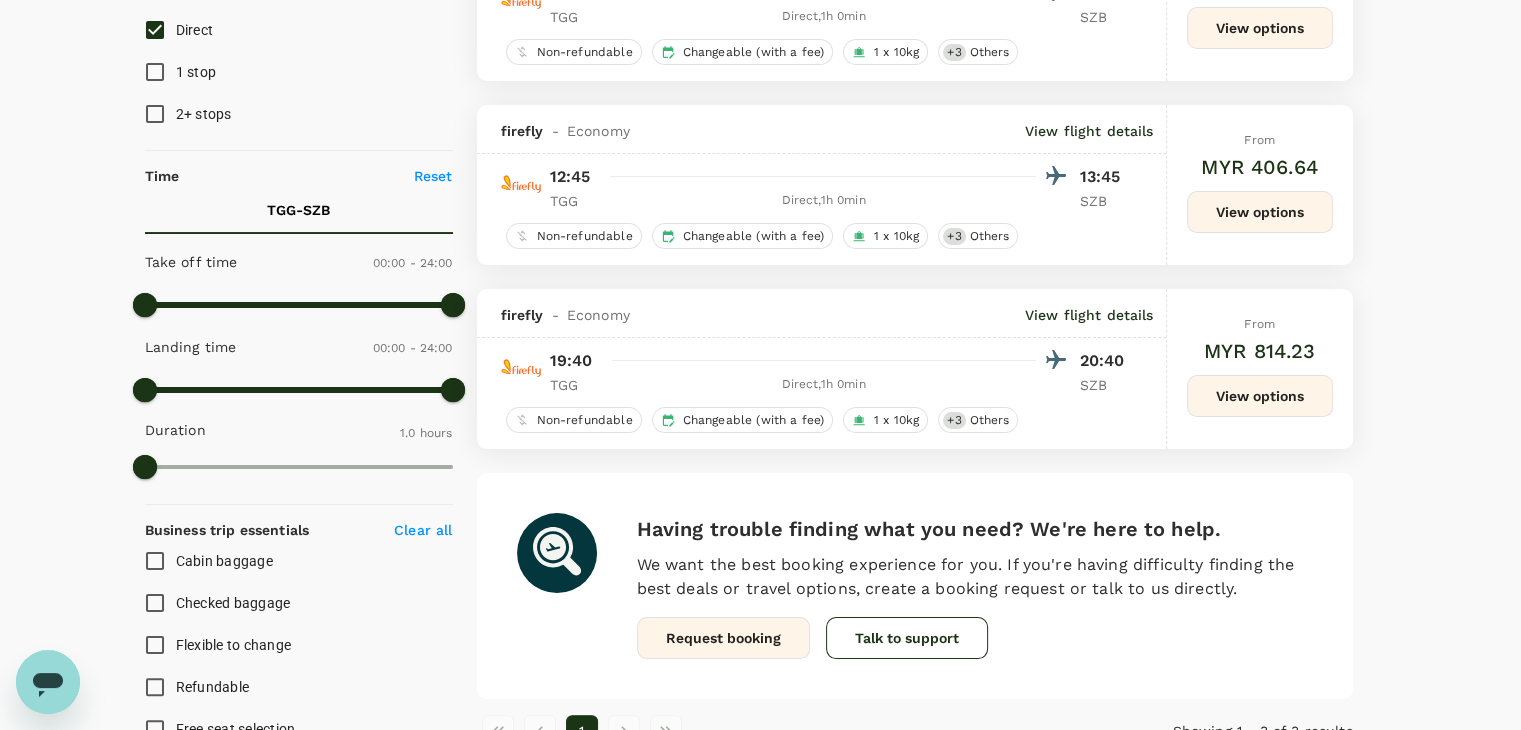 scroll, scrollTop: 0, scrollLeft: 0, axis: both 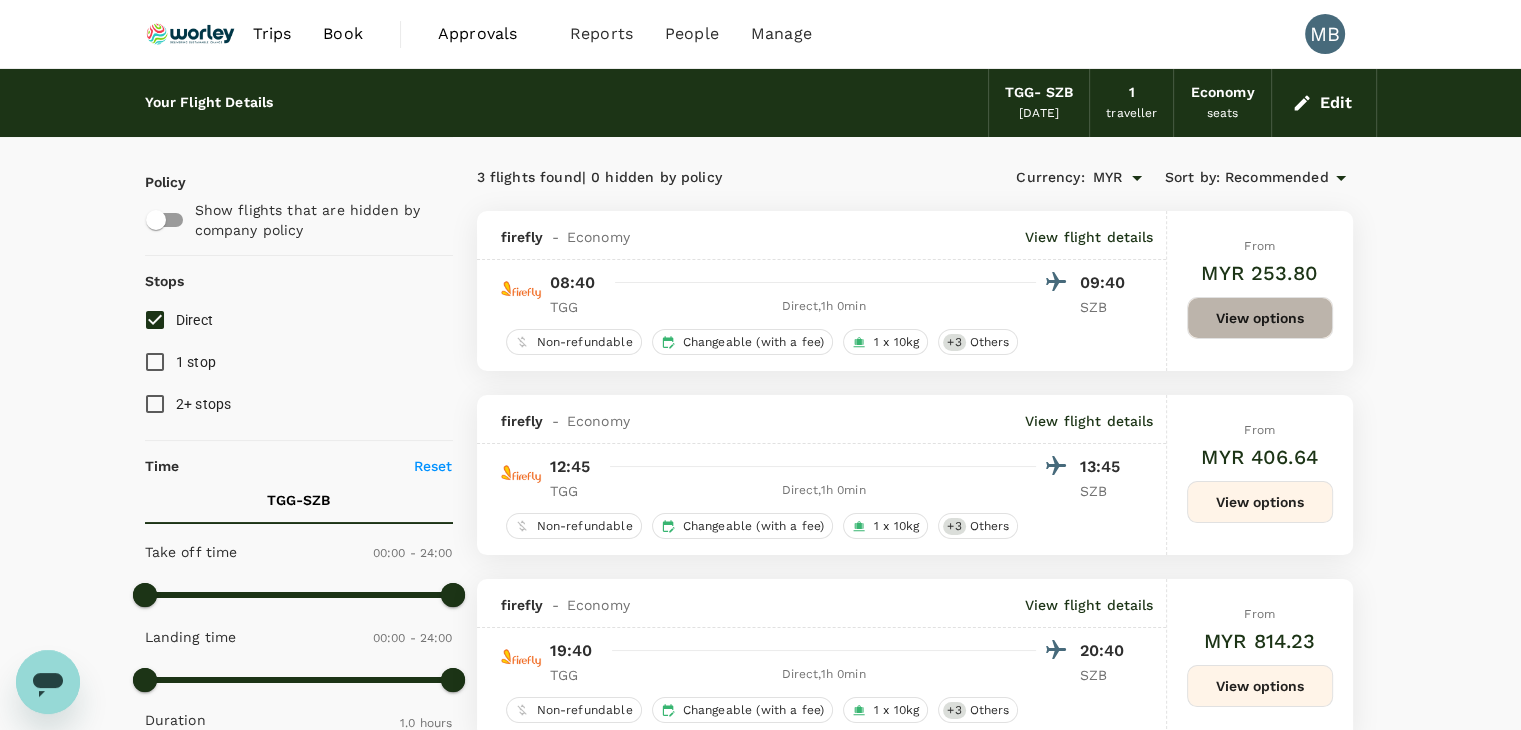 click on "View options" at bounding box center [1260, 318] 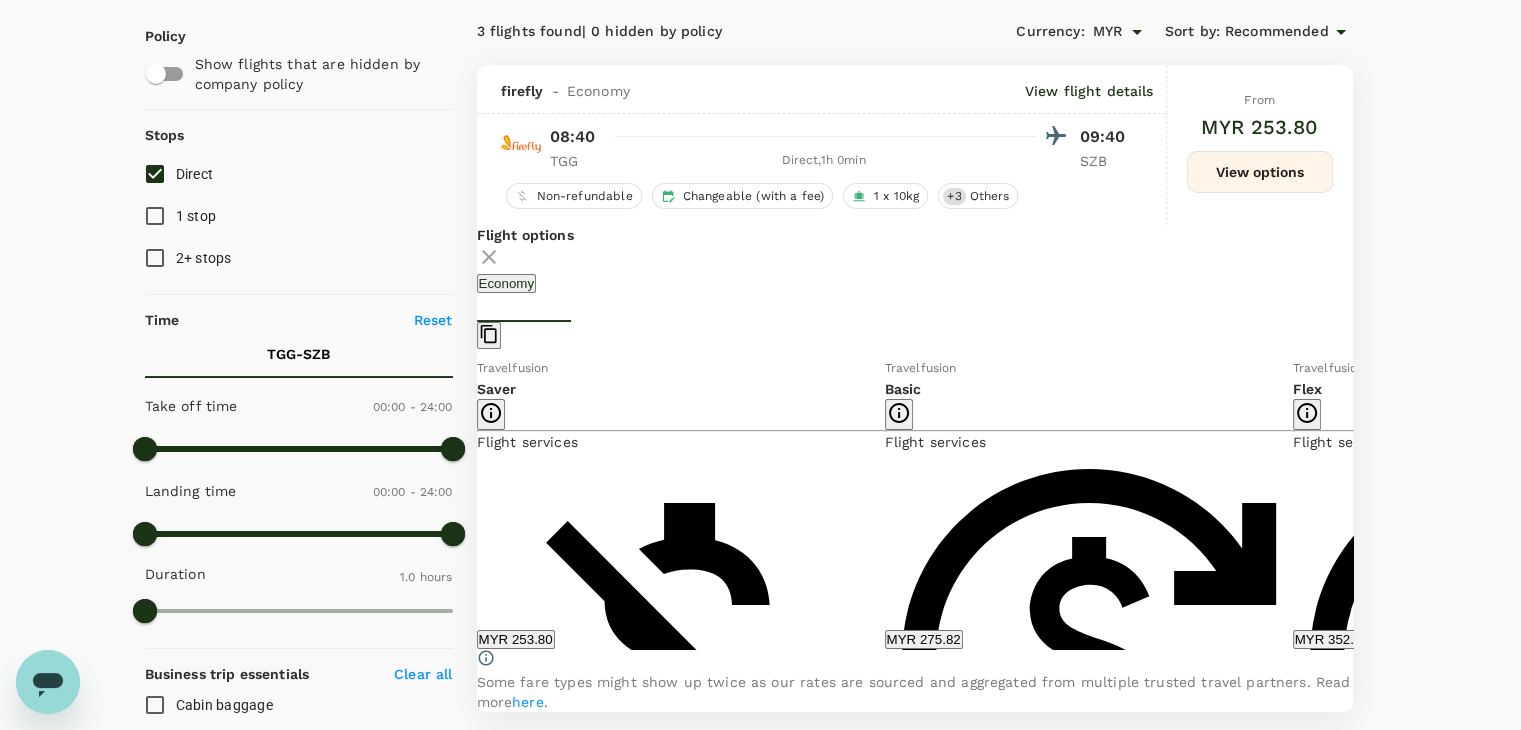 scroll, scrollTop: 211, scrollLeft: 0, axis: vertical 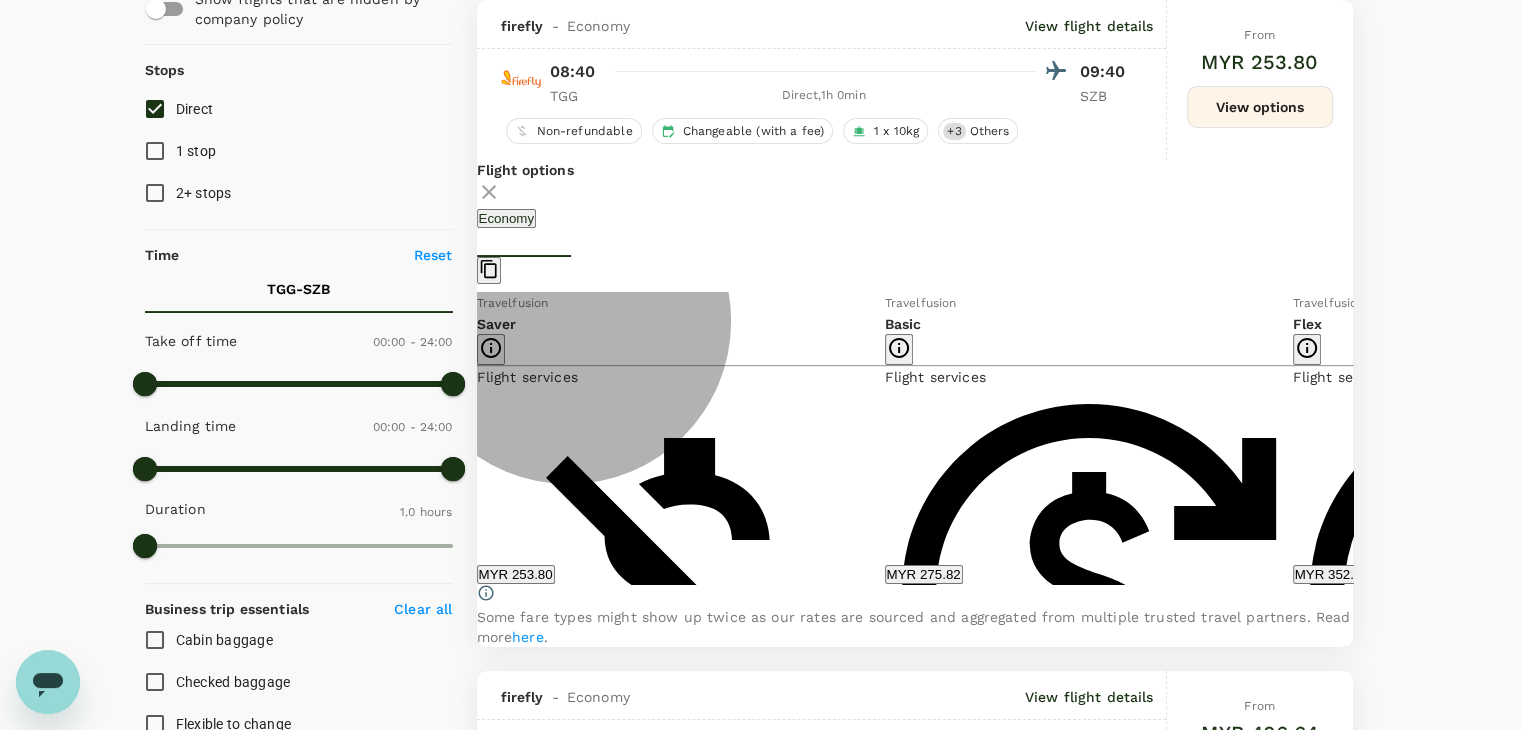 click on "MYR 253.80" at bounding box center [516, 574] 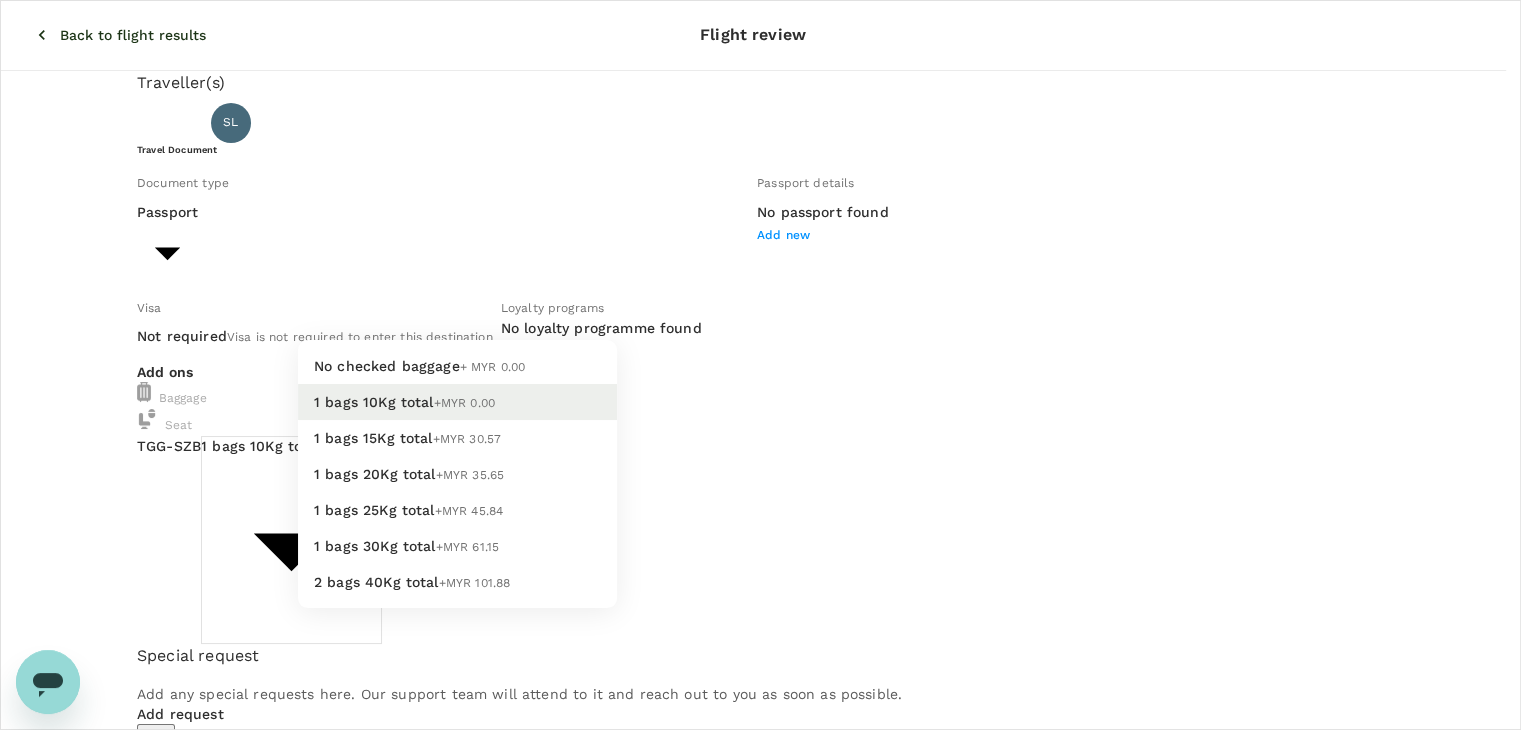 click on "Back to flight results Flight review Traveller(s) Traveller   1 : SL [PERSON_NAME]   [PERSON_NAME] Travel Document Document type Passport Passport ​ Passport details No passport found Add new Visa Not required Visa is not required to enter this destination Loyalty programs No loyalty programme found Add new Add ons Baggage Seat TGG  -  SZB 1 bags 10Kg total +MYR 0.00 1 - 0 ​ No seat selection + MYR 0.00 Special request Add any special requests here. Our support team will attend to it and reach out to you as soon as possible. Add request You've selected [DATE] 08:40 09:40 TGG Direct ,  1h 0min SZB View flight details Price summary Total fare (1 traveller(s)) MYR 243.80 Air fare MYR 243.80 Baggage fee MYR 0.00 Seat fee MYR 0.00 Service fee MYR 10.00 Total MYR 253.80 Continue to payment details Some travellers require a valid travel document to proceed with this booking by TruTrip  ( 3.48.2   ) View details Edit Add new No checked baggage + MYR 0.00 1 bags 10Kg total +MYR 0.00 1 bags 15Kg total +MYR 30.57" at bounding box center [760, 684] 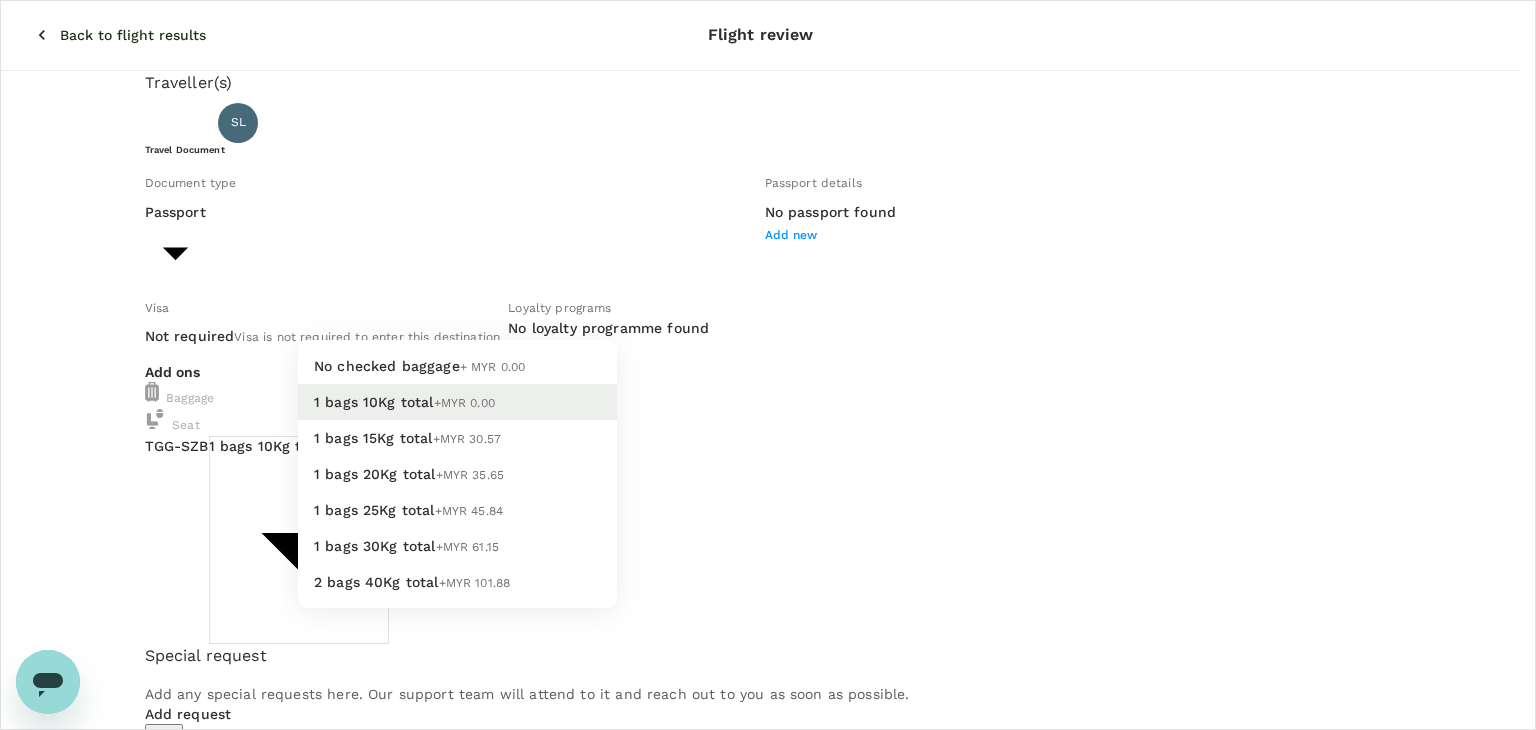 click at bounding box center (768, 365) 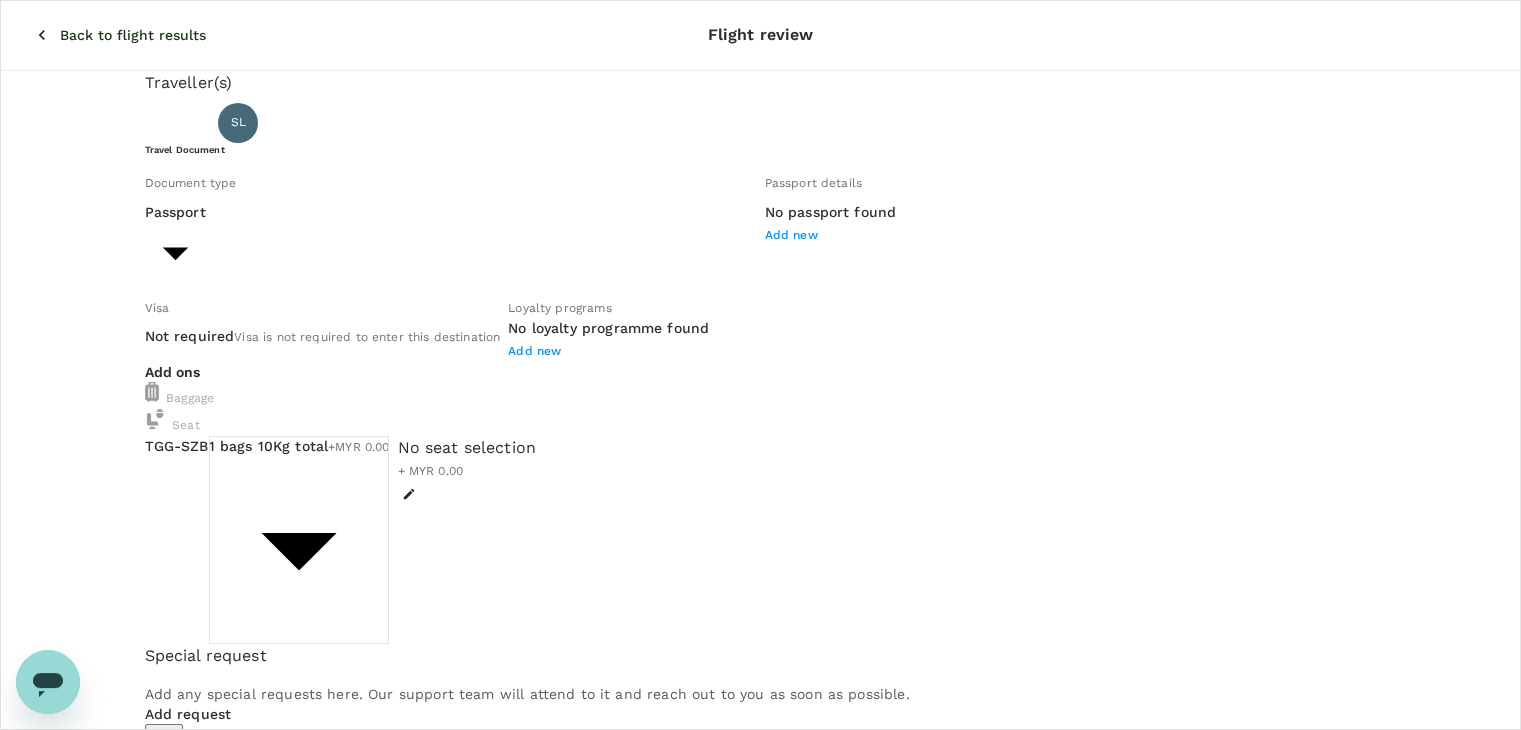click 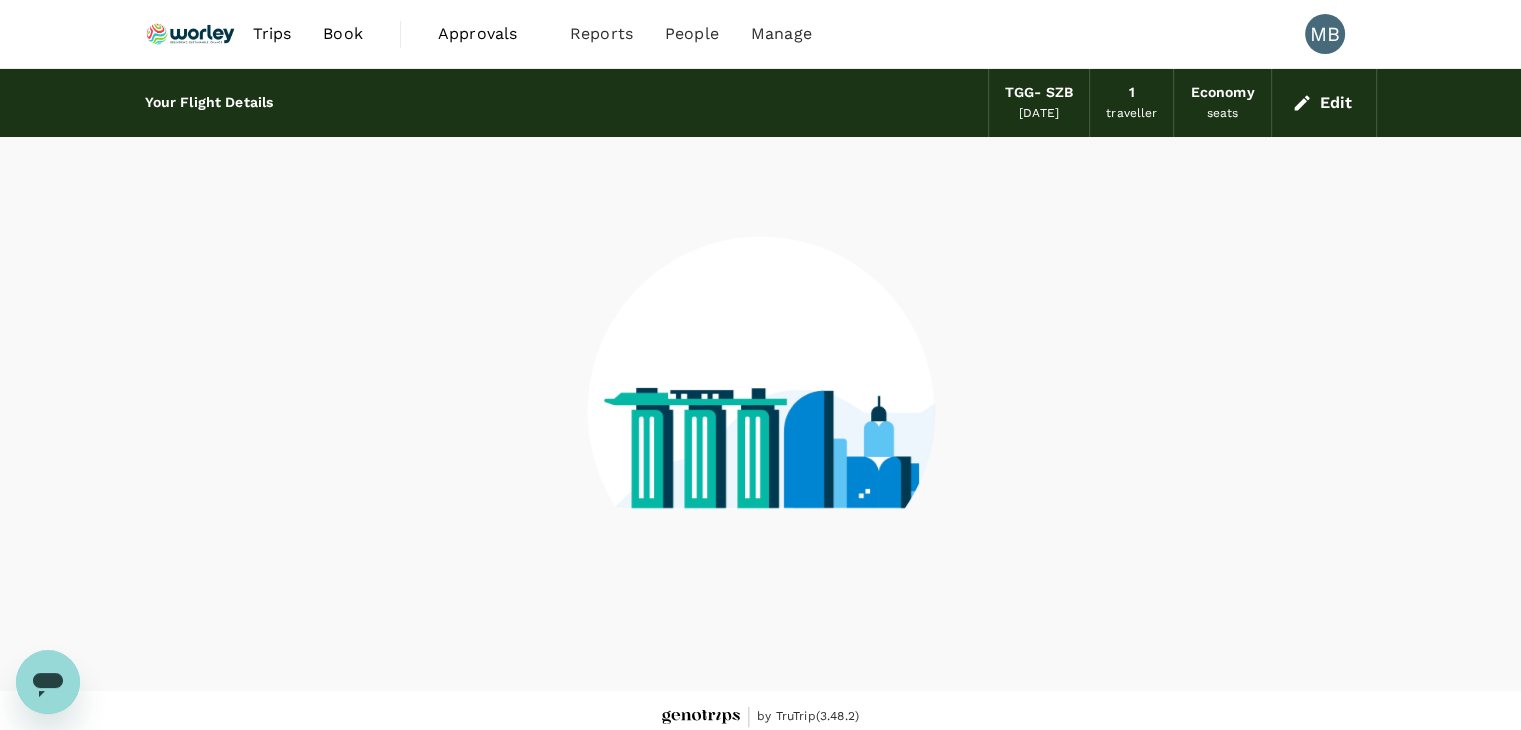 scroll, scrollTop: 13, scrollLeft: 0, axis: vertical 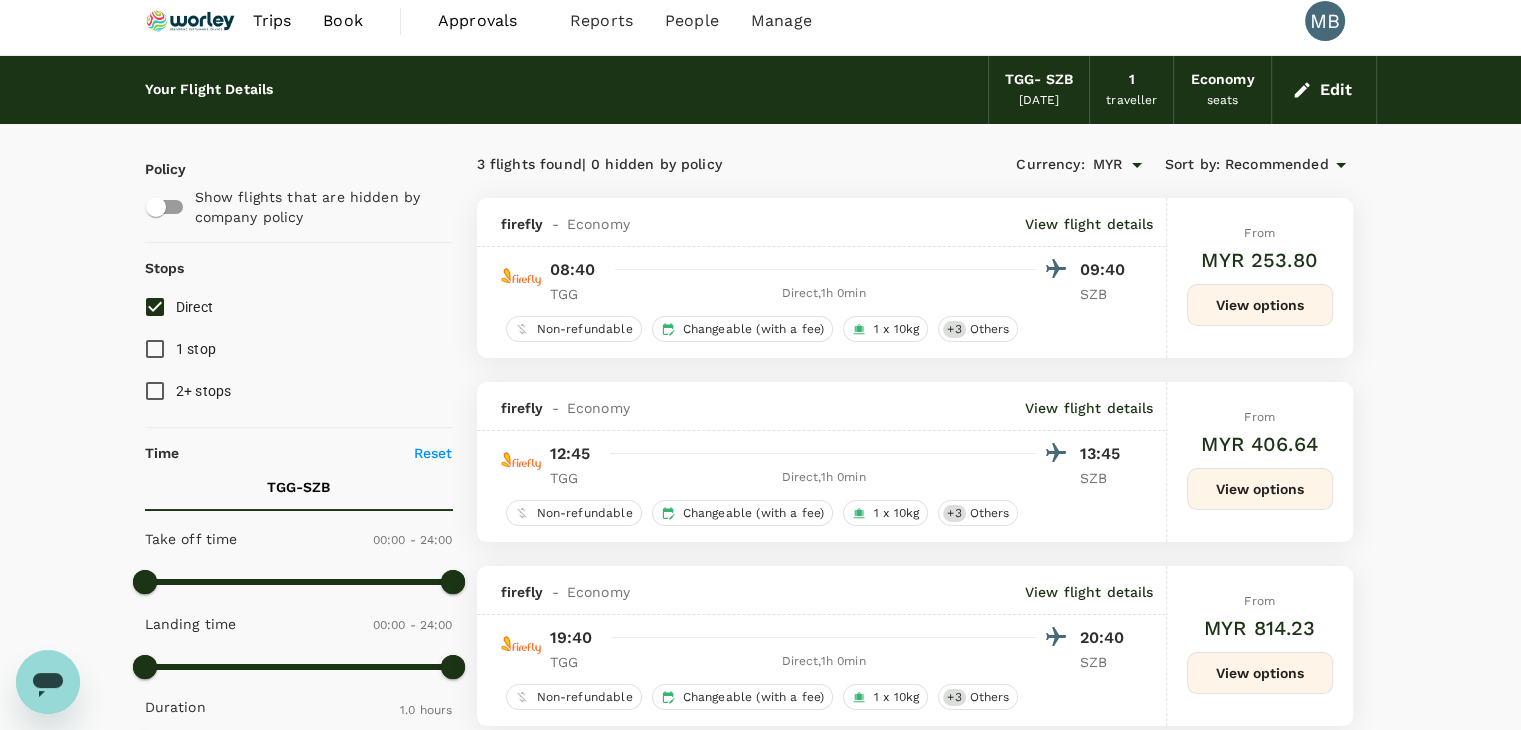 click on "View options" at bounding box center (1260, 305) 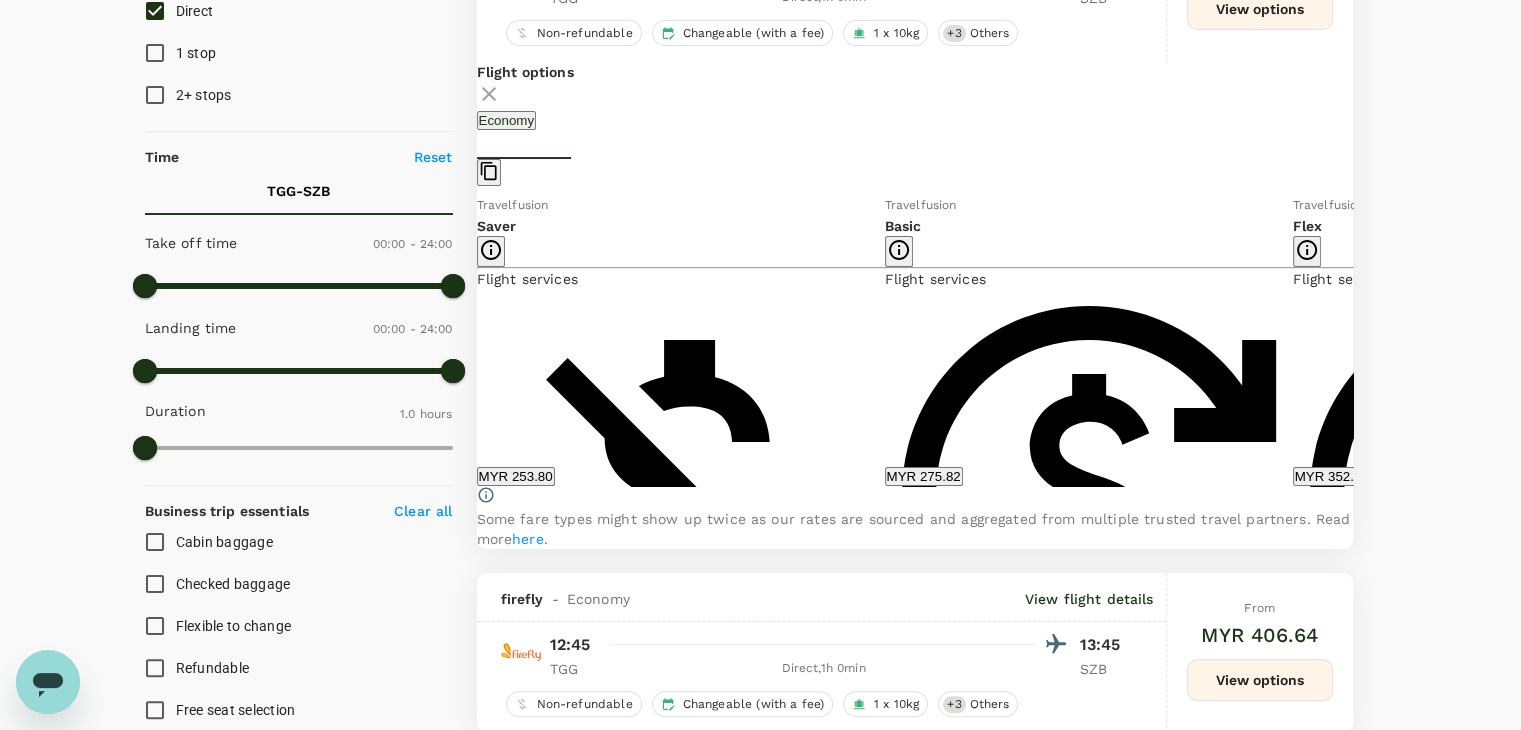 scroll, scrollTop: 310, scrollLeft: 0, axis: vertical 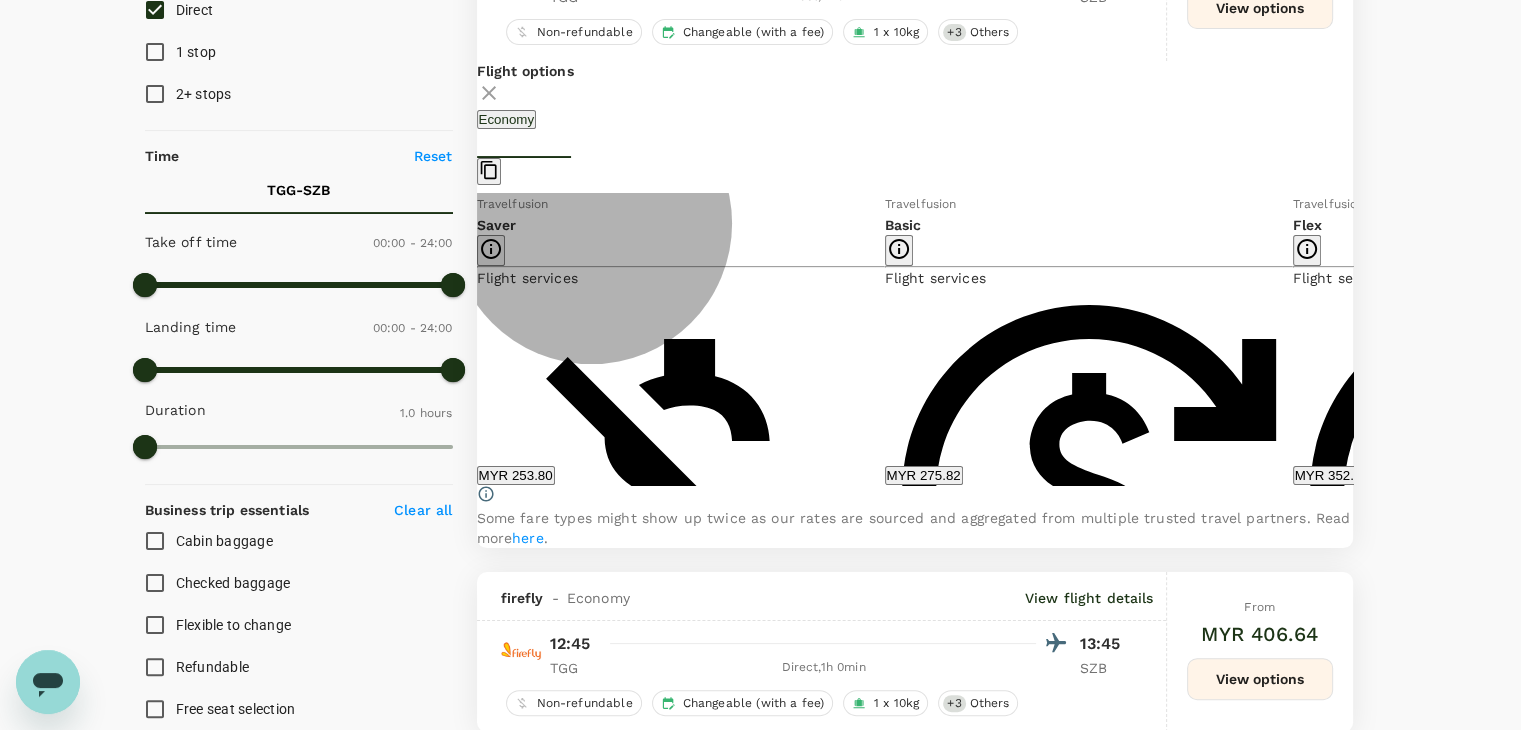 click on "MYR 253.80" at bounding box center [516, 475] 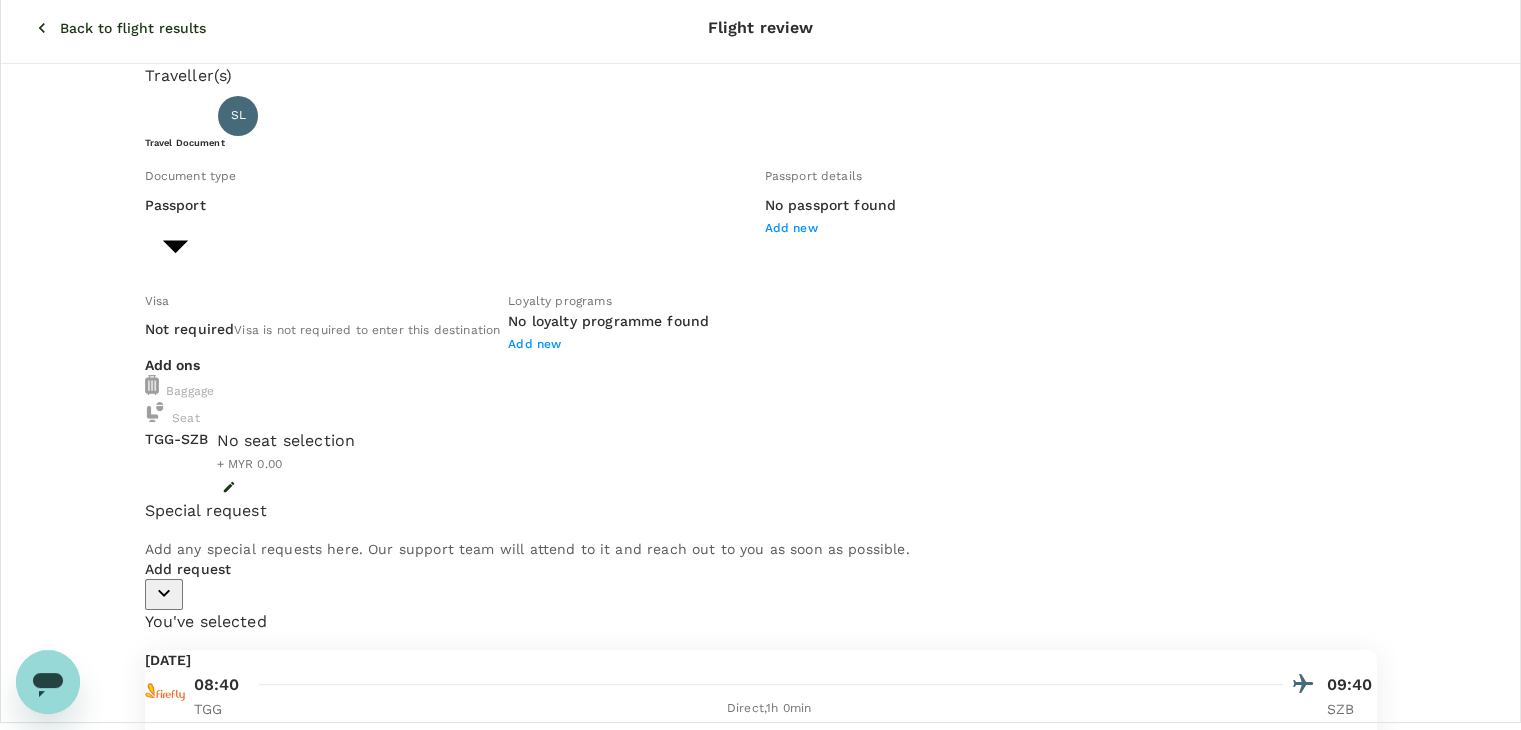 scroll, scrollTop: 0, scrollLeft: 0, axis: both 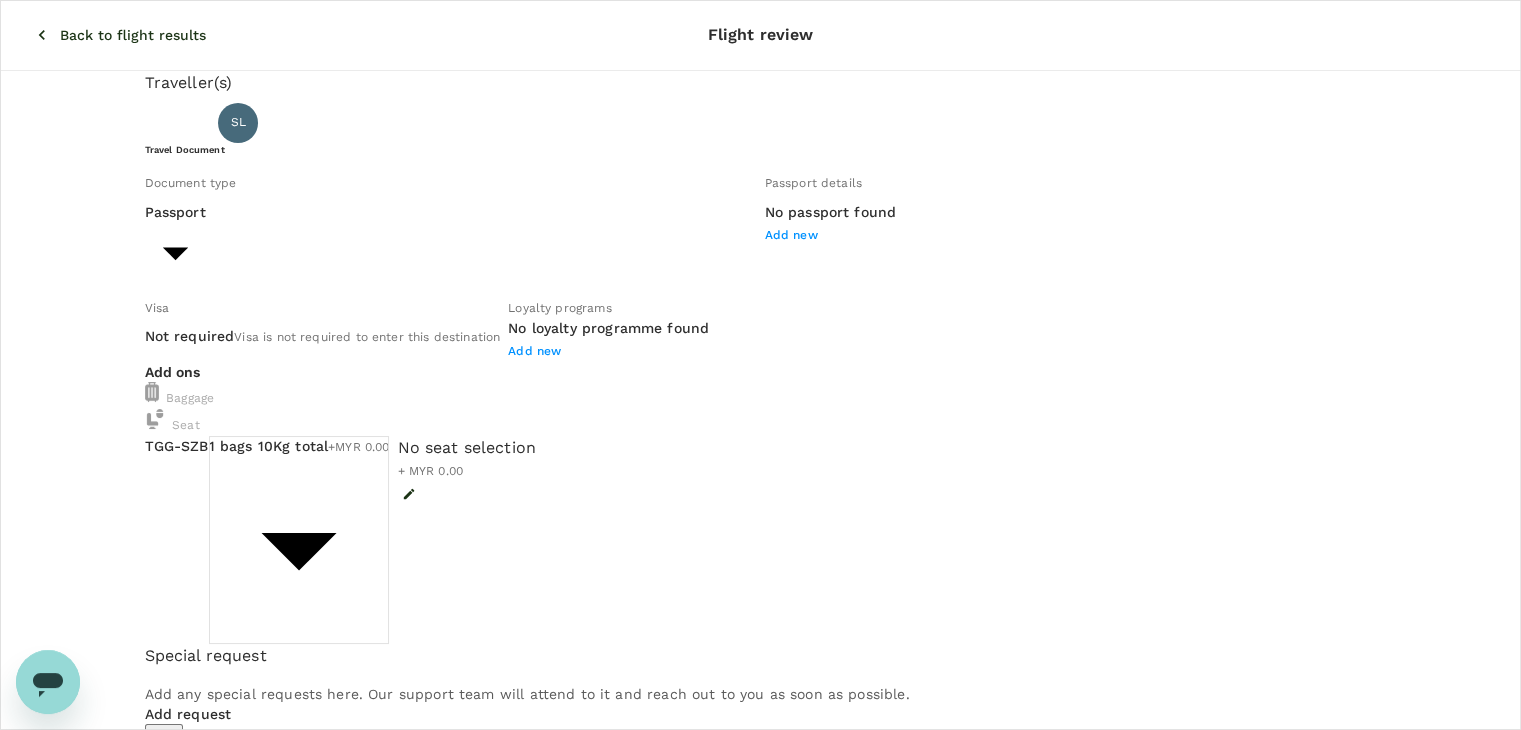 click on "Back to flight results Flight review Traveller(s) Traveller   1 : SL [PERSON_NAME]   [PERSON_NAME] Travel Document Document type Passport Passport ​ Passport details No passport found Add new Visa Not required Visa is not required to enter this destination Loyalty programs No loyalty programme found Add new Add ons Baggage Seat TGG  -  SZB 1 bags 10Kg total +MYR 0.00 1 - 0 ​ No seat selection + MYR 0.00 Special request Add any special requests here. Our support team will attend to it and reach out to you as soon as possible. Add request You've selected [DATE] 08:40 09:40 TGG Direct ,  1h 0min SZB View flight details Price summary Total fare (1 traveller(s)) MYR 243.80 Air fare MYR 243.80 Baggage fee MYR 0.00 Seat fee MYR 0.00 Service fee MYR 10.00 Total MYR 253.80 Continue to payment details Some travellers require a valid travel document to proceed with this booking by TruTrip  ( 3.48.2   ) View details Edit Add new" at bounding box center (760, 684) 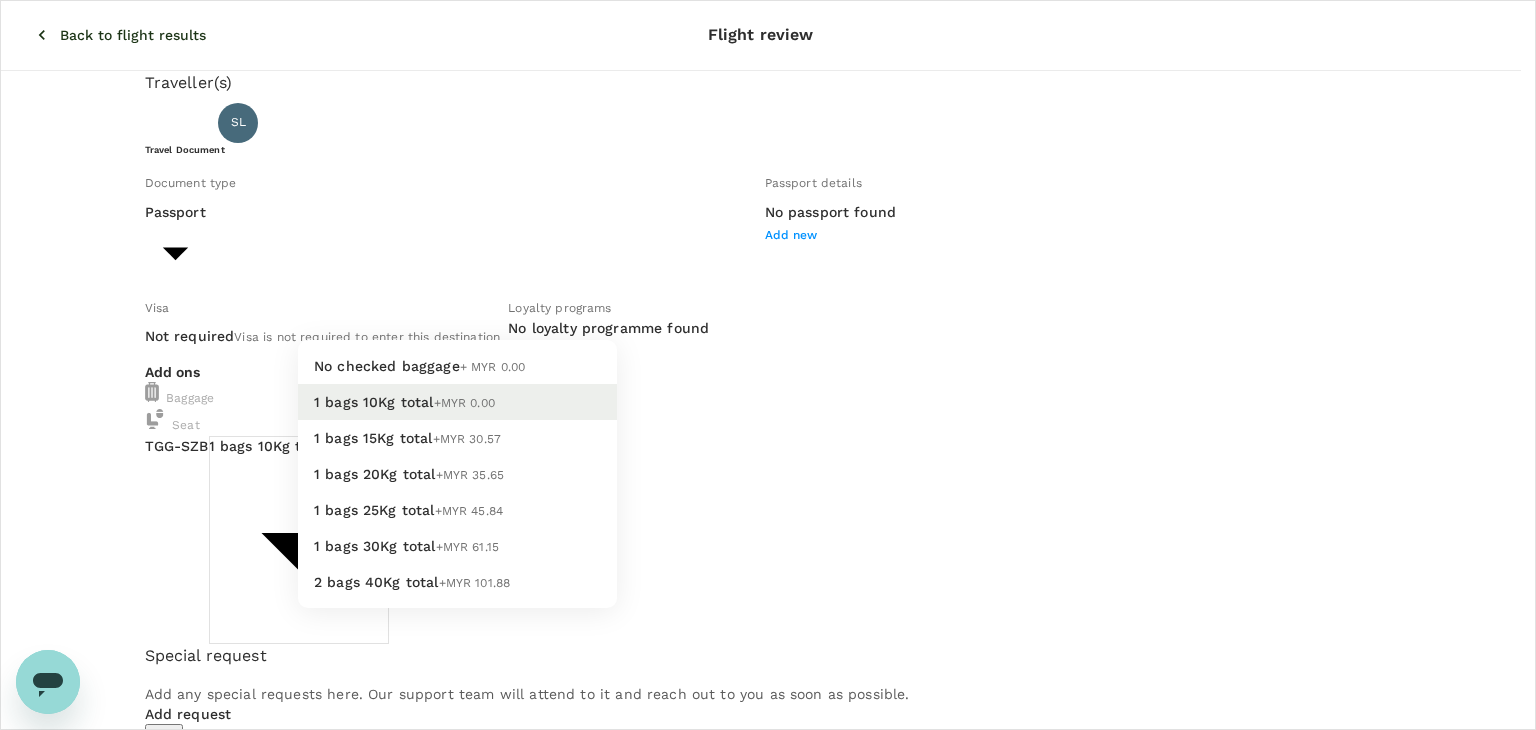 click on "2 bags 40Kg total +MYR 101.88" at bounding box center [457, 582] 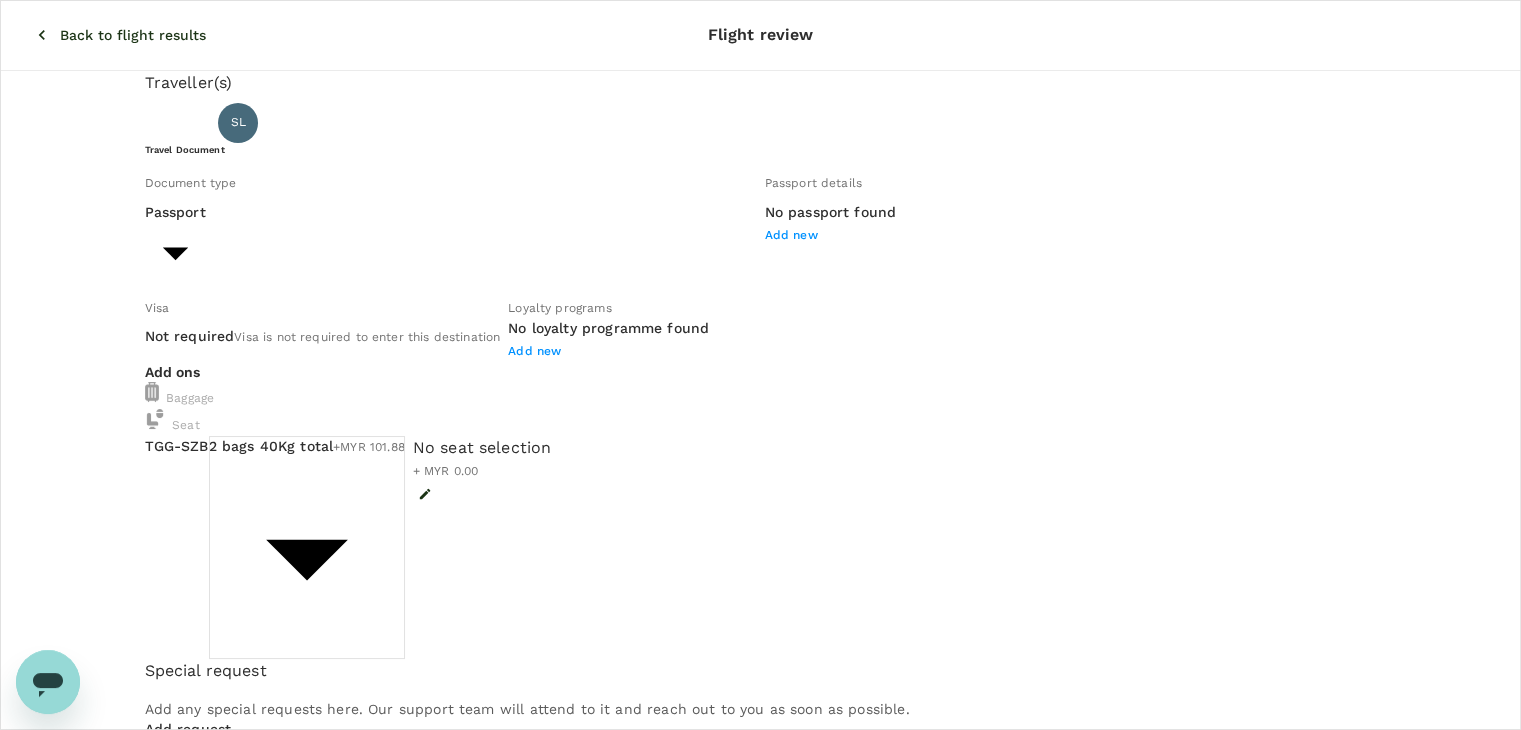 click 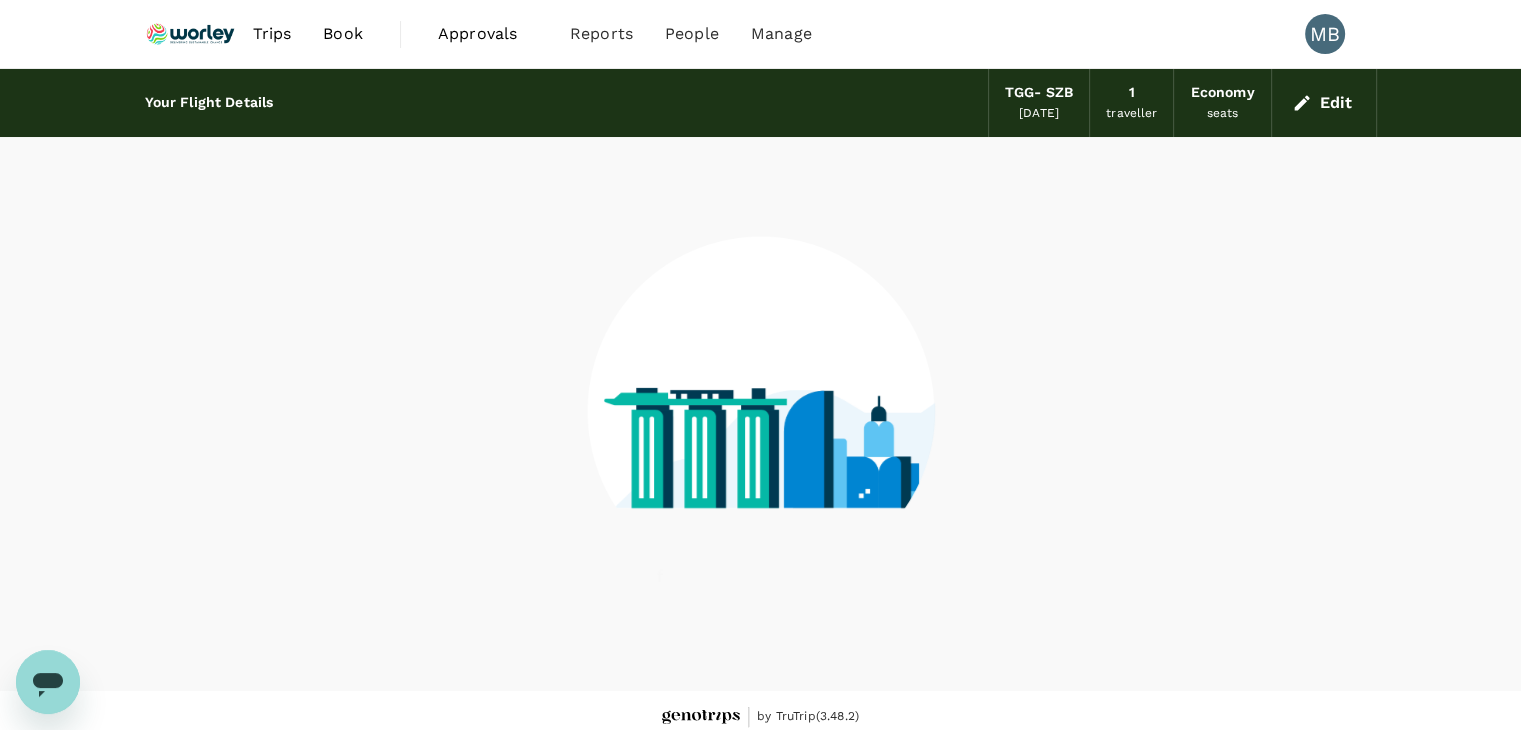 scroll, scrollTop: 13, scrollLeft: 0, axis: vertical 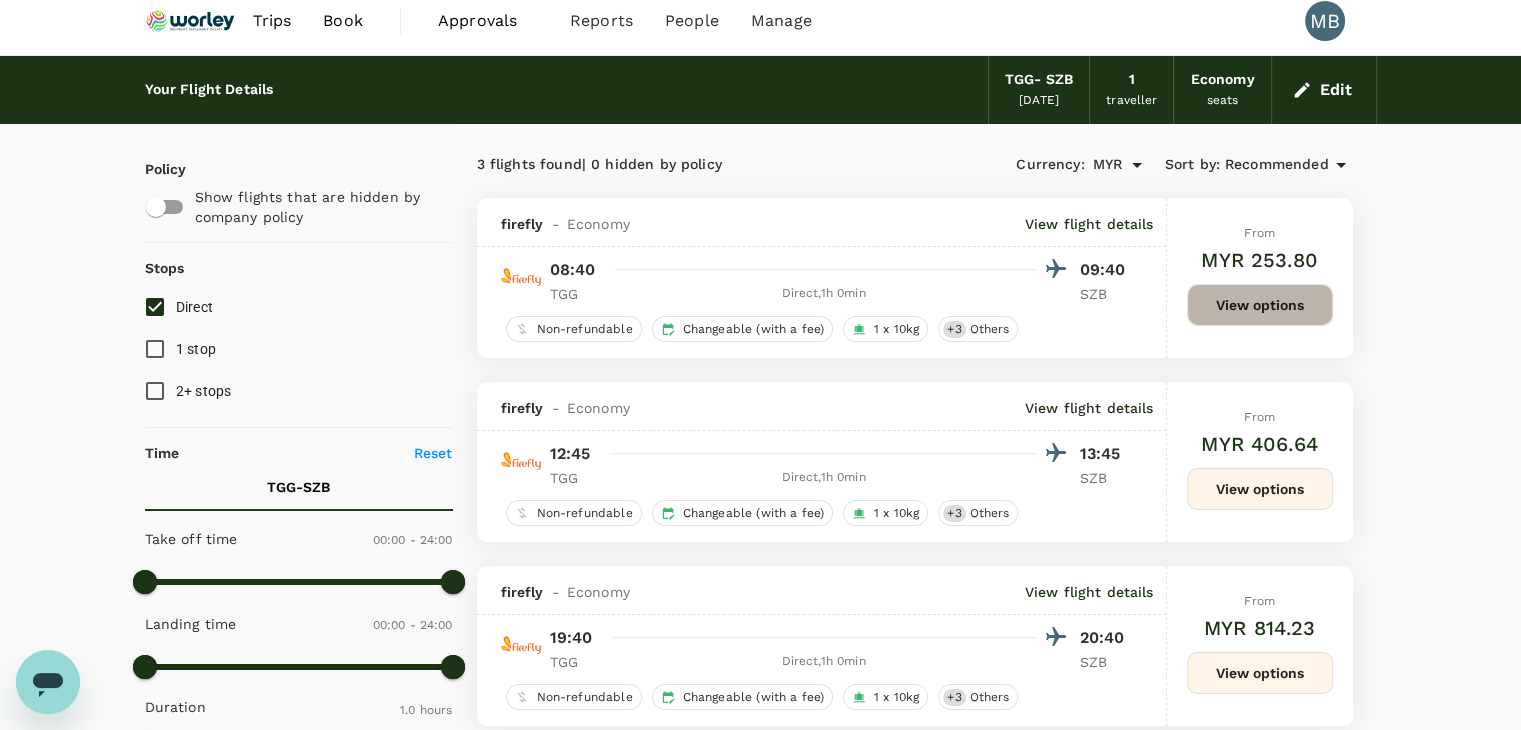 click on "View options" at bounding box center (1260, 305) 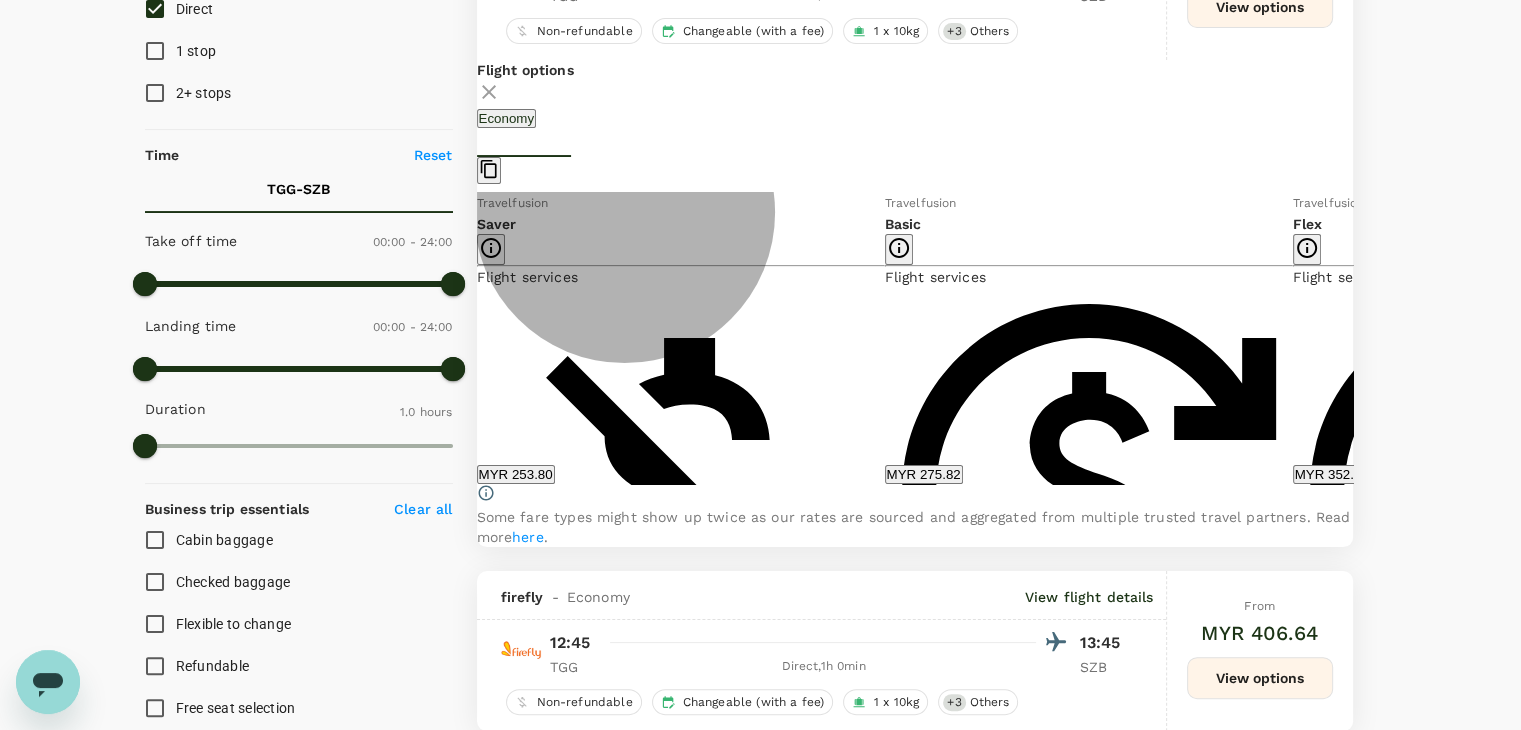click on "MYR 275.82" at bounding box center (924, 474) 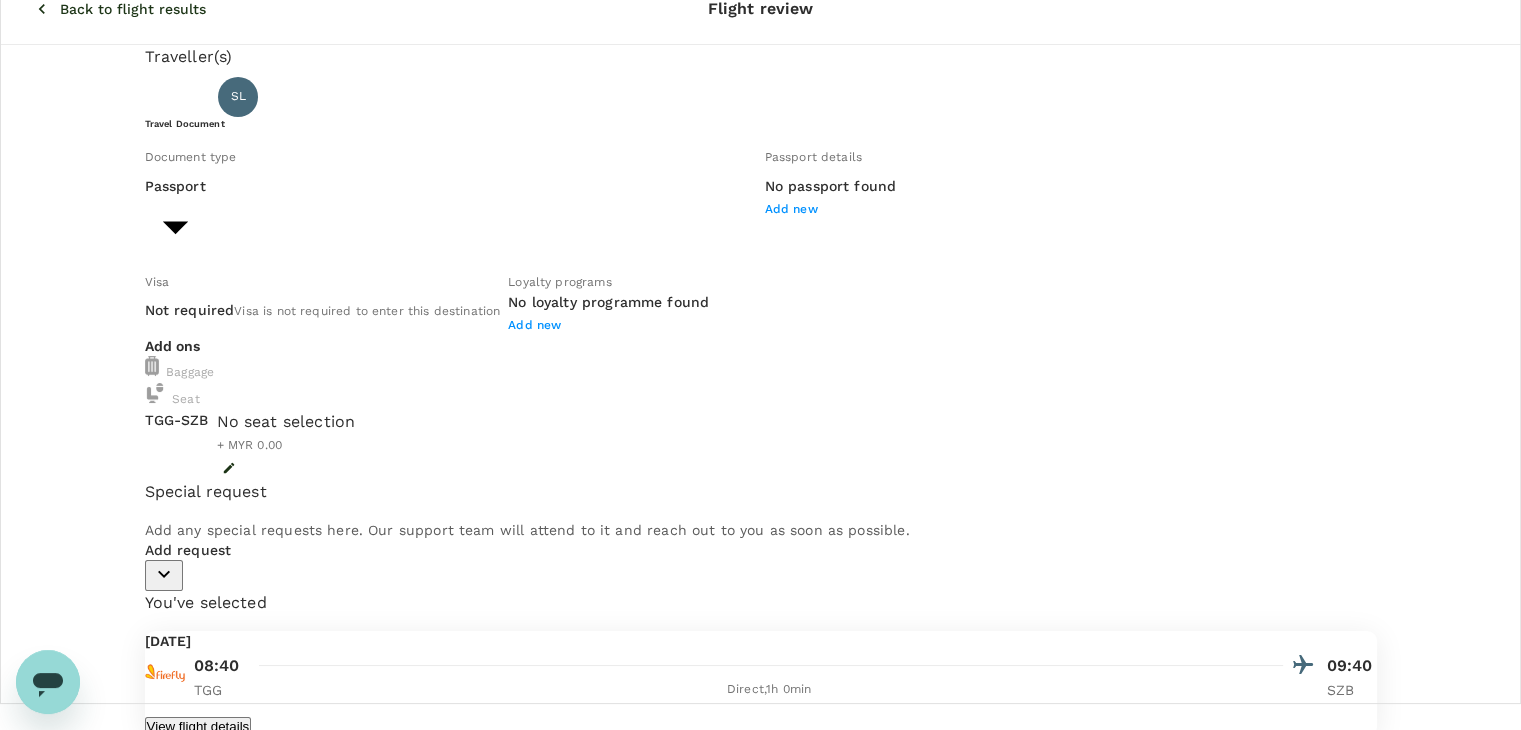 scroll, scrollTop: 0, scrollLeft: 0, axis: both 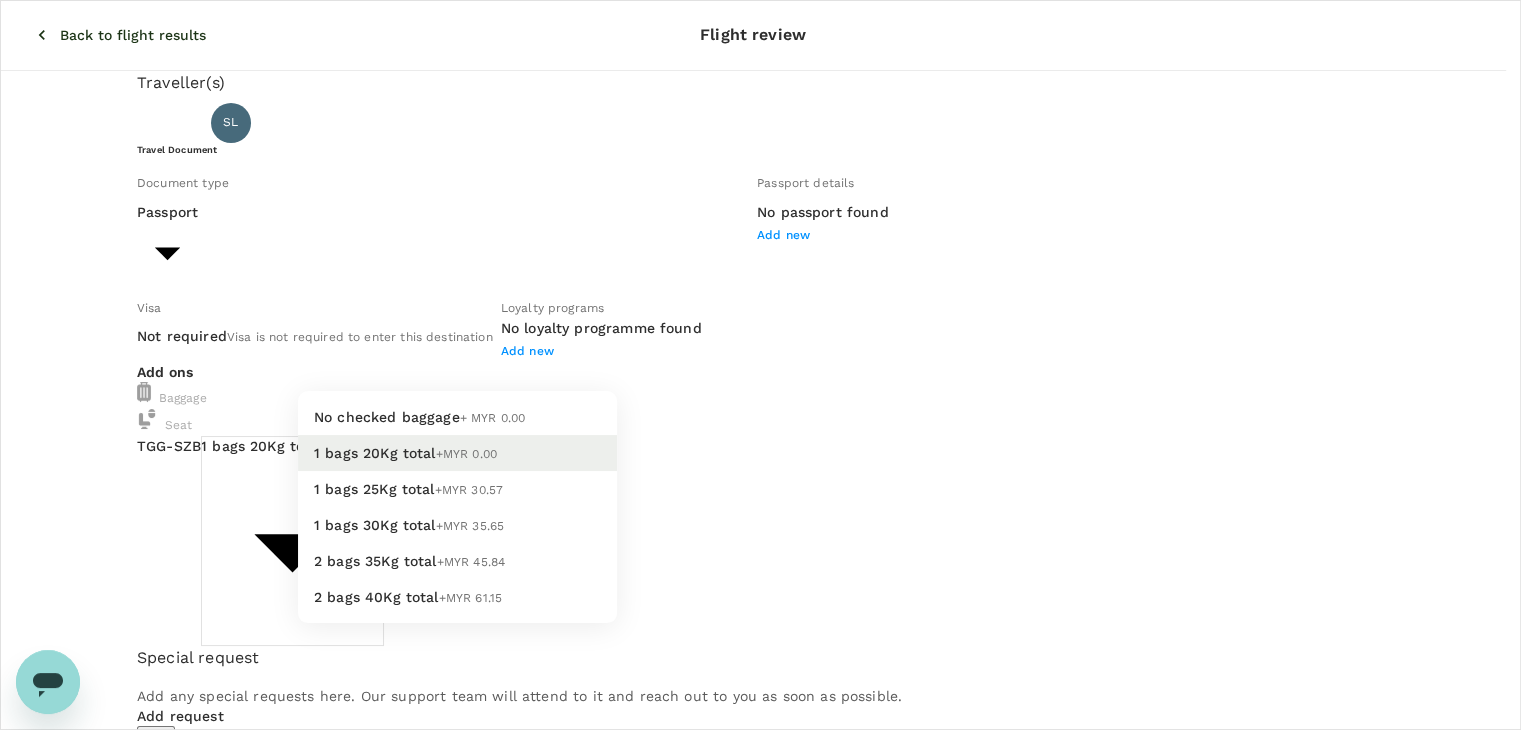 click on "Back to flight results Flight review Traveller(s) Traveller   1 : SL [PERSON_NAME]   [PERSON_NAME] Travel Document Document type Passport Passport ​ Passport details No passport found Add new Visa Not required Visa is not required to enter this destination Loyalty programs No loyalty programme found Add new Add ons Baggage Seat TGG  -  SZB 1 bags 20Kg total +MYR 0.00 1 - 0 ​ No seat selection + MYR 0.00 Special request Add any special requests here. Our support team will attend to it and reach out to you as soon as possible. Add request You've selected [DATE] 08:40 09:40 TGG Direct ,  1h 0min SZB View flight details Price summary Total fare (1 traveller(s)) MYR 265.82 Air fare MYR 265.82 Baggage fee MYR 0.00 Seat fee MYR 0.00 Service fee MYR 10.00 Total MYR 275.82 Continue to payment details Some travellers require a valid travel document to proceed with this booking by TruTrip  ( 3.48.2   ) View details Edit Add new No checked baggage + MYR 0.00 1 bags 20Kg total +MYR 0.00 1 bags 25Kg total +MYR 30.57" at bounding box center (760, 685) 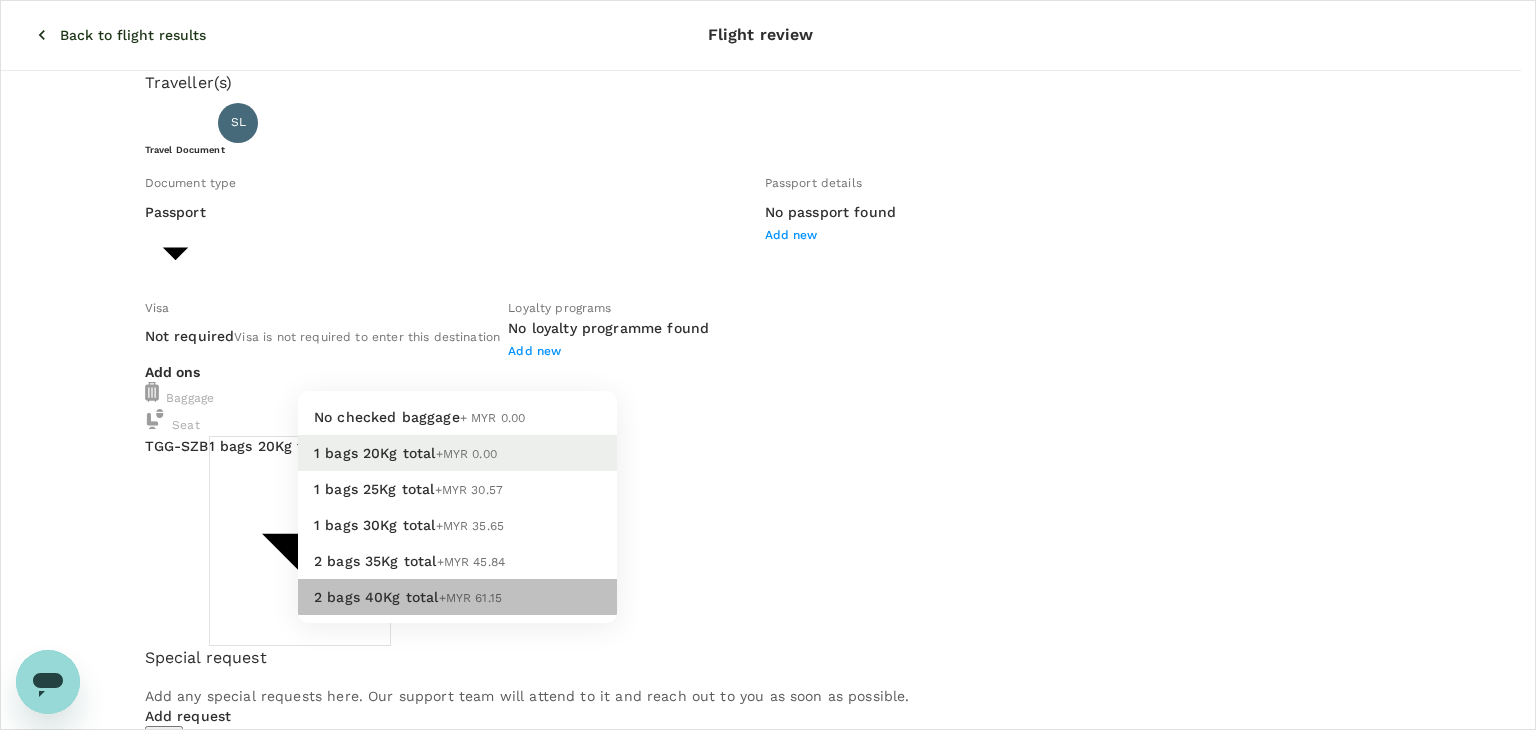 click on "2 bags 40Kg total +MYR 61.15" at bounding box center [457, 597] 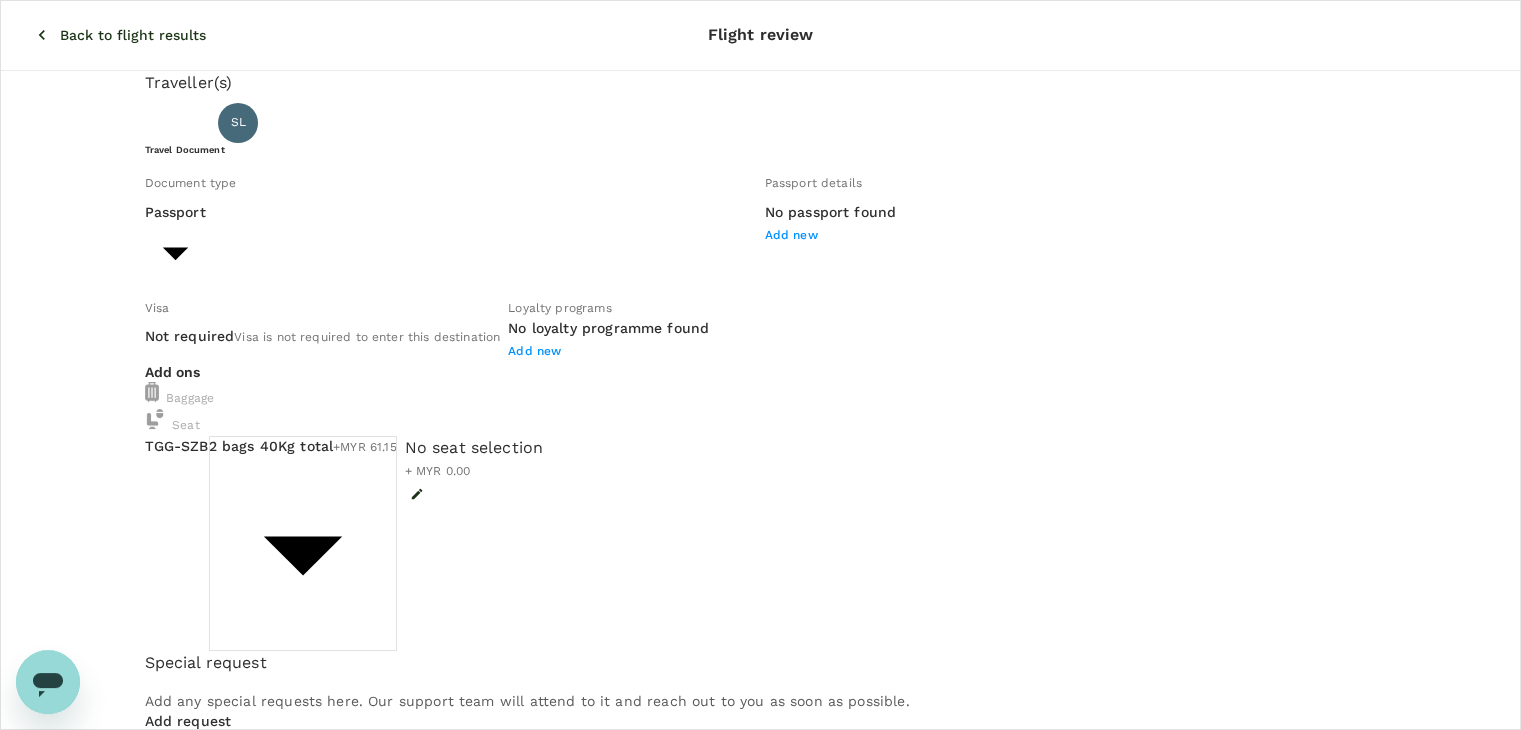 click 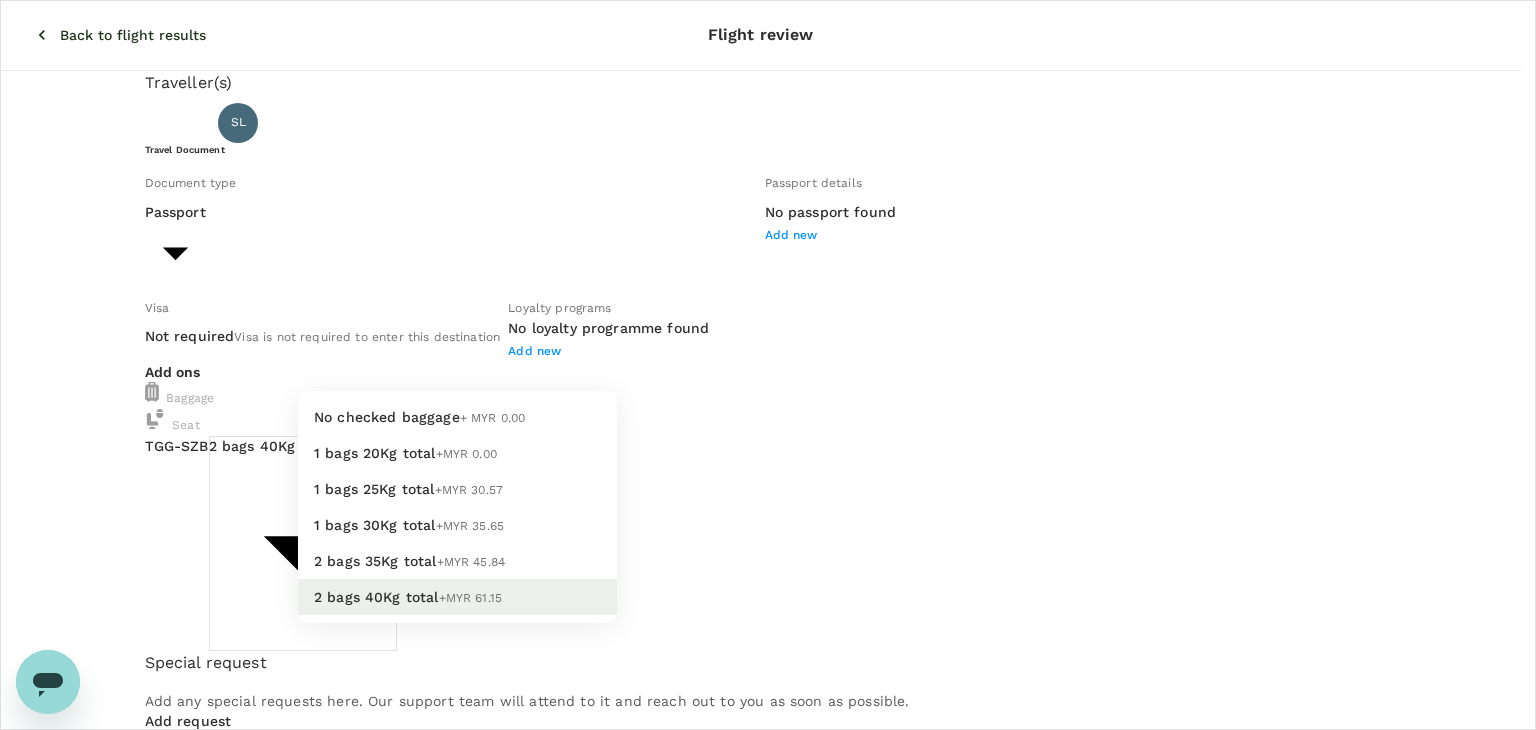 click on "Back to flight results Flight review Traveller(s) Traveller   1 : SL [PERSON_NAME]   [PERSON_NAME] Travel Document Document type Passport Passport ​ Passport details No passport found Add new Visa Not required Visa is not required to enter this destination Loyalty programs No loyalty programme found Add new Add ons Baggage Seat TGG  -  SZB 2 bags 40Kg total +MYR 61.15 5 - 61.15 ​ No seat selection + MYR 0.00 Special request Add any special requests here. Our support team will attend to it and reach out to you as soon as possible. Add request You've selected [DATE] 08:40 09:40 TGG Direct ,  1h 0min SZB View flight details Price summary Total fare (1 traveller(s)) MYR 326.97 Air fare MYR 265.82 Baggage fee MYR 61.15 Seat fee MYR 0.00 Service fee MYR 10.00 Total MYR 336.97 Continue to payment details Some travellers require a valid travel document to proceed with this booking by TruTrip  ( 3.48.2   ) View details Edit Add new No checked baggage + MYR 0.00 1 bags 20Kg total +MYR 0.00 1 bags 25Kg total" at bounding box center [768, 687] 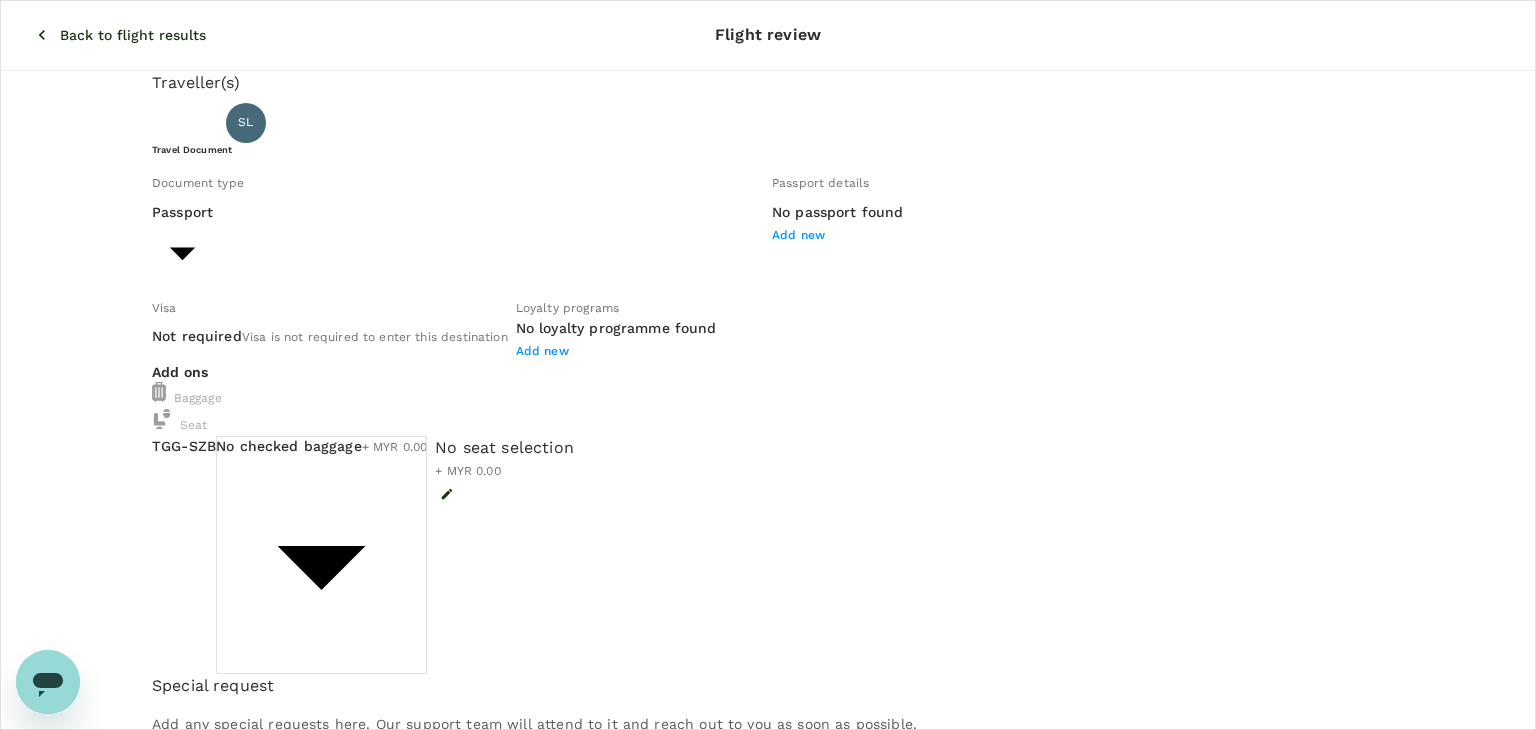 click on "Back to flight results Flight review Traveller(s) Traveller   1 : SL [PERSON_NAME]   [PERSON_NAME] Travel Document Document type Passport Passport ​ Passport details No passport found Add new Visa Not required Visa is not required to enter this destination Loyalty programs No loyalty programme found Add new Add ons Baggage Seat TGG  -  SZB No checked baggage + MYR 0.00 ​ No seat selection + MYR 0.00 Special request Add any special requests here. Our support team will attend to it and reach out to you as soon as possible. Add request You've selected [DATE] 08:40 09:40 TGG Direct ,  1h 0min SZB View flight details Price summary Total fare (1 traveller(s)) MYR 265.82 Air fare MYR 265.82 Baggage fee MYR 0.00 Seat fee MYR 0.00 Service fee MYR 10.00 Total MYR 275.82 Continue to payment details Some travellers require a valid travel document to proceed with this booking by TruTrip  ( 3.48.2   ) View details Edit Add new" at bounding box center (768, 699) 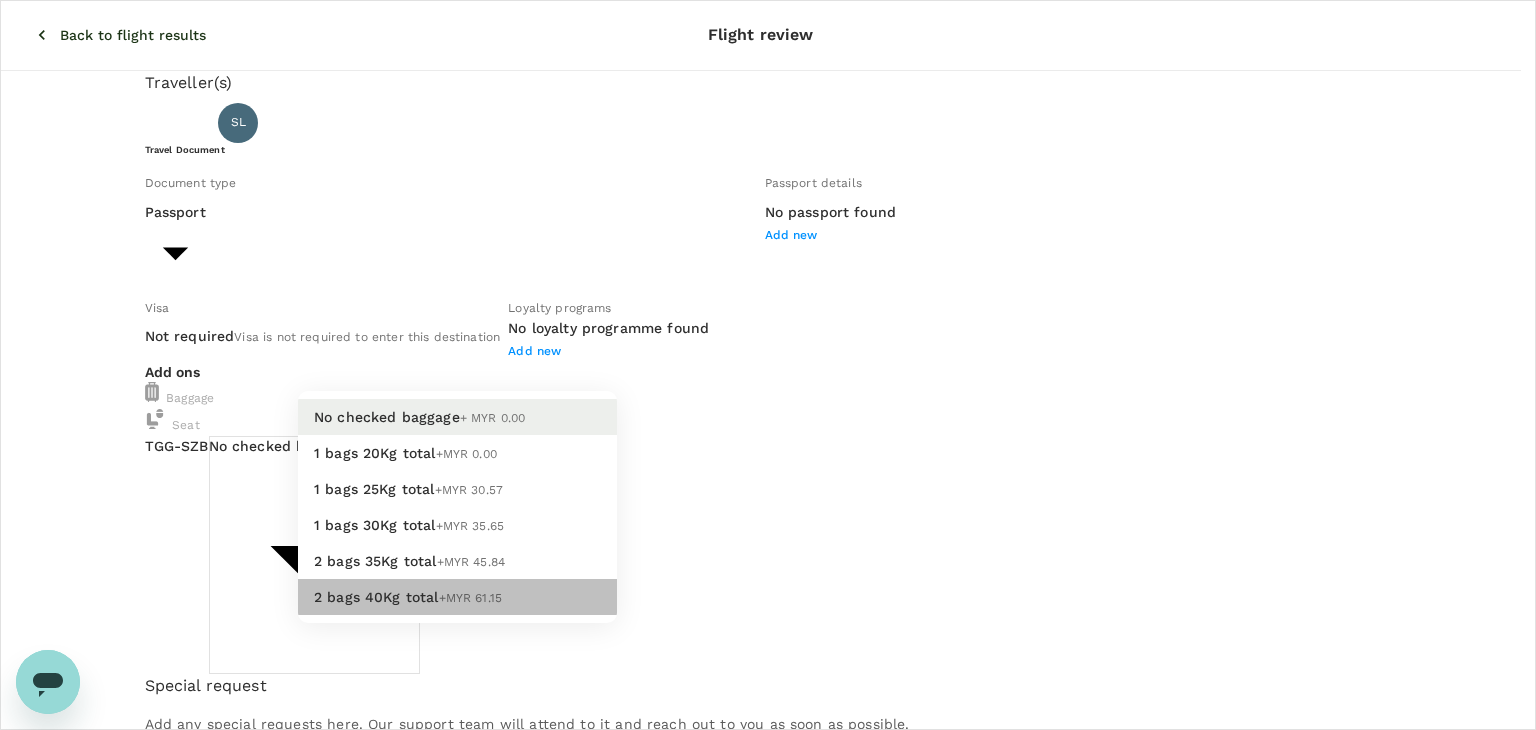 click on "2 bags 40Kg total +MYR 61.15" at bounding box center (457, 597) 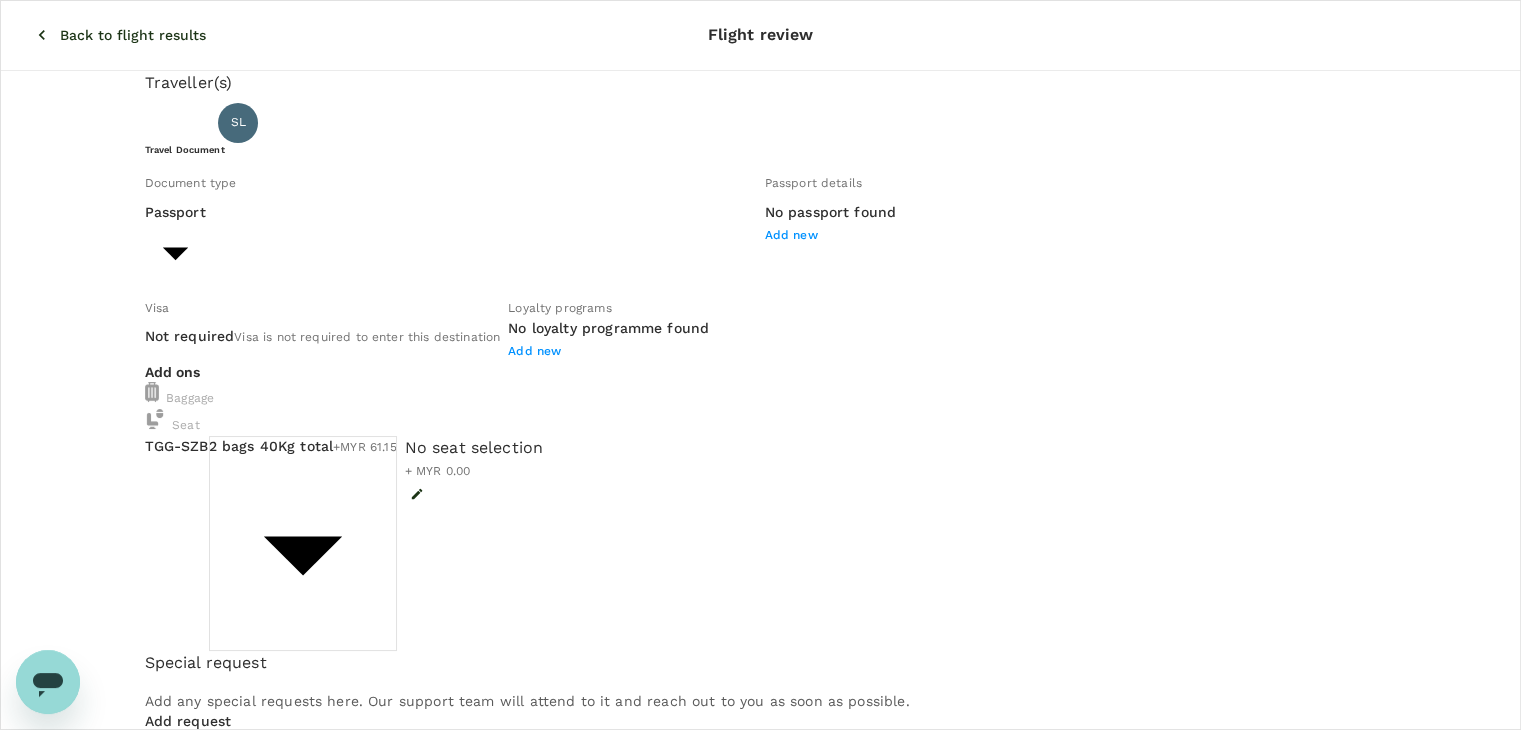 click 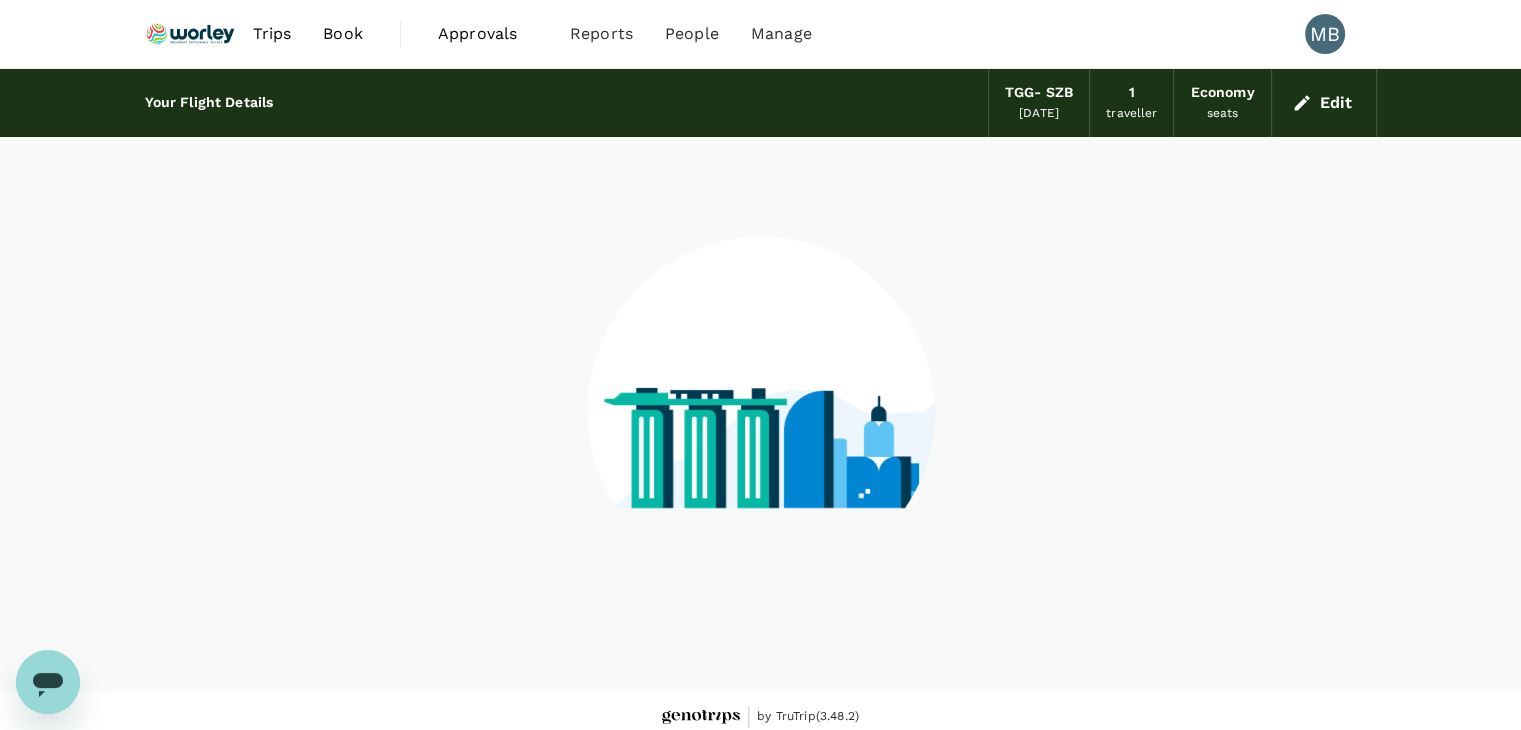 scroll, scrollTop: 13, scrollLeft: 0, axis: vertical 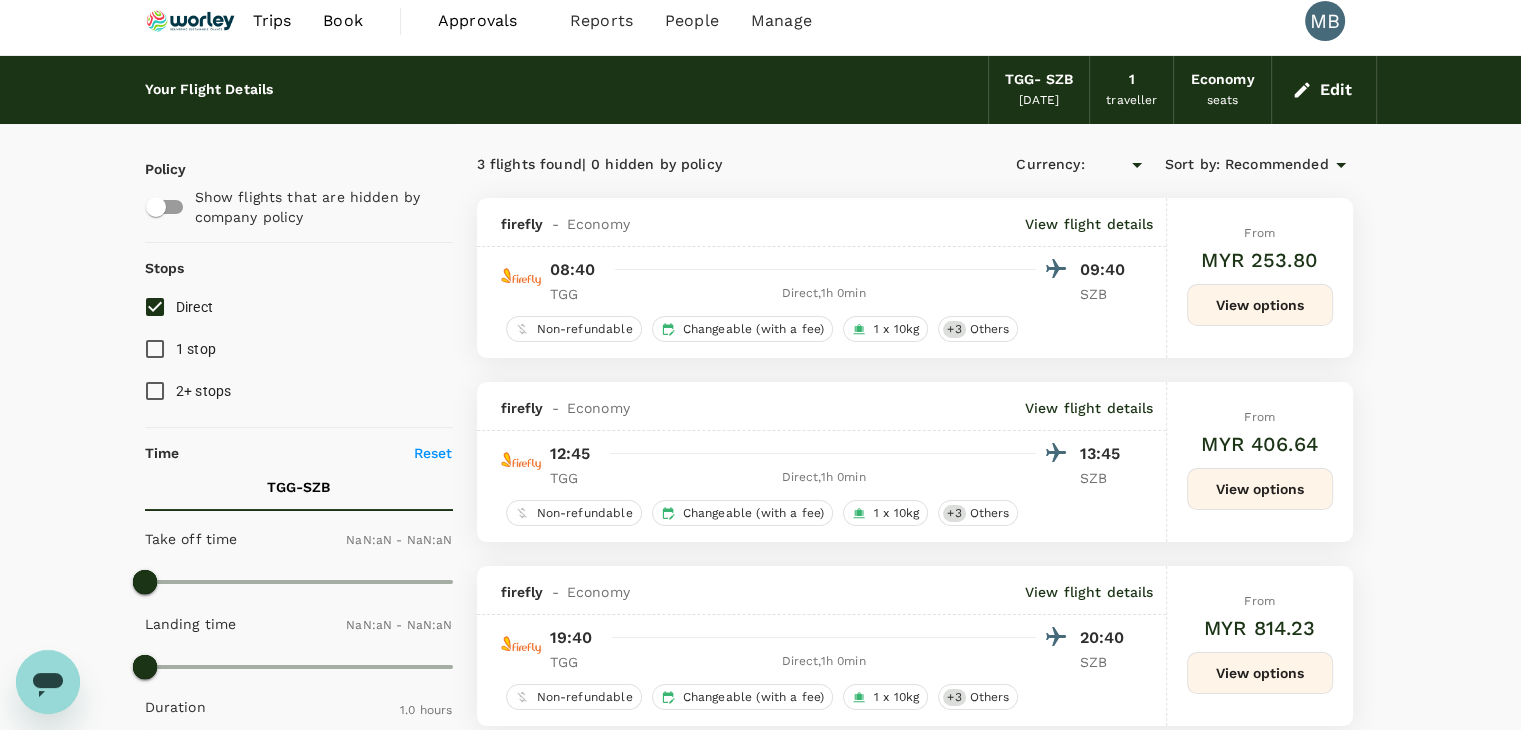 type on "MYR" 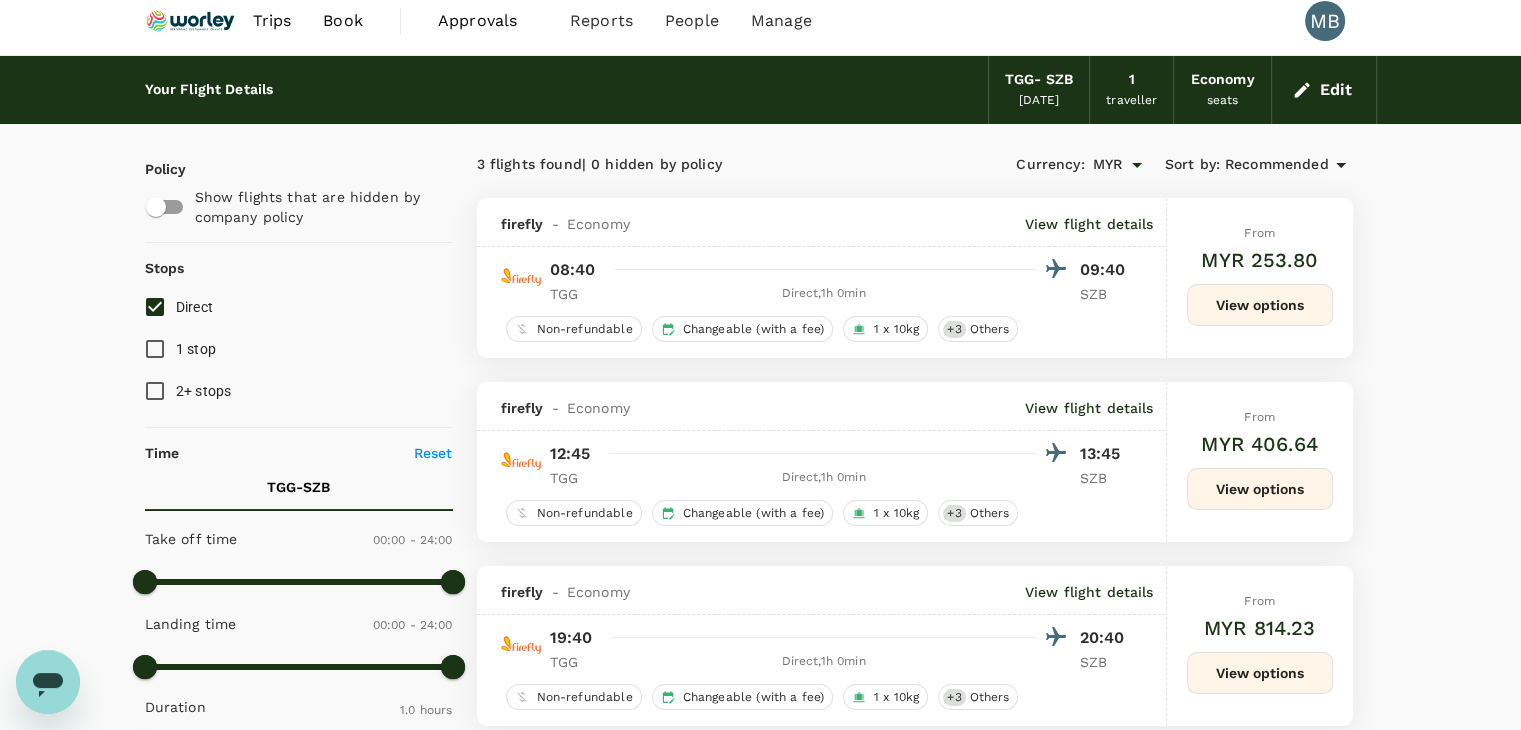 click on "View options" at bounding box center (1260, 305) 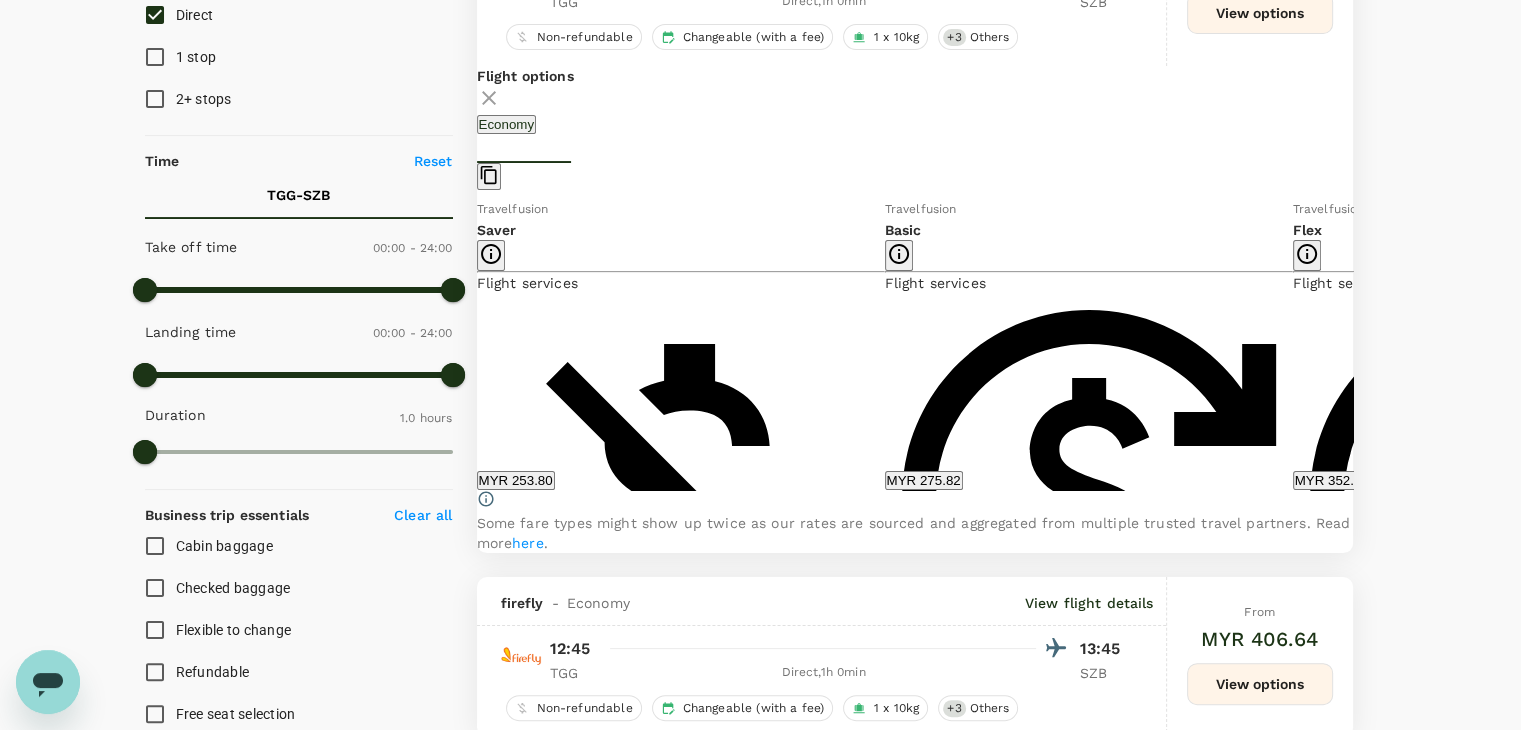 scroll, scrollTop: 310, scrollLeft: 0, axis: vertical 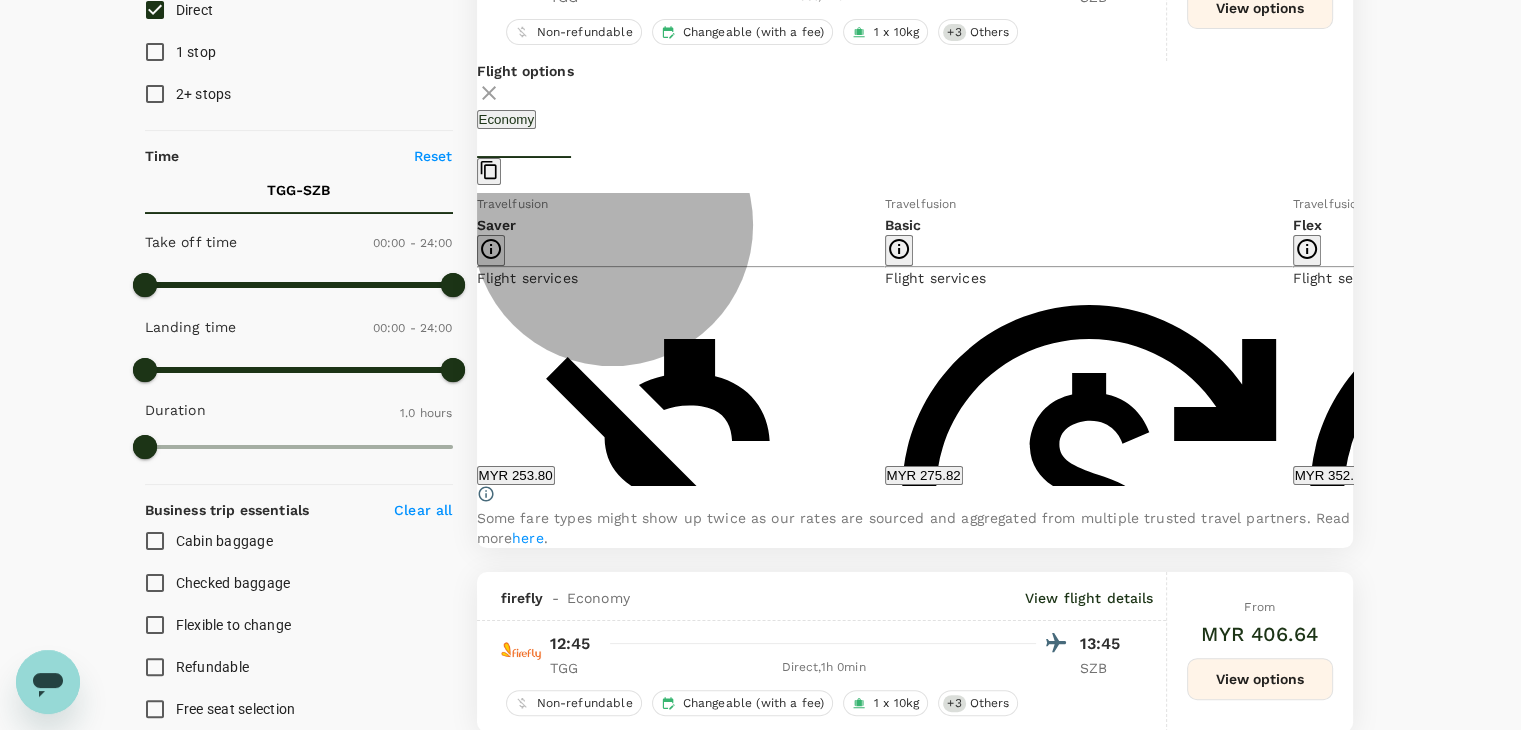 click on "MYR 352.84" at bounding box center [1332, 475] 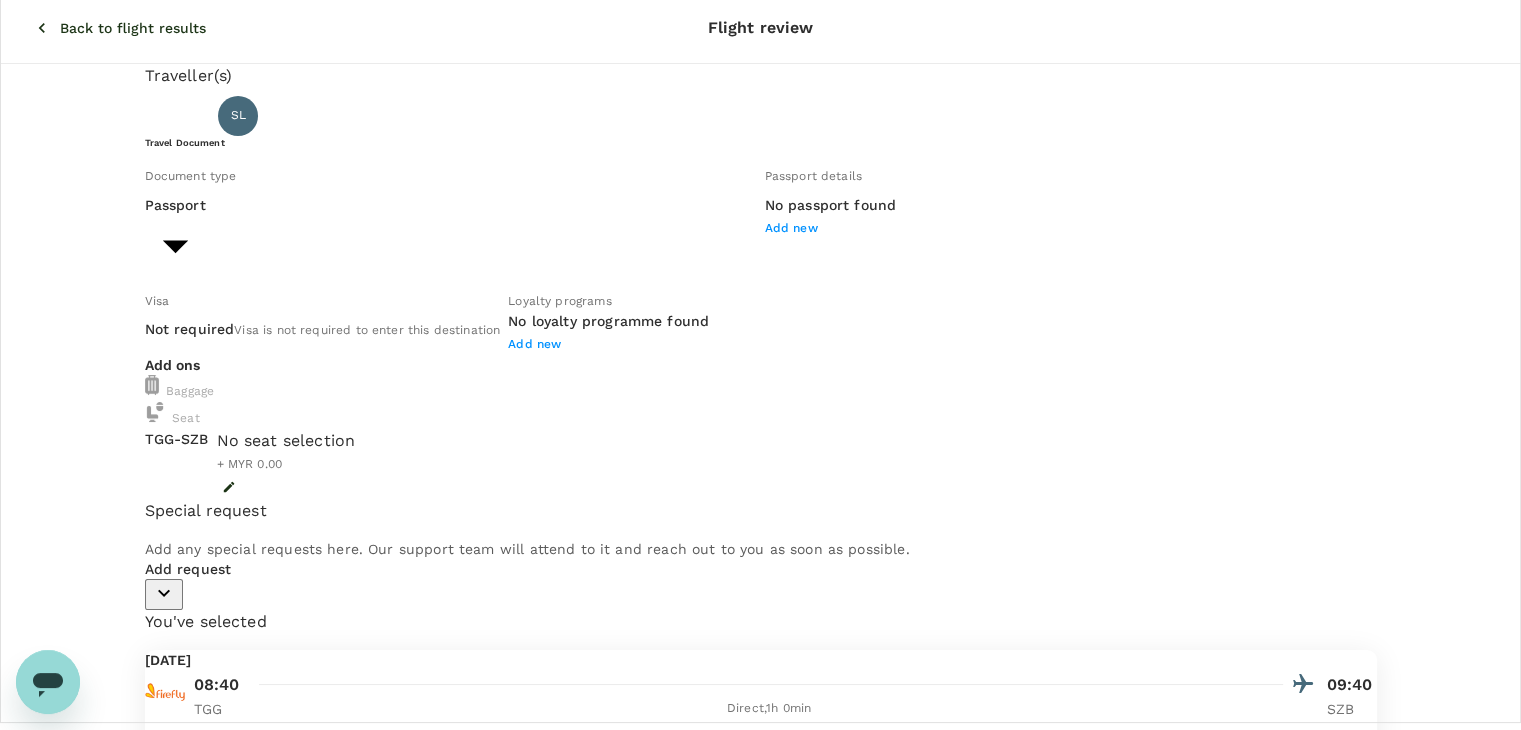 scroll, scrollTop: 0, scrollLeft: 0, axis: both 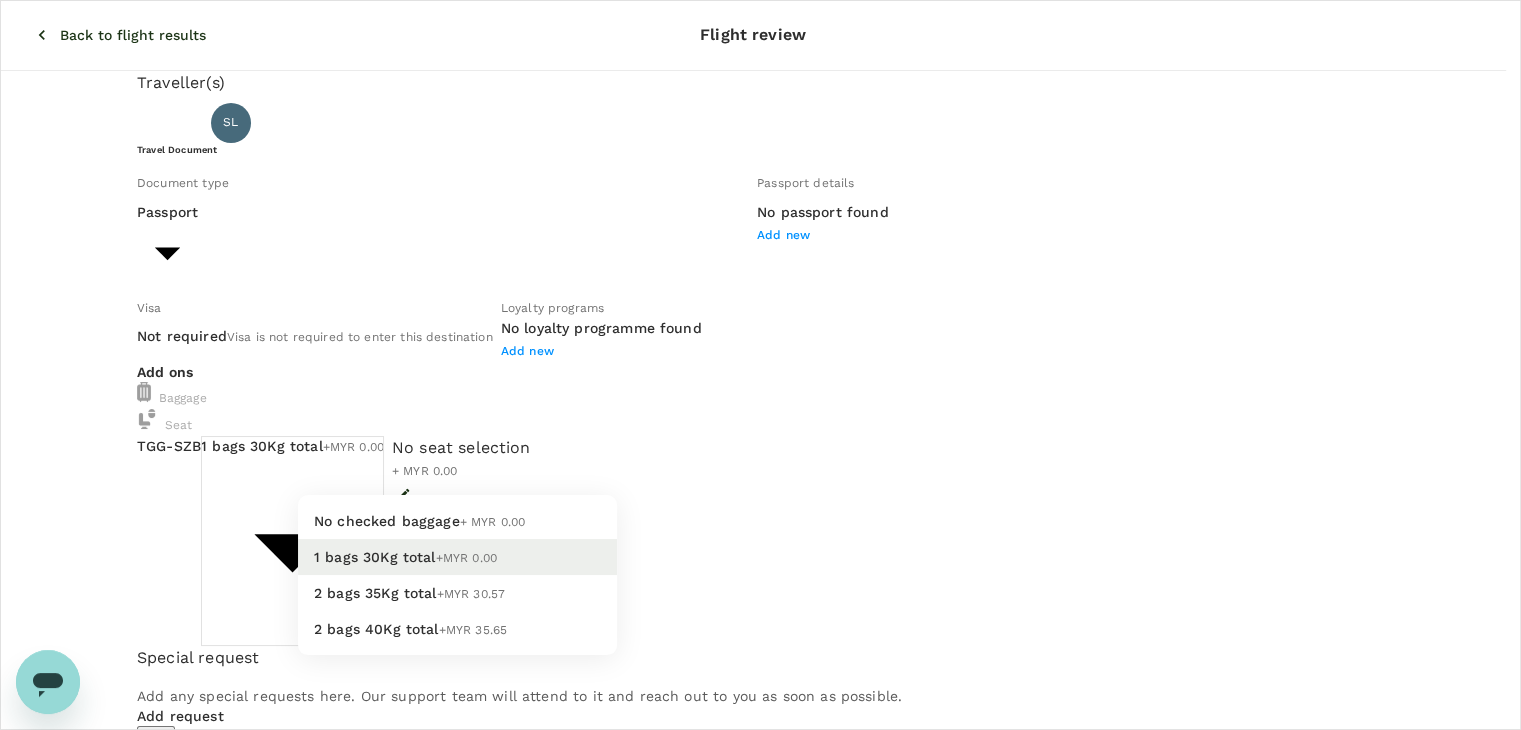 click on "Back to flight results Flight review Traveller(s) Traveller   1 : SL [PERSON_NAME]   [PERSON_NAME] Travel Document Document type Passport Passport ​ Passport details No passport found Add new Visa Not required Visa is not required to enter this destination Loyalty programs No loyalty programme found Add new Add ons Baggage Seat TGG  -  SZB 1 bags 30Kg total +MYR 0.00 1 - 0 ​ No seat selection + MYR 0.00 Special request Add any special requests here. Our support team will attend to it and reach out to you as soon as possible. Add request You've selected [DATE] 08:40 09:40 TGG Direct ,  1h 0min SZB View flight details Price summary Total fare (1 traveller(s)) MYR 342.84 Air fare MYR 342.84 Baggage fee MYR 0.00 Seat fee MYR 0.00 Service fee MYR 10.00 Total MYR 352.84 Continue to payment details Some travellers require a valid travel document to proceed with this booking by TruTrip  ( 3.48.2   ) View details Edit Add new No checked baggage + MYR 0.00 1 bags 30Kg total +MYR 0.00 2 bags 35Kg total +MYR 30.57" at bounding box center (760, 685) 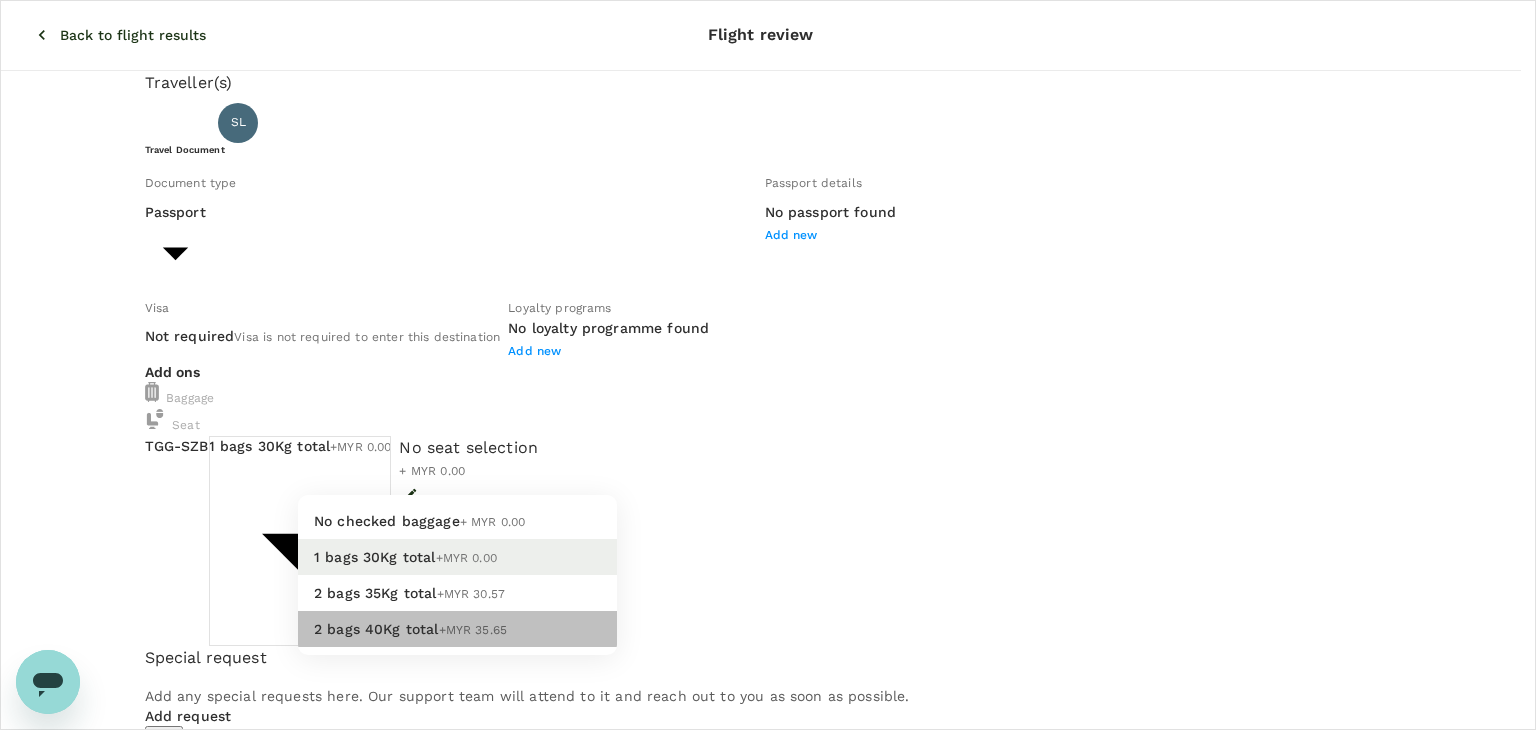 click on "+MYR 35.65" at bounding box center [473, 630] 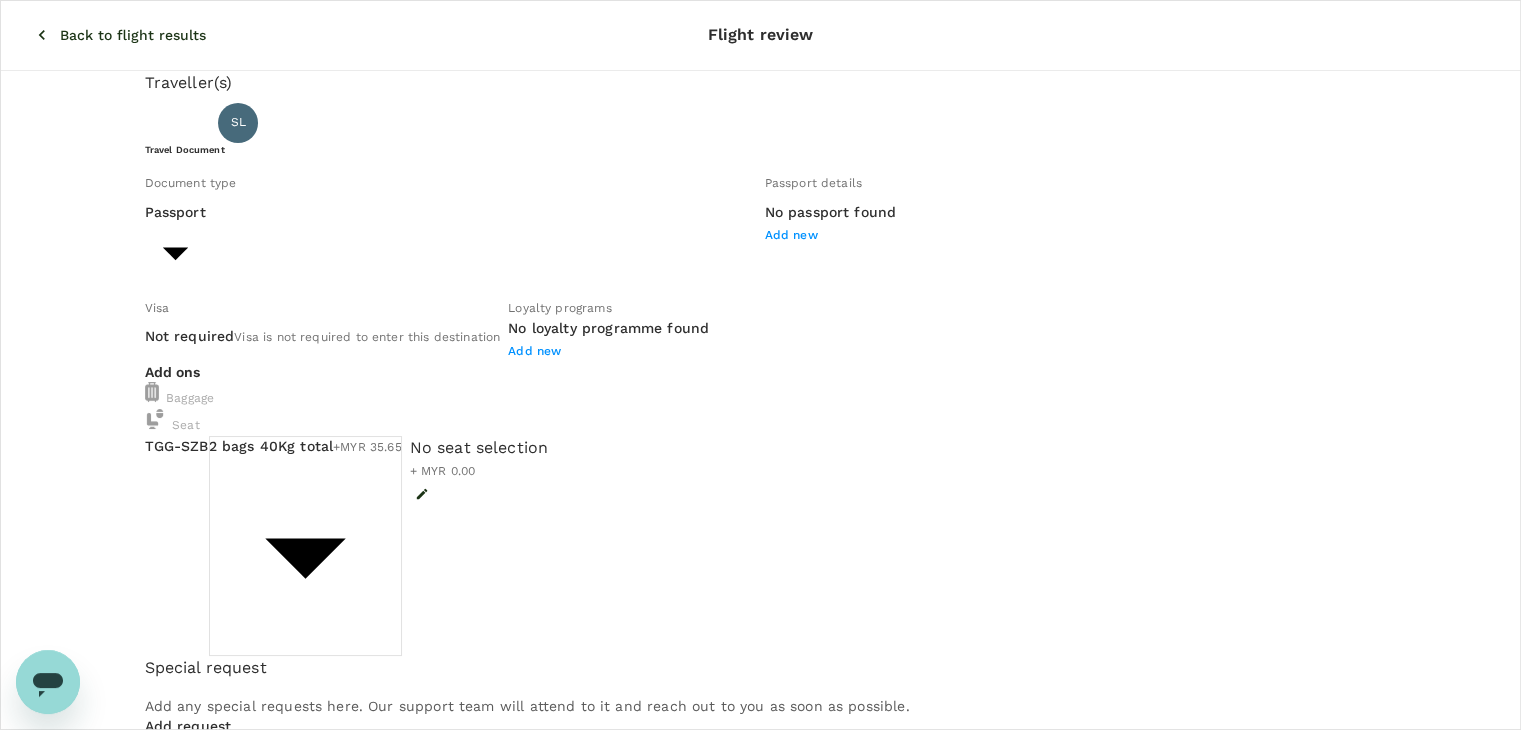 click on "View flight details" at bounding box center [198, 902] 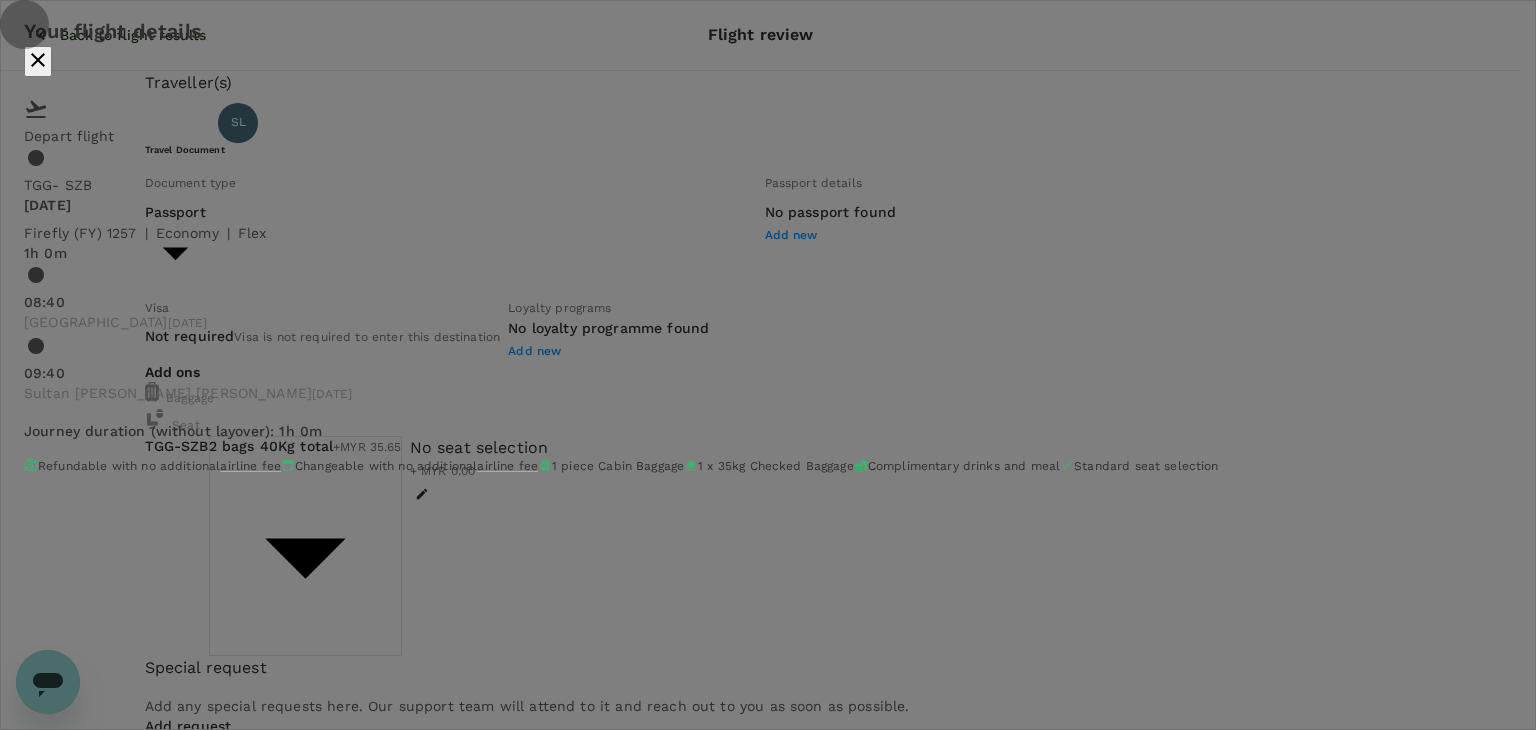 drag, startPoint x: 1220, startPoint y: 172, endPoint x: 734, endPoint y: 213, distance: 487.72635 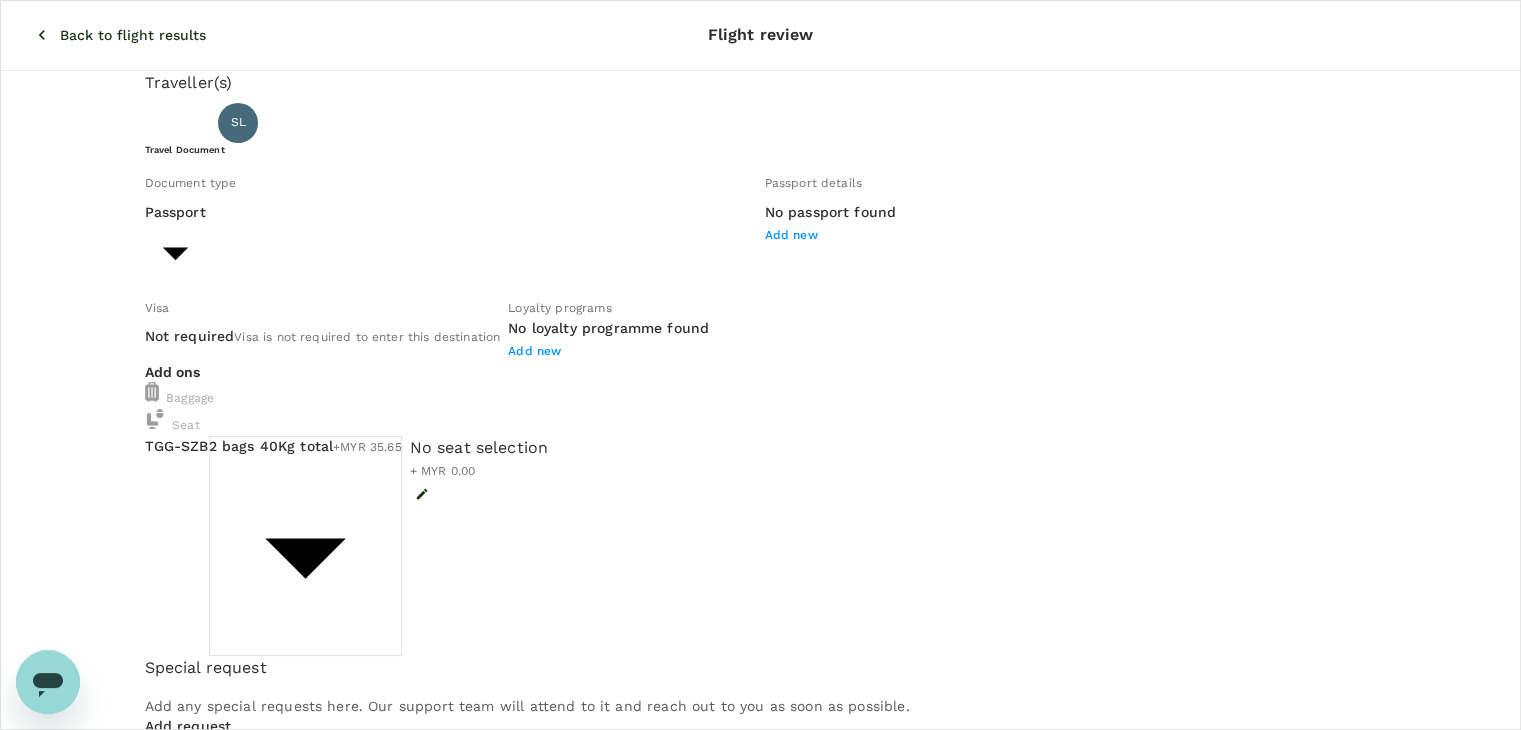 click 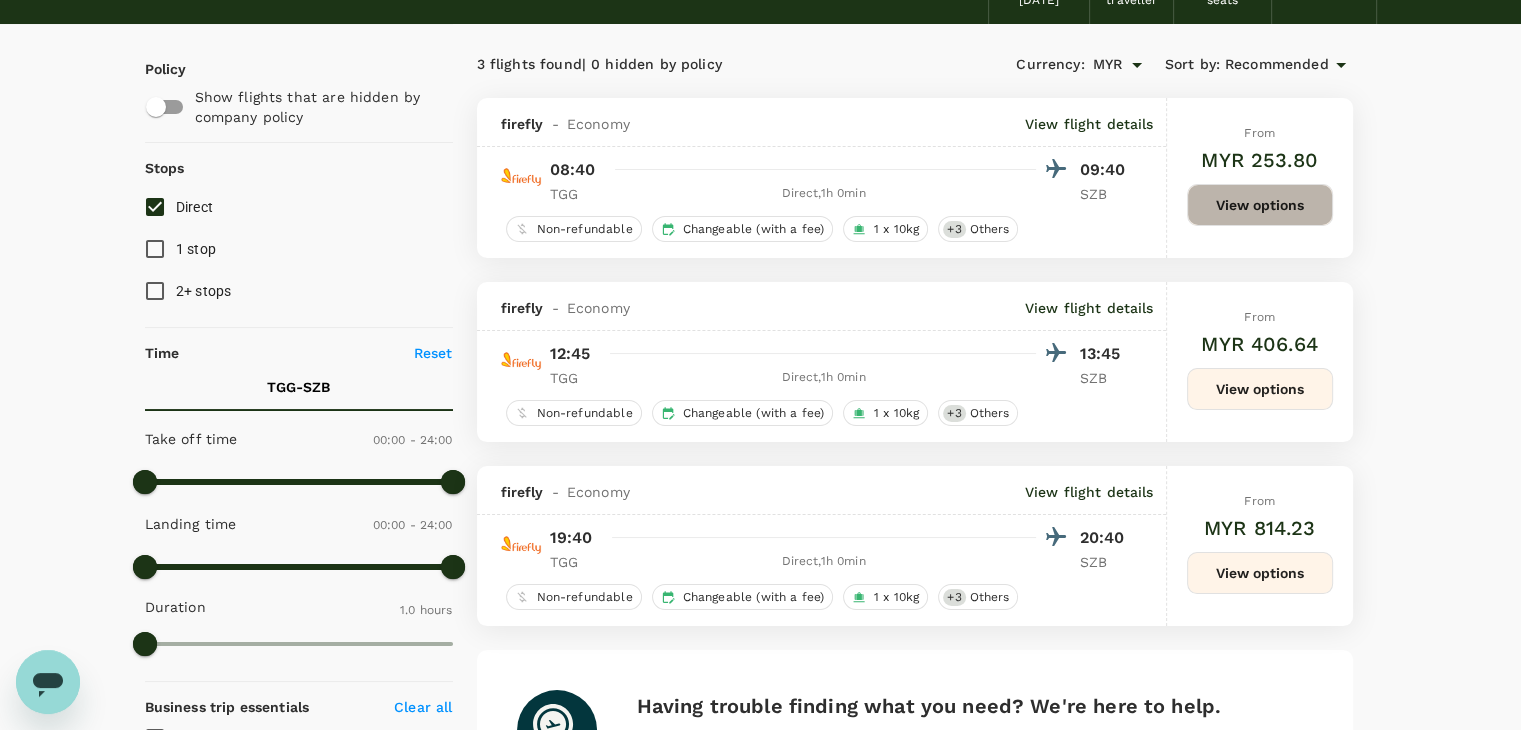 click on "View options" at bounding box center (1260, 205) 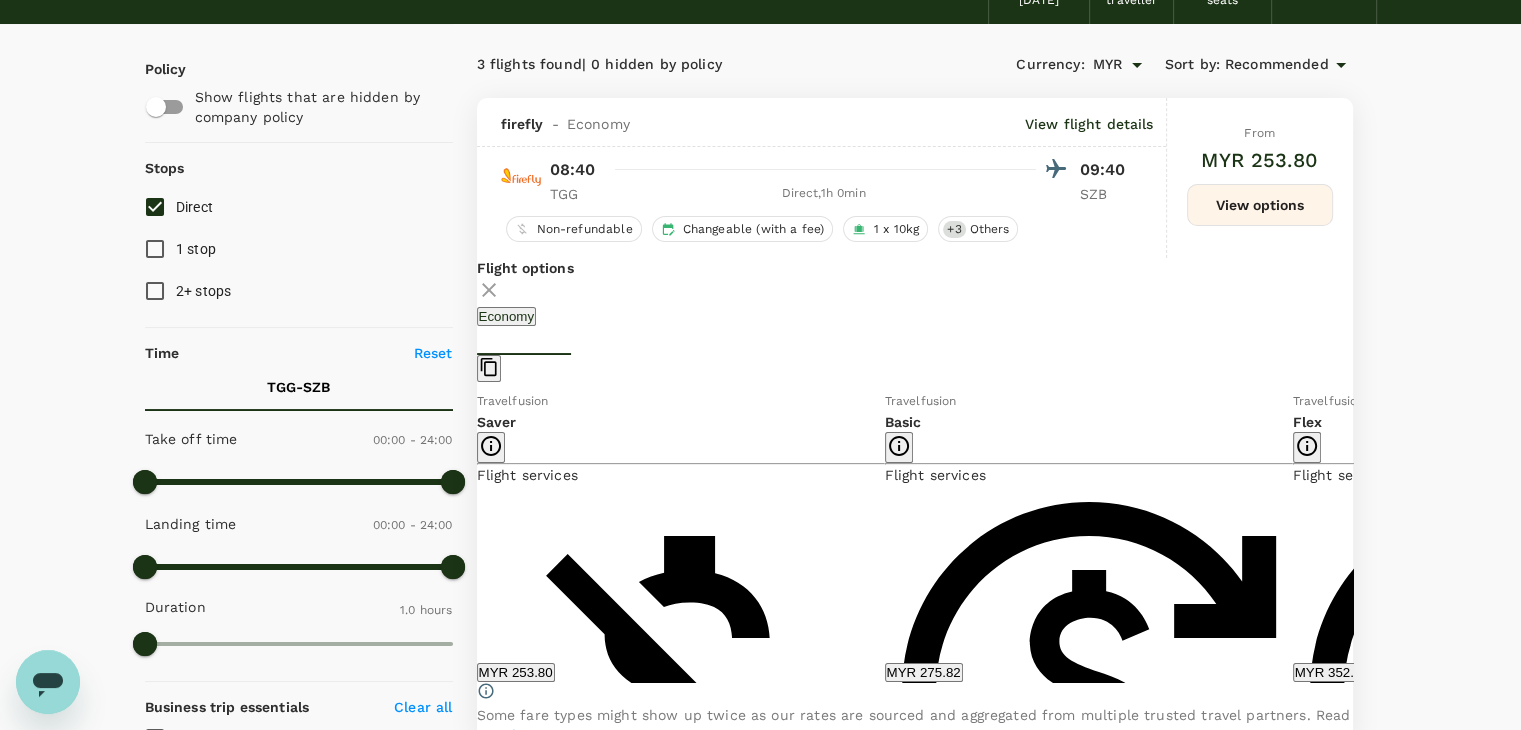 scroll, scrollTop: 211, scrollLeft: 0, axis: vertical 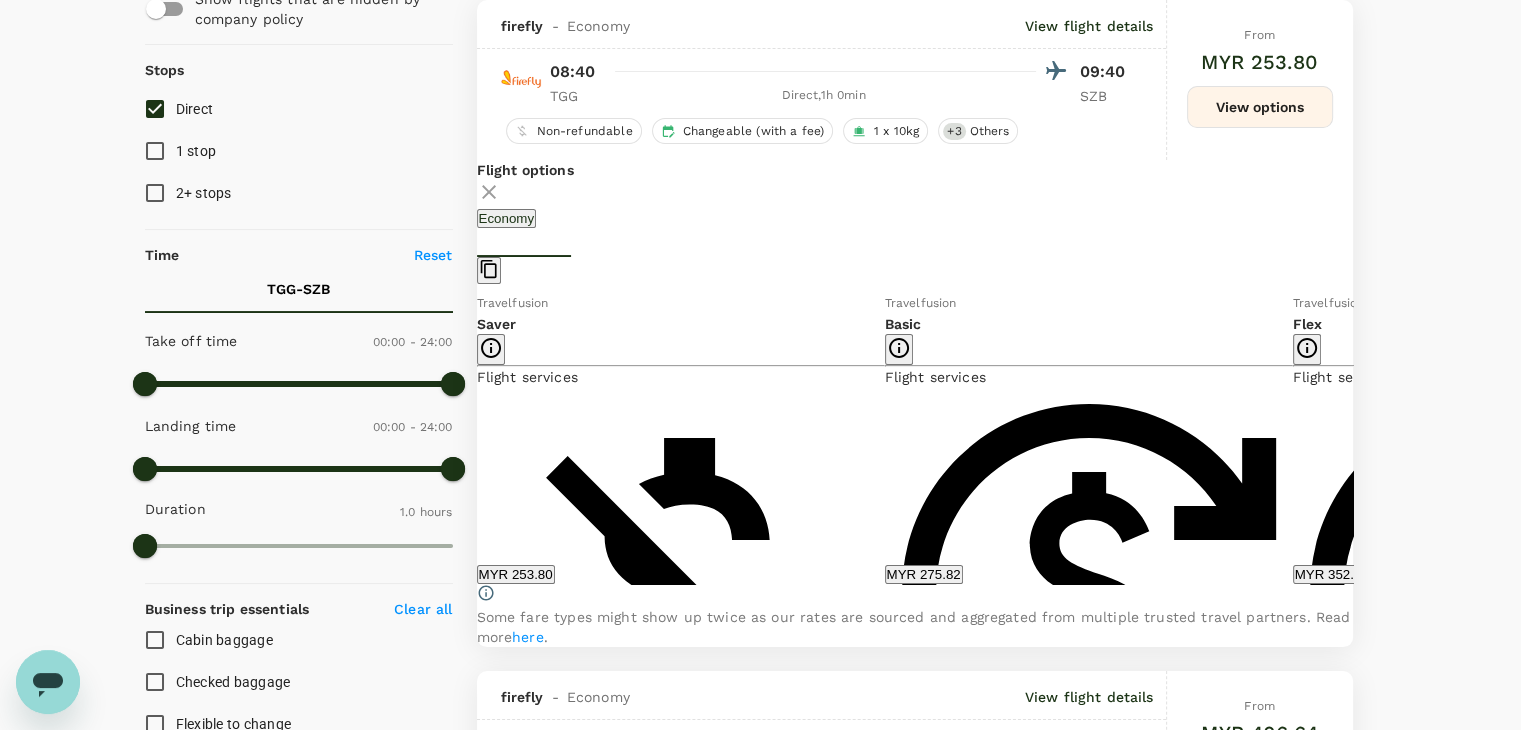 click on "Show more" at bounding box center (920, 1773) 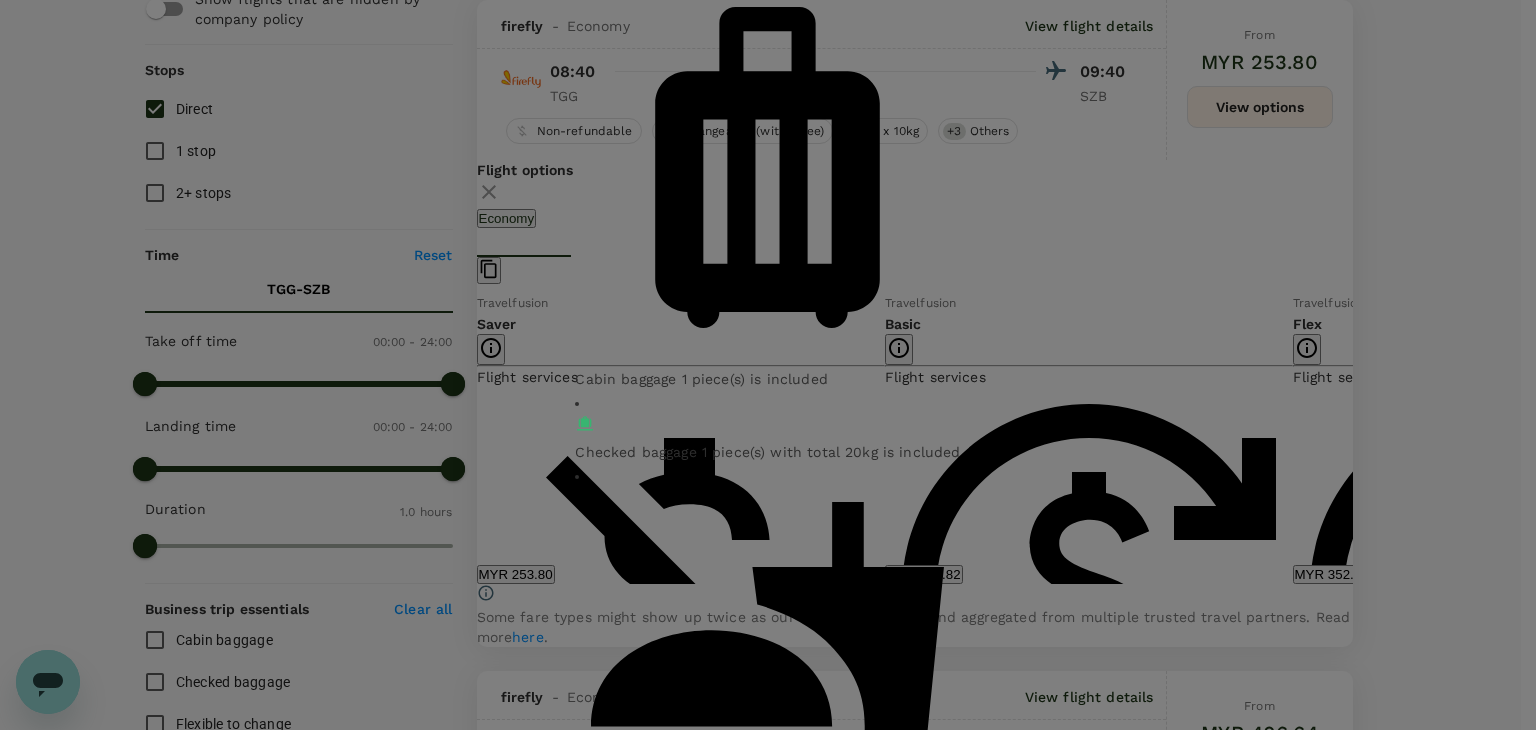 click 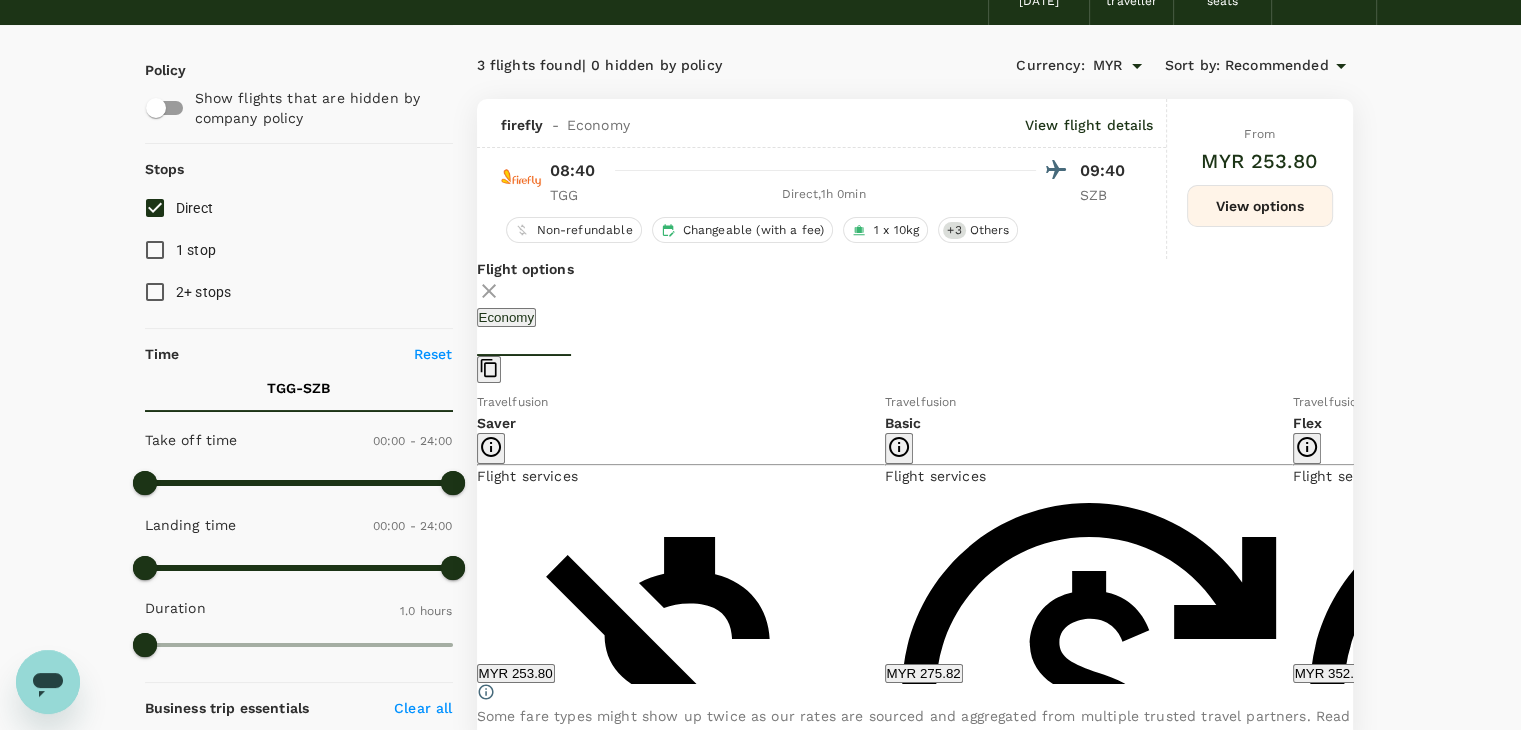 scroll, scrollTop: 111, scrollLeft: 0, axis: vertical 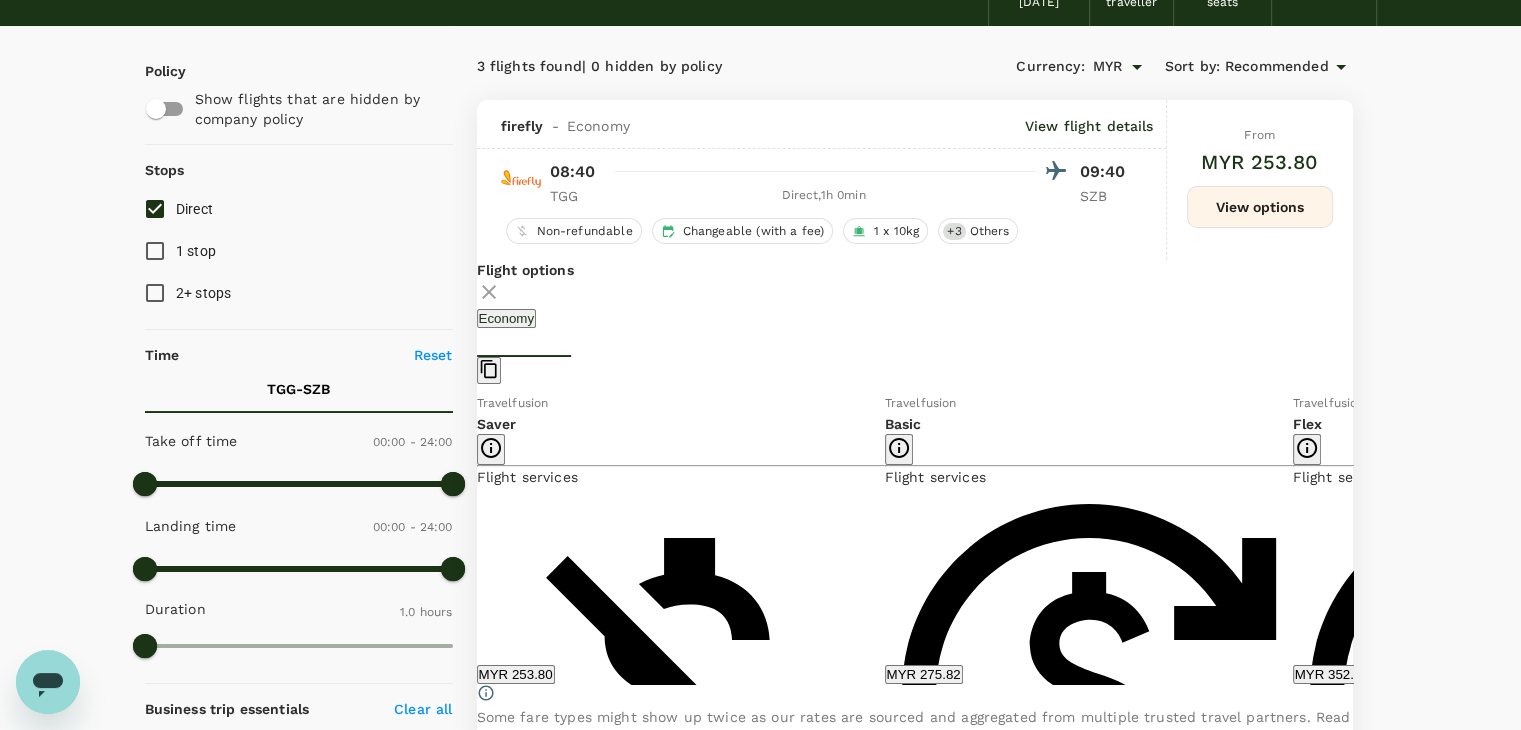 click 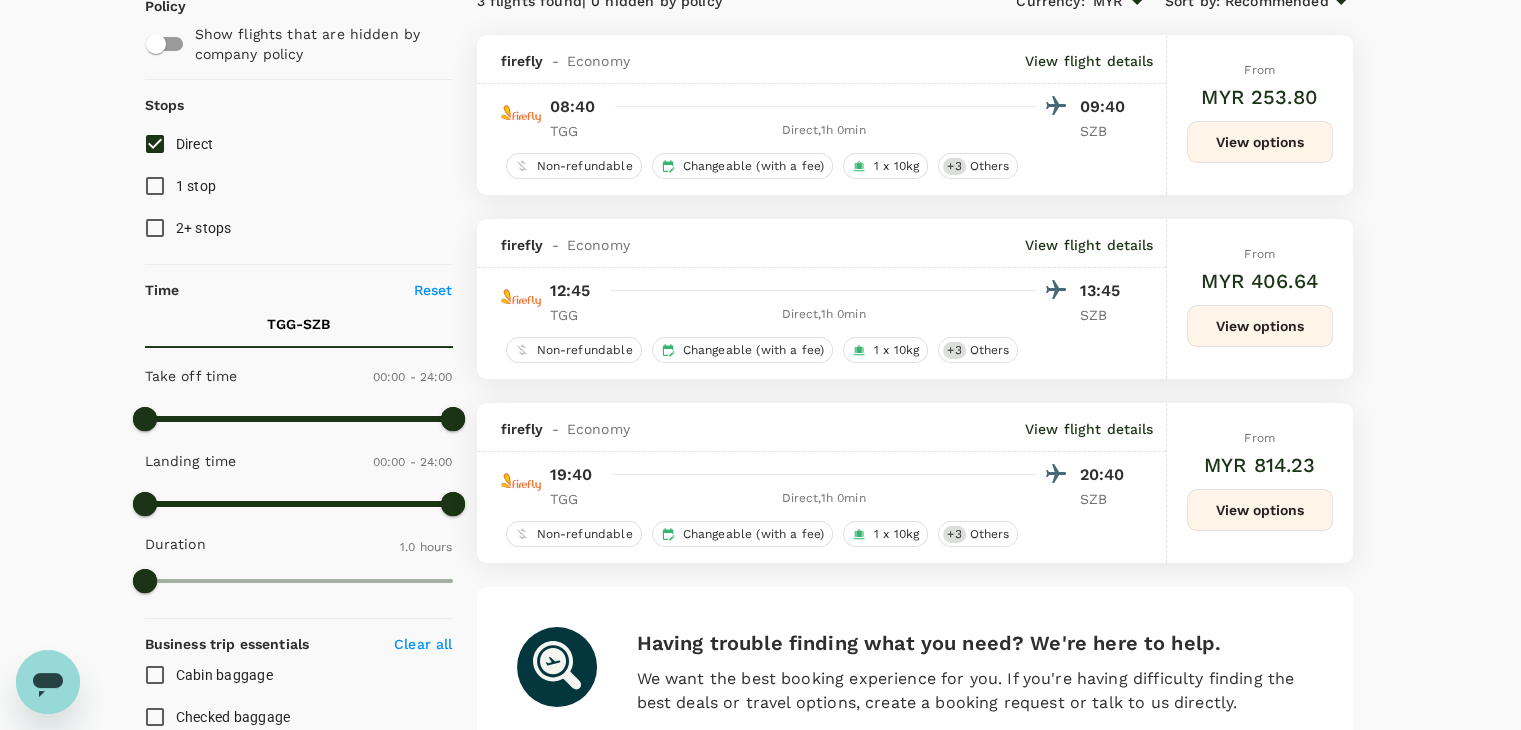 scroll, scrollTop: 211, scrollLeft: 0, axis: vertical 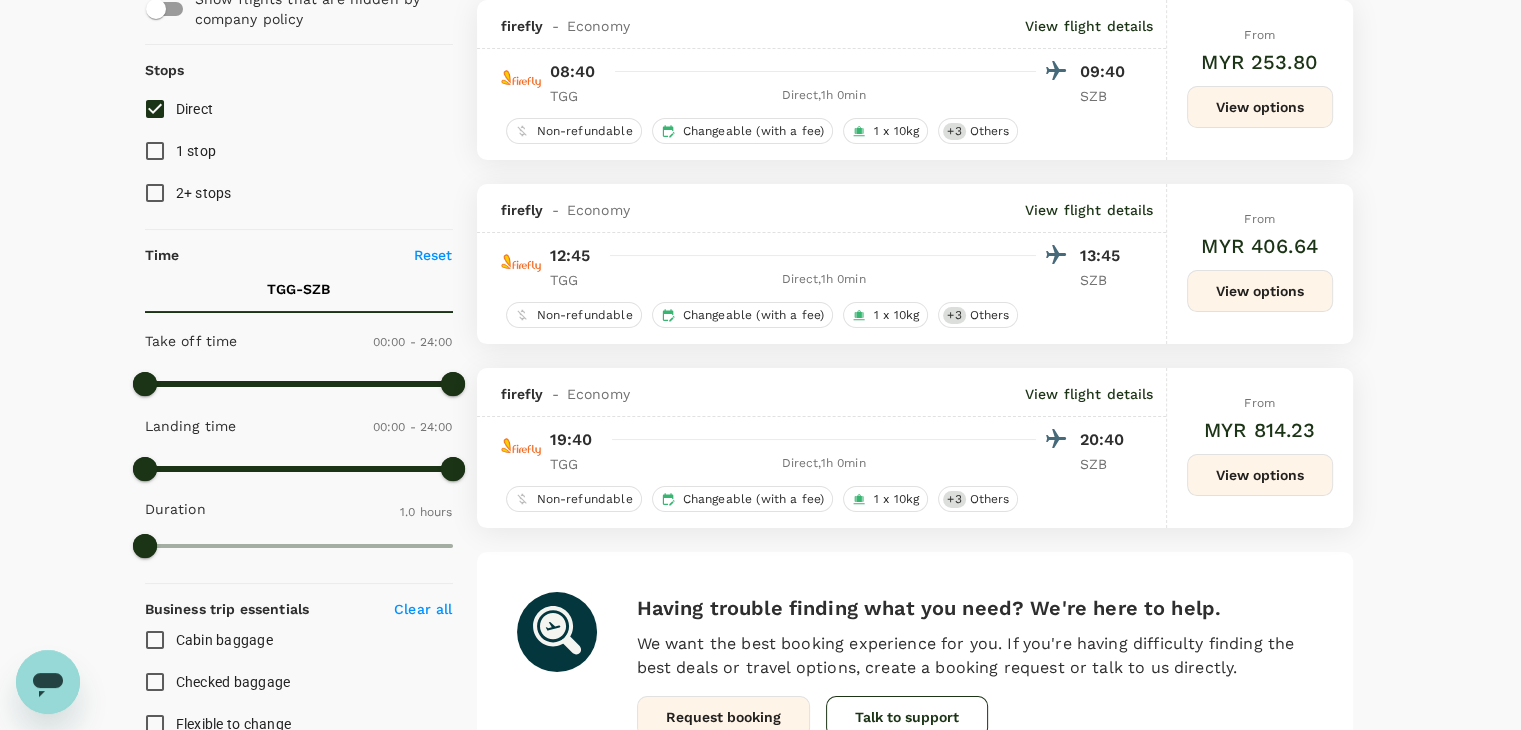 click on "View options" at bounding box center [1260, 291] 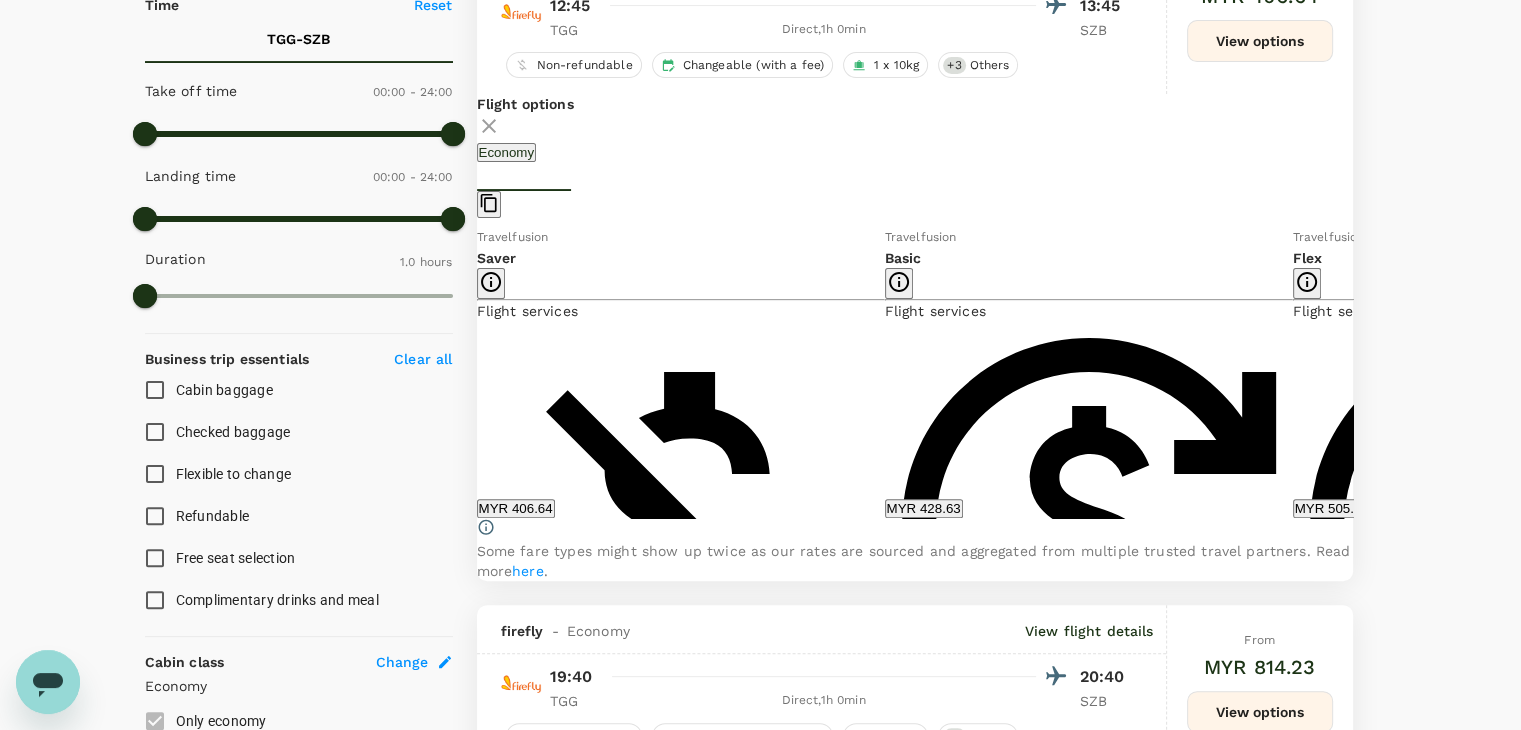 scroll, scrollTop: 466, scrollLeft: 0, axis: vertical 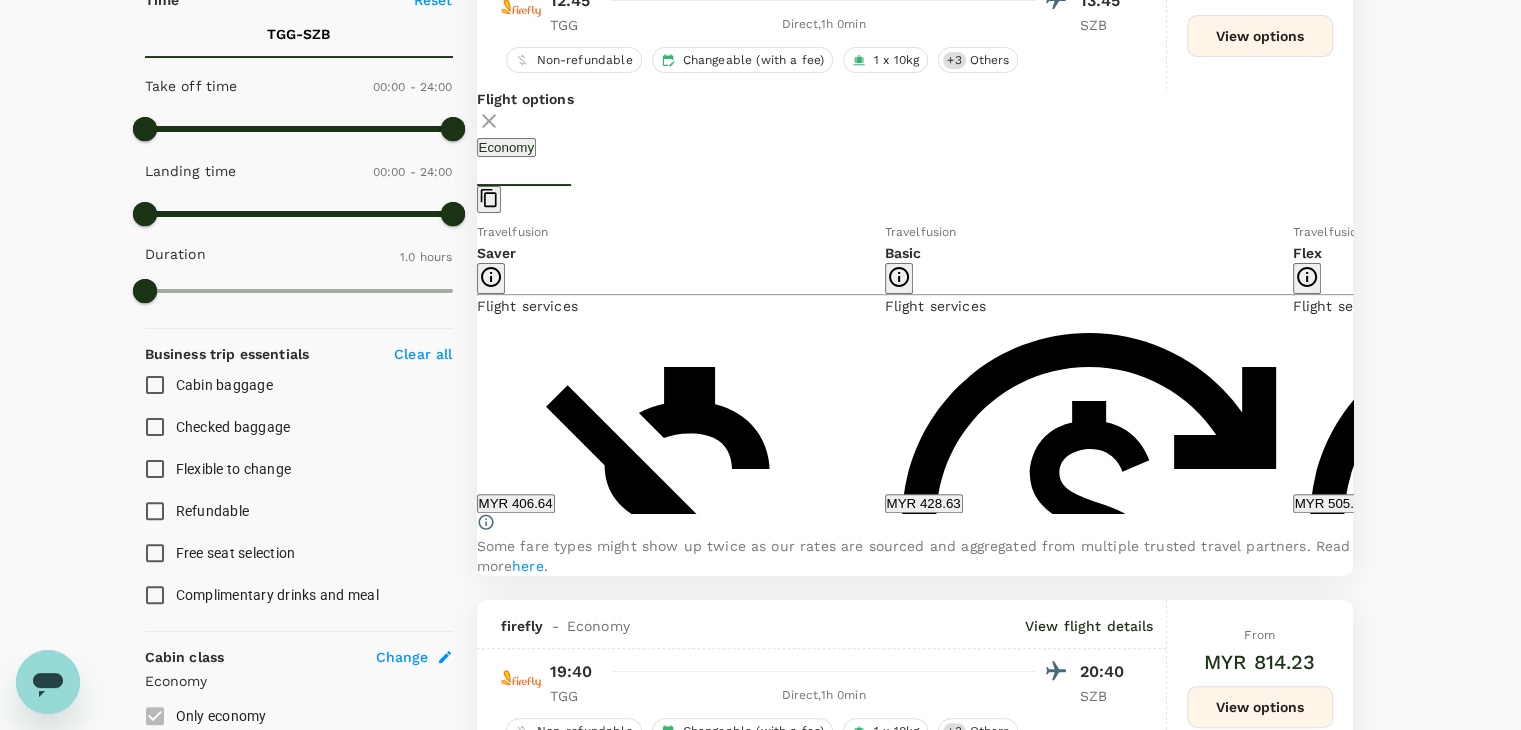 click on "MYR 406.64" at bounding box center [516, 503] 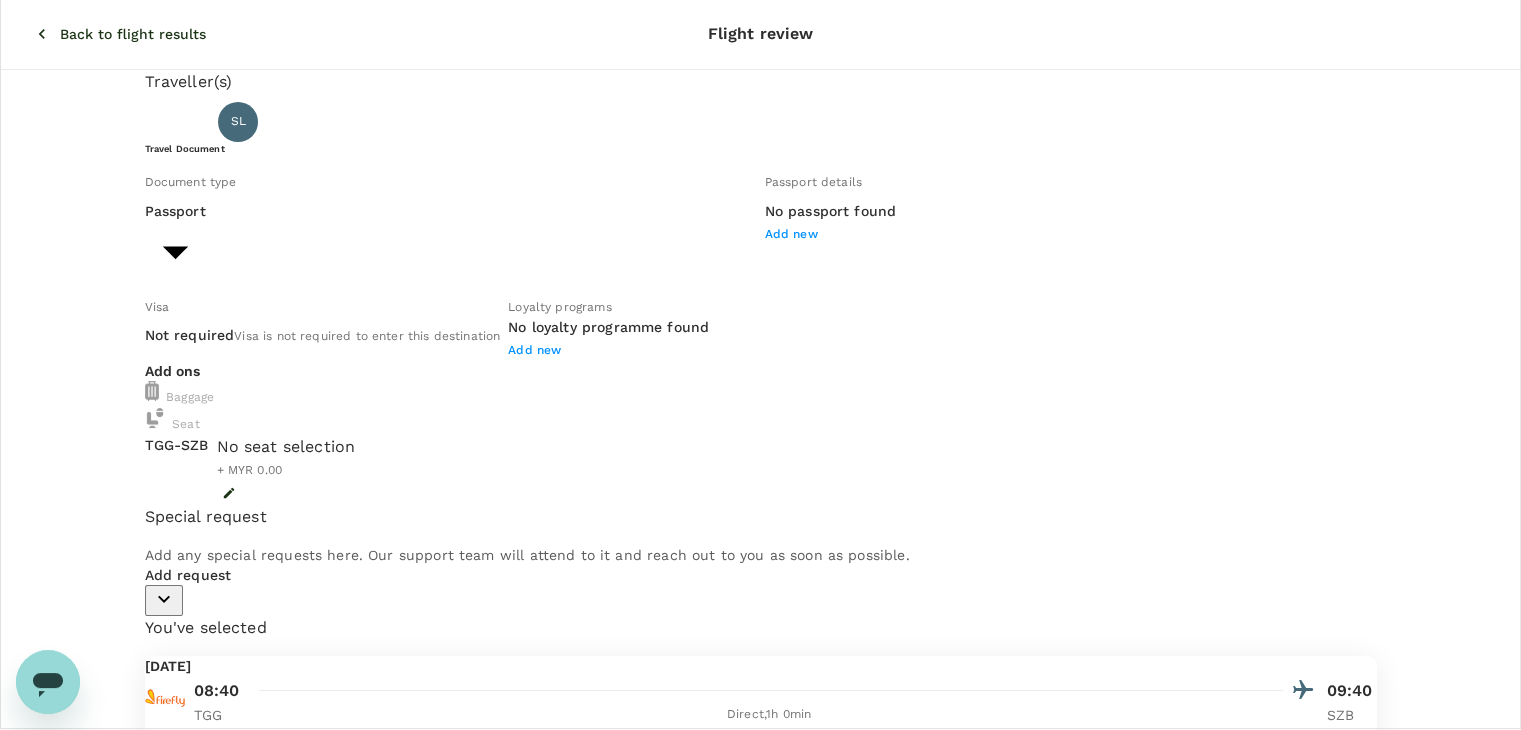 scroll, scrollTop: 0, scrollLeft: 0, axis: both 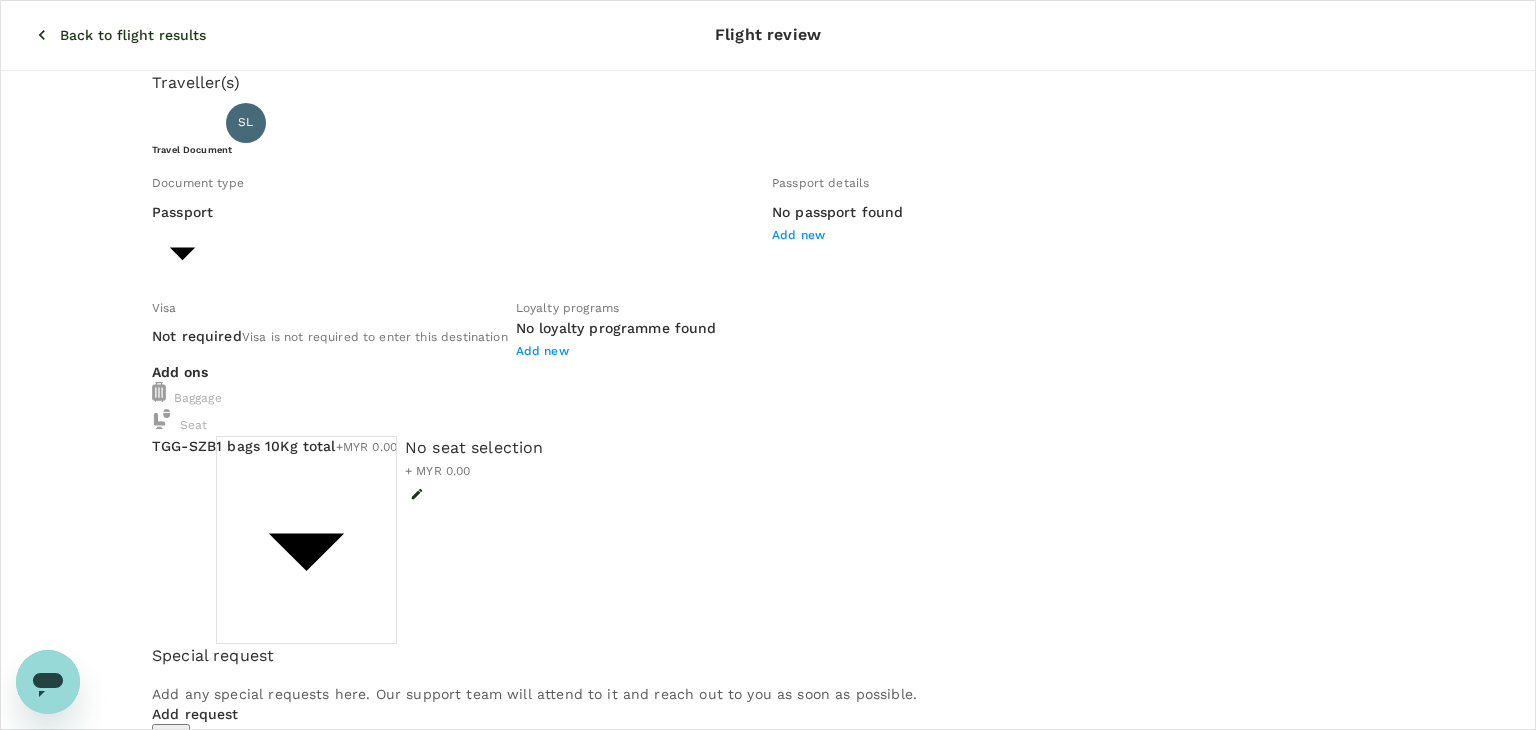 click on "Back to flight results Flight review Traveller(s) Traveller   1 : SL [PERSON_NAME]   [PERSON_NAME] Travel Document Document type Passport Passport ​ Passport details No passport found Add new Visa Not required Visa is not required to enter this destination Loyalty programs No loyalty programme found Add new Add ons Baggage Seat TGG  -  SZB 1 bags 10Kg total +MYR 0.00 1 - 0 ​ No seat selection + MYR 0.00 Special request Add any special requests here. Our support team will attend to it and reach out to you as soon as possible. Add request You've selected [DATE] 12:45 13:45 TGG Direct ,  1h 0min SZB View flight details Price summary Total fare (1 traveller(s)) MYR 396.64 Air fare MYR 396.64 Baggage fee MYR 0.00 Seat fee MYR 0.00 Service fee MYR 10.00 Total MYR 406.64 Continue to payment details Some travellers require a valid travel document to proceed with this booking by TruTrip  ( 3.48.2   ) View details Edit Add new" at bounding box center [768, 684] 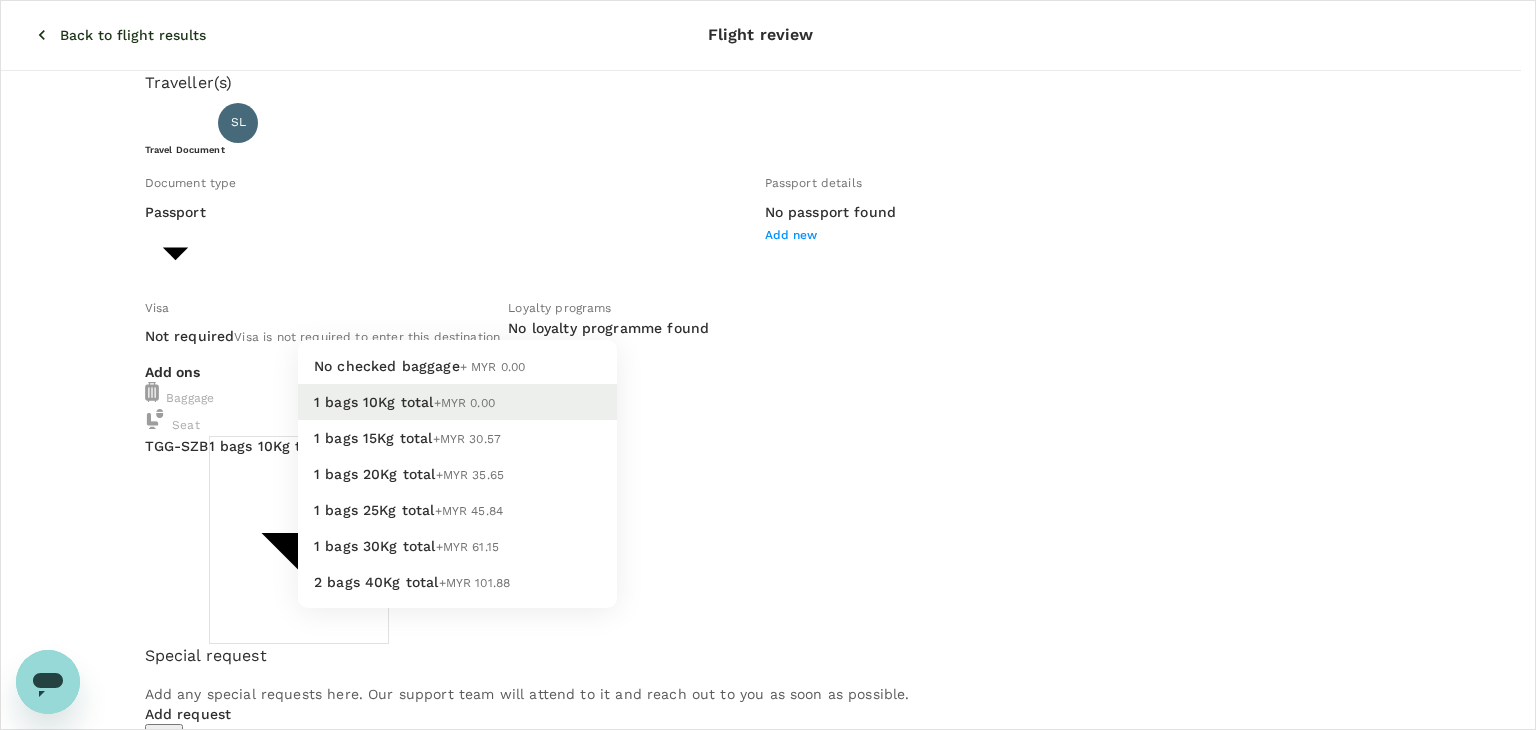 click on "2 bags 40Kg total +MYR 101.88" at bounding box center [457, 582] 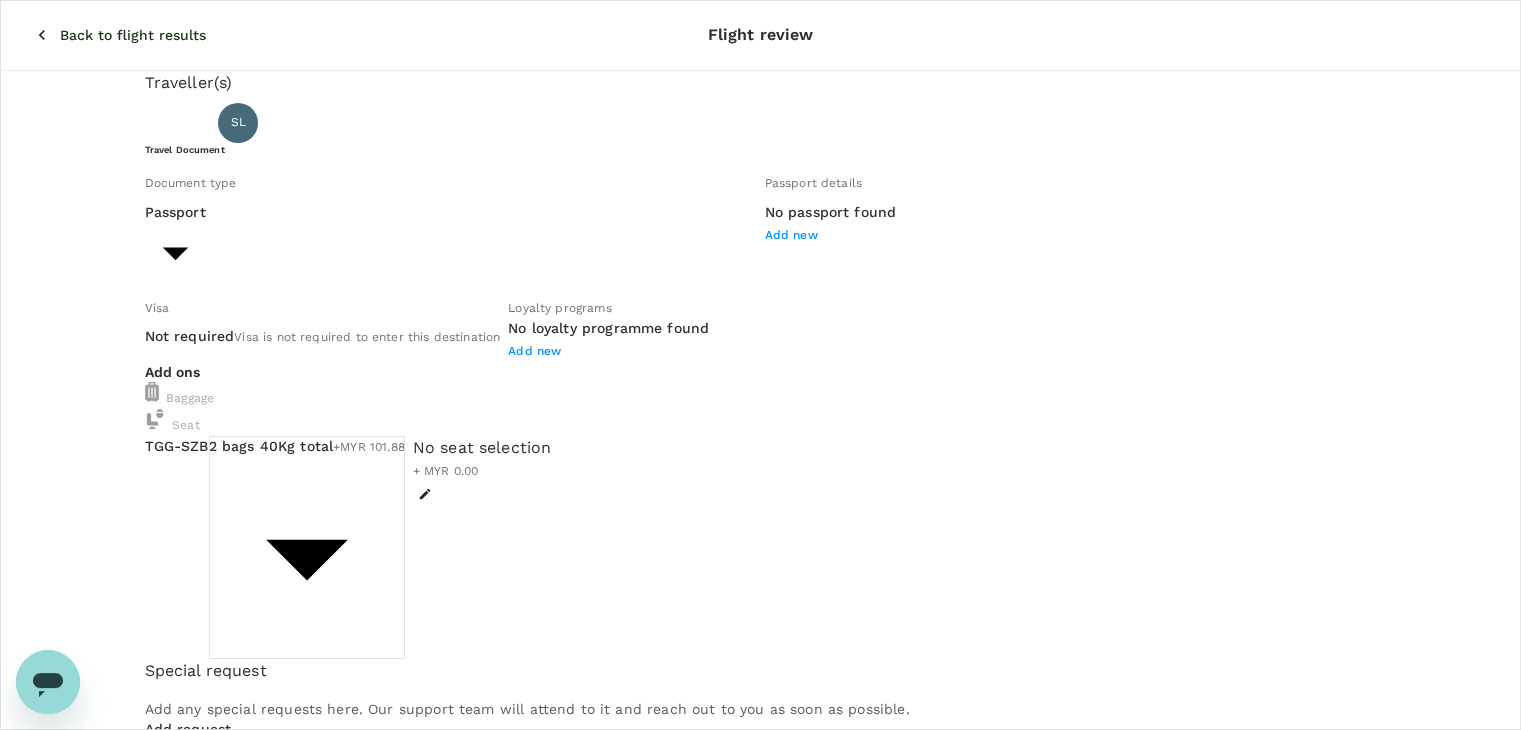 click 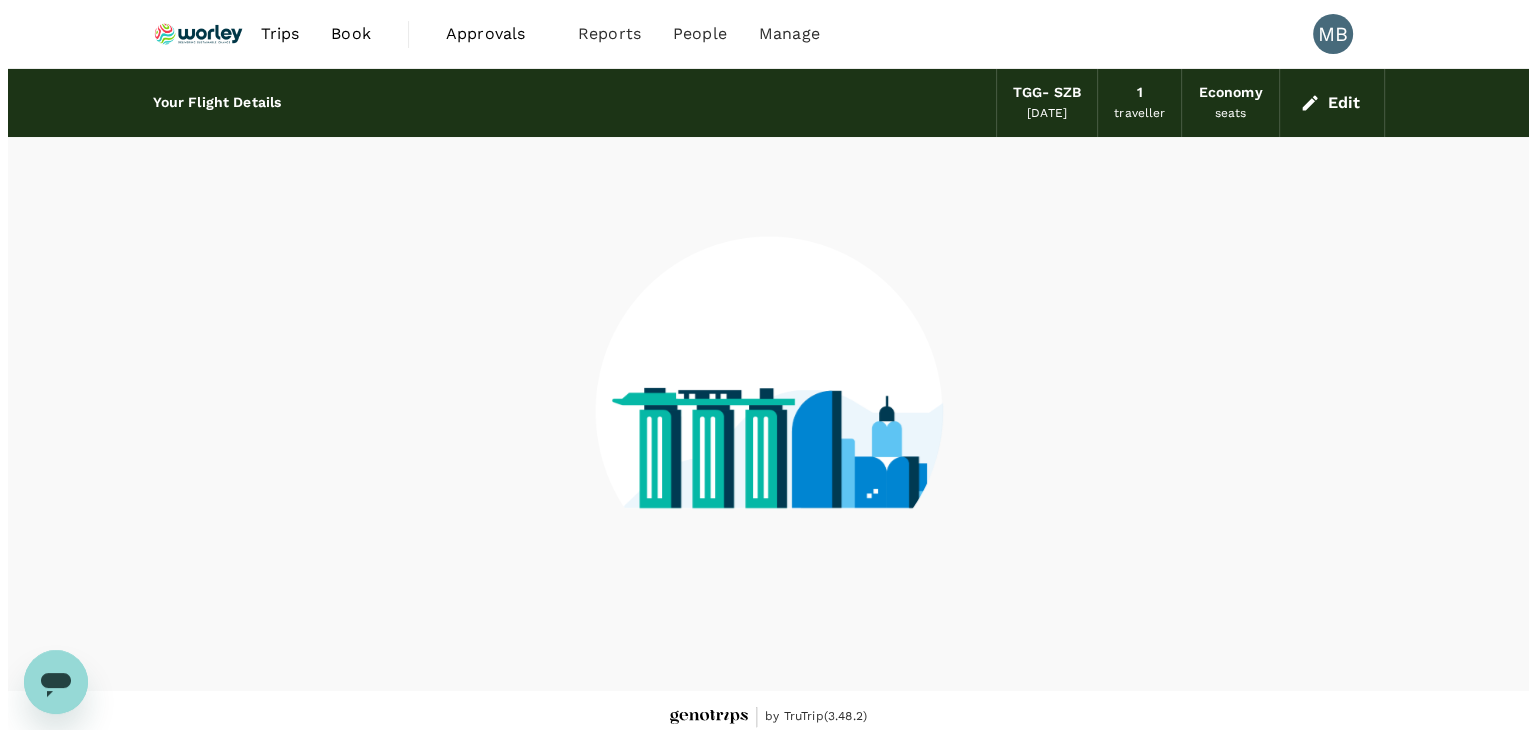 scroll, scrollTop: 13, scrollLeft: 0, axis: vertical 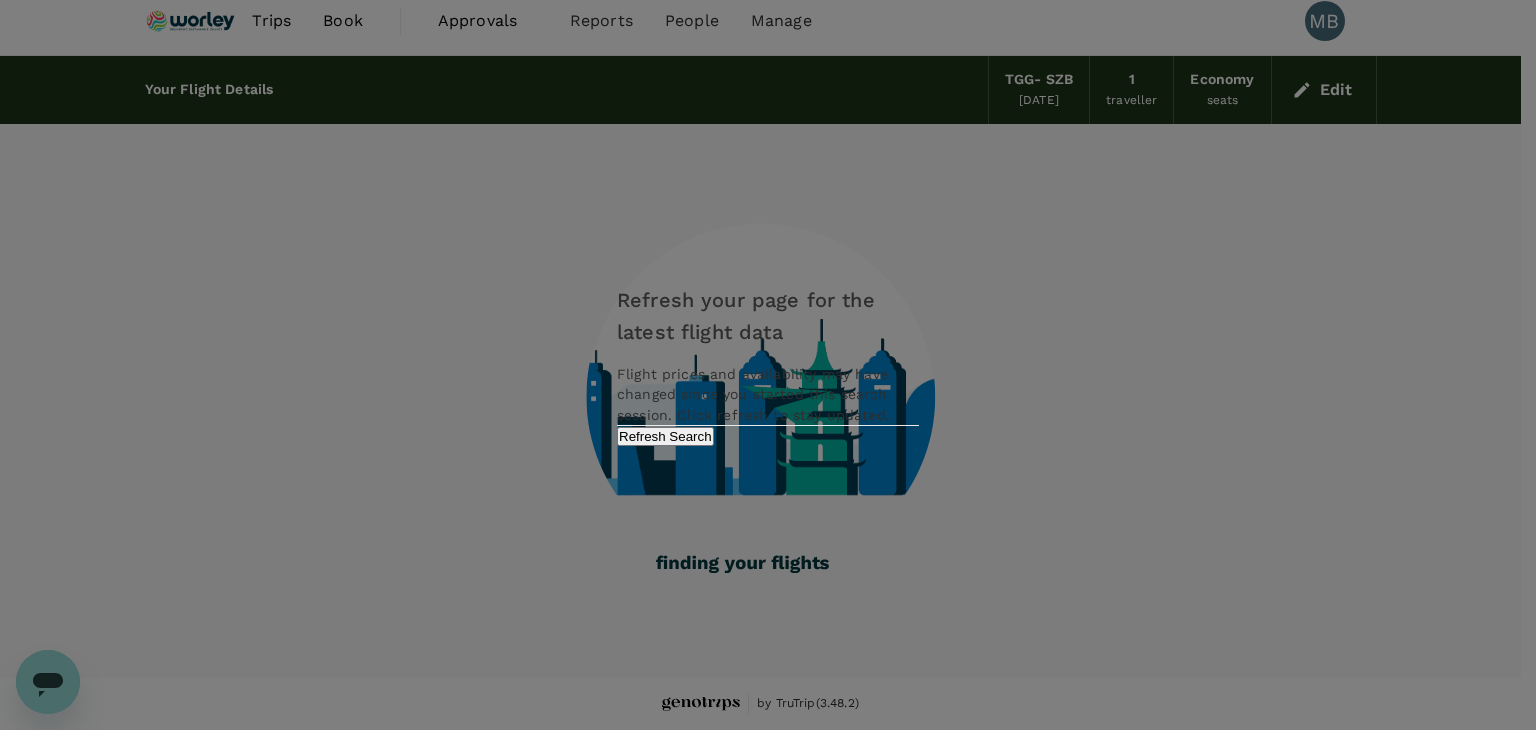 click on "Refresh Search" at bounding box center [665, 436] 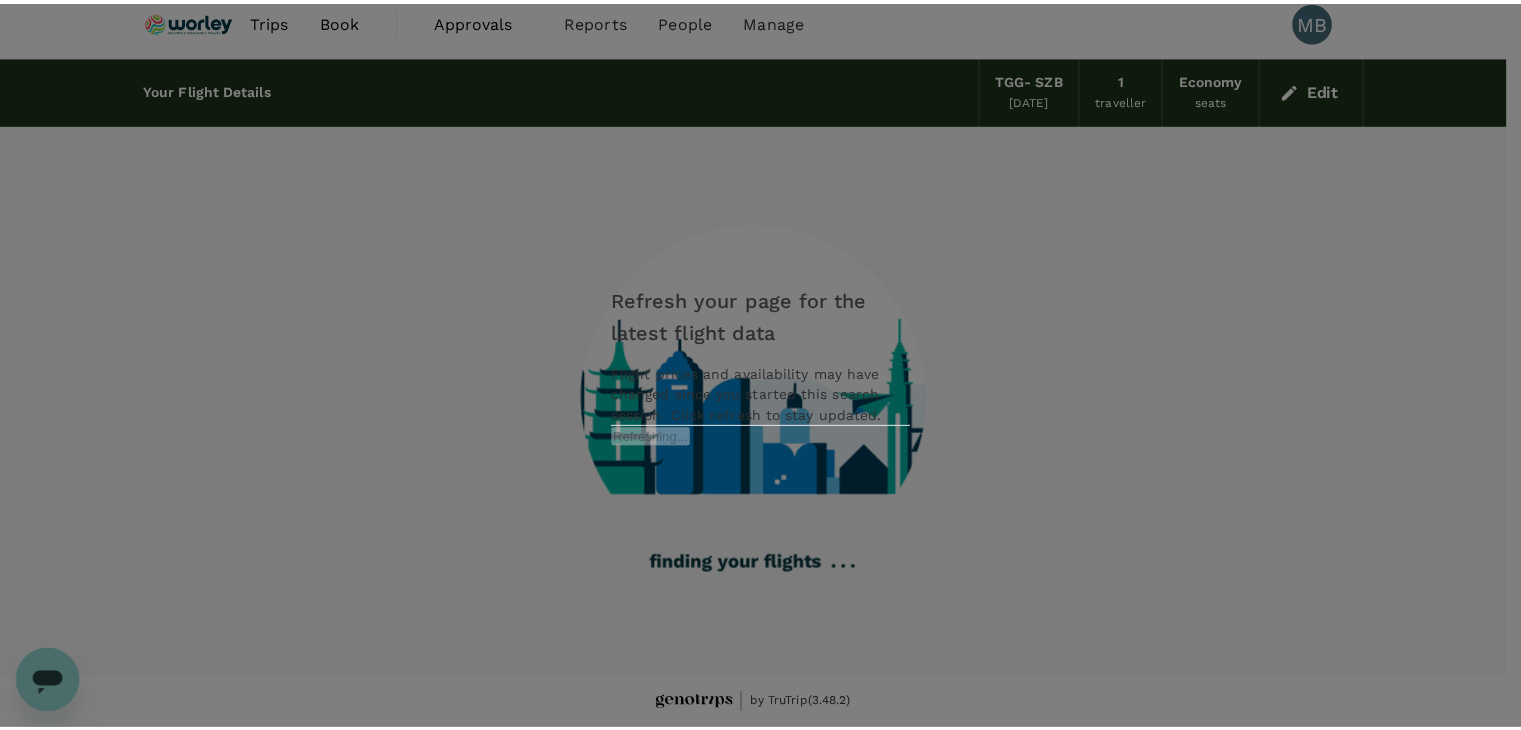 scroll, scrollTop: 0, scrollLeft: 0, axis: both 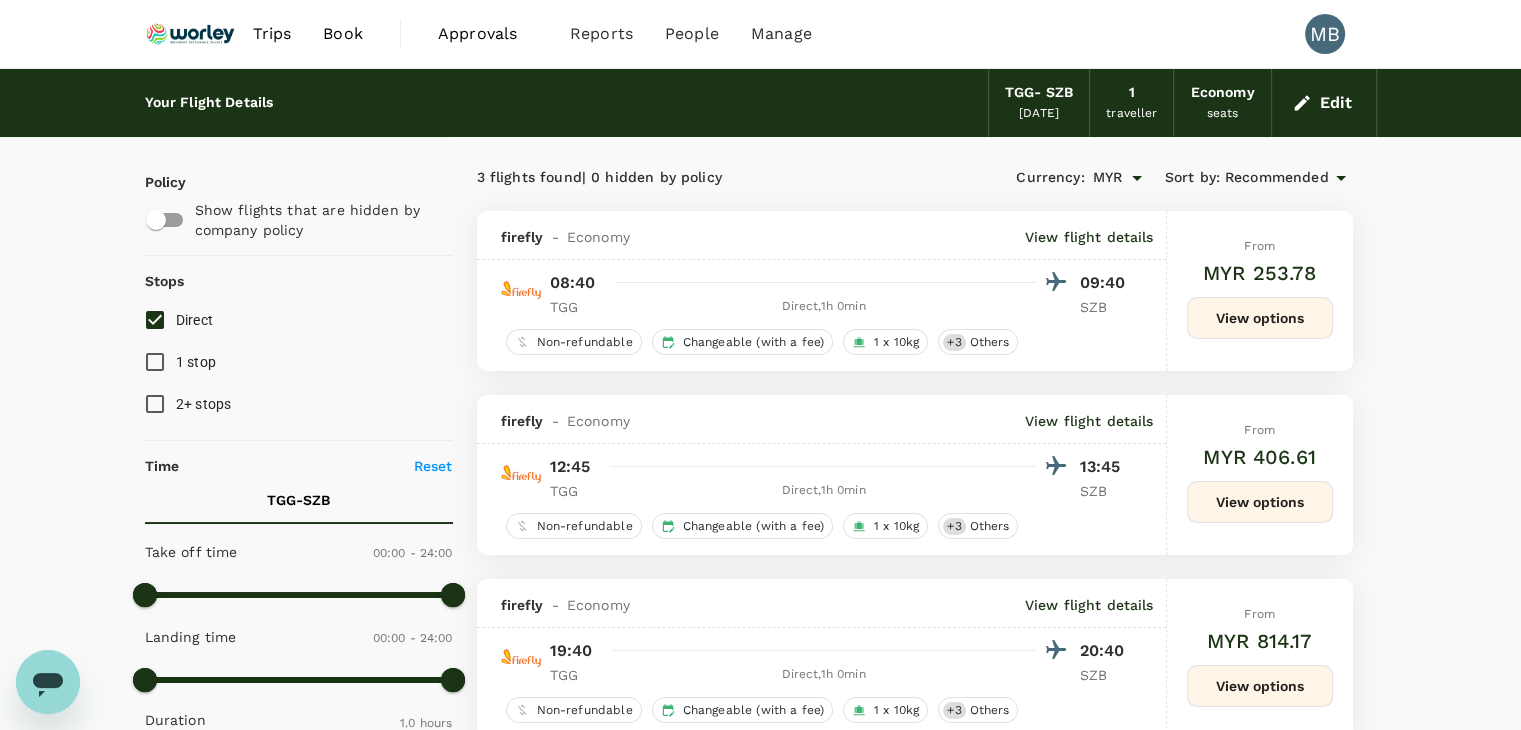 click on "View options" at bounding box center (1260, 502) 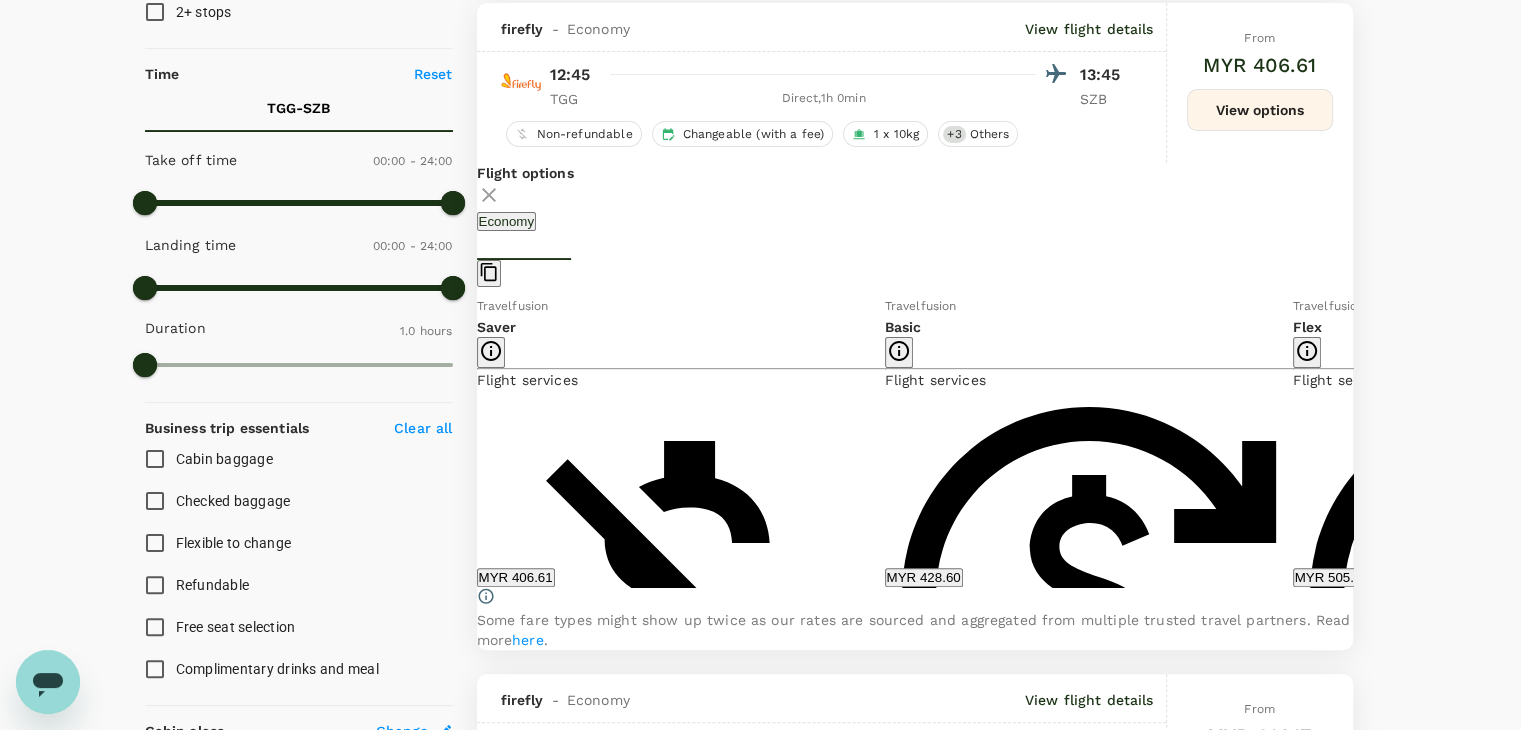 scroll, scrollTop: 395, scrollLeft: 0, axis: vertical 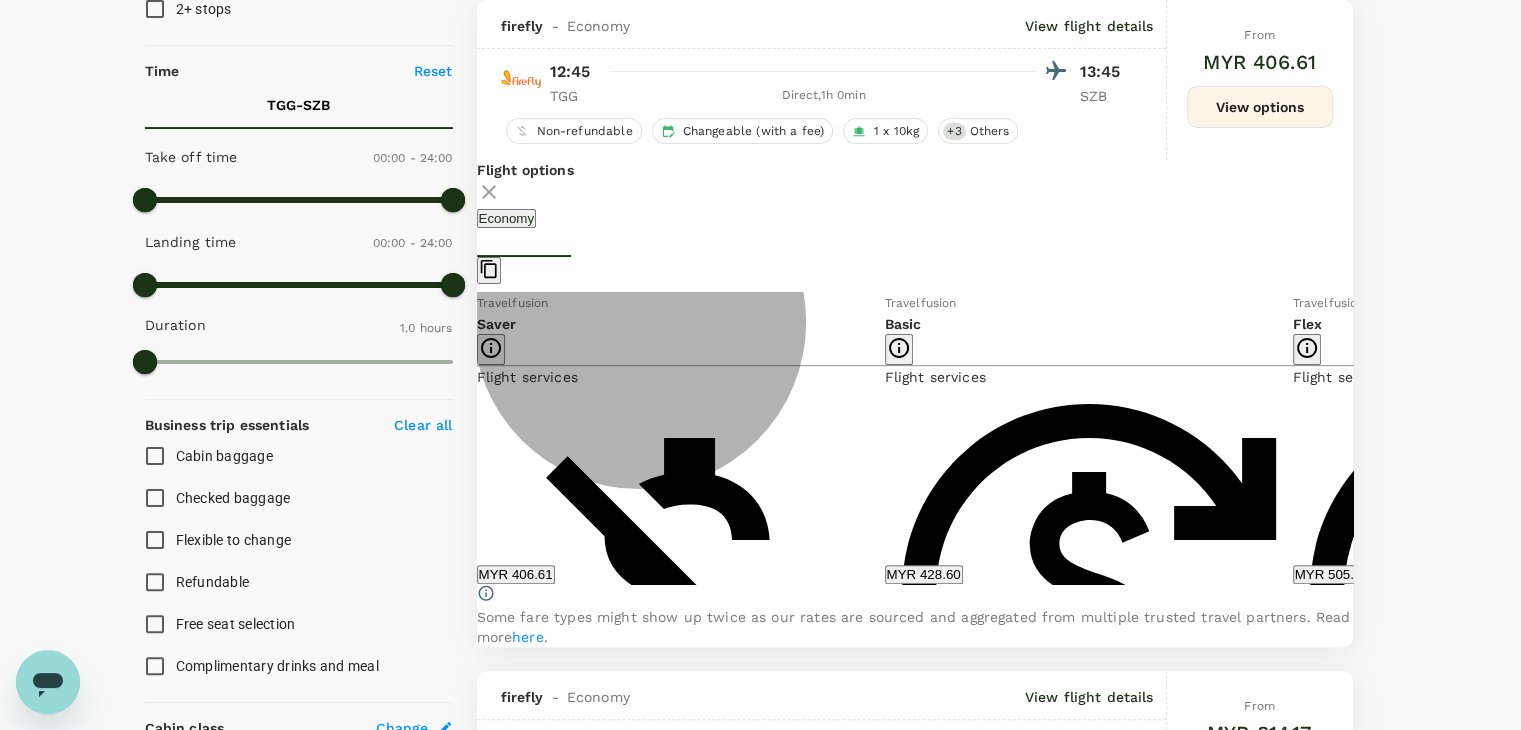 click on "MYR 428.60" at bounding box center (924, 574) 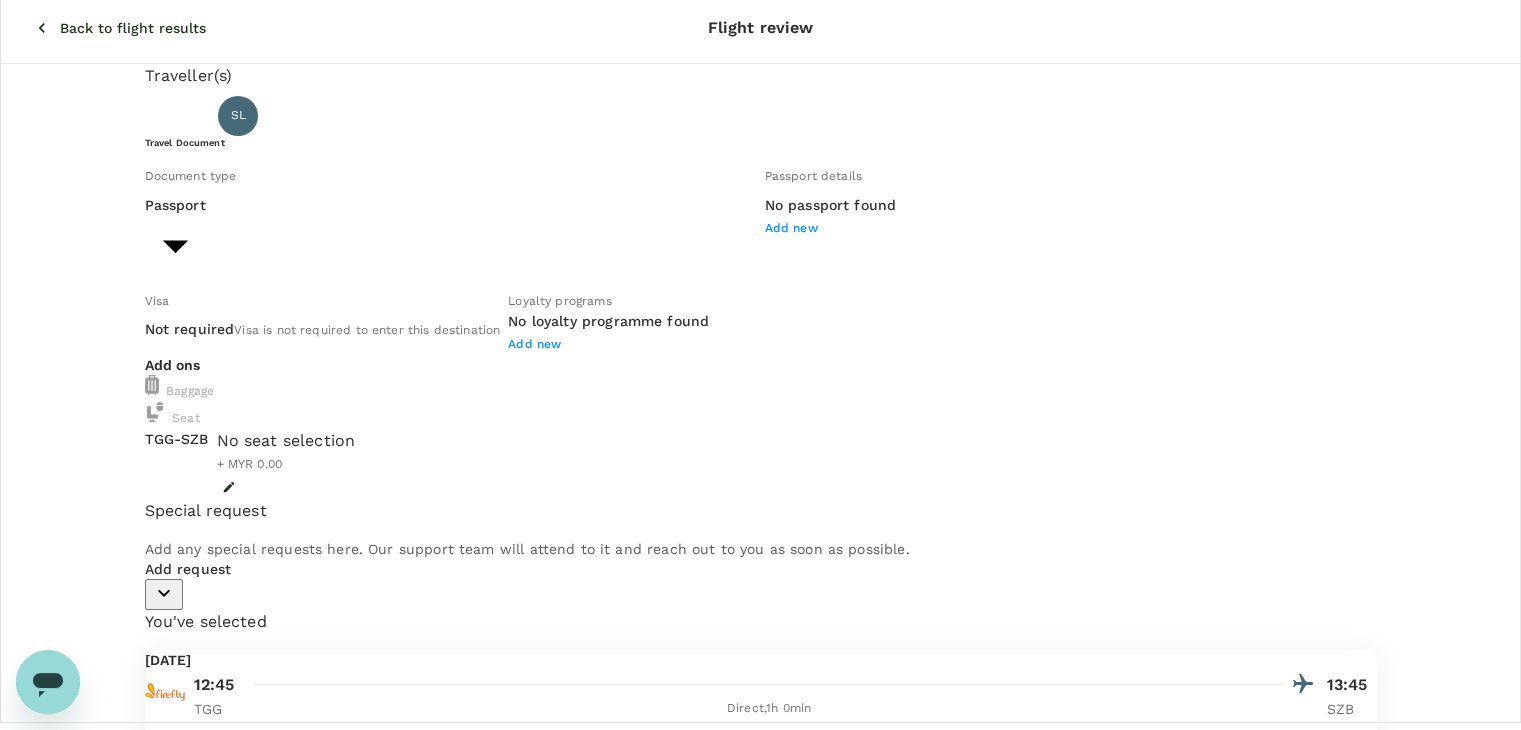 scroll, scrollTop: 0, scrollLeft: 0, axis: both 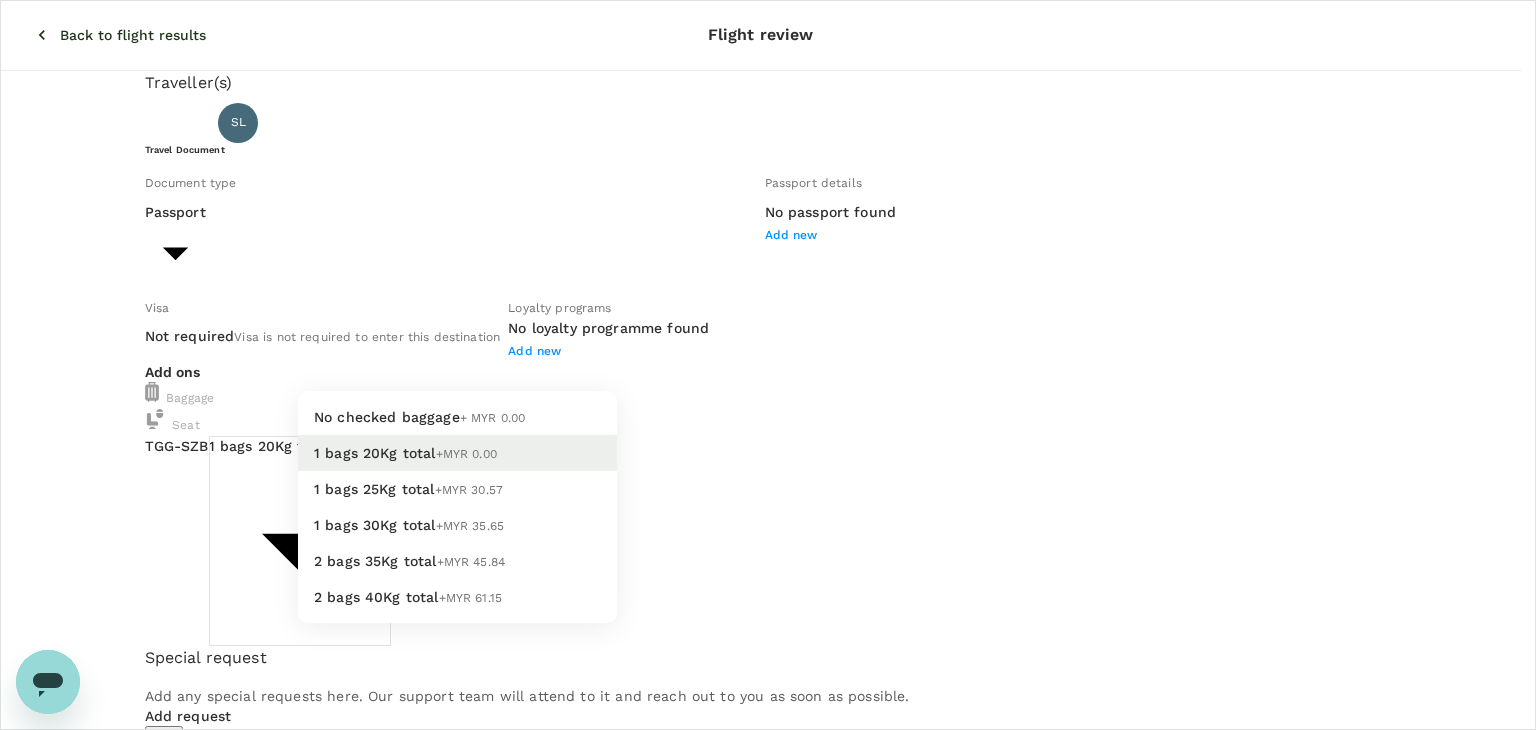 click on "Back to flight results Flight review Traveller(s) Traveller   1 : SL [PERSON_NAME]   [PERSON_NAME] Travel Document Document type Passport Passport ​ Passport details No passport found Add new Visa Not required Visa is not required to enter this destination Loyalty programs No loyalty programme found Add new Add ons Baggage Seat TGG  -  SZB 1 bags 20Kg total +MYR 0.00 1 - 0 ​ No seat selection + MYR 0.00 Special request Add any special requests here. Our support team will attend to it and reach out to you as soon as possible. Add request You've selected [DATE] 12:45 13:45 TGG Direct ,  1h 0min SZB View flight details Price summary Total fare (1 traveller(s)) MYR 418.60 Air fare MYR 418.60 Baggage fee MYR 0.00 Seat fee MYR 0.00 Service fee MYR 10.00 Total MYR 428.60 Continue to payment details Some travellers require a valid travel document to proceed with this booking by TruTrip  ( 3.48.2   ) View details Edit Add new No checked baggage + MYR 0.00 1 bags 20Kg total +MYR 0.00 1 bags 25Kg total +MYR 30.57" at bounding box center [768, 685] 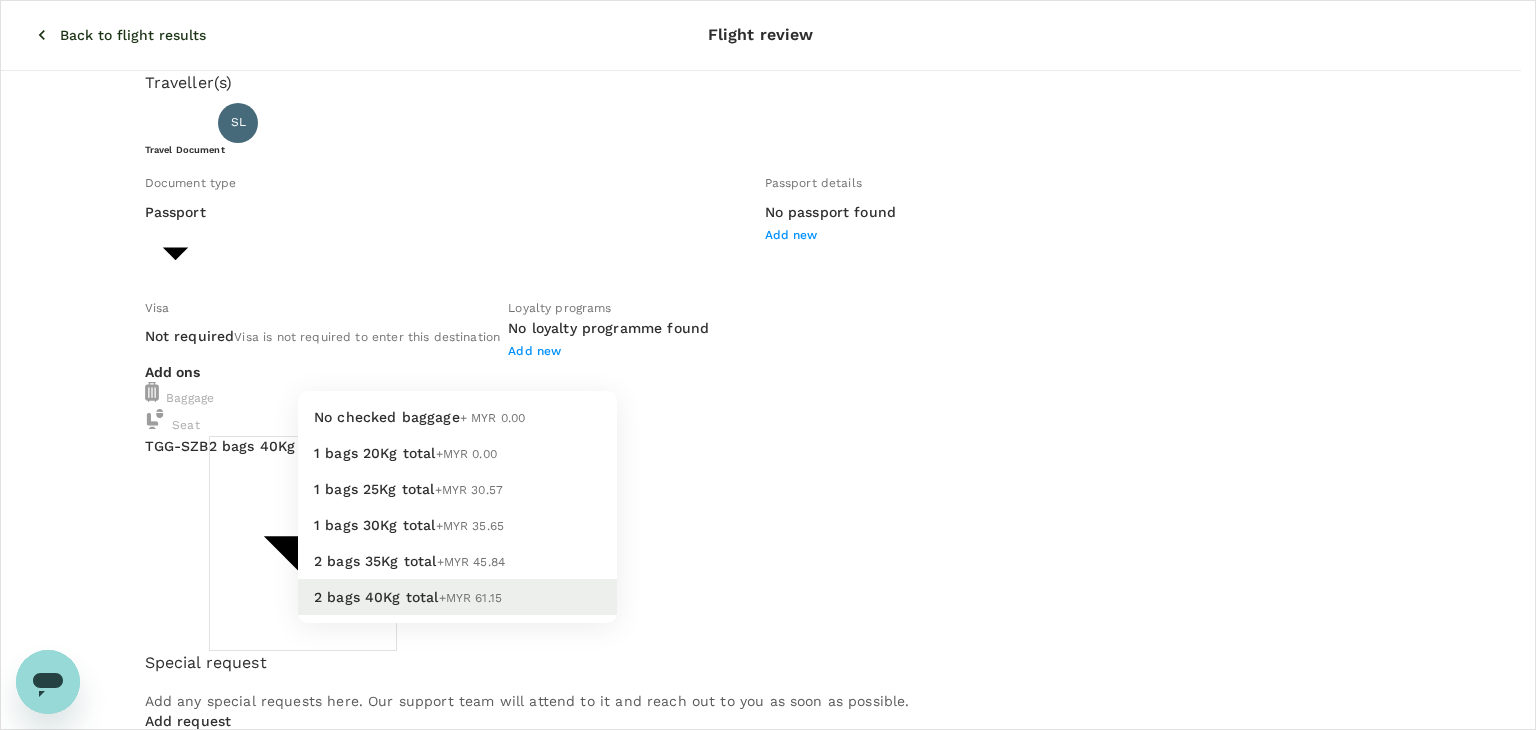 click on "Back to flight results Flight review Traveller(s) Traveller   1 : SL [PERSON_NAME]   [PERSON_NAME] Travel Document Document type Passport Passport ​ Passport details No passport found Add new Visa Not required Visa is not required to enter this destination Loyalty programs No loyalty programme found Add new Add ons Baggage Seat TGG  -  SZB 2 bags 40Kg total +MYR 61.15 5 - 61.15 ​ No seat selection + MYR 0.00 Special request Add any special requests here. Our support team will attend to it and reach out to you as soon as possible. Add request You've selected [DATE] 12:45 13:45 TGG Direct ,  1h 0min SZB View flight details Price summary Total fare (1 traveller(s)) MYR 418.60 Air fare MYR 418.60 Baggage fee MYR 0.00 Seat fee MYR 0.00 Service fee MYR 10.00 Total MYR 428.60 Continue to payment details Some travellers require a valid travel document to proceed with this booking by TruTrip  ( 3.48.2   ) View details Edit Add new No checked baggage + MYR 0.00 1 bags 20Kg total +MYR 0.00 1 bags 25Kg total" at bounding box center (768, 687) 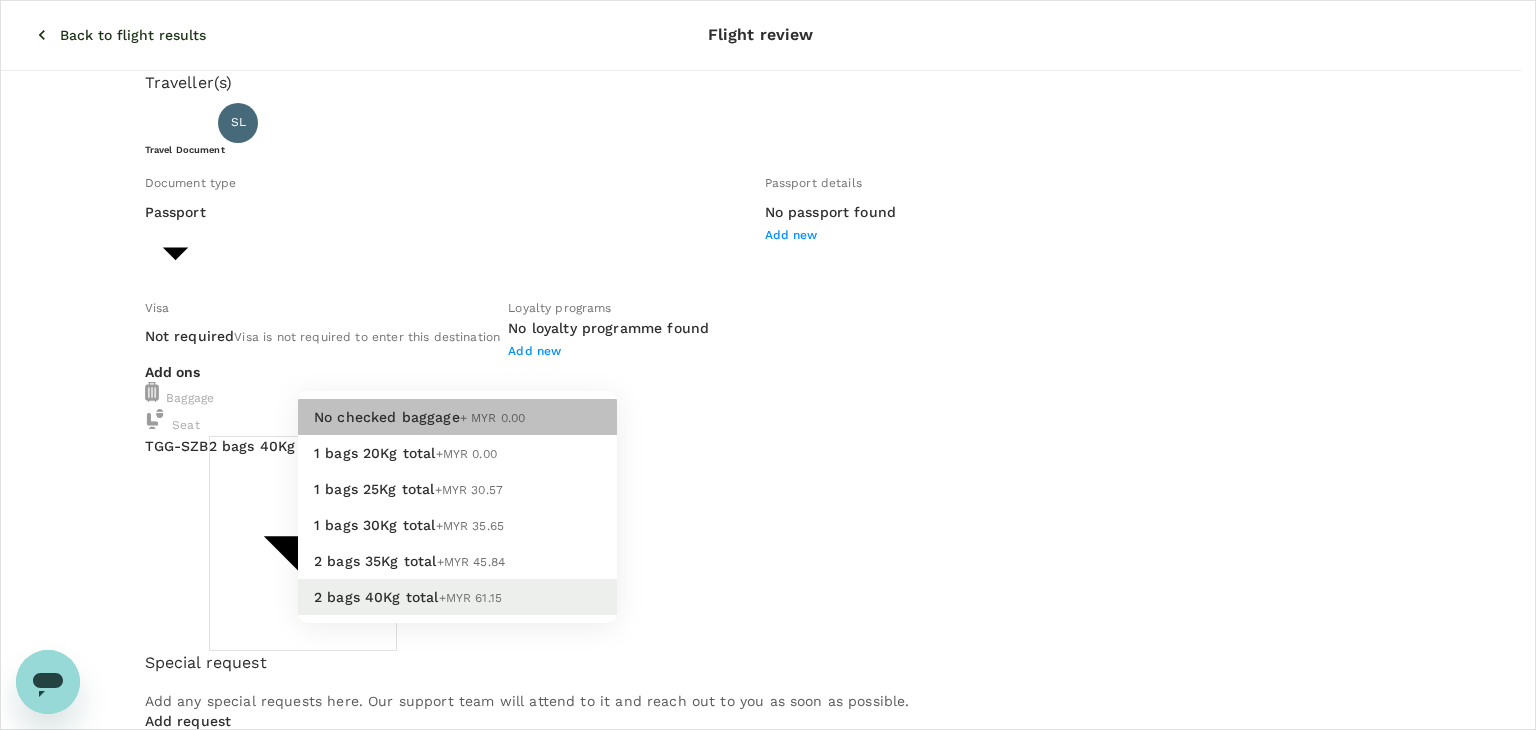 click on "+ MYR 0.00" at bounding box center (493, 418) 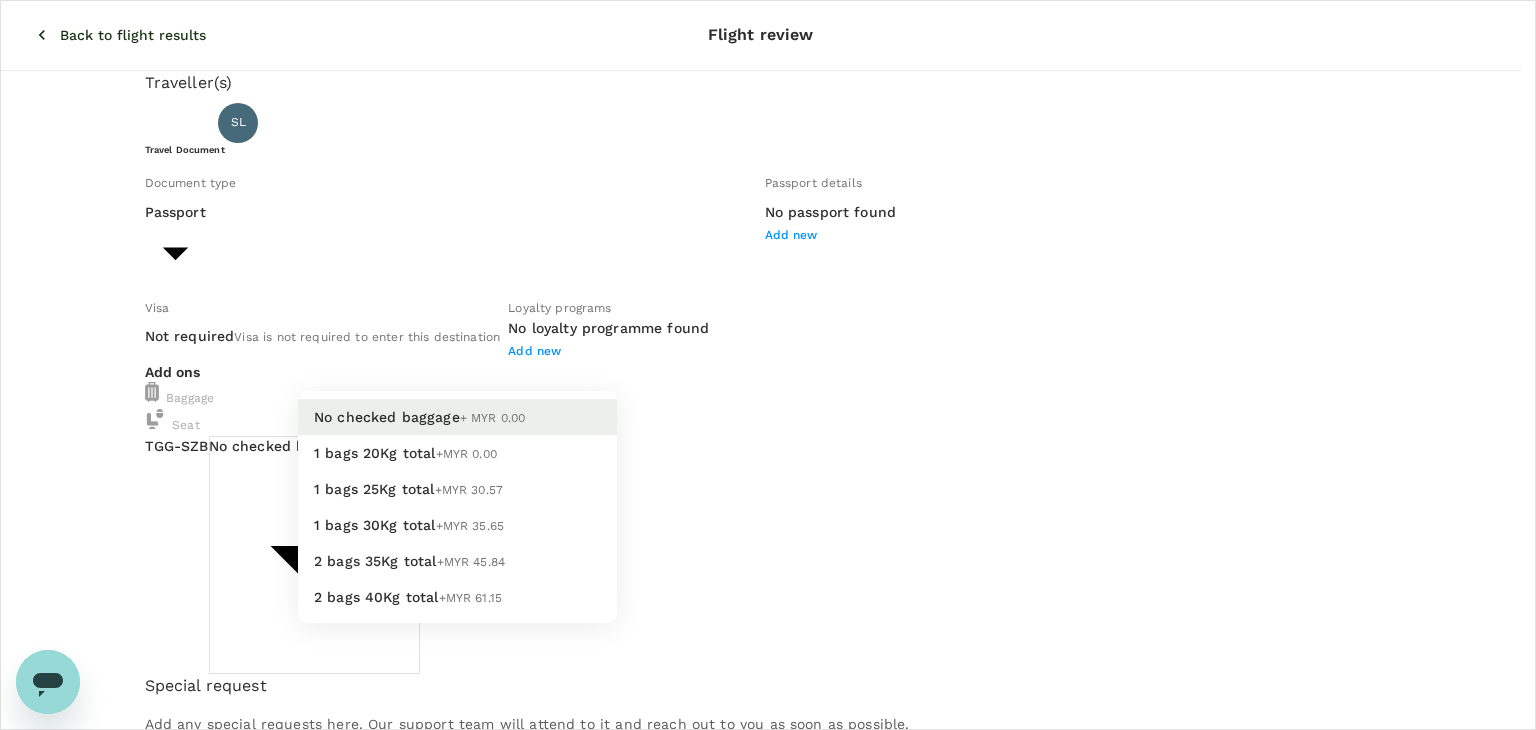 click on "Back to flight results Flight review Traveller(s) Traveller   1 : SL [PERSON_NAME]   [PERSON_NAME] Travel Document Document type Passport Passport ​ Passport details No passport found Add new Visa Not required Visa is not required to enter this destination Loyalty programs No loyalty programme found Add new Add ons Baggage Seat TGG  -  SZB No checked baggage + MYR 0.00 ​ No seat selection + MYR 0.00 Special request Add any special requests here. Our support team will attend to it and reach out to you as soon as possible. Add request You've selected [DATE] 12:45 13:45 TGG Direct ,  1h 0min SZB View flight details Price summary Total fare (1 traveller(s)) MYR 418.60 Air fare MYR 418.60 Baggage fee MYR 0.00 Seat fee MYR 0.00 Service fee MYR 10.00 Total MYR 428.60 Continue to payment details Some travellers require a valid travel document to proceed with this booking by TruTrip  ( 3.48.2   ) View details Edit Add new No checked baggage + MYR 0.00 1 bags 20Kg total +MYR 0.00 1 bags 25Kg total +MYR 30.57" at bounding box center [768, 699] 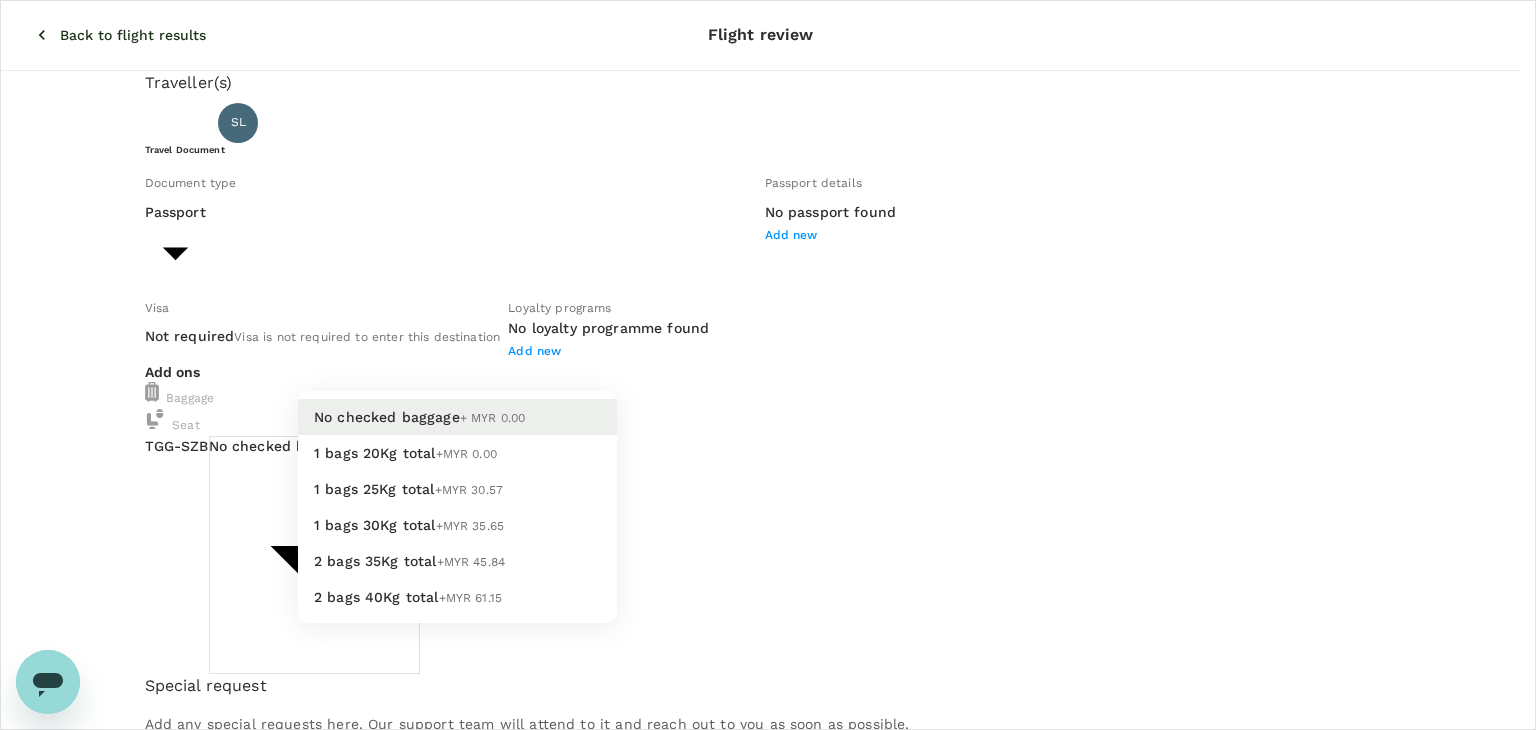 click on "2 bags 40Kg total" at bounding box center [376, 597] 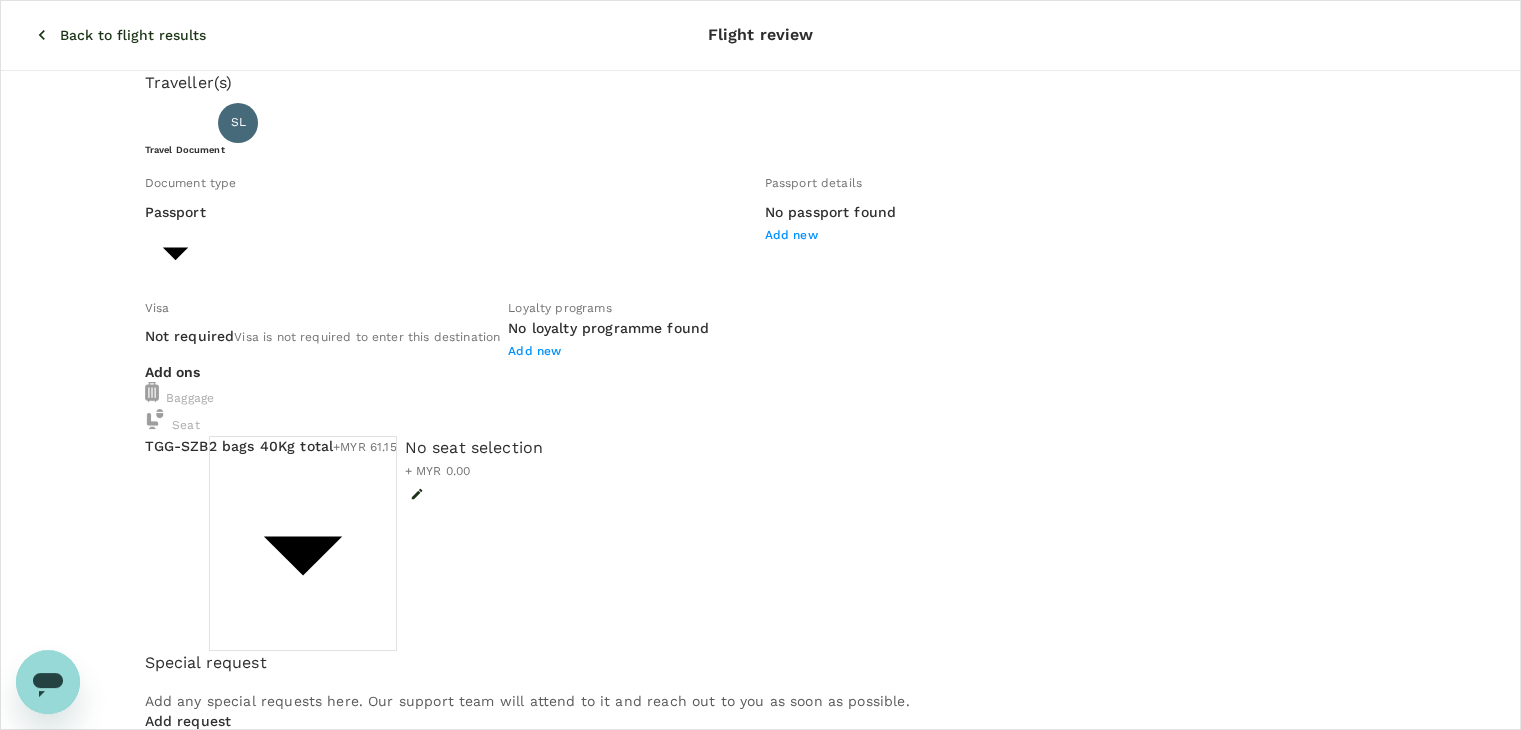 click 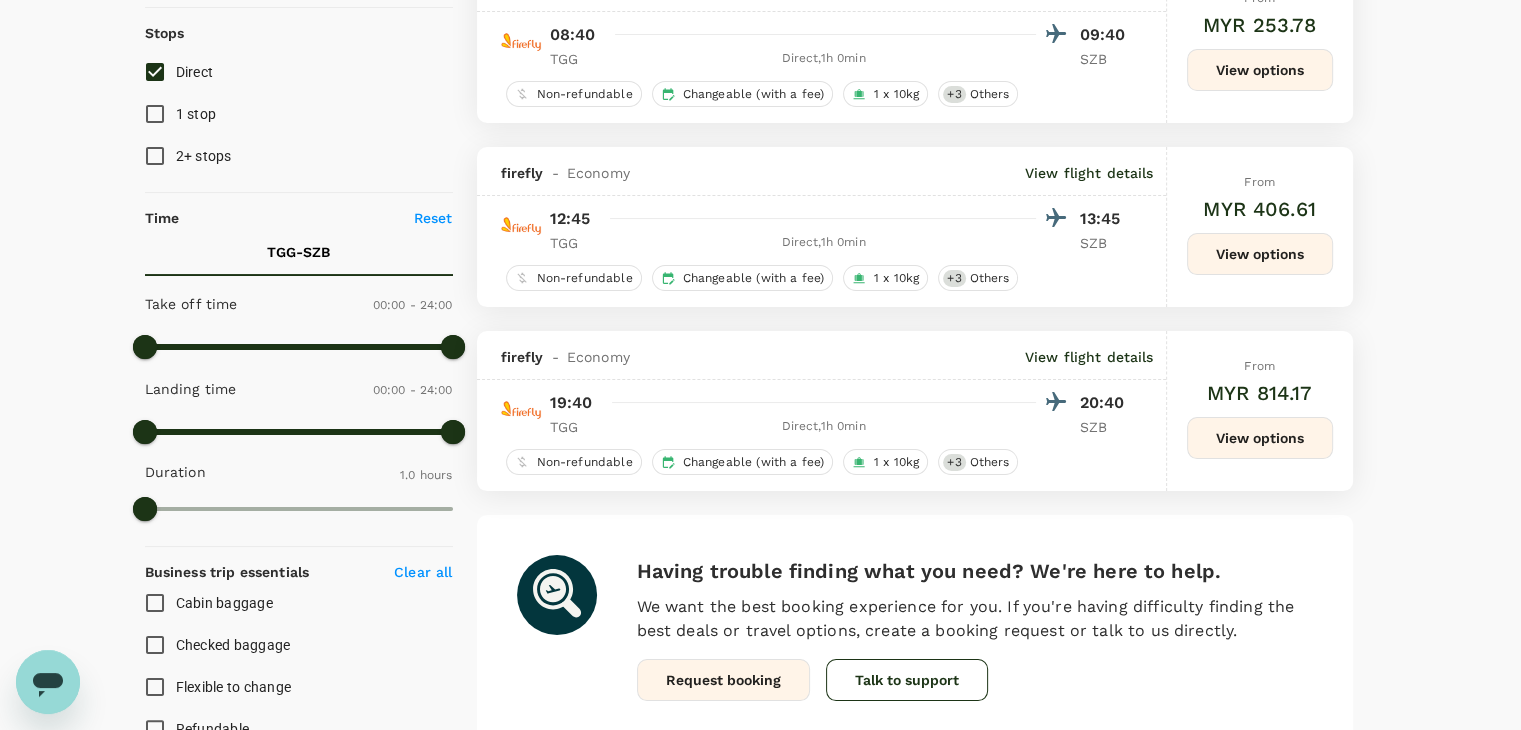scroll, scrollTop: 213, scrollLeft: 0, axis: vertical 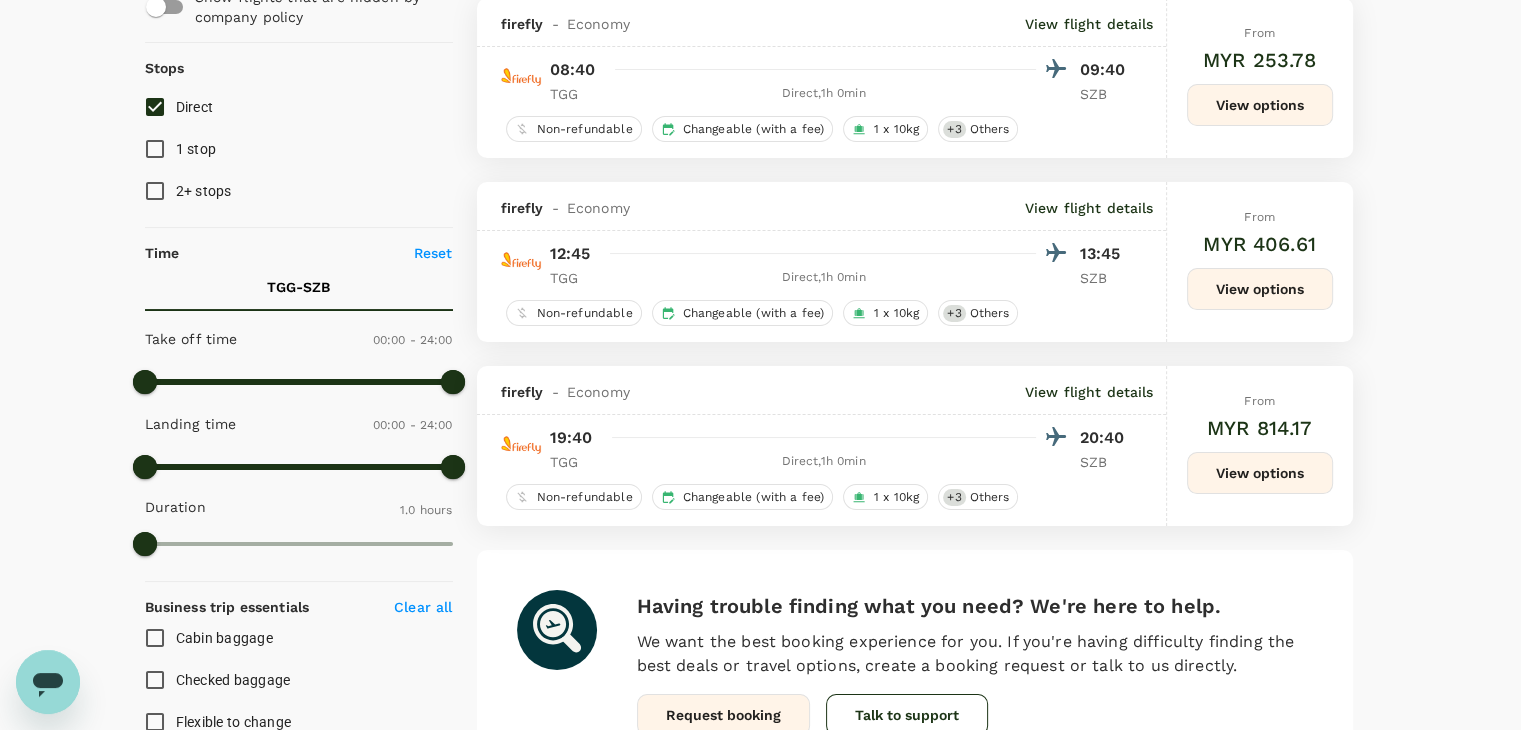 click on "View options" at bounding box center [1260, 289] 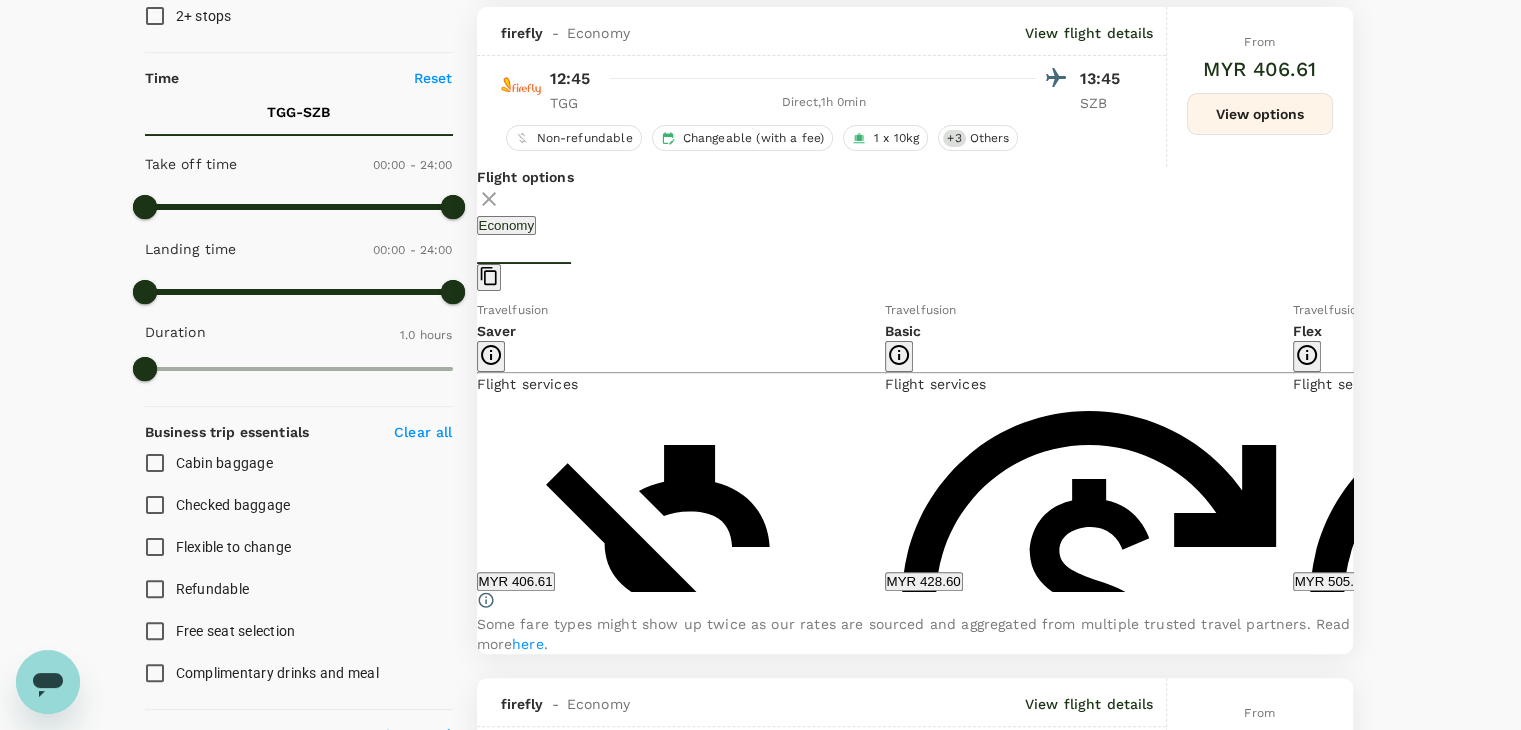 scroll, scrollTop: 395, scrollLeft: 0, axis: vertical 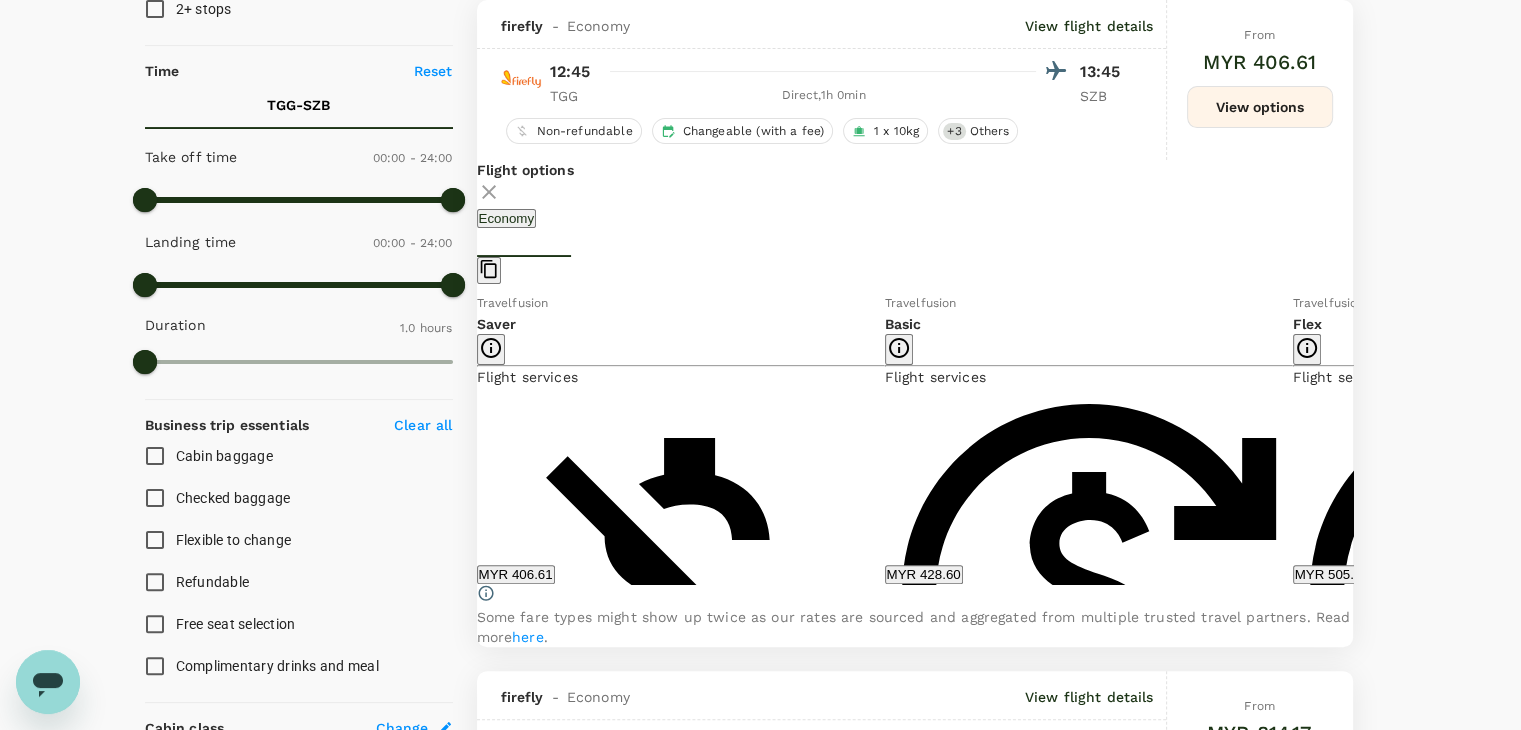 click 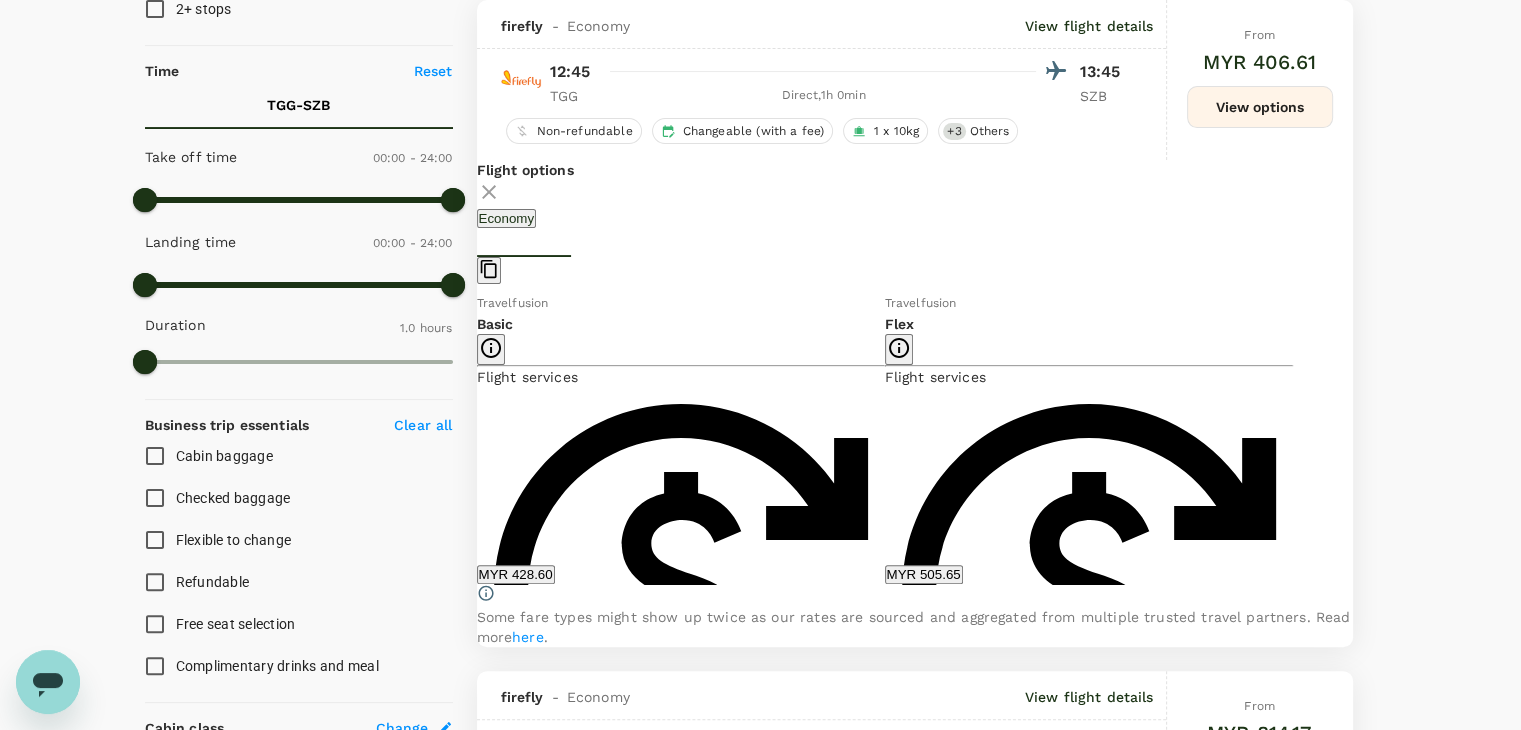 click on "MYR 505.65" at bounding box center [924, 574] 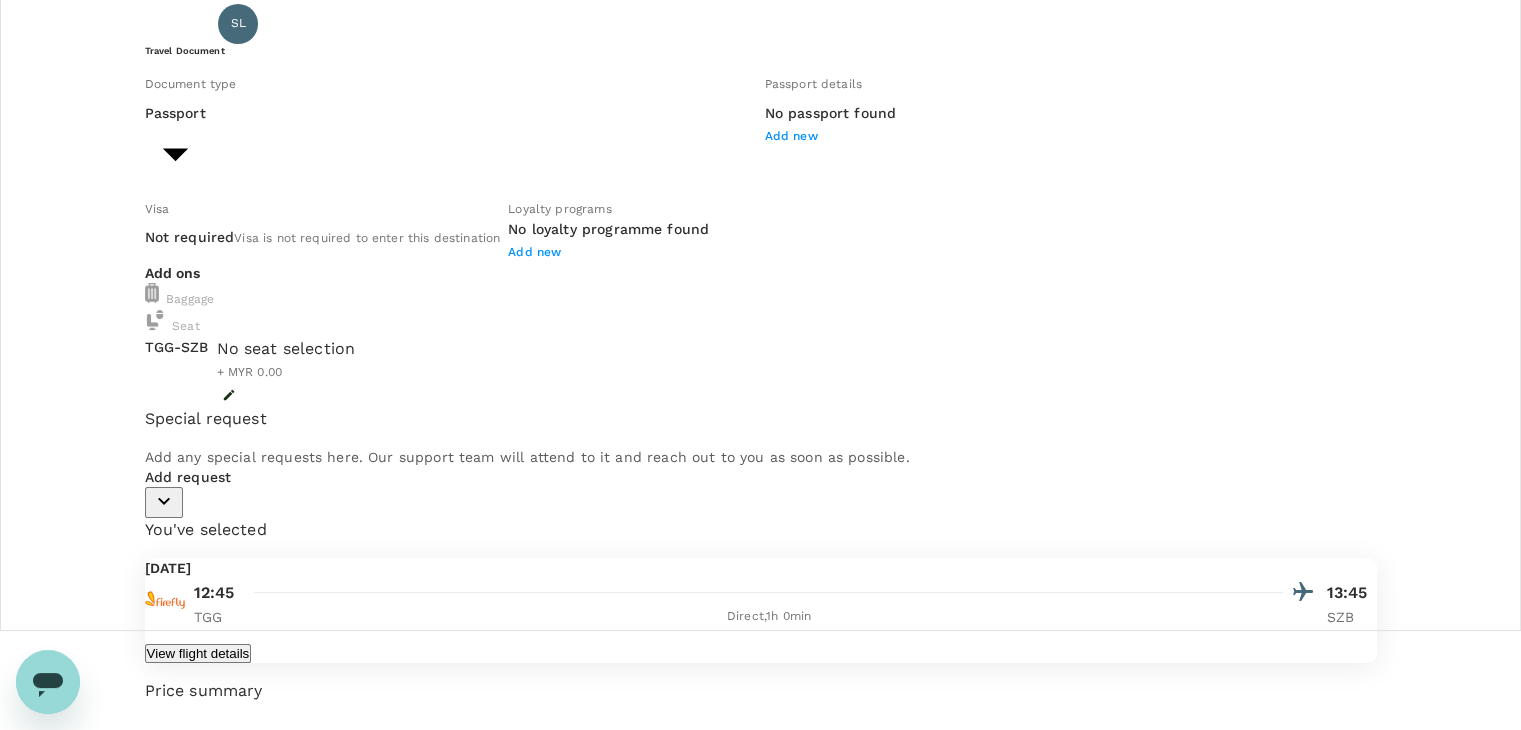 scroll, scrollTop: 0, scrollLeft: 0, axis: both 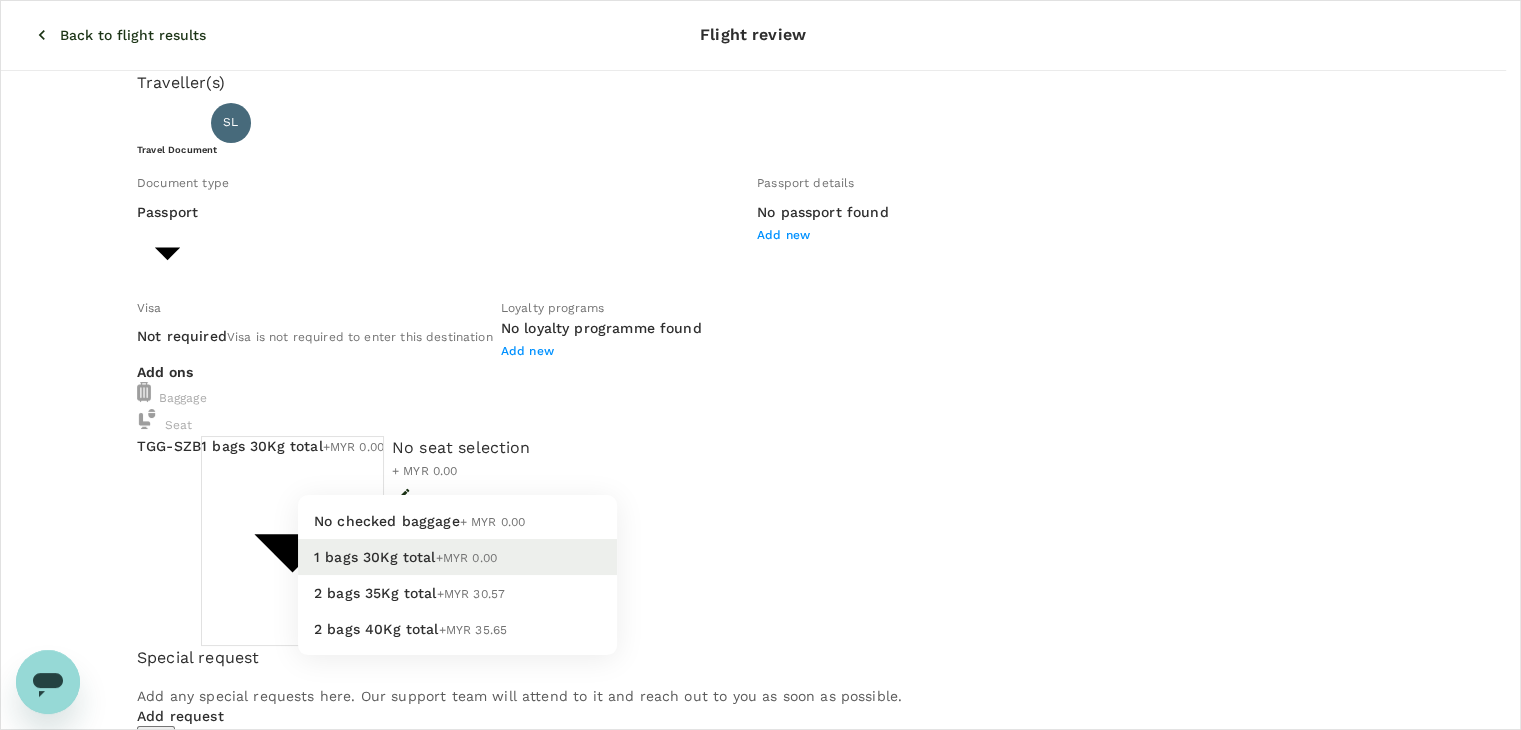 click on "Back to flight results Flight review Traveller(s) Traveller   1 : SL [PERSON_NAME]   [PERSON_NAME] Travel Document Document type Passport Passport ​ Passport details No passport found Add new Visa Not required Visa is not required to enter this destination Loyalty programs No loyalty programme found Add new Add ons Baggage Seat TGG  -  SZB 1 bags 30Kg total +MYR 0.00 1 - 0 ​ No seat selection + MYR 0.00 Special request Add any special requests here. Our support team will attend to it and reach out to you as soon as possible. Add request You've selected [DATE] 12:45 13:45 TGG Direct ,  1h 0min SZB View flight details Price summary Total fare (1 traveller(s)) MYR 479.75 Air fare MYR 418.60 Baggage fee MYR 61.15 Seat fee MYR 0.00 Service fee MYR 10.00 Total MYR 489.75 Continue to payment details Some travellers require a valid travel document to proceed with this booking by TruTrip  ( 3.48.2   ) View details Edit Add new No checked baggage + MYR 0.00 1 bags 30Kg total +MYR 0.00 2 bags 35Kg total +MYR 30.57" at bounding box center (760, 685) 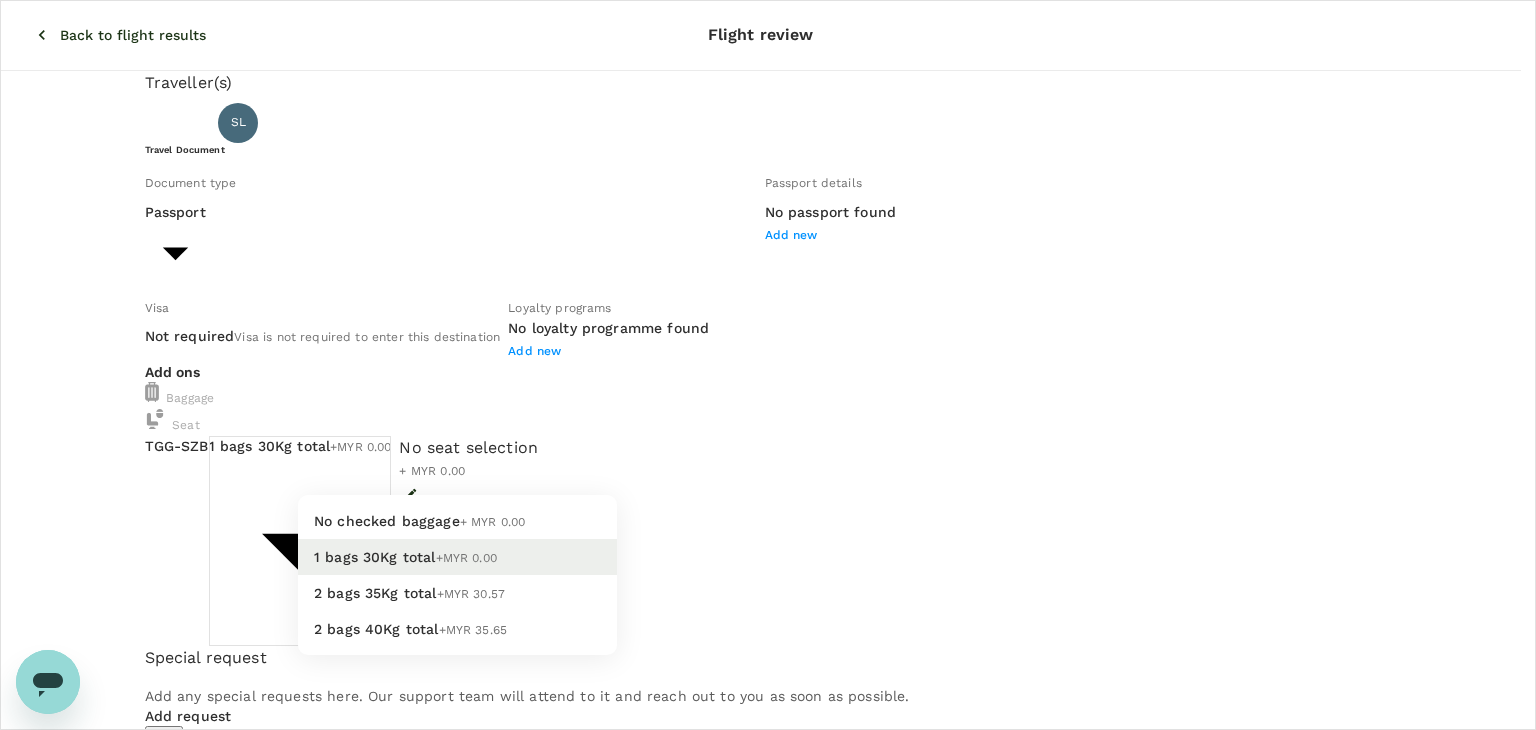 click on "2 bags 40Kg total +MYR 35.65" at bounding box center [457, 629] 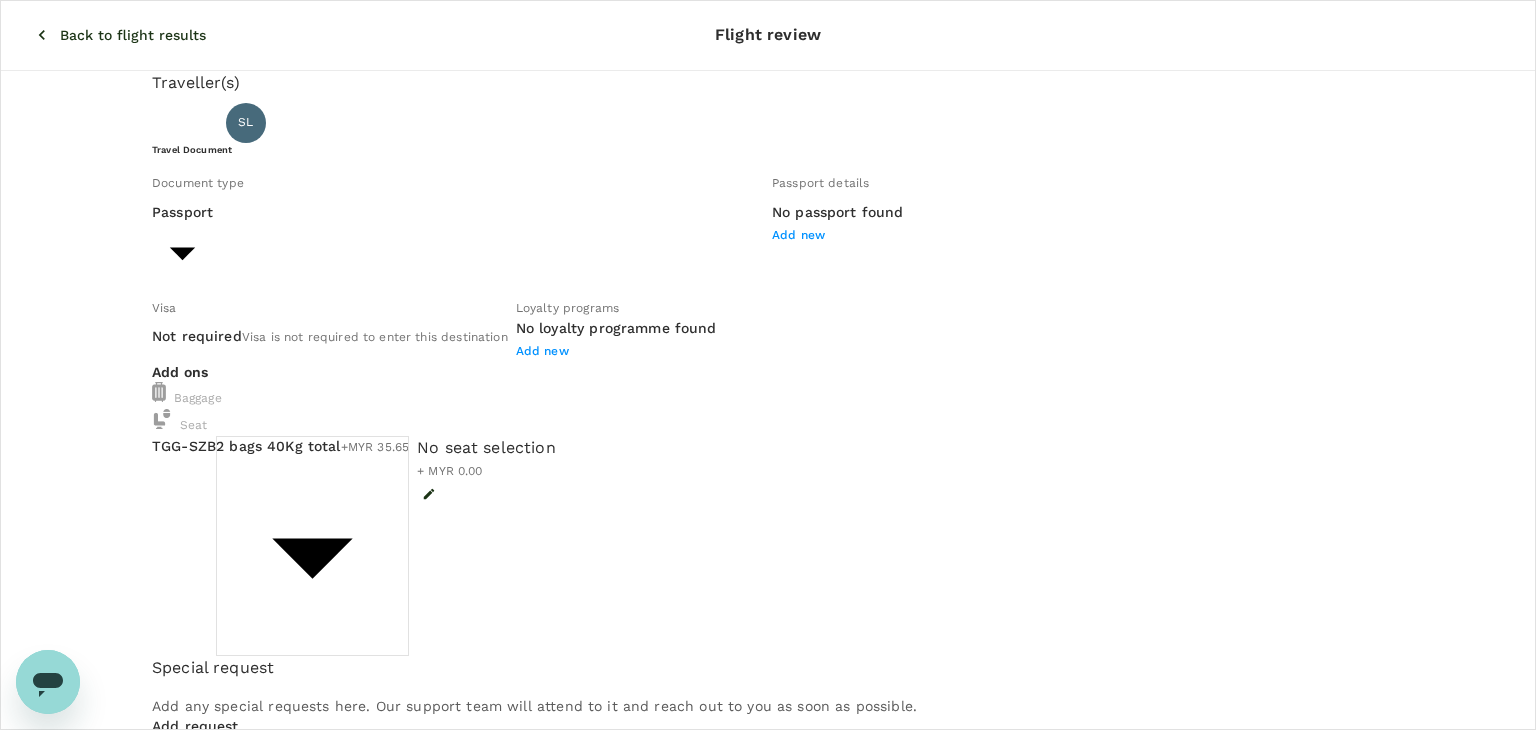type on "3 - 35.65" 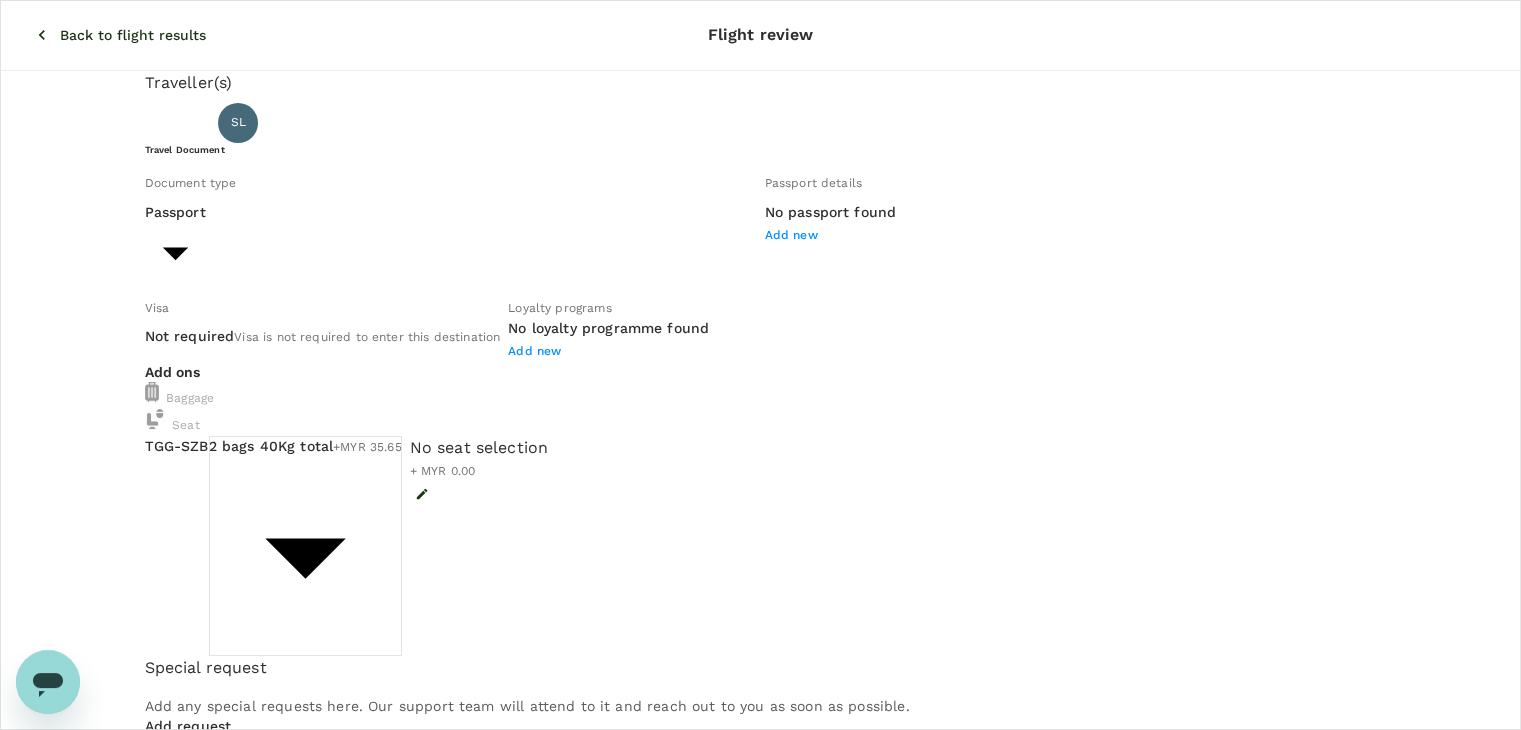 click 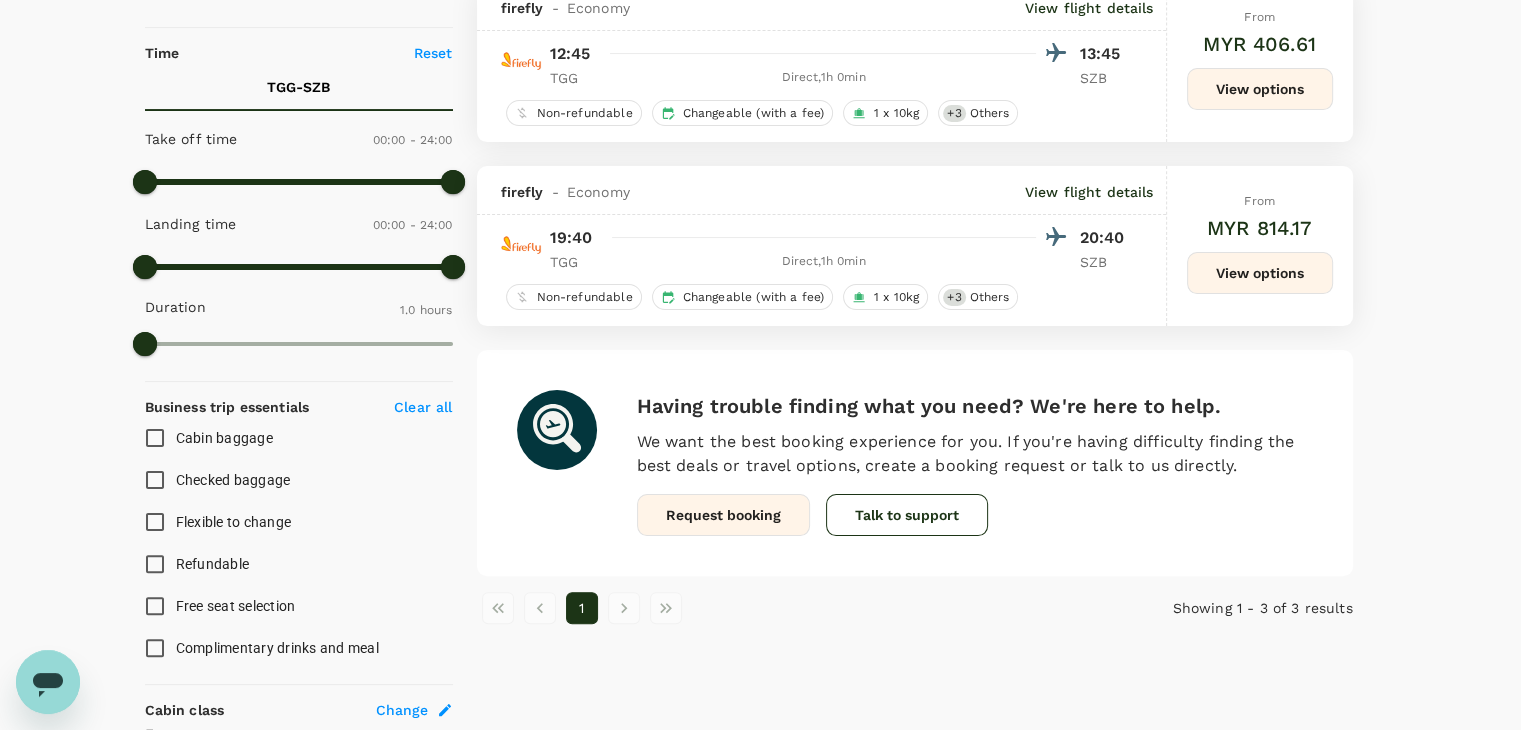 scroll, scrollTop: 313, scrollLeft: 0, axis: vertical 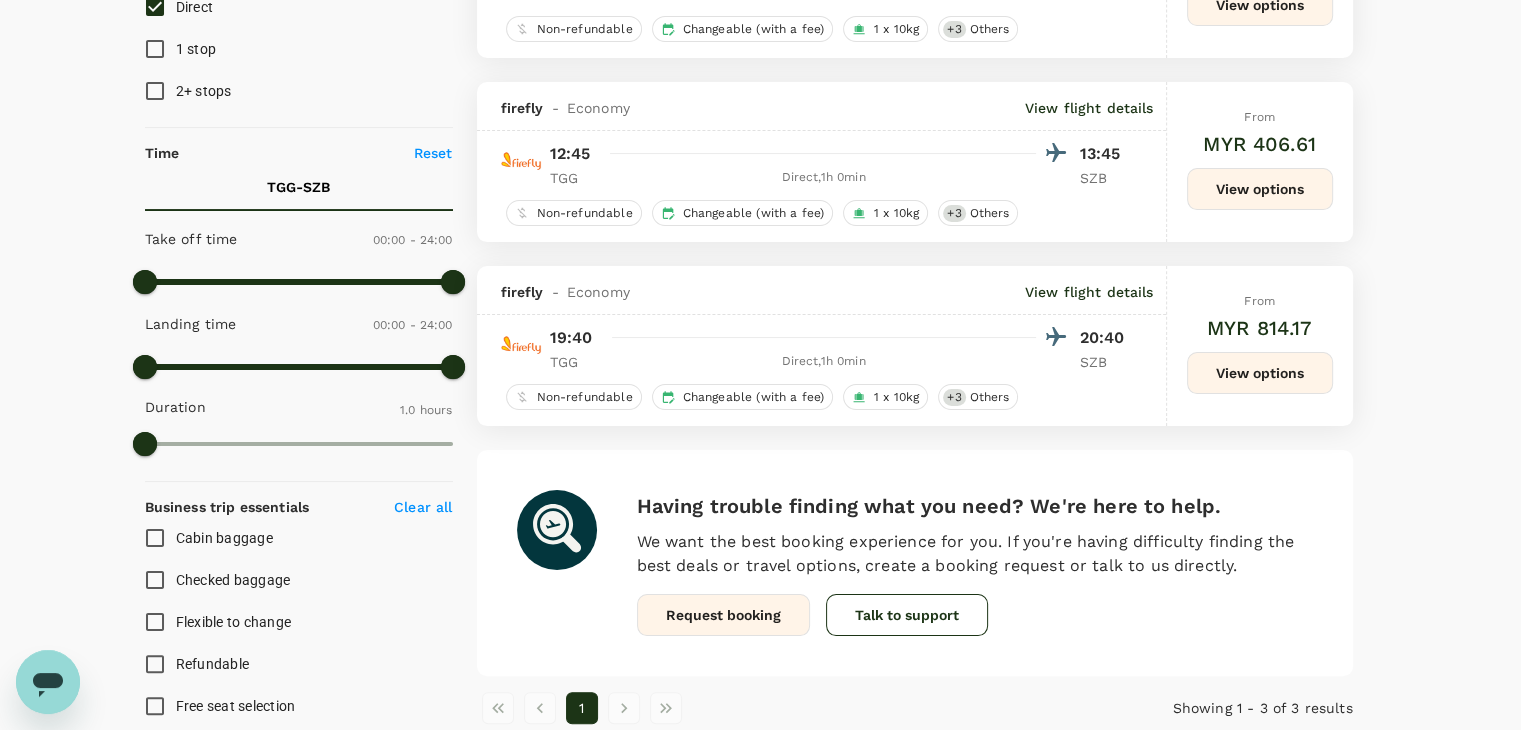 click on "View options" at bounding box center [1260, 373] 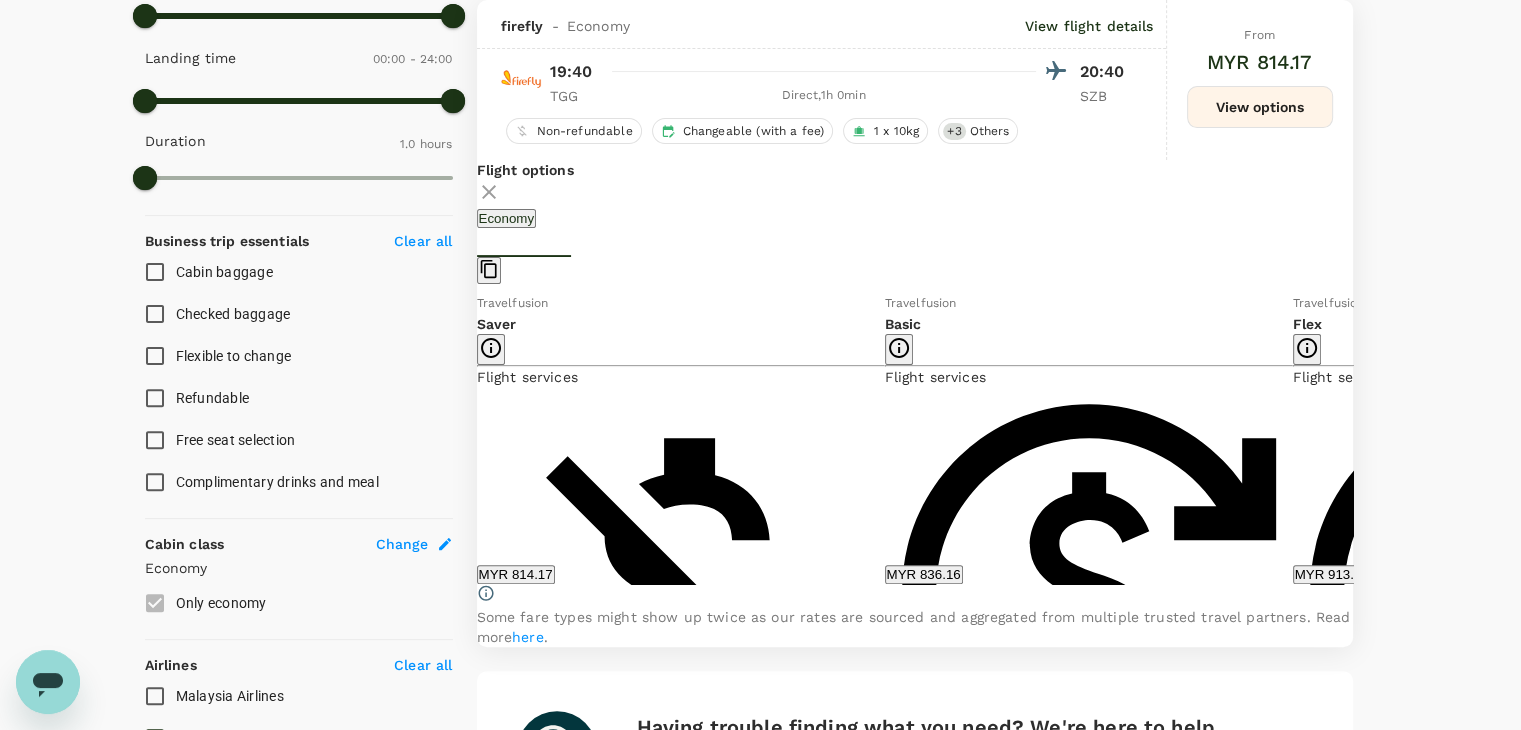 click on "MYR 814.17" at bounding box center [516, 574] 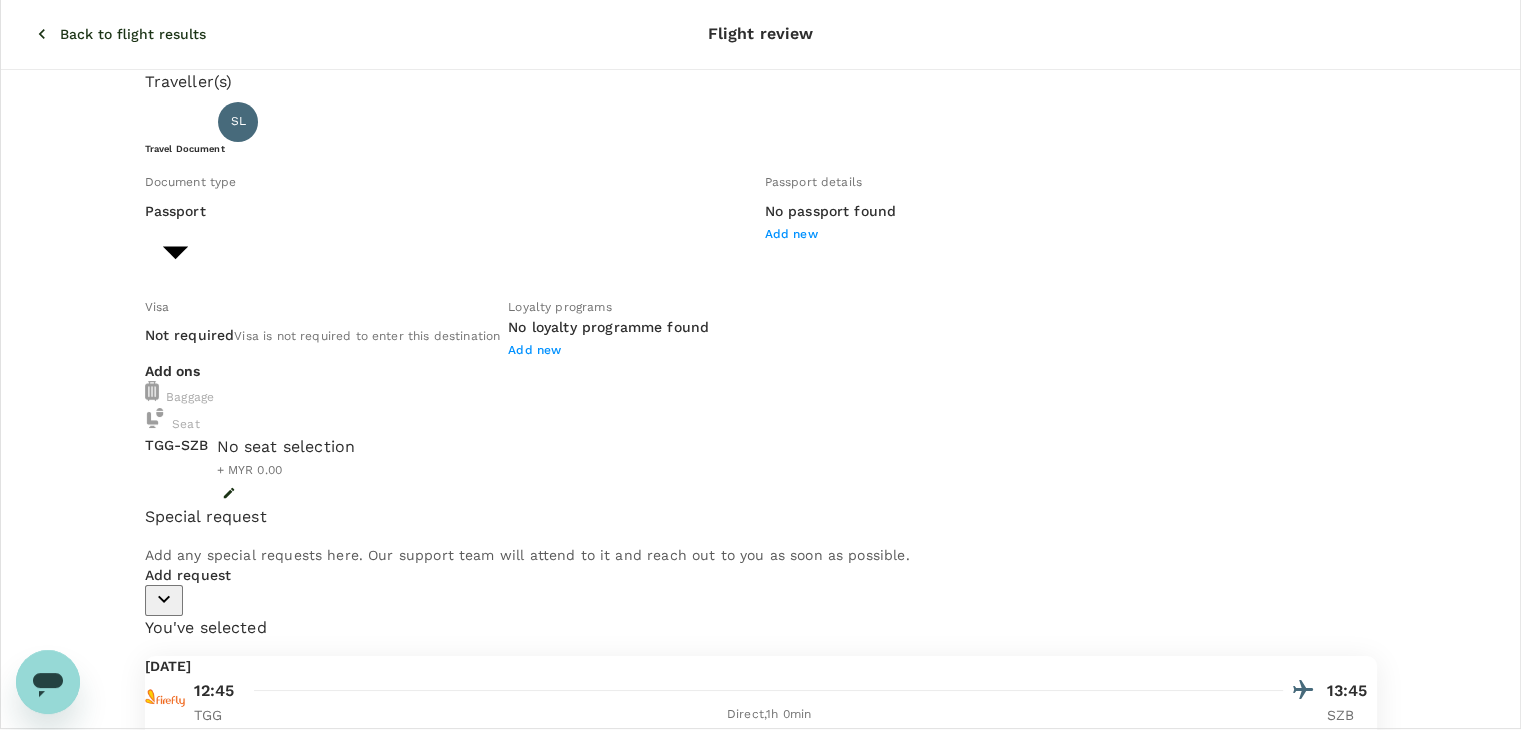 scroll, scrollTop: 0, scrollLeft: 0, axis: both 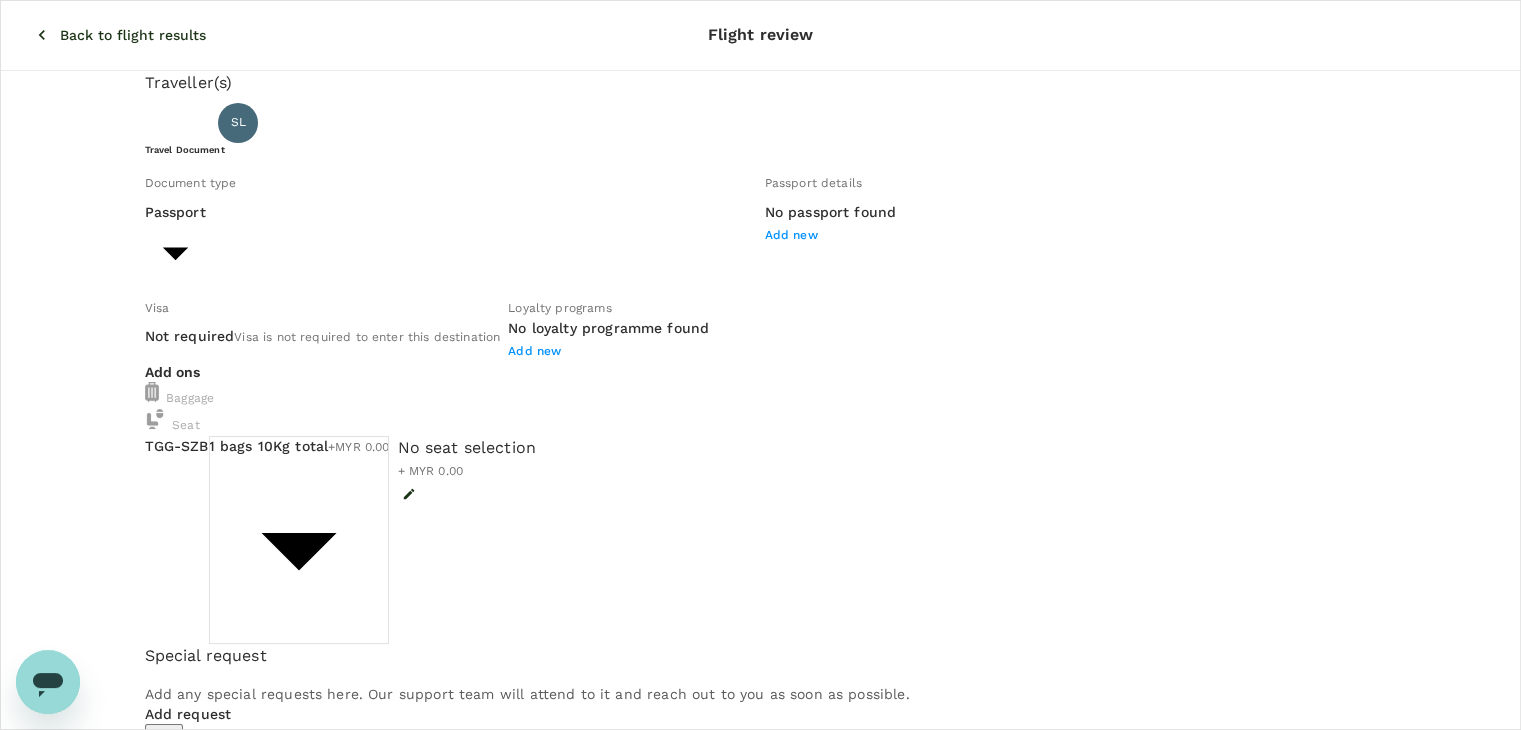 click on "Back to flight results Flight review Traveller(s) Traveller   1 : SL [PERSON_NAME]   [PERSON_NAME] Travel Document Document type Passport Passport ​ Passport details No passport found Add new Visa Not required Visa is not required to enter this destination Loyalty programs No loyalty programme found Add new Add ons Baggage Seat TGG  -  SZB 1 bags 10Kg total +MYR 0.00 1 - 0 ​ No seat selection + MYR 0.00 Special request Add any special requests here. Our support team will attend to it and reach out to you as soon as possible. Add request You've selected [DATE] 19:40 20:40 TGG Direct ,  1h 0min SZB View flight details Price summary Total fare (1 traveller(s)) MYR 804.17 Air fare MYR 804.17 Baggage fee MYR 0.00 Seat fee MYR 0.00 Service fee MYR 10.00 Total MYR 814.17 Continue to payment details Some travellers require a valid travel document to proceed with this booking by TruTrip  ( 3.48.2   ) View details Edit Add new" at bounding box center (760, 684) 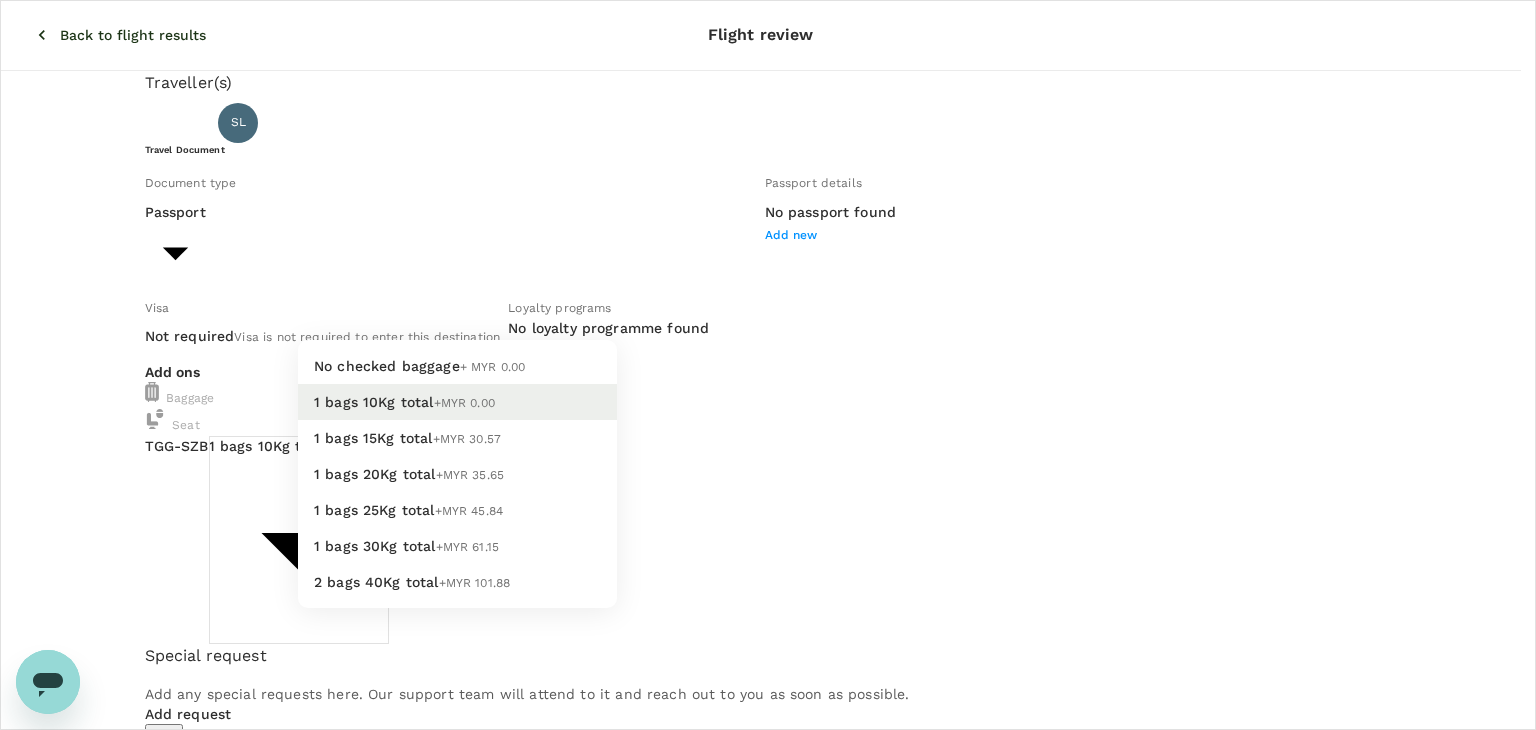 click on "2 bags 40Kg total +MYR 101.88" at bounding box center [457, 582] 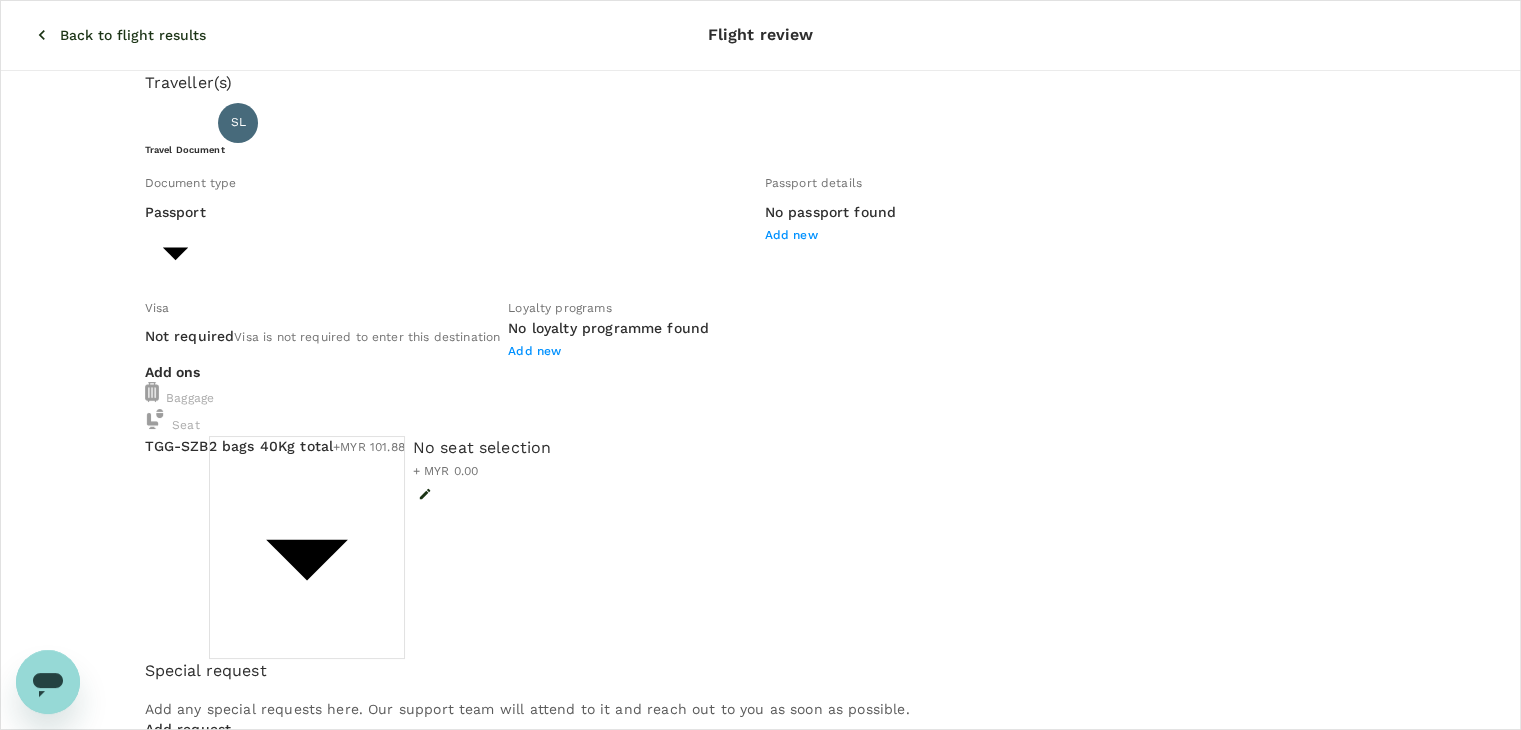 click 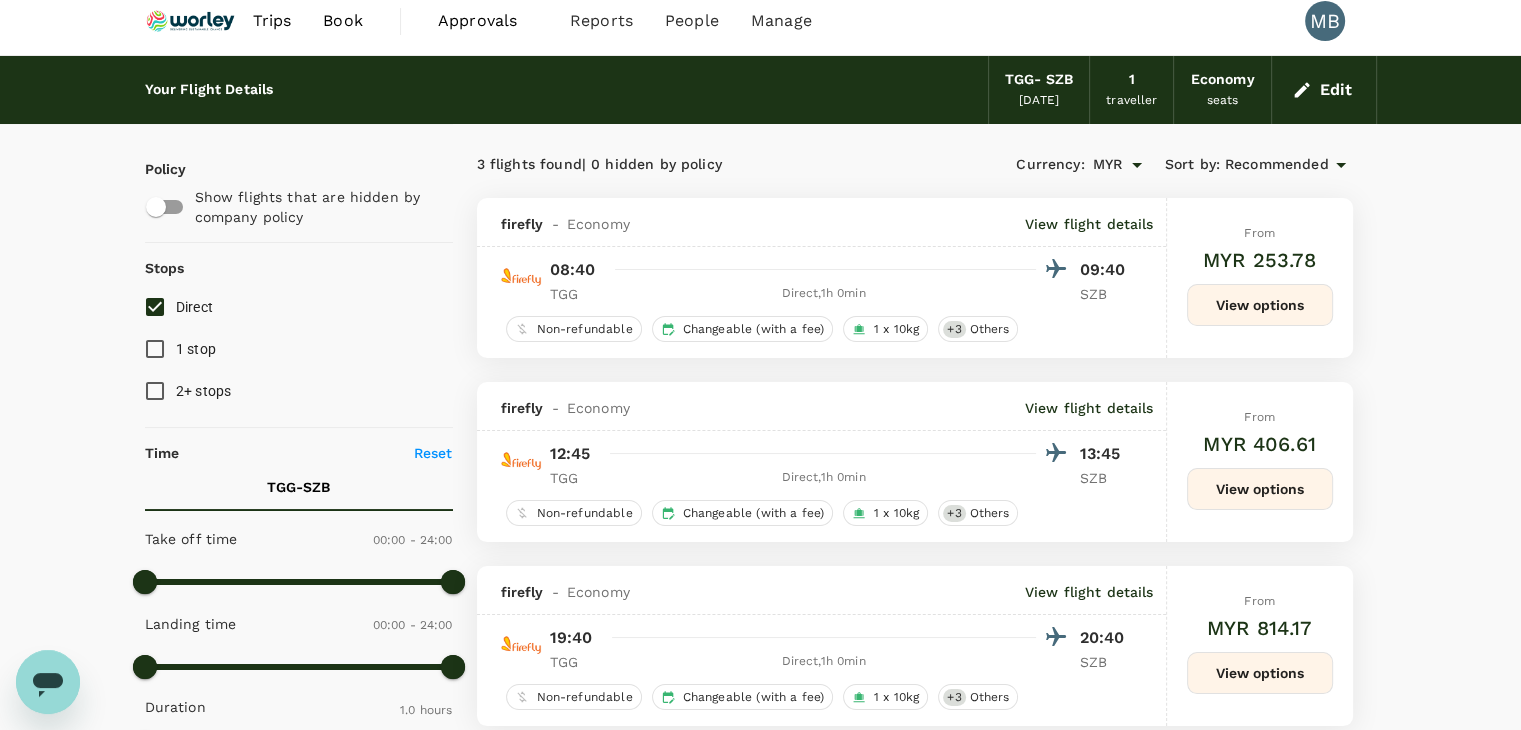 type on "MYR" 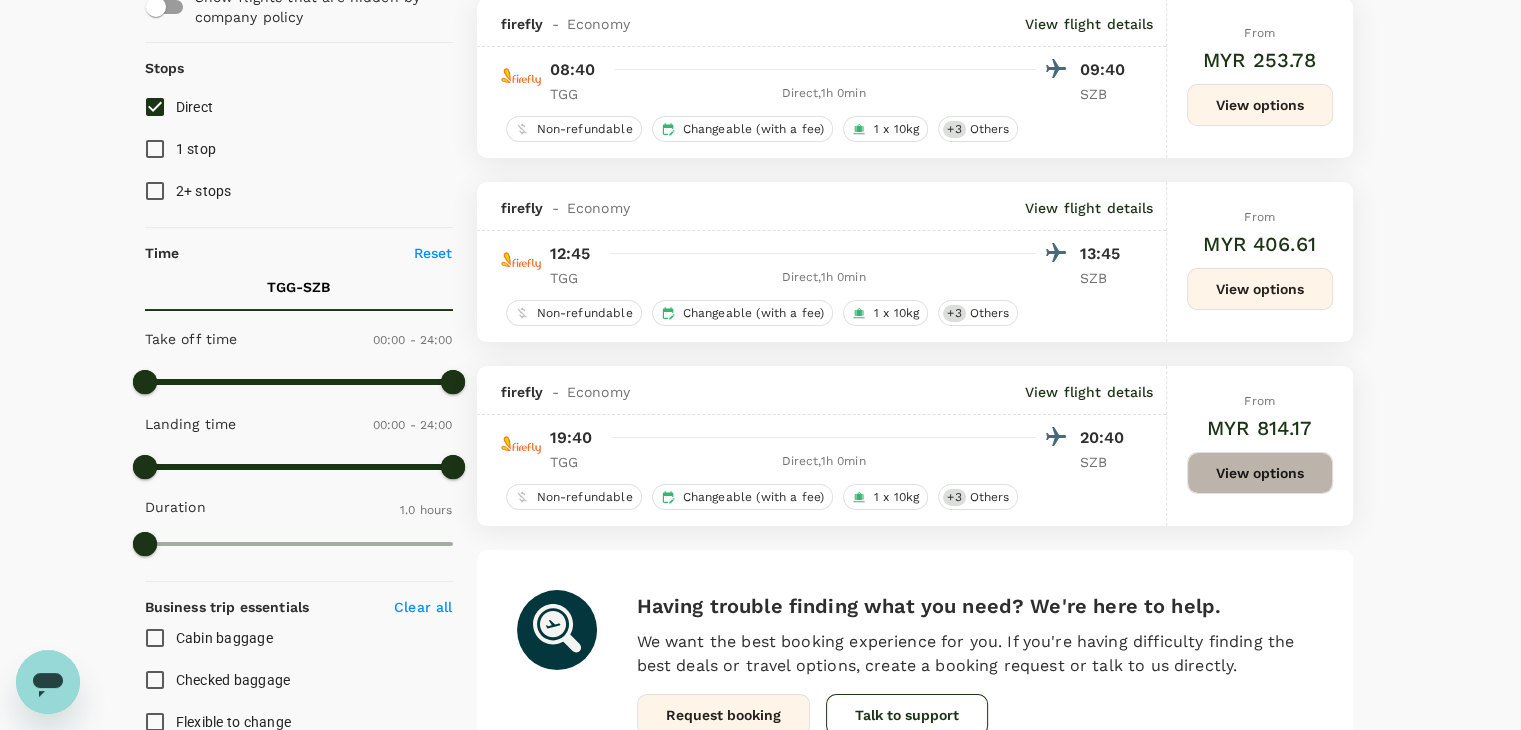 click on "View options" at bounding box center [1260, 473] 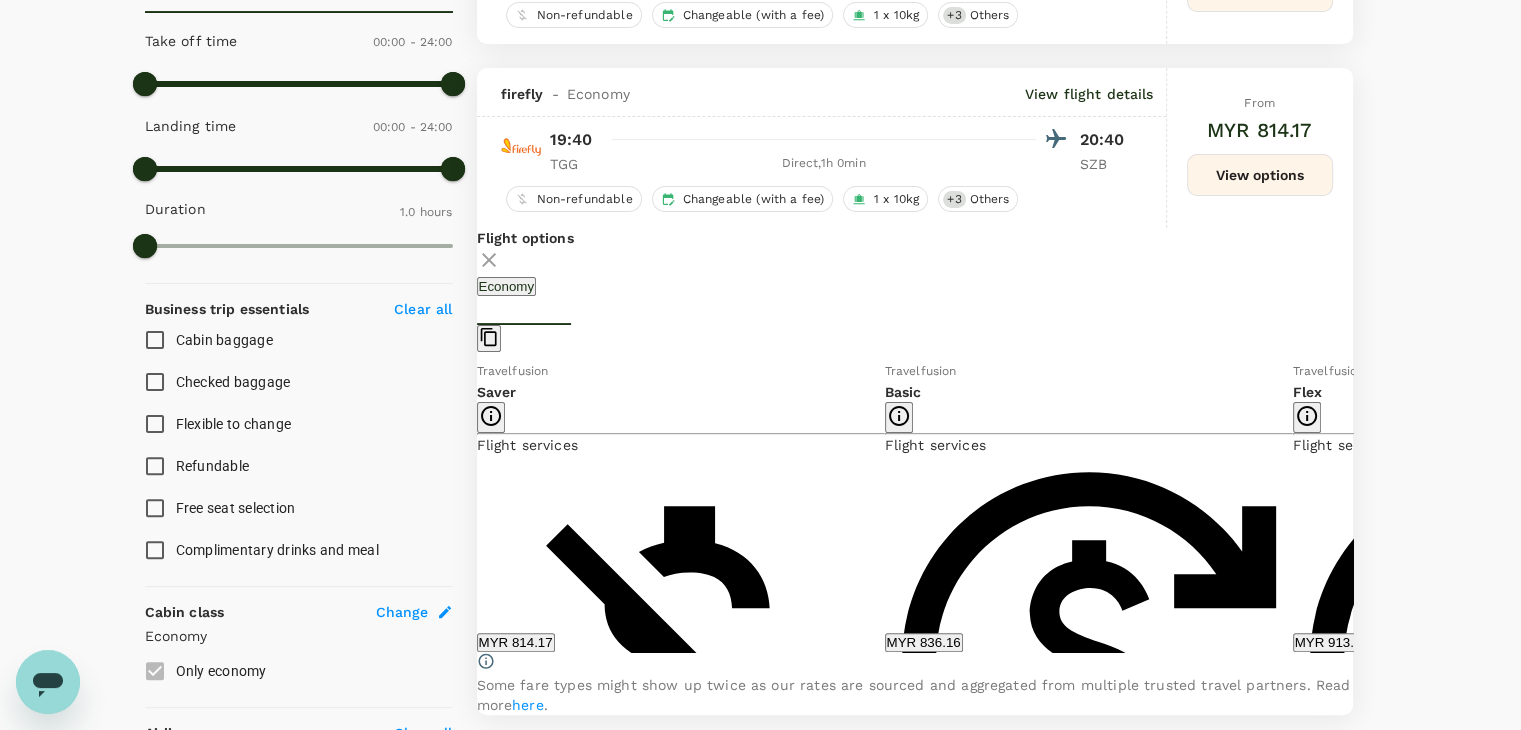 scroll, scrollTop: 579, scrollLeft: 0, axis: vertical 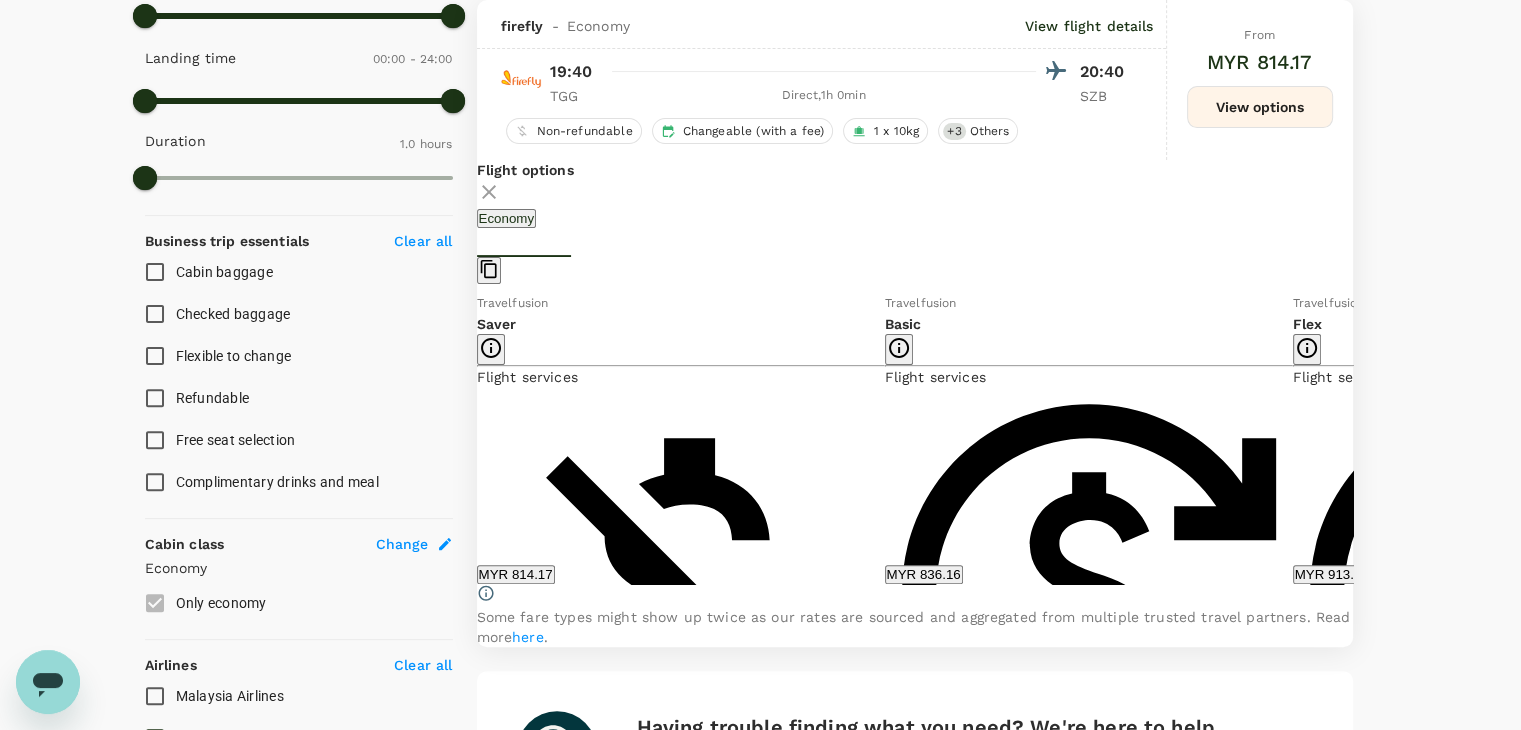 click on "MYR 836.16" at bounding box center (924, 574) 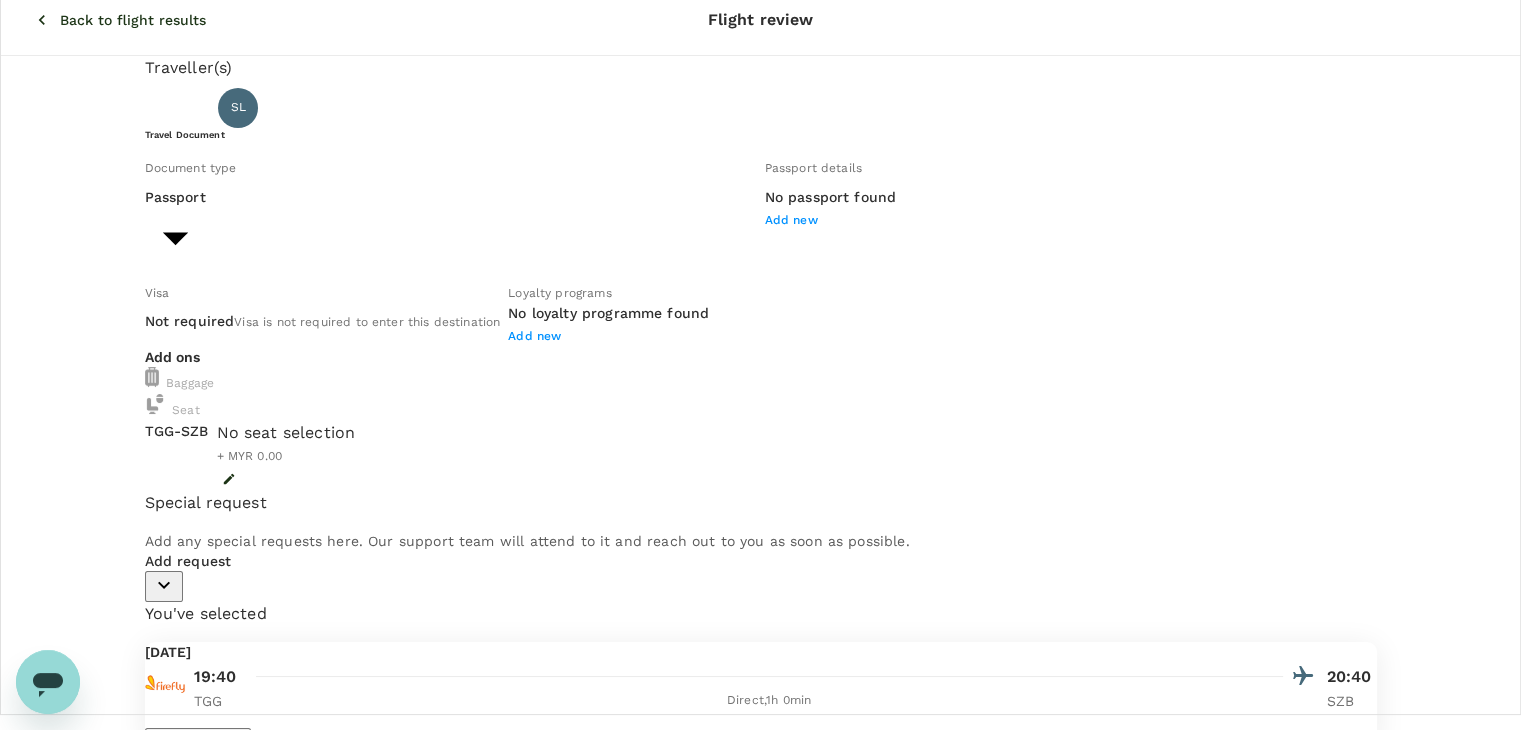 scroll, scrollTop: 0, scrollLeft: 0, axis: both 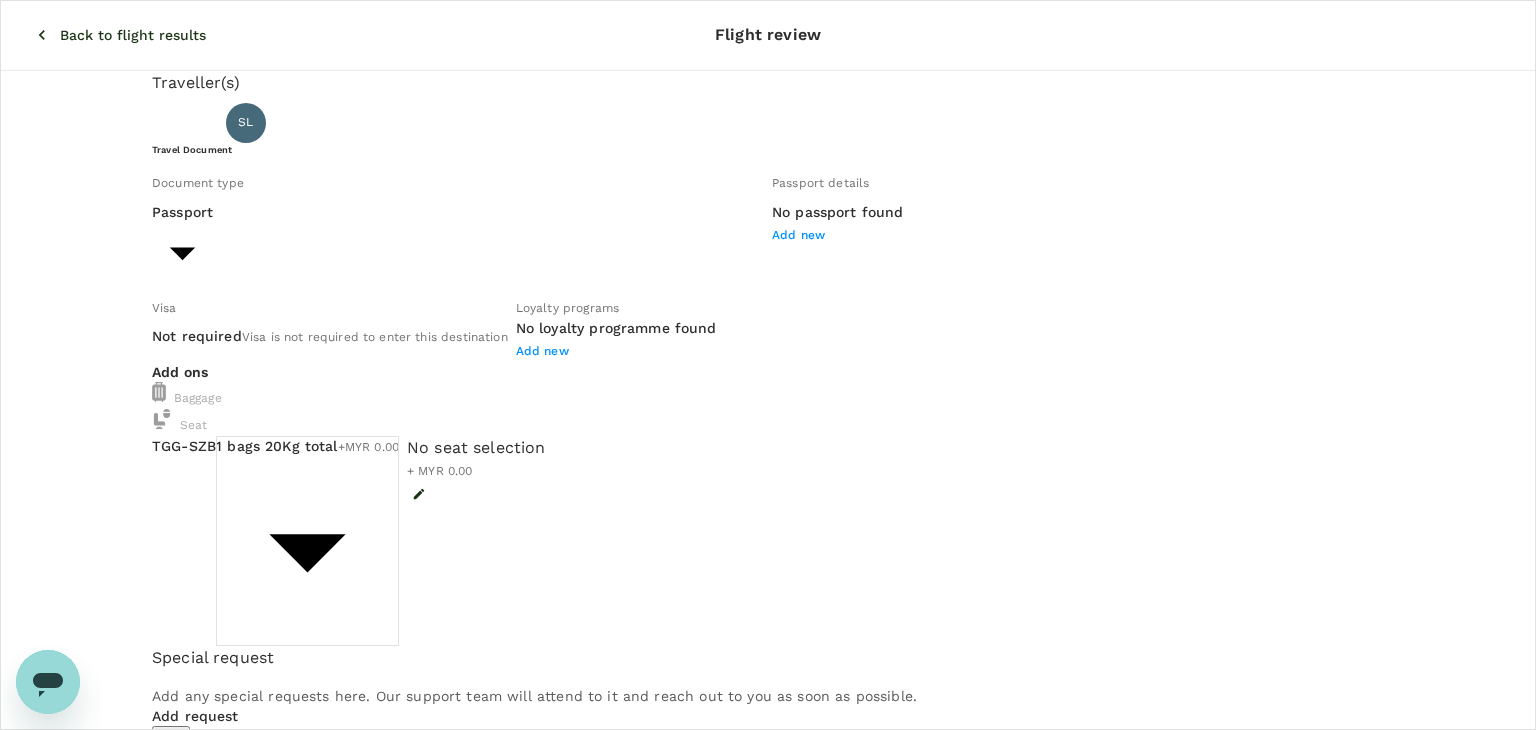 click on "Back to flight results Flight review Traveller(s) Traveller   1 : SL [PERSON_NAME]   [PERSON_NAME] Travel Document Document type Passport Passport ​ Passport details No passport found Add new Visa Not required Visa is not required to enter this destination Loyalty programs No loyalty programme found Add new Add ons Baggage Seat TGG  -  SZB 1 bags 20Kg total +MYR 0.00 1 - 0 ​ No seat selection + MYR 0.00 Special request Add any special requests here. Our support team will attend to it and reach out to you as soon as possible. Add request You've selected [DATE] 19:40 20:40 TGG Direct ,  1h 0min SZB View flight details Price summary Total fare (1 traveller(s)) MYR 826.16 Air fare MYR 826.16 Baggage fee MYR 0.00 Seat fee MYR 0.00 Service fee MYR 10.00 Total MYR 836.16 Continue to payment details Some travellers require a valid travel document to proceed with this booking by TruTrip  ( 3.48.2   ) View details Edit Add new" at bounding box center (768, 685) 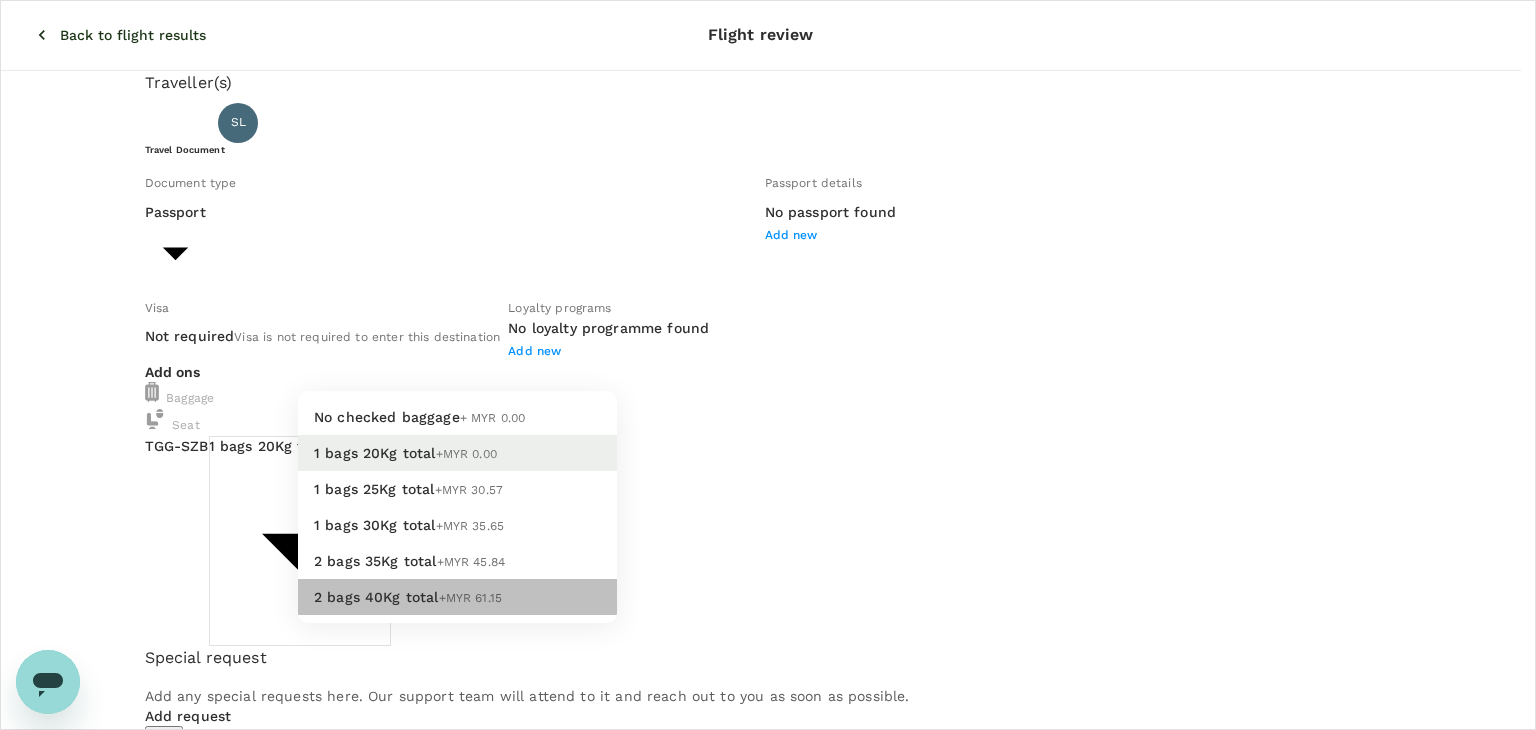 click on "2 bags 40Kg total +MYR 61.15" at bounding box center (457, 597) 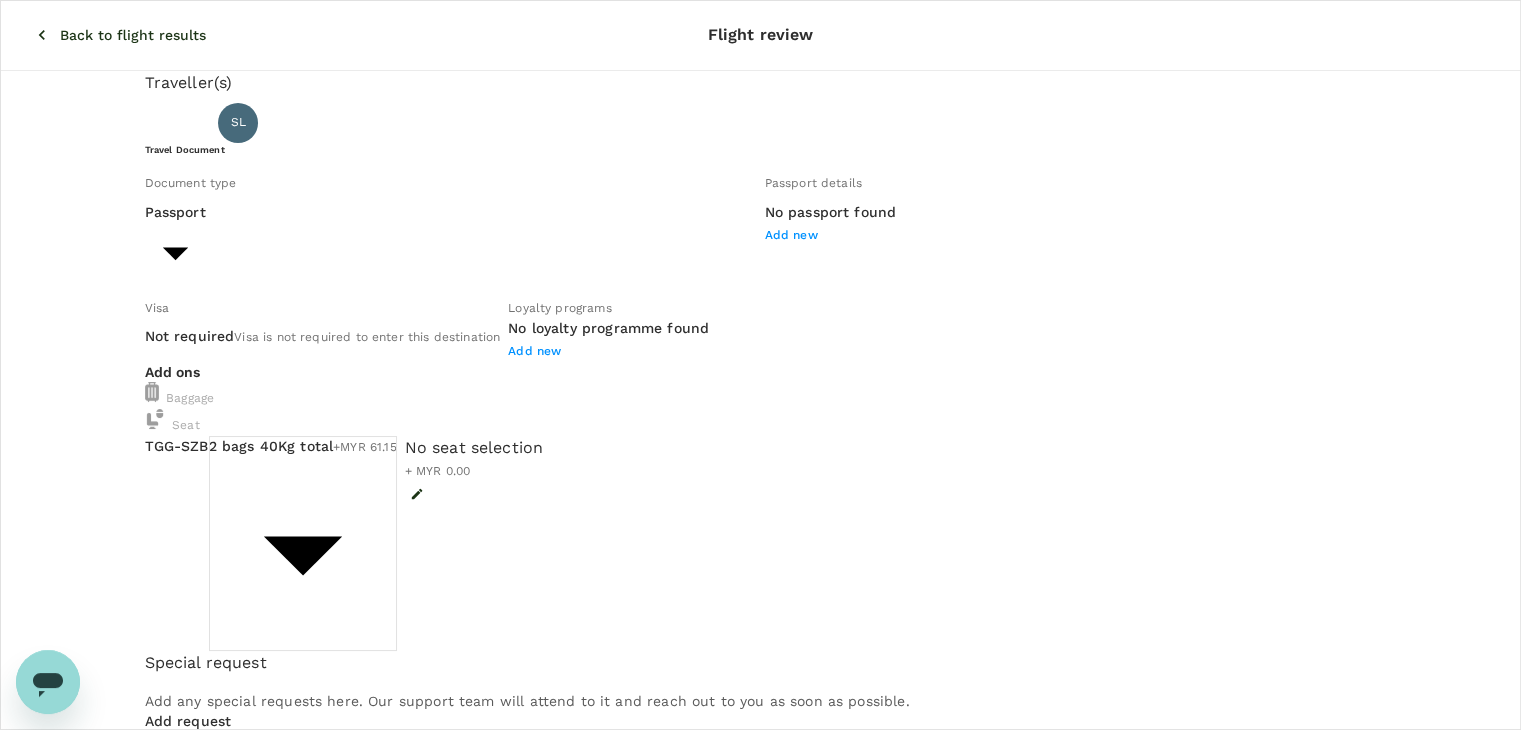 click 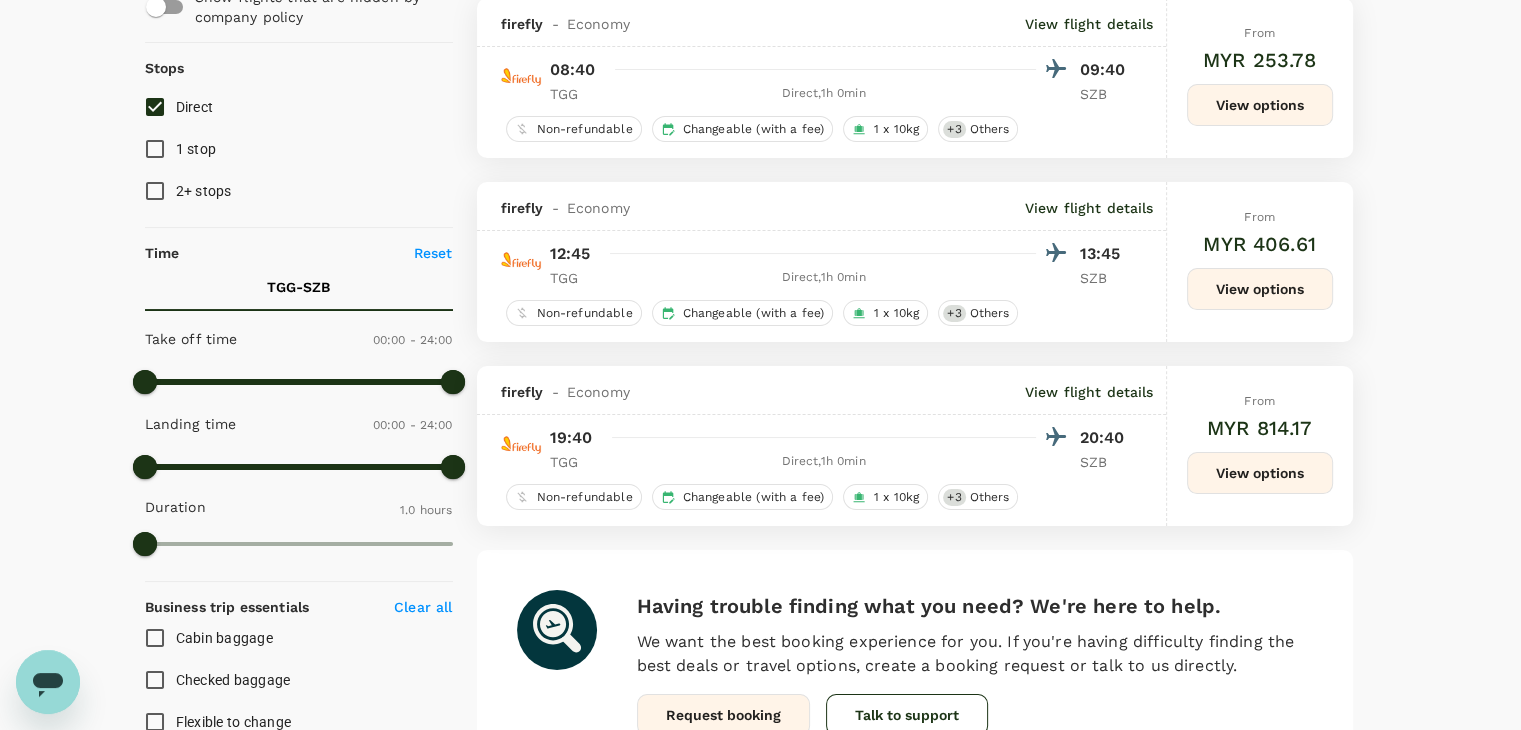 click on "View options" at bounding box center [1260, 473] 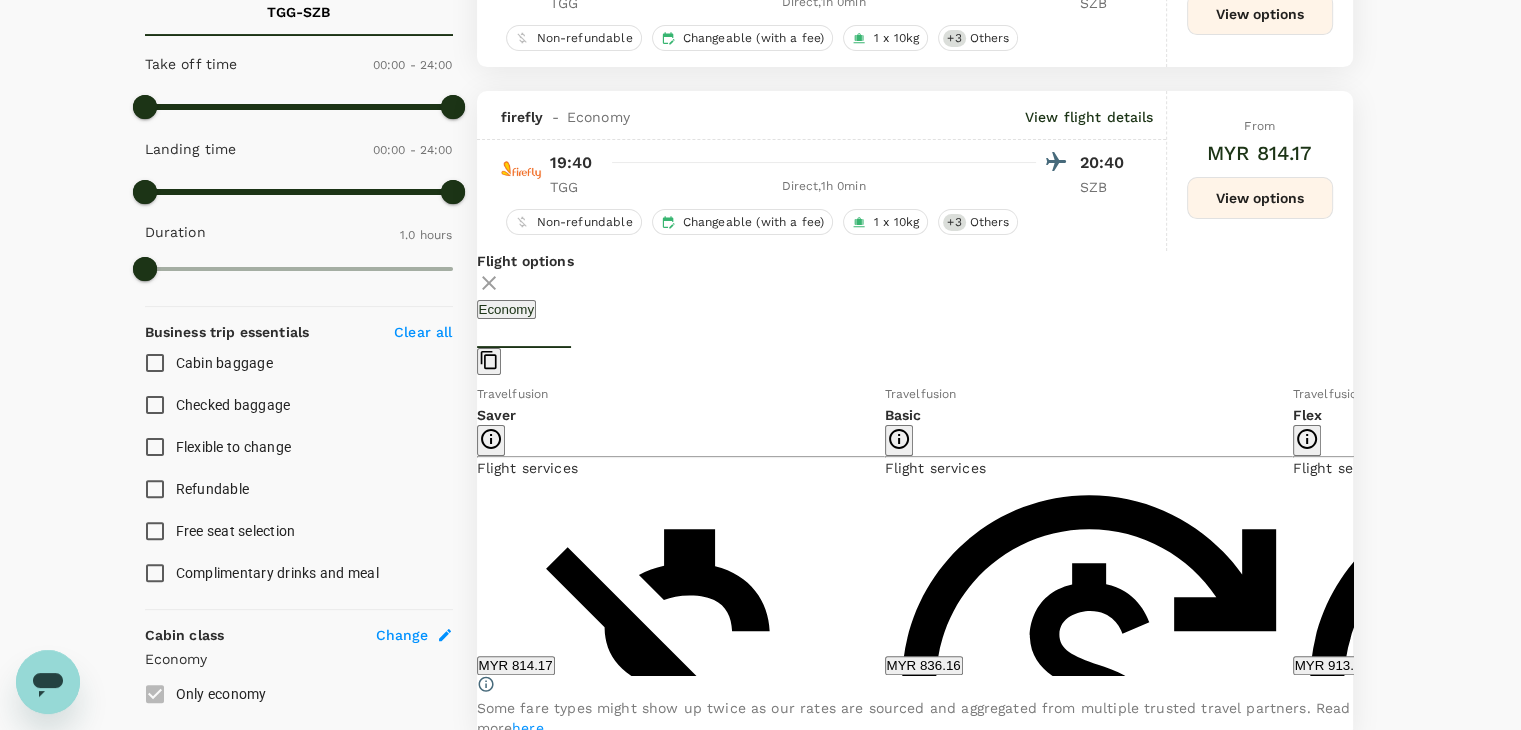 scroll, scrollTop: 579, scrollLeft: 0, axis: vertical 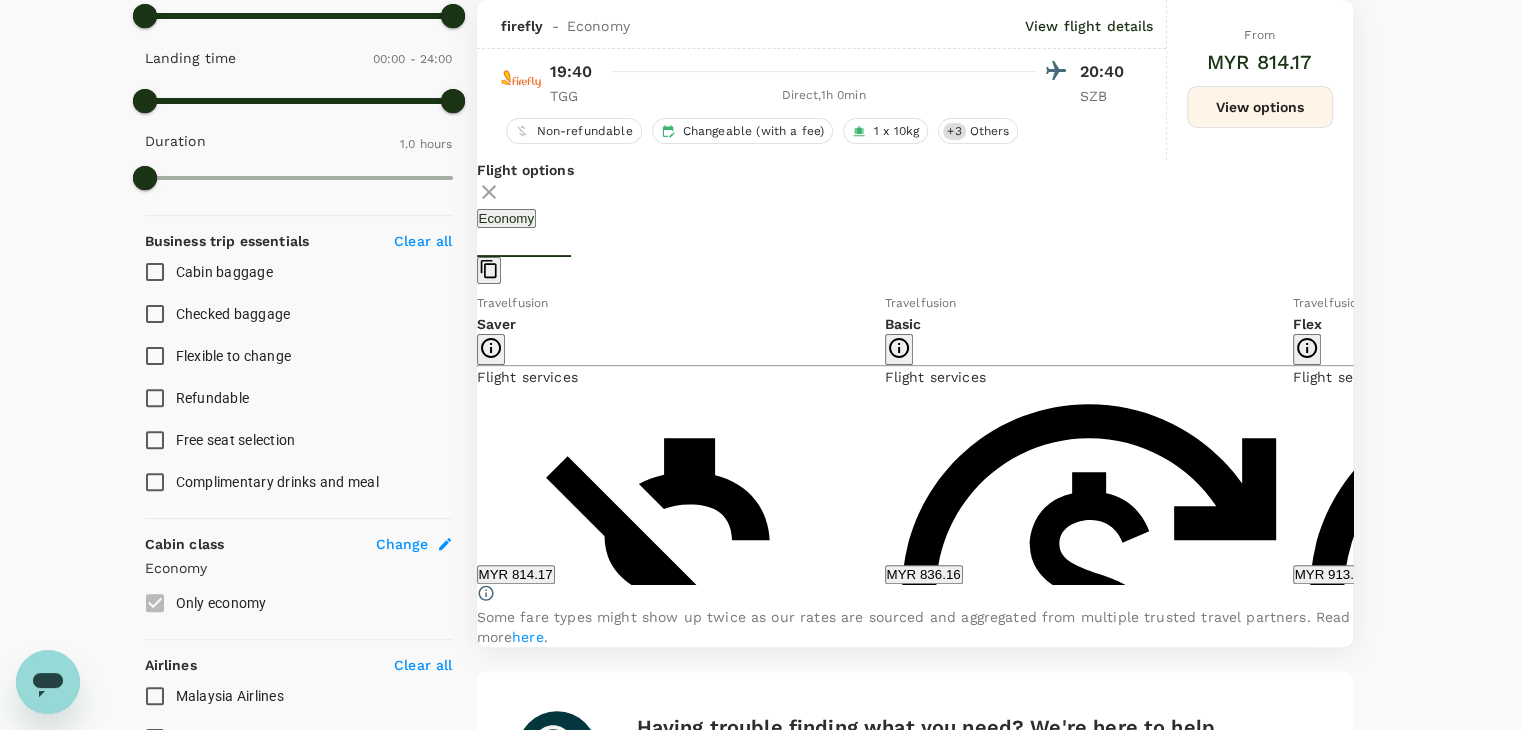 click on "MYR 913.18" at bounding box center [1332, 574] 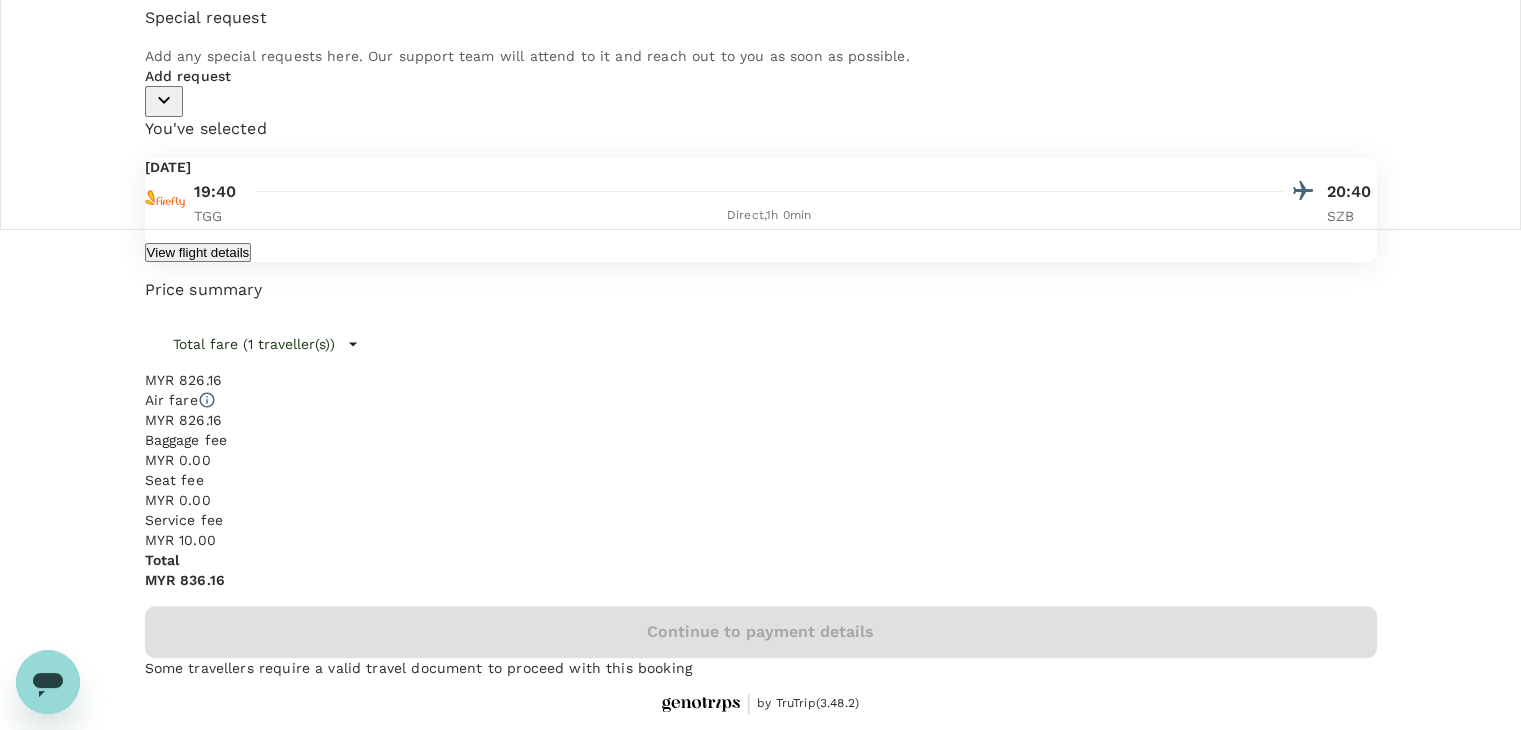 scroll, scrollTop: 0, scrollLeft: 0, axis: both 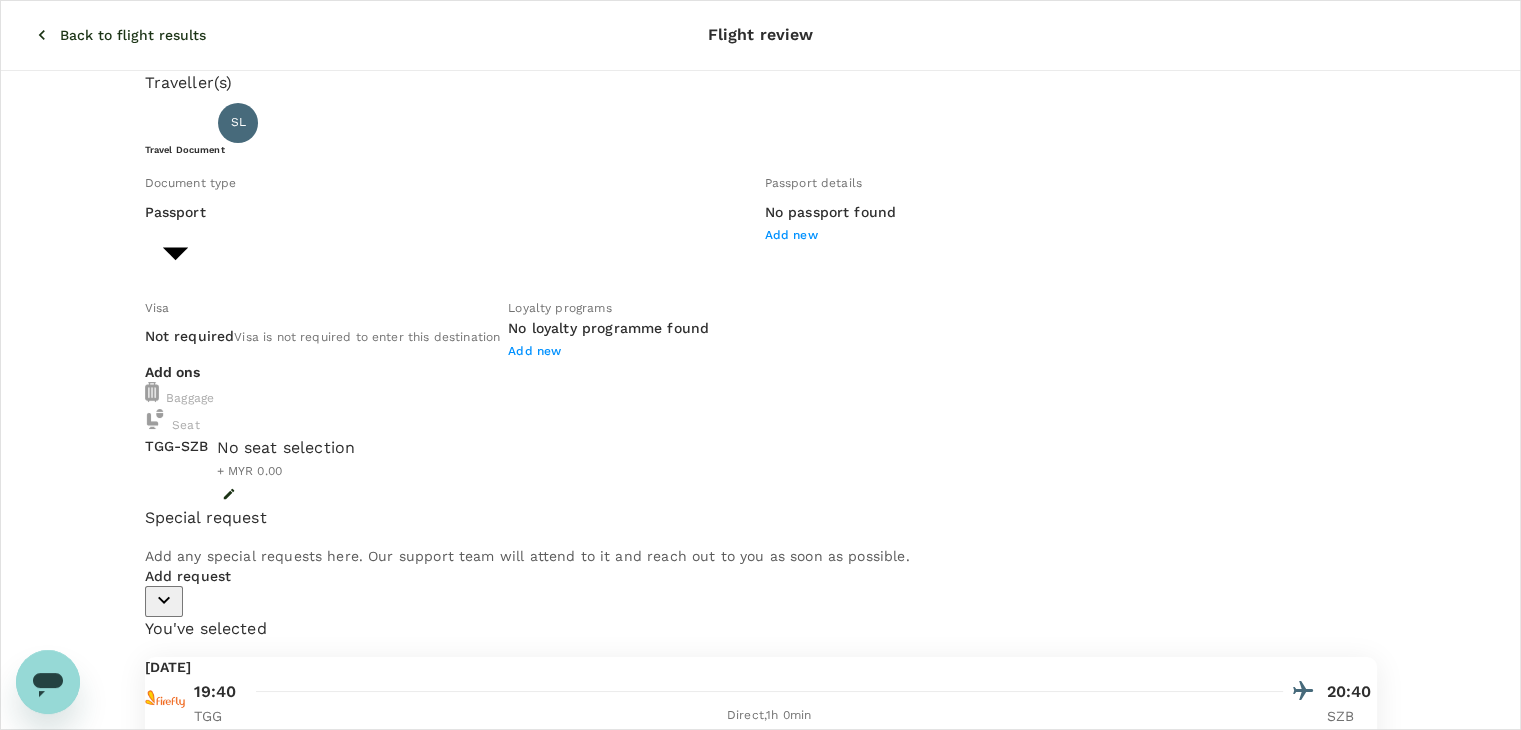 click on "View flight details" at bounding box center [198, 752] 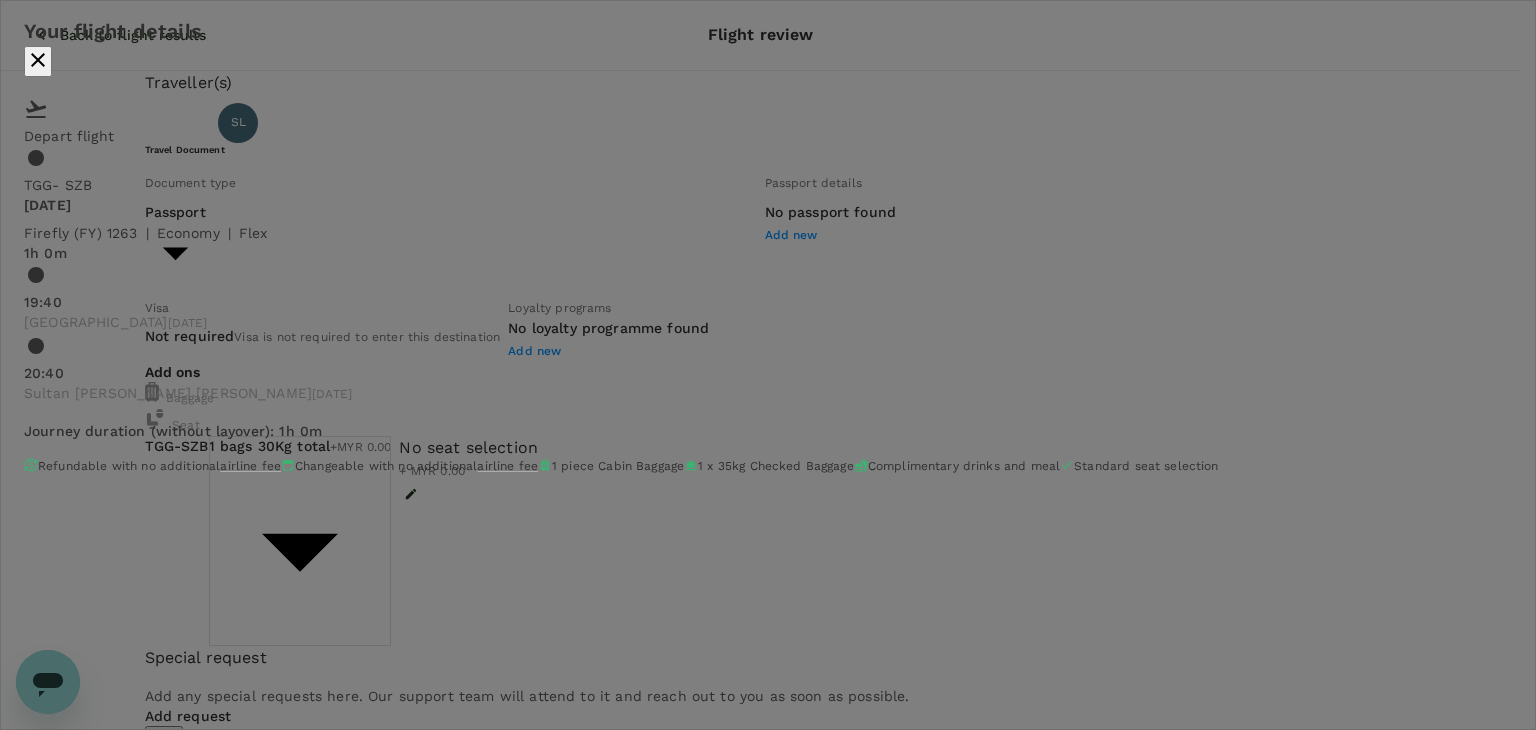 click 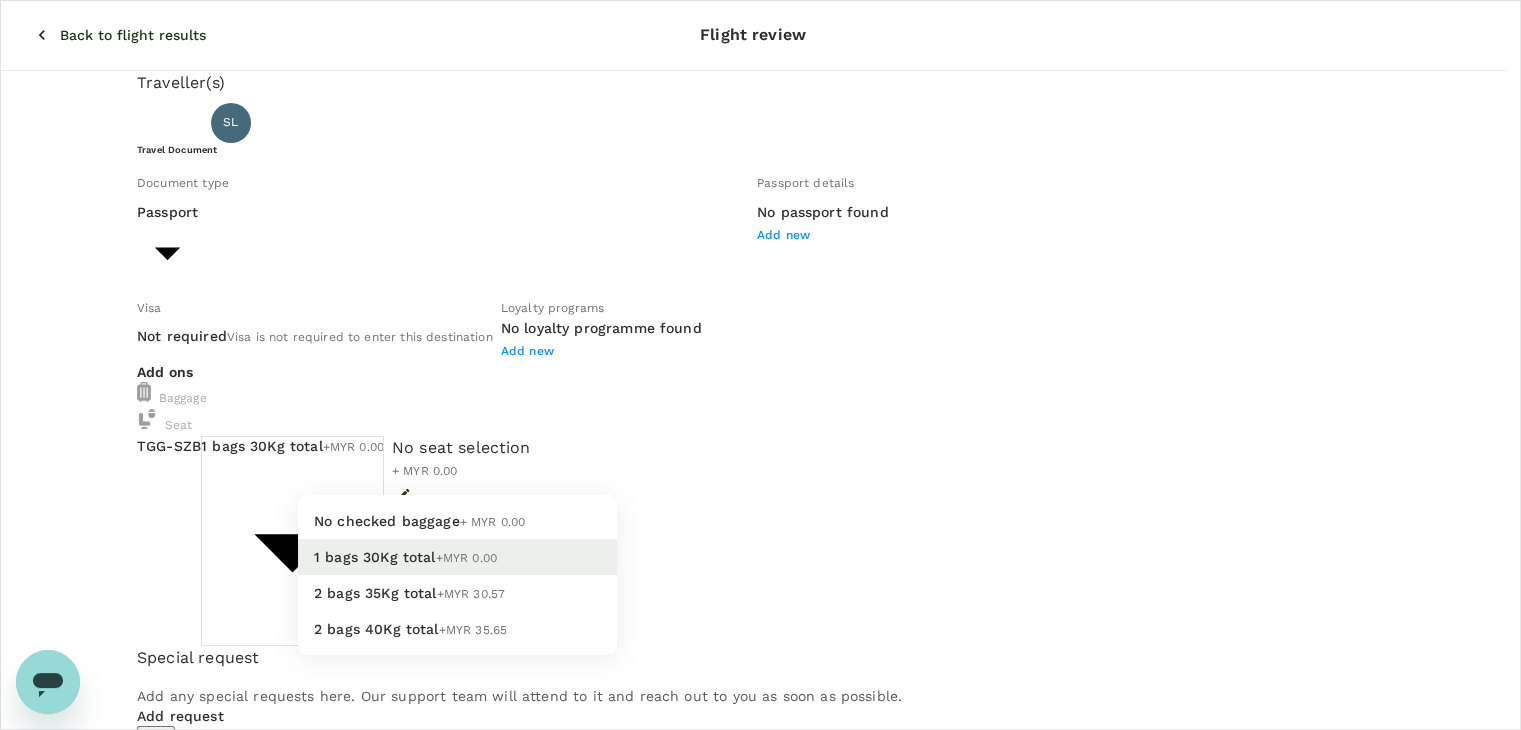 drag, startPoint x: 580, startPoint y: 531, endPoint x: 566, endPoint y: 551, distance: 24.41311 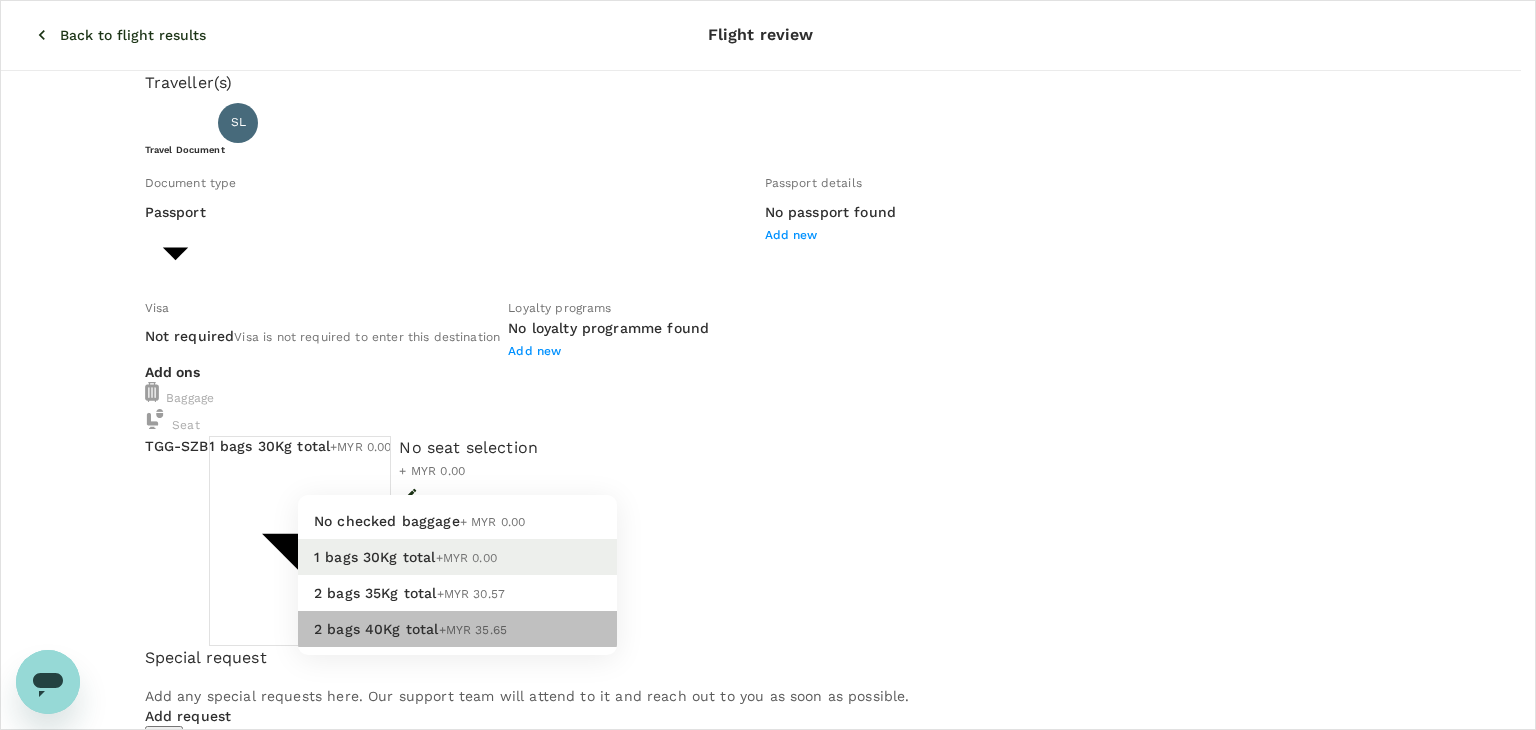 click on "2 bags 40Kg total +MYR 35.65" at bounding box center (457, 629) 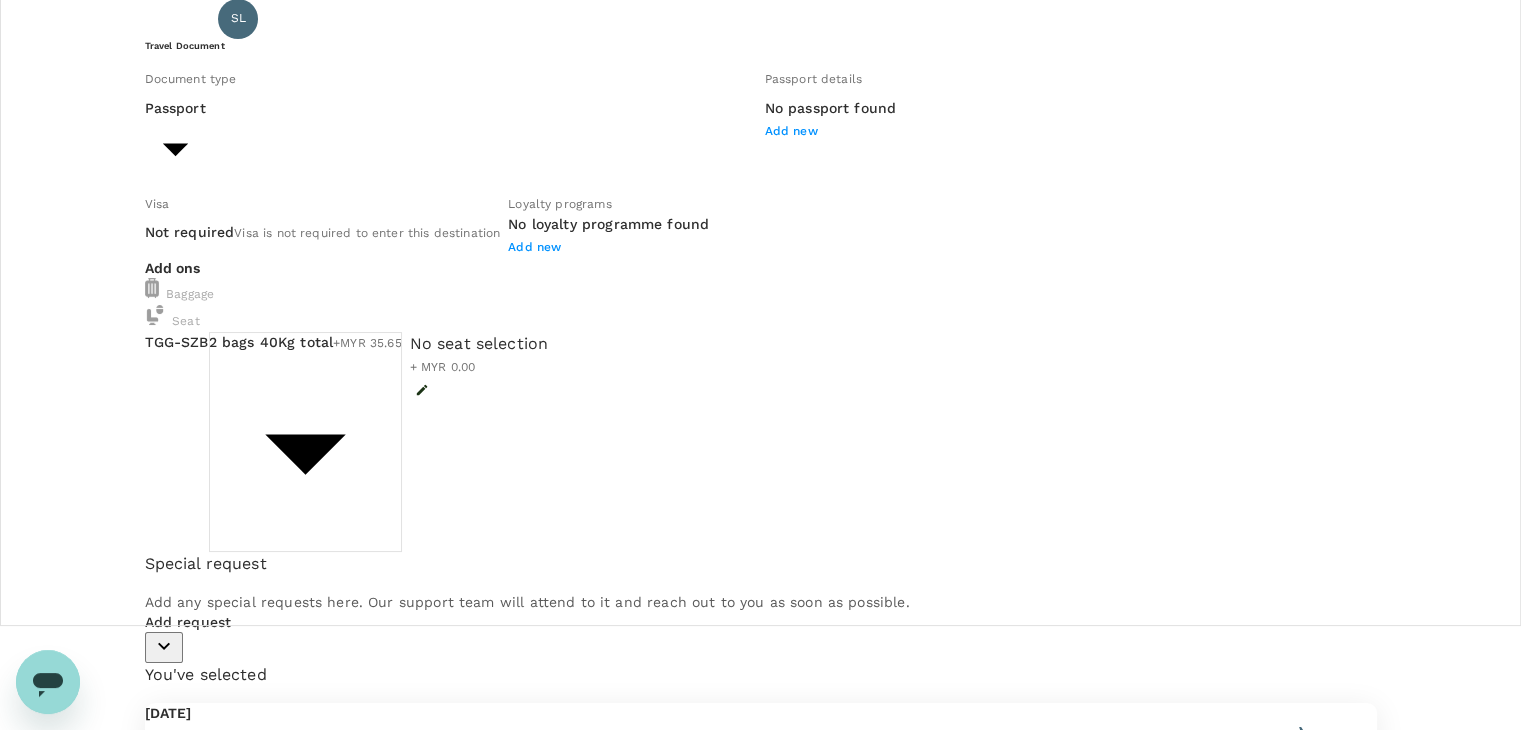 scroll, scrollTop: 105, scrollLeft: 0, axis: vertical 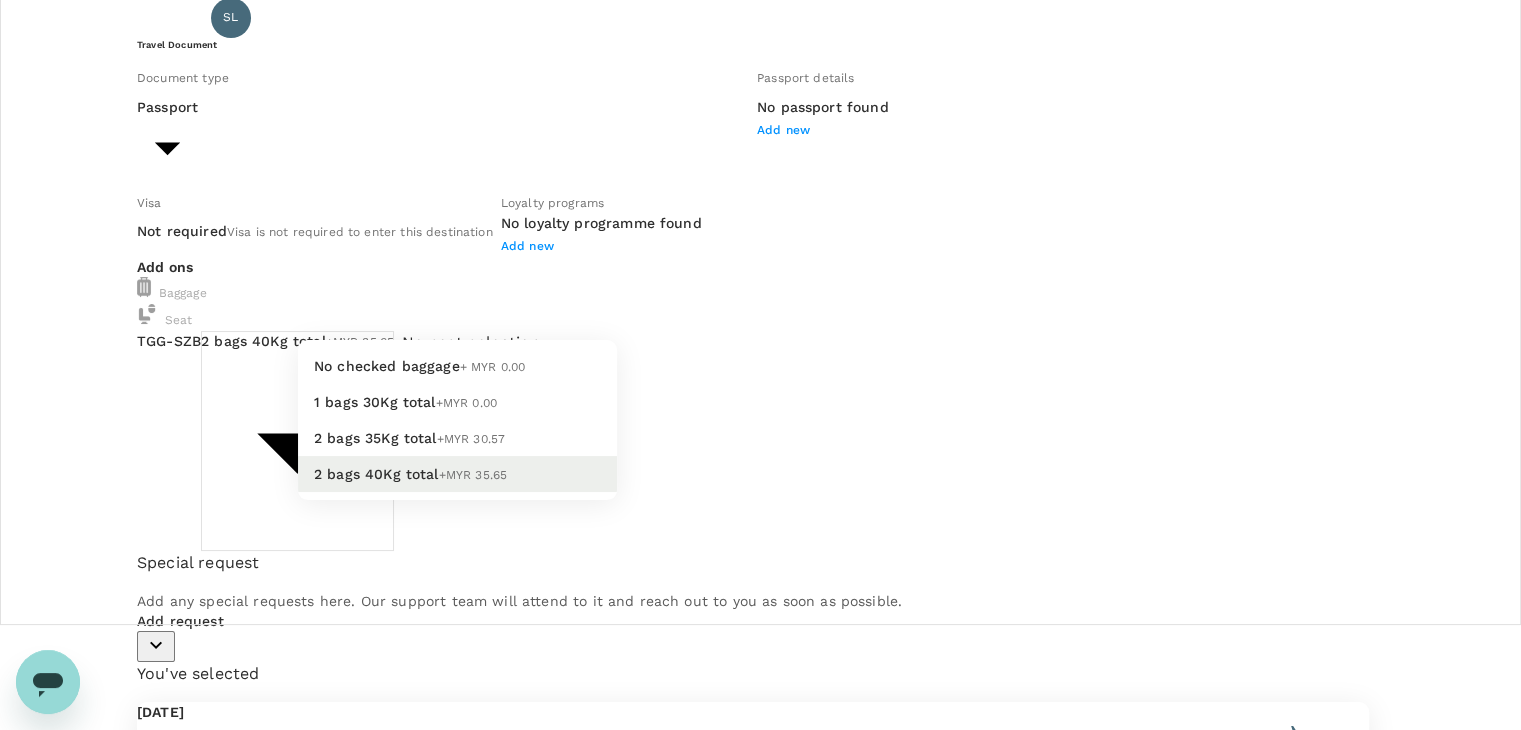 click on "Back to flight results Flight review Traveller(s) Traveller   1 : SL [PERSON_NAME]   [PERSON_NAME] Travel Document Document type Passport Passport ​ Passport details No passport found Add new Visa Not required Visa is not required to enter this destination Loyalty programs No loyalty programme found Add new Add ons Baggage Seat TGG  -  SZB 2 bags 40Kg total +MYR 35.65 3 - 35.65 ​ No seat selection + MYR 0.00 Special request Add any special requests here. Our support team will attend to it and reach out to you as soon as possible. Add request You've selected [DATE] 19:40 20:40 TGG Direct ,  1h 0min SZB View flight details Price summary Total fare (1 traveller(s)) MYR 903.18 Air fare MYR 903.18 Baggage fee MYR 0.00 Seat fee MYR 0.00 Service fee MYR 10.00 Total MYR 913.18 Continue to payment details Some travellers require a valid travel document to proceed with this booking by TruTrip  ( 3.48.2   ) View details Edit Add new No checked baggage + MYR 0.00 1 bags 30Kg total +MYR 0.00 2 bags 35Kg total" at bounding box center (760, 585) 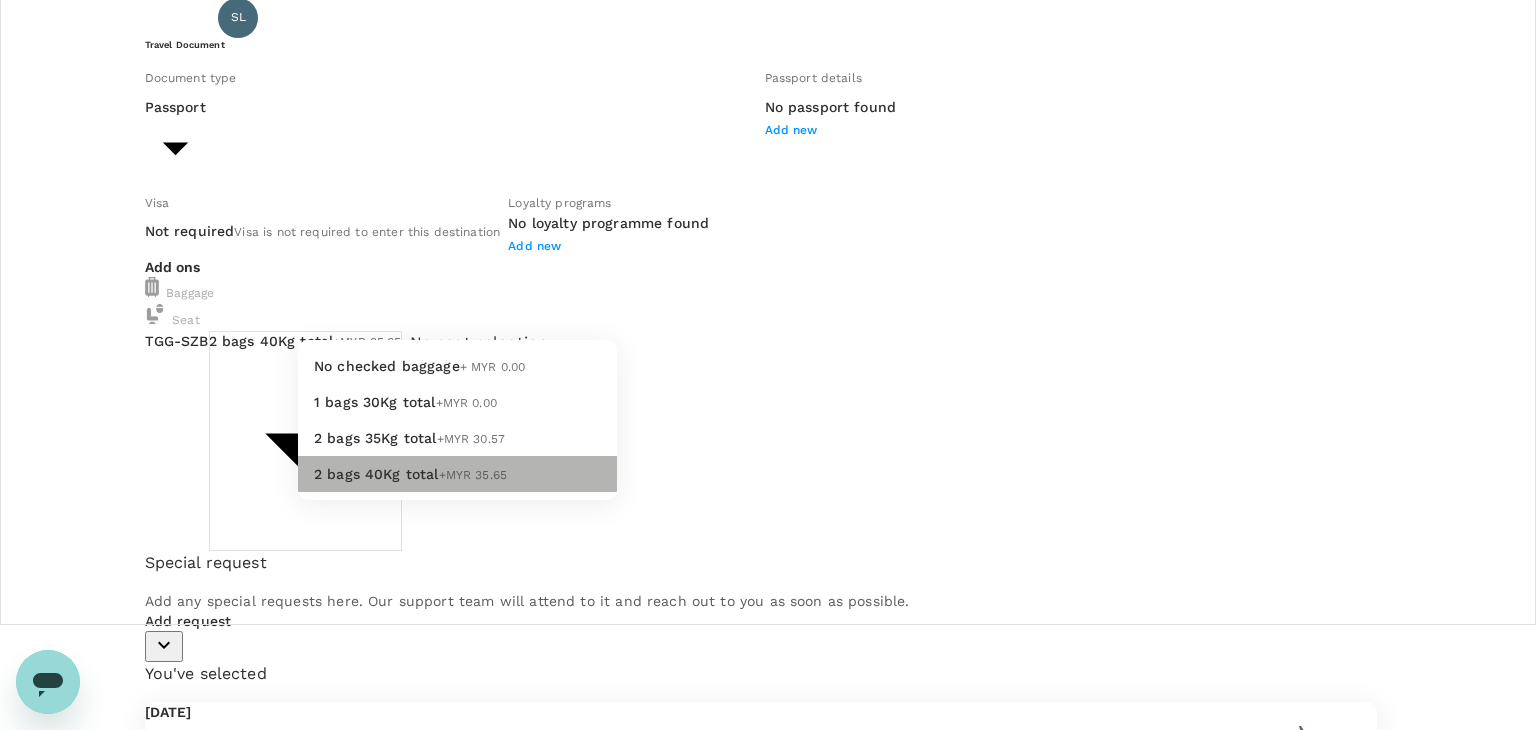 click on "2 bags 40Kg total +MYR 35.65" at bounding box center [457, 474] 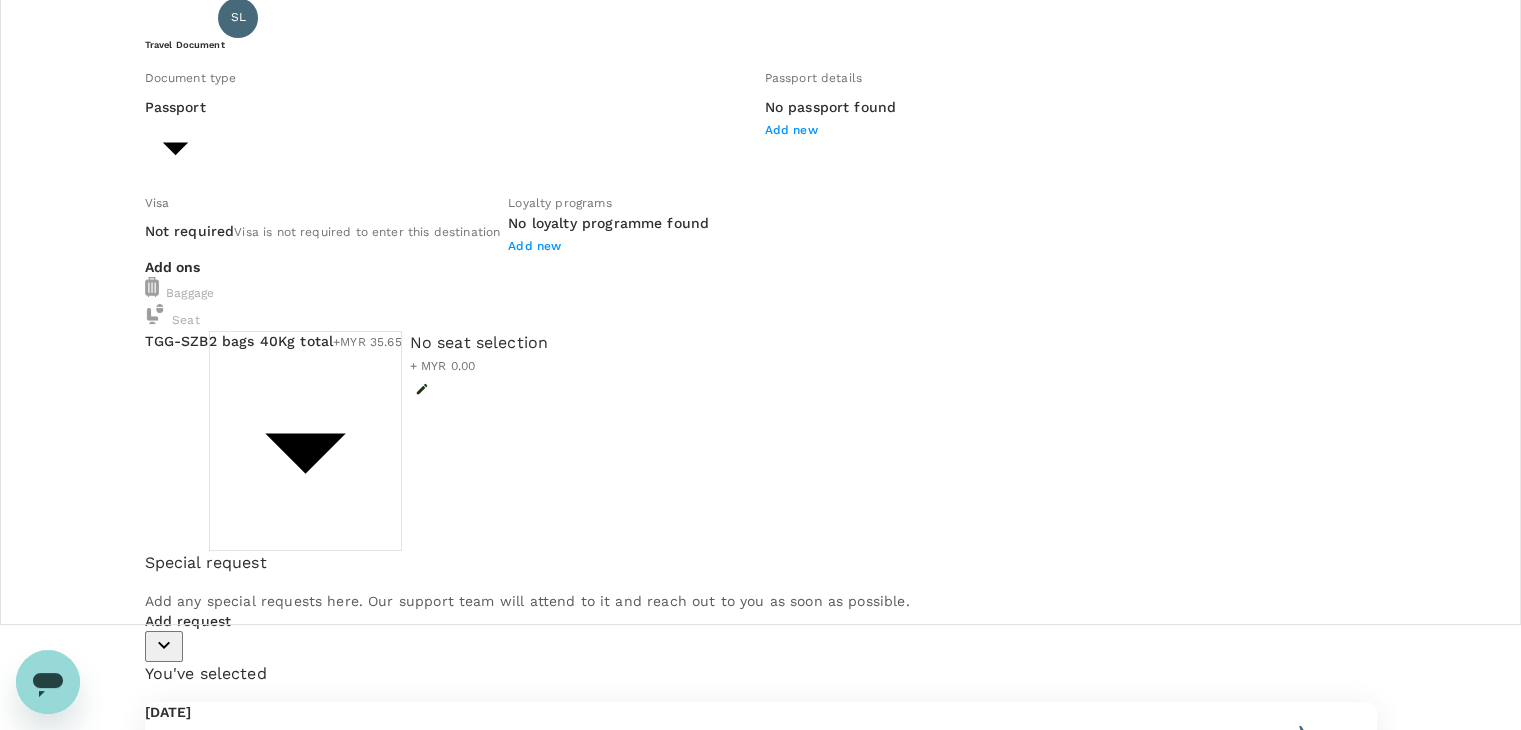 click on "Back to flight results Flight review Traveller(s) Traveller   1 : SL [PERSON_NAME]   [PERSON_NAME] Travel Document Document type Passport Passport ​ Passport details No passport found Add new Visa Not required Visa is not required to enter this destination Loyalty programs No loyalty programme found Add new Add ons Baggage Seat TGG  -  SZB 2 bags 40Kg total +MYR 35.65 3 - 35.65 ​ No seat selection + MYR 0.00 Special request Add any special requests here. Our support team will attend to it and reach out to you as soon as possible. Add request You've selected [DATE] 19:40 20:40 TGG Direct ,  1h 0min SZB View flight details Price summary Total fare (1 traveller(s)) MYR 903.18 Air fare MYR 903.18 Baggage fee MYR 0.00 Seat fee MYR 0.00 Service fee MYR 10.00 Total MYR 913.18 Continue to payment details Some travellers require a valid travel document to proceed with this booking by TruTrip  ( 3.48.2   ) View details Edit Add new" at bounding box center (760, 585) 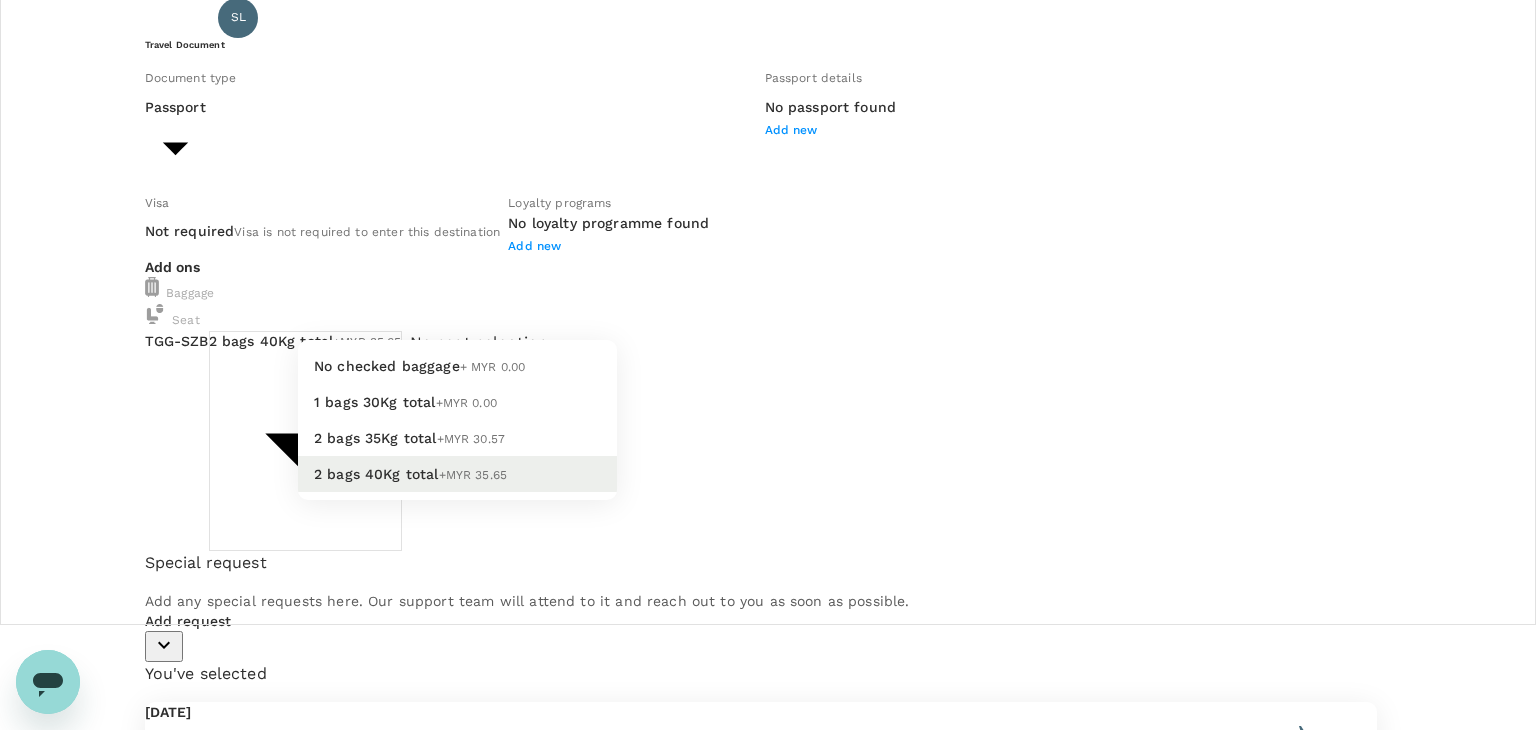 click on "No checked baggage + MYR 0.00" at bounding box center [457, 366] 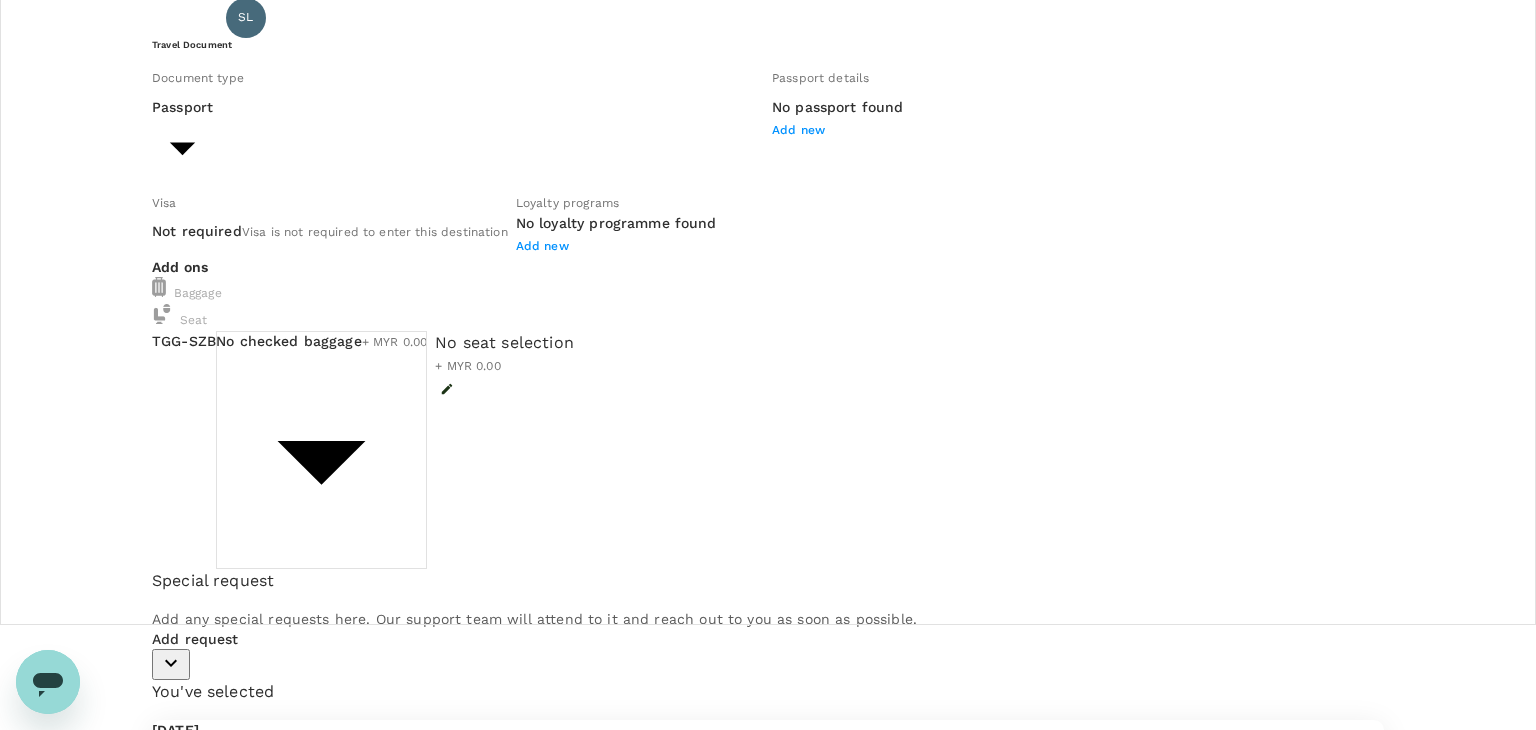 click on "Back to flight results Flight review Traveller(s) Traveller   1 : SL [PERSON_NAME]   [PERSON_NAME] Travel Document Document type Passport Passport ​ Passport details No passport found Add new Visa Not required Visa is not required to enter this destination Loyalty programs No loyalty programme found Add new Add ons Baggage Seat TGG  -  SZB No checked baggage + MYR 0.00 ​ No seat selection + MYR 0.00 Special request Add any special requests here. Our support team will attend to it and reach out to you as soon as possible. Add request You've selected [DATE] 19:40 20:40 TGG Direct ,  1h 0min SZB View flight details Price summary Total fare (1 traveller(s)) MYR 903.18 Air fare MYR 903.18 Baggage fee MYR 0.00 Seat fee MYR 0.00 Service fee MYR 10.00 Total MYR 913.18 Continue to payment details Some travellers require a valid travel document to proceed with this booking by TruTrip  ( 3.48.2   ) View details Edit Add new" at bounding box center [768, 594] 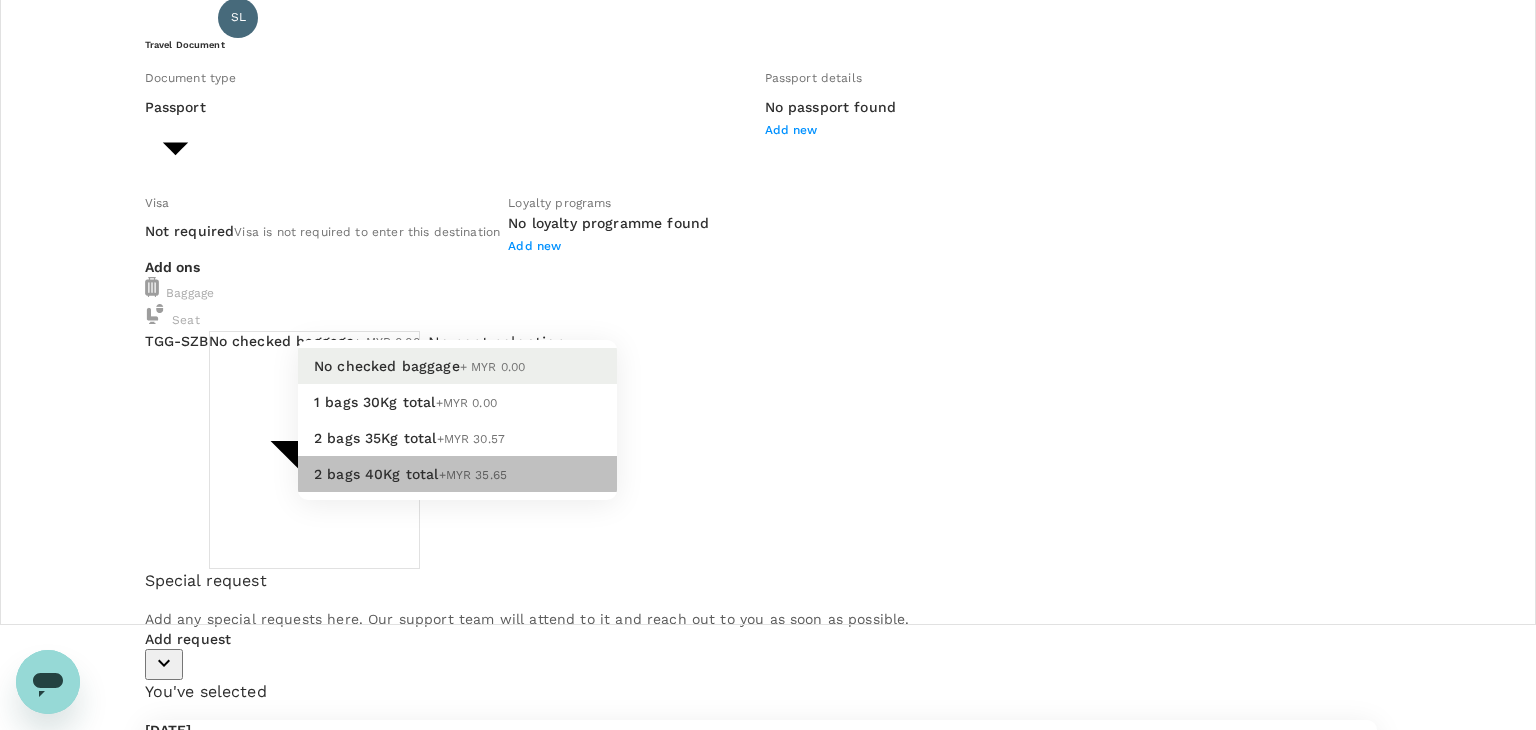 click on "+MYR 35.65" at bounding box center [473, 475] 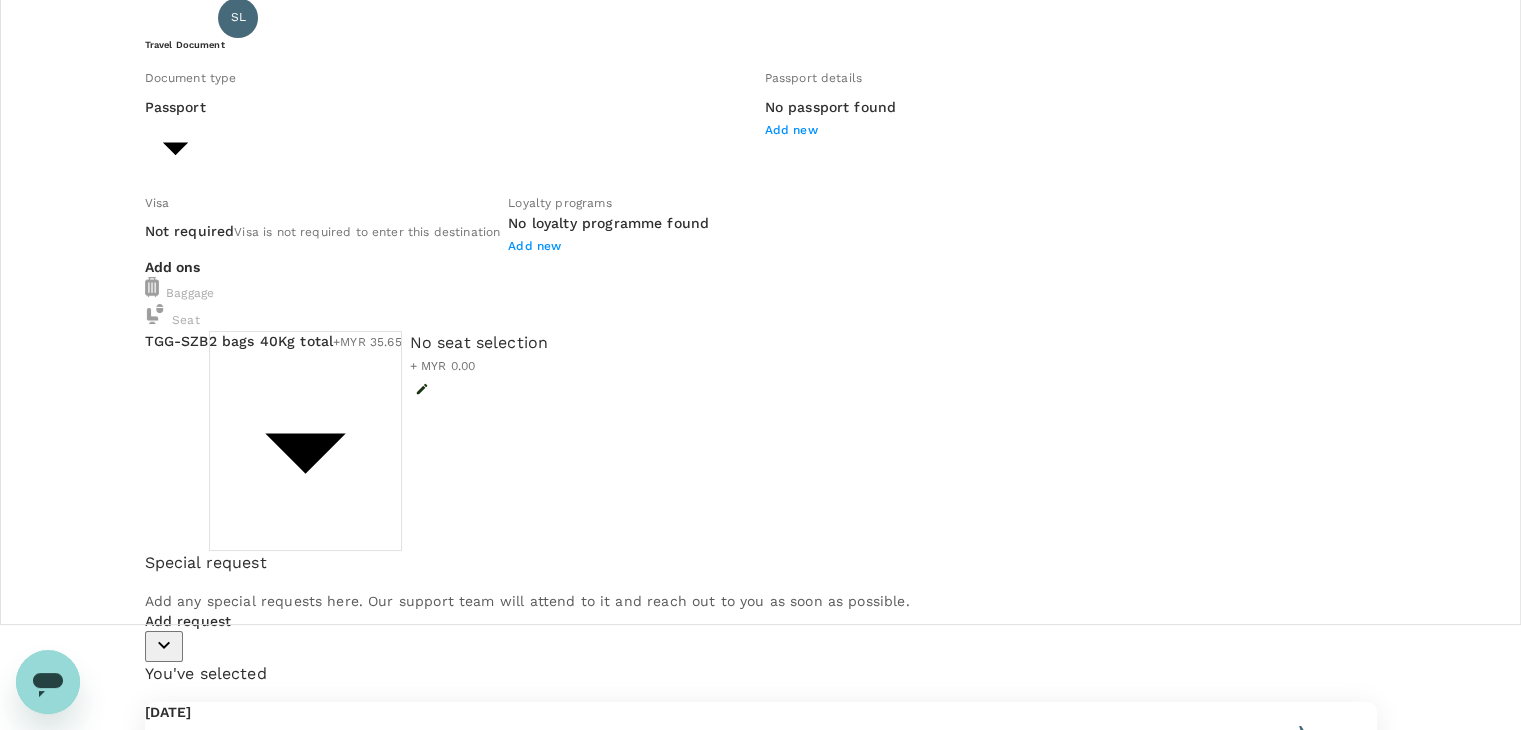 click 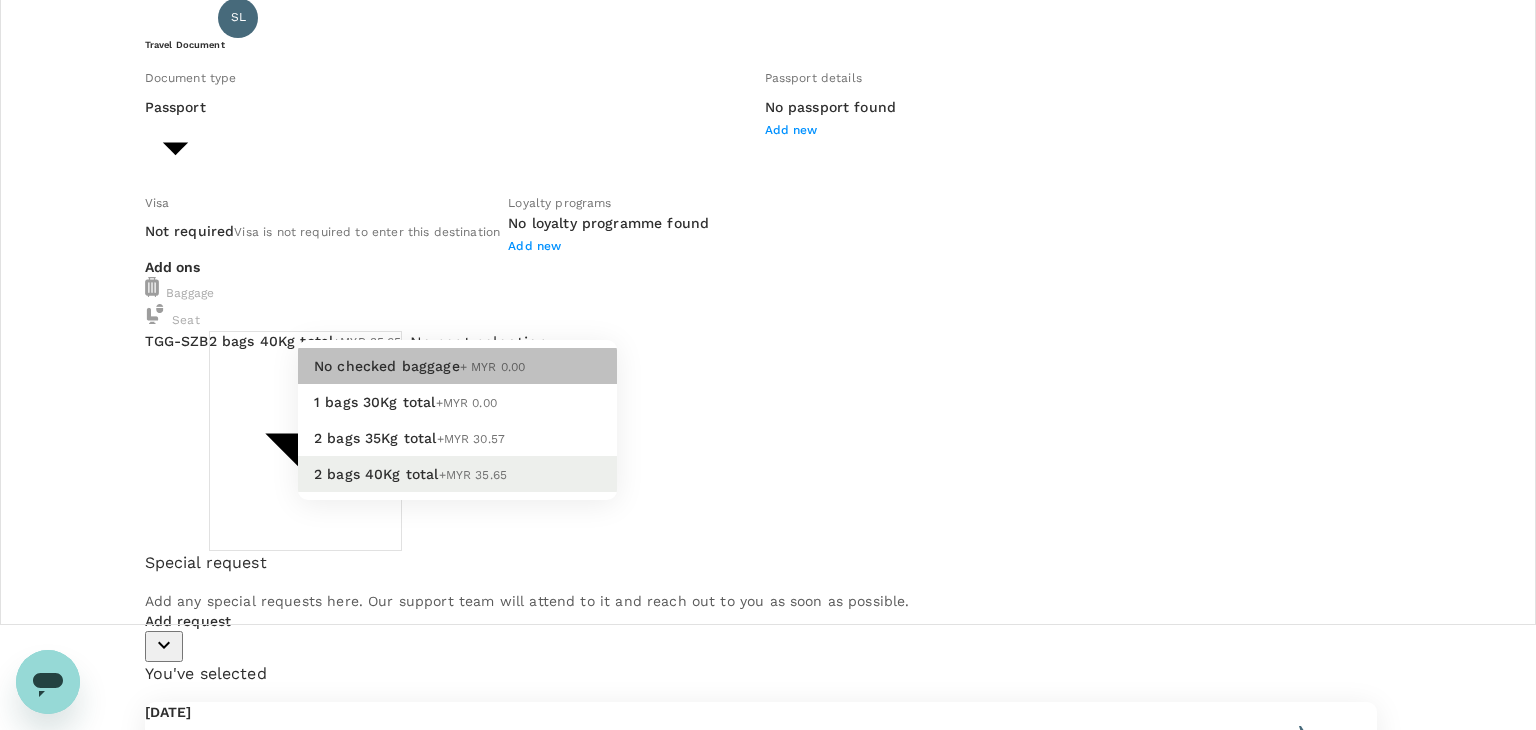 click on "No checked baggage + MYR 0.00" at bounding box center [457, 366] 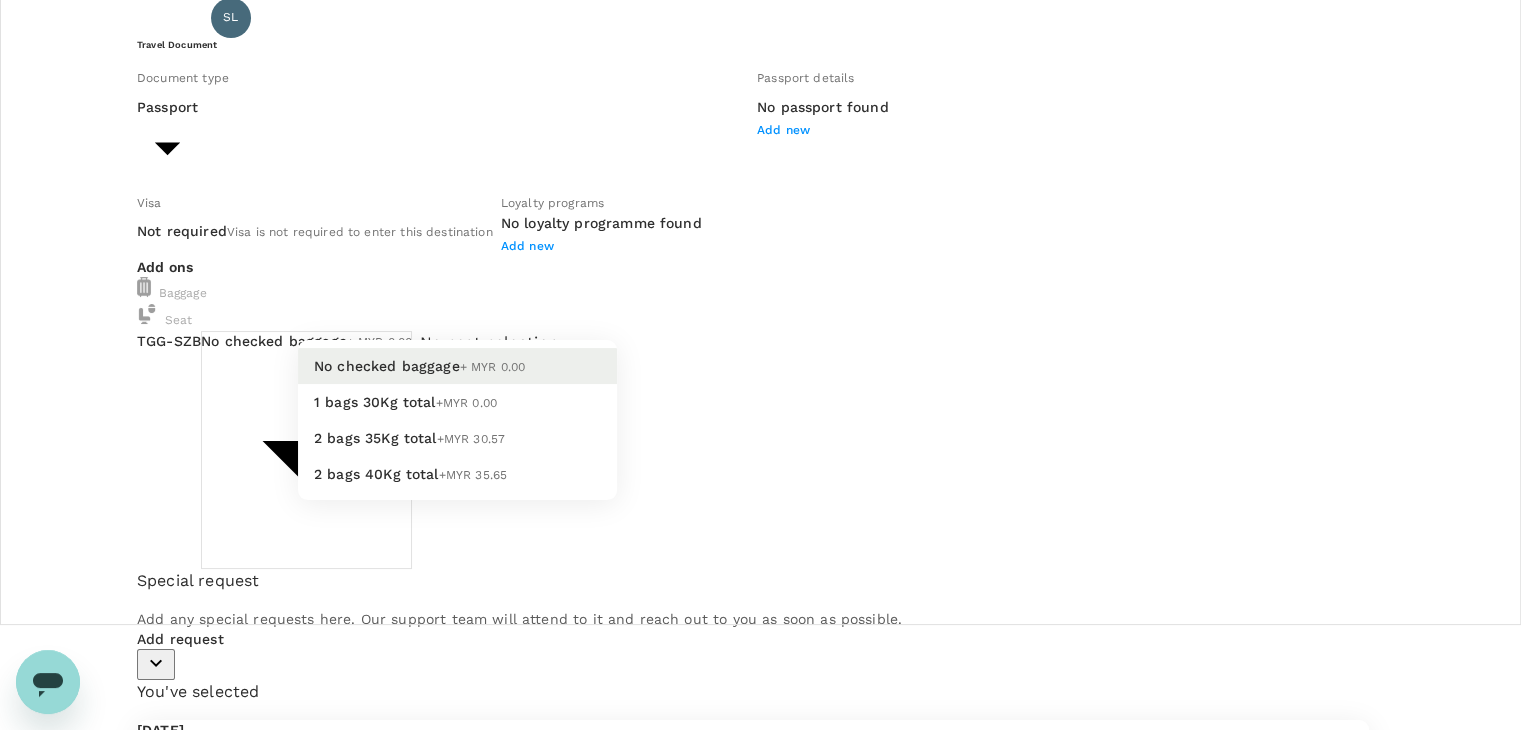 click on "Back to flight results Flight review Traveller(s) Traveller   1 : SL [PERSON_NAME]   [PERSON_NAME] Travel Document Document type Passport Passport ​ Passport details No passport found Add new Visa Not required Visa is not required to enter this destination Loyalty programs No loyalty programme found Add new Add ons Baggage Seat TGG  -  SZB No checked baggage + MYR 0.00 ​ No seat selection + MYR 0.00 Special request Add any special requests here. Our support team will attend to it and reach out to you as soon as possible. Add request You've selected [DATE] 19:40 20:40 TGG Direct ,  1h 0min SZB View flight details Price summary Total fare (1 traveller(s)) MYR 903.18 Air fare MYR 903.18 Baggage fee MYR 0.00 Seat fee MYR 0.00 Service fee MYR 10.00 Total MYR 913.18 Continue to payment details Some travellers require a valid travel document to proceed with this booking by TruTrip  ( 3.48.2   ) View details Edit Add new No checked baggage + MYR 0.00 1 bags 30Kg total +MYR 0.00 2 bags 35Kg total +MYR 30.57" at bounding box center (760, 594) 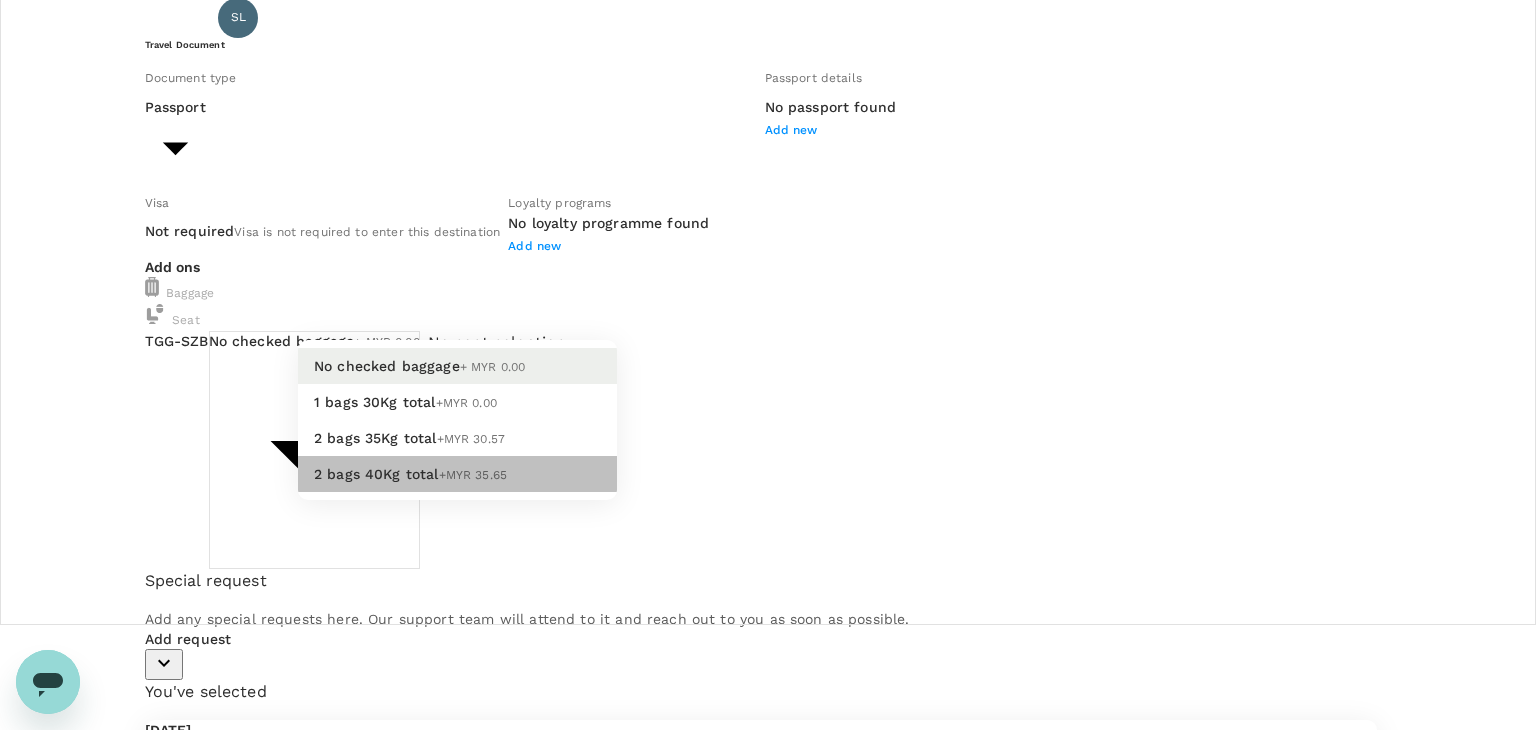 click on "+MYR 35.65" at bounding box center [473, 475] 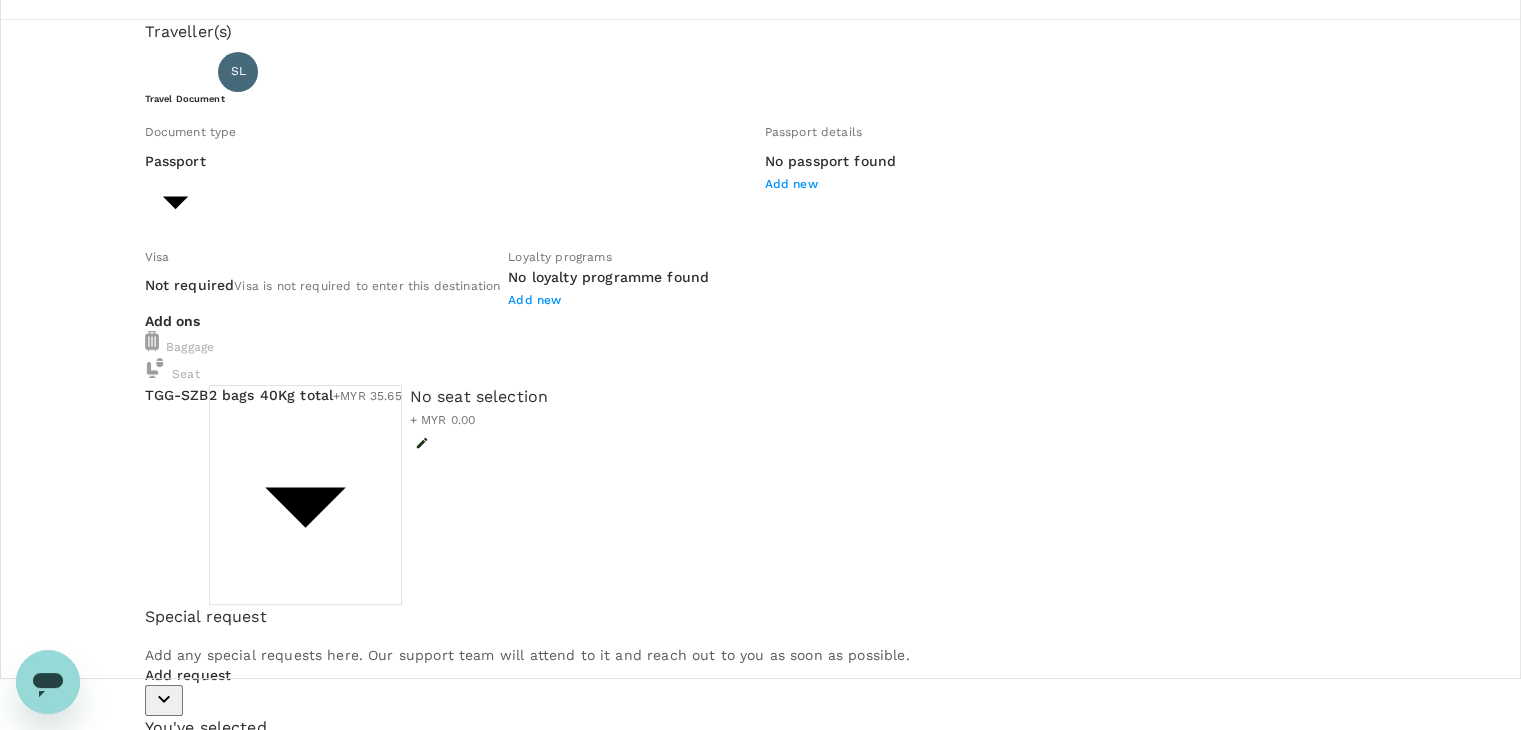 scroll, scrollTop: 0, scrollLeft: 0, axis: both 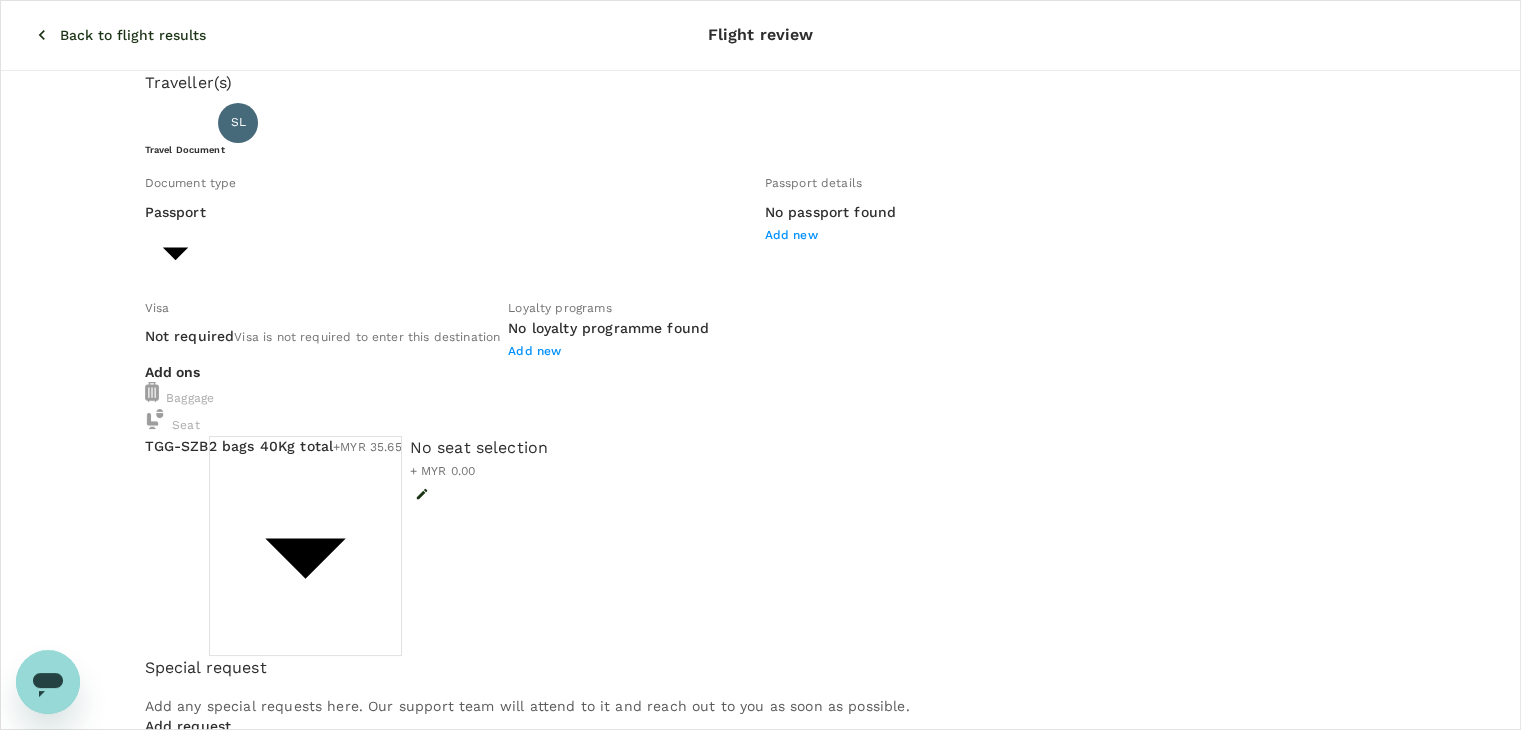 click 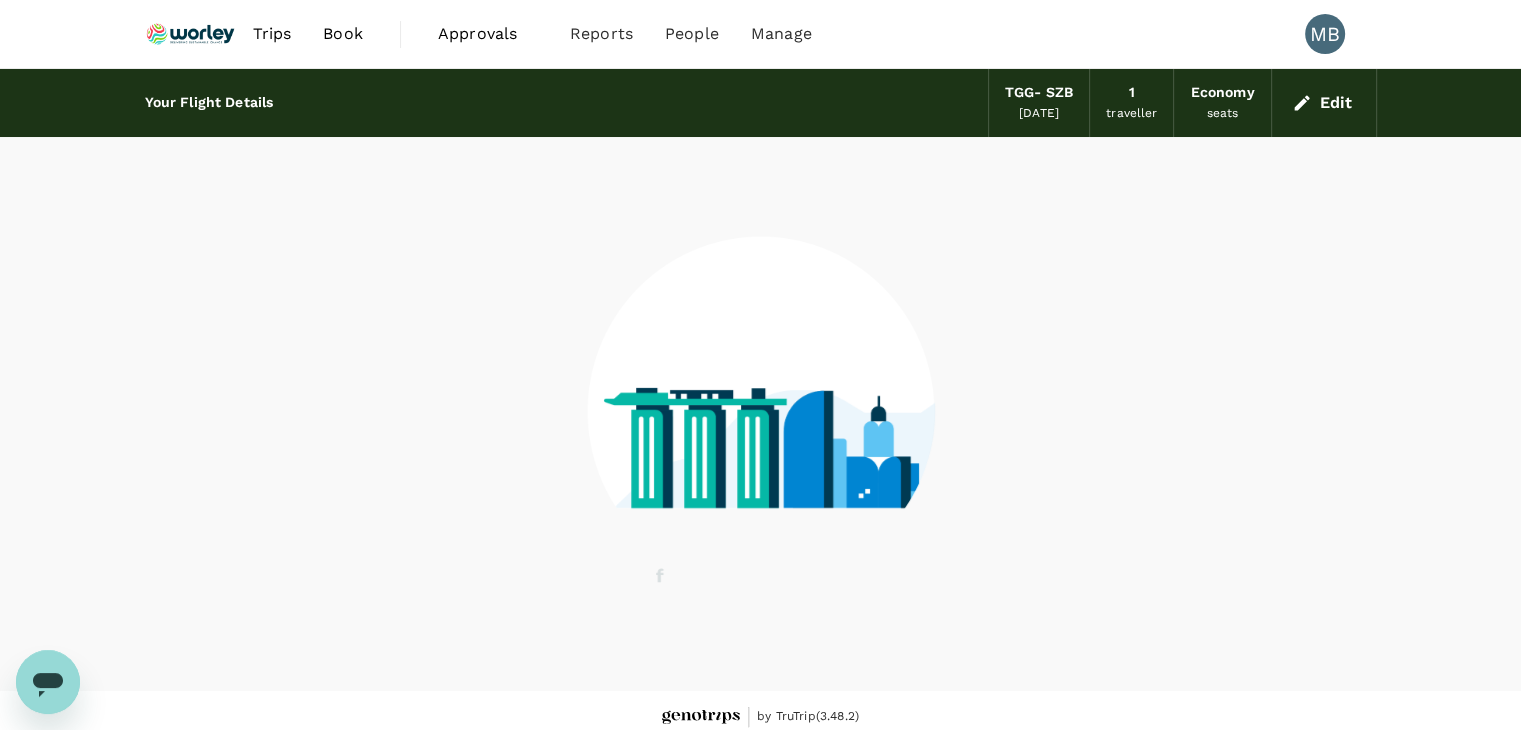 scroll, scrollTop: 13, scrollLeft: 0, axis: vertical 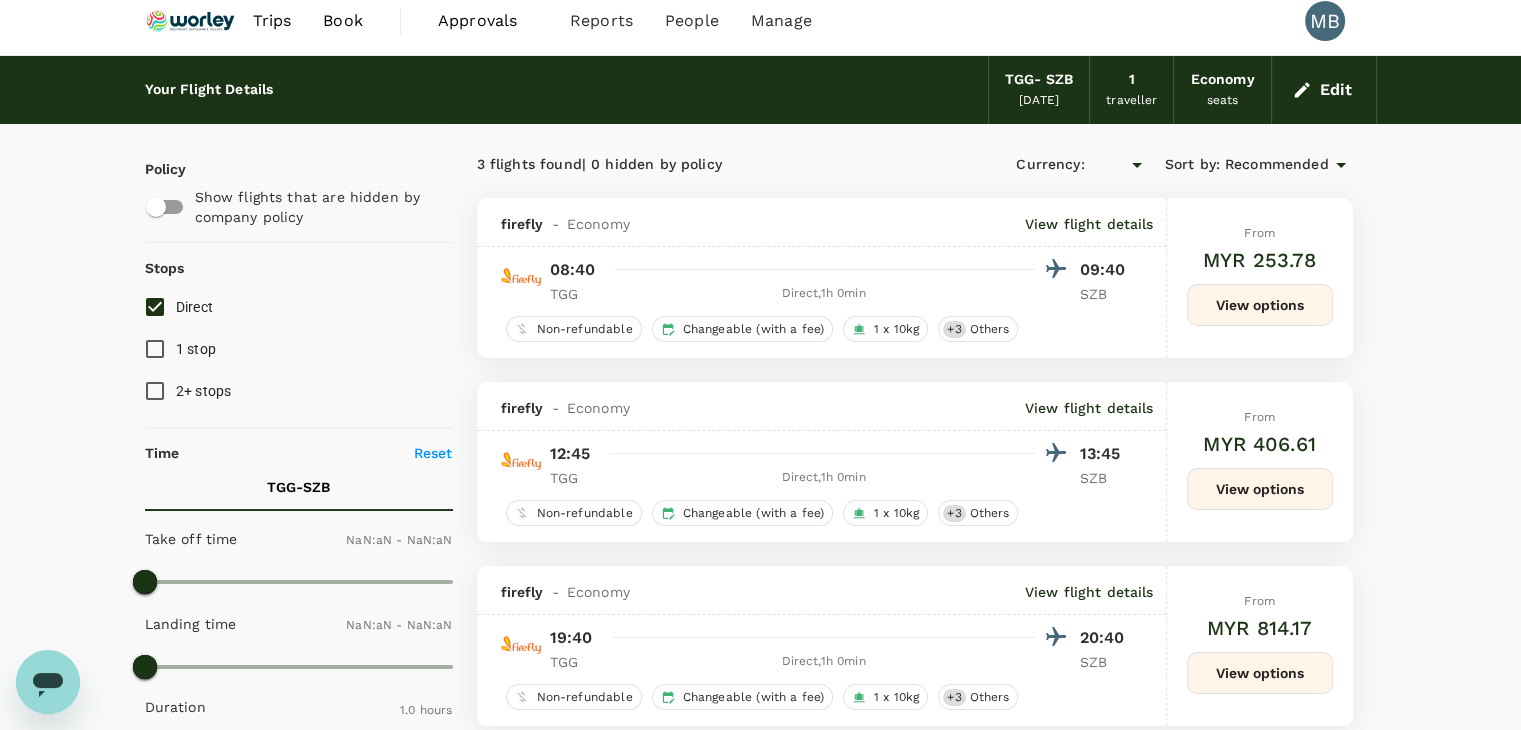 type on "MYR" 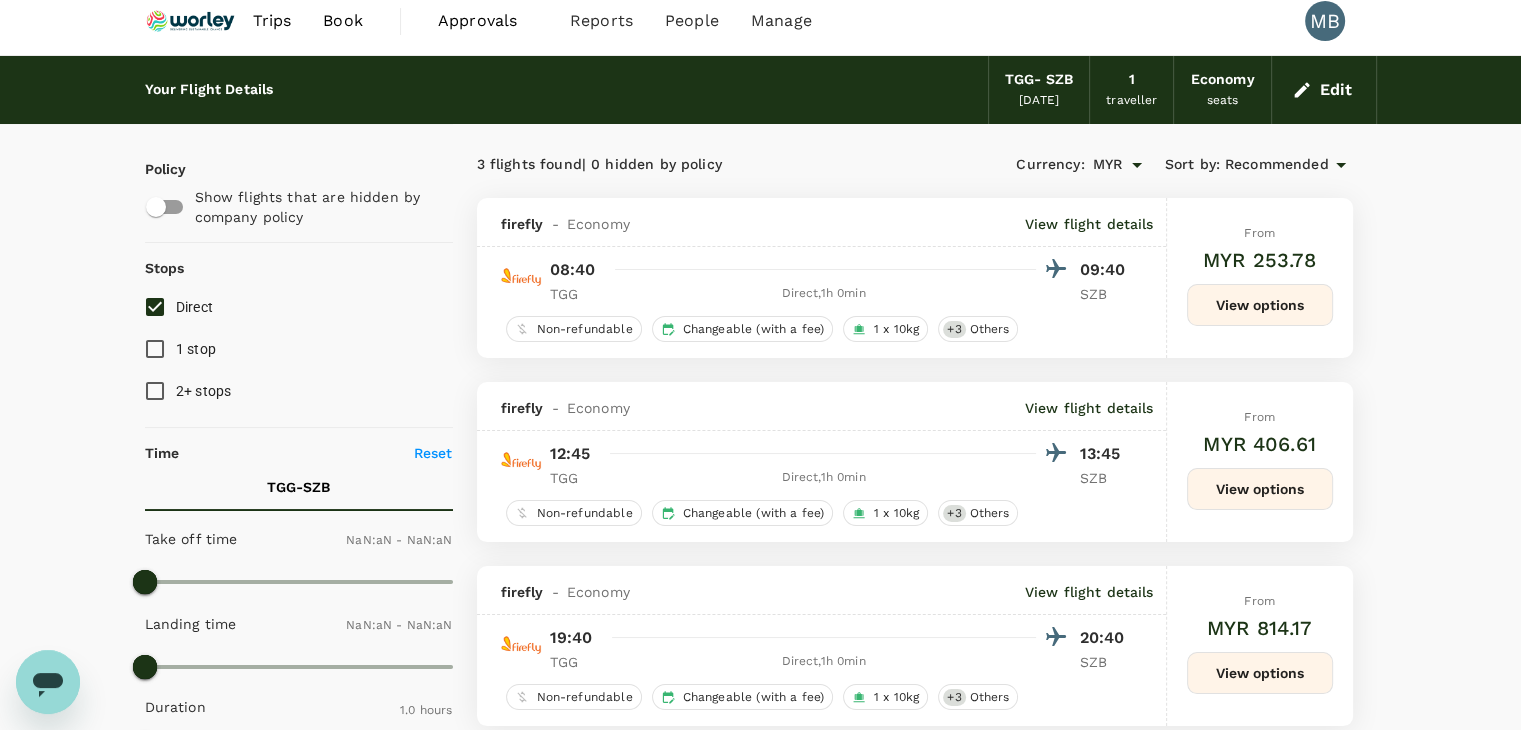 type on "1440" 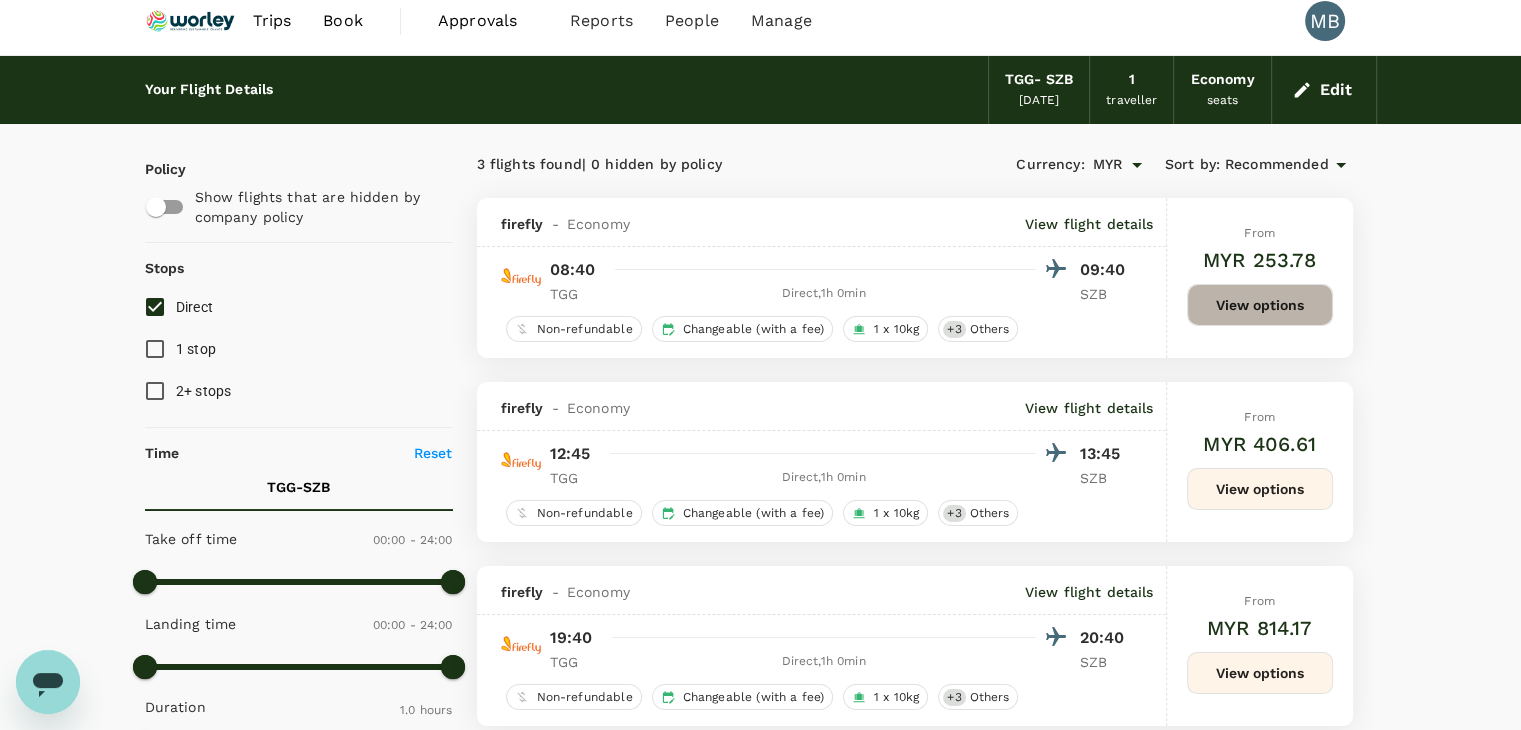 click on "View options" at bounding box center (1260, 305) 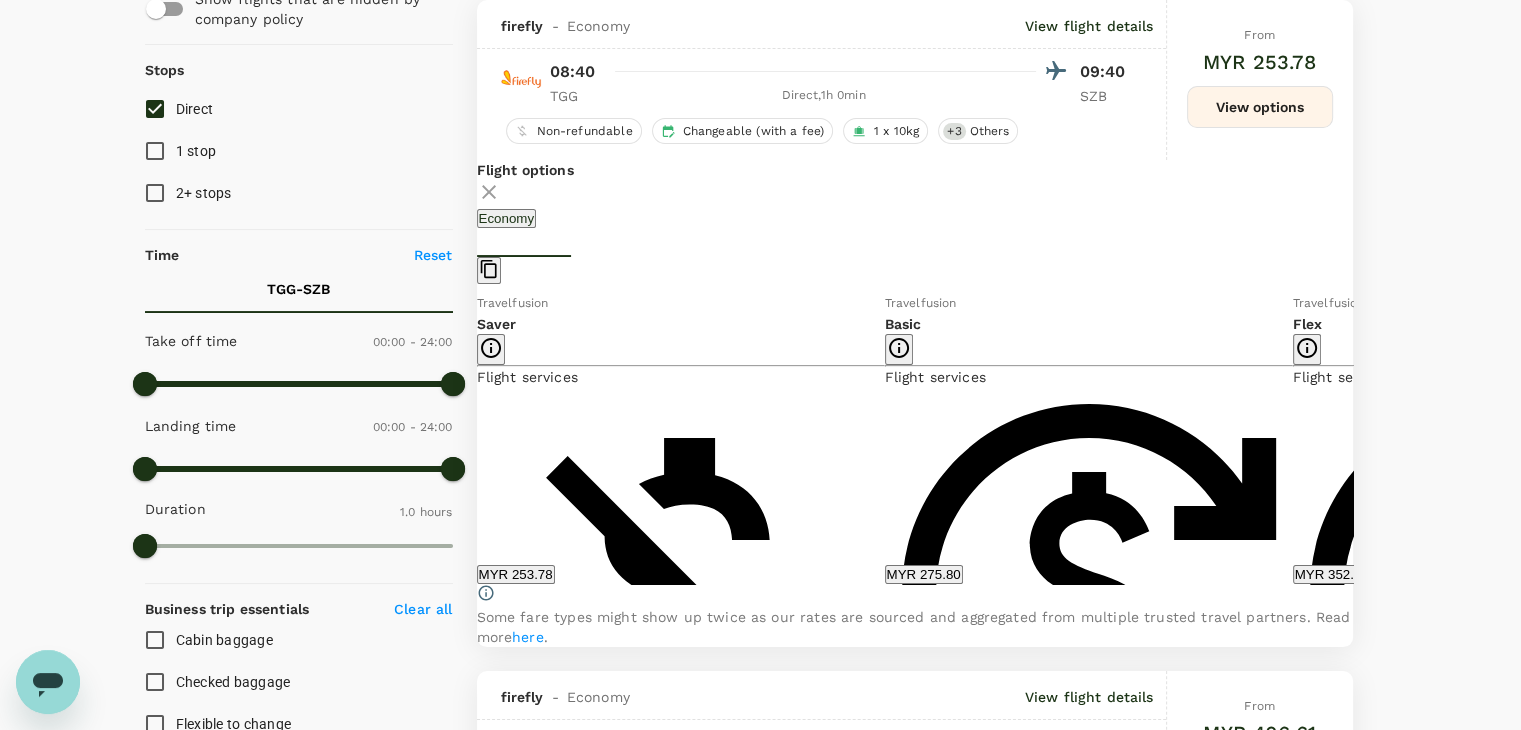click on "MYR 253.78" at bounding box center (516, 574) 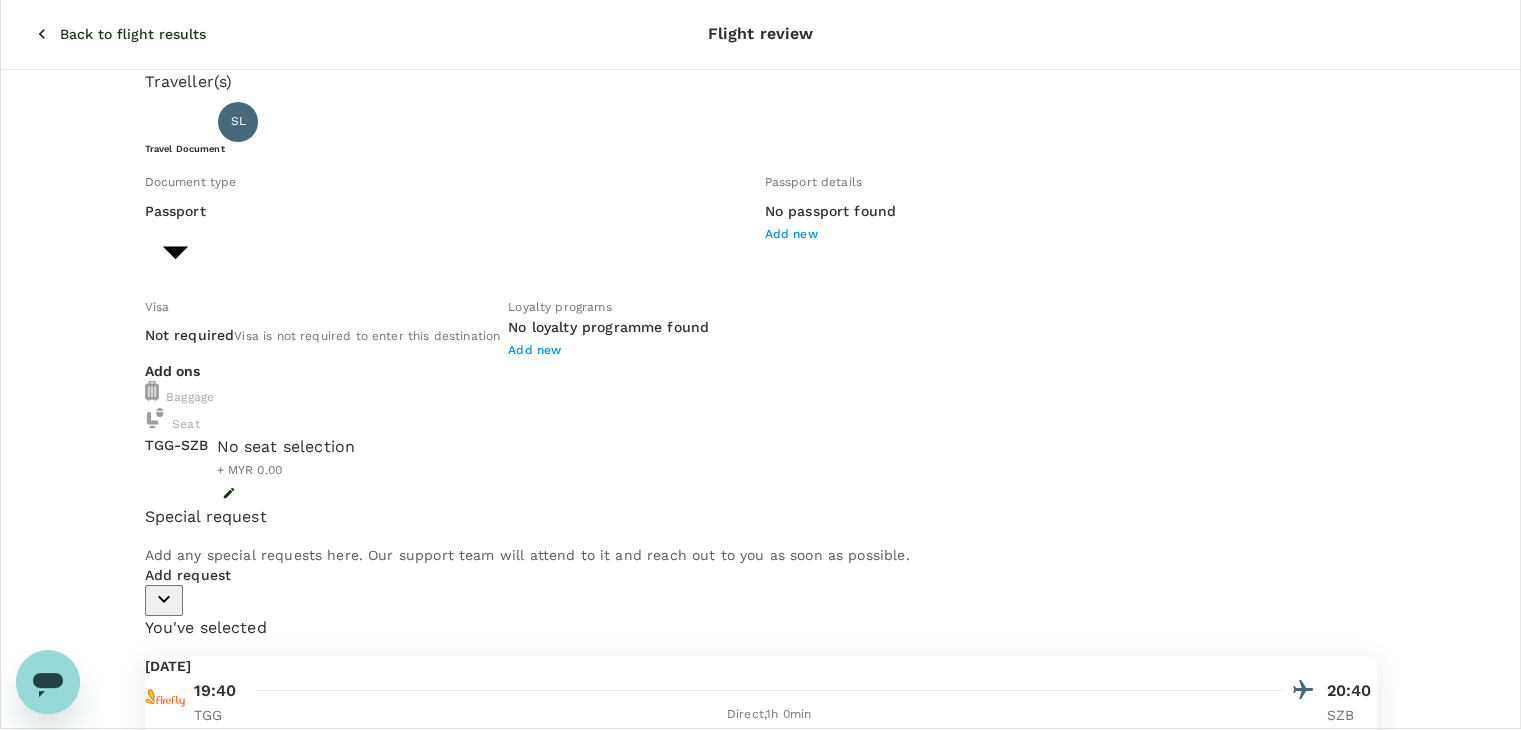 scroll, scrollTop: 0, scrollLeft: 0, axis: both 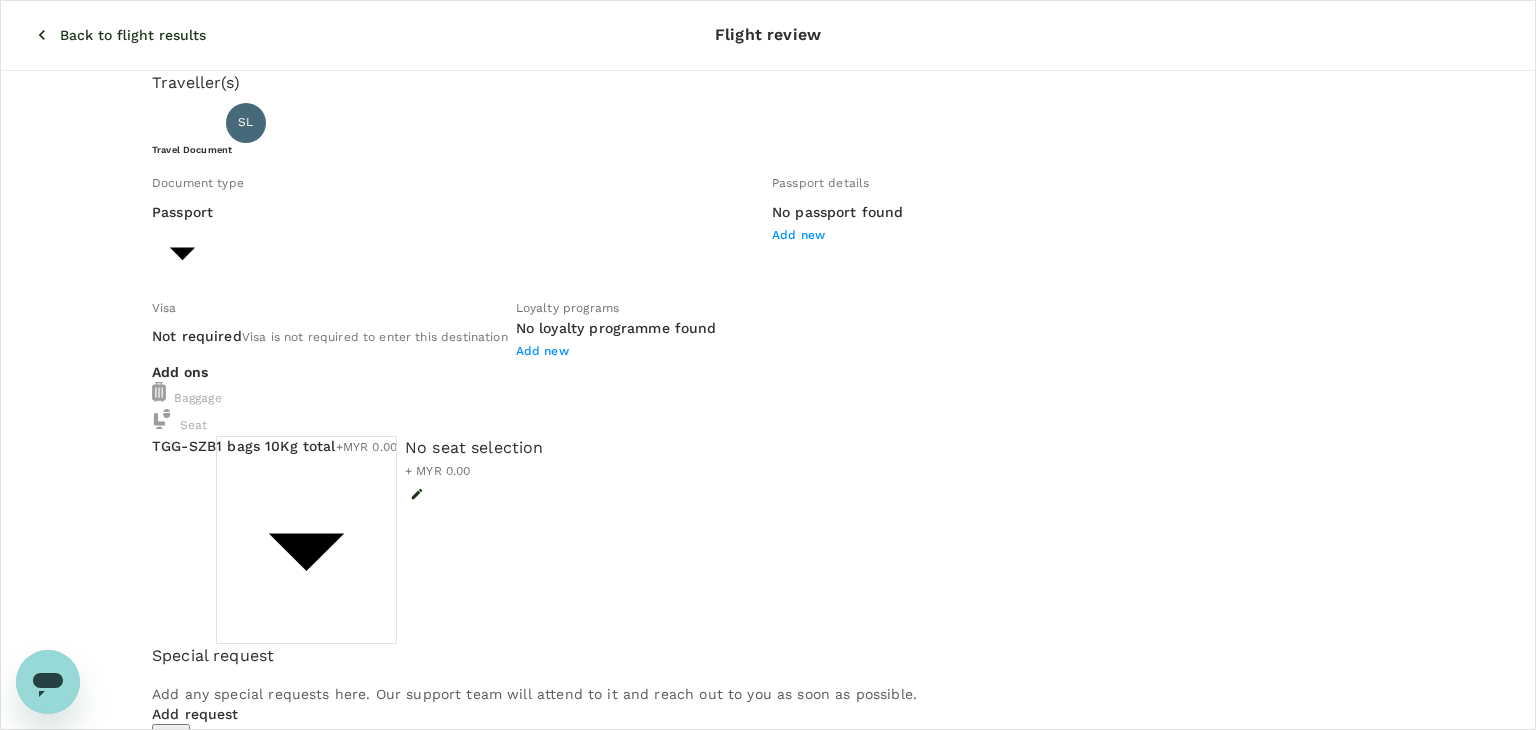 click on "Back to flight results Flight review Traveller(s) Traveller   1 : SL [PERSON_NAME]   [PERSON_NAME] Travel Document Document type Passport Passport ​ Passport details No passport found Add new Visa Not required Visa is not required to enter this destination Loyalty programs No loyalty programme found Add new Add ons Baggage Seat TGG  -  SZB 1 bags 10Kg total +MYR 0.00 1 - 0 ​ No seat selection + MYR 0.00 Special request Add any special requests here. Our support team will attend to it and reach out to you as soon as possible. Add request You've selected [DATE] 08:40 09:40 TGG Direct ,  1h 0min SZB View flight details Price summary Total fare (1 traveller(s)) MYR 243.78 Air fare MYR 243.78 Baggage fee MYR 0.00 Seat fee MYR 0.00 Service fee MYR 10.00 Total MYR 253.78 Continue to payment details Some travellers require a valid travel document to proceed with this booking by TruTrip  ( 3.48.2   ) View details Edit Add new" at bounding box center [768, 684] 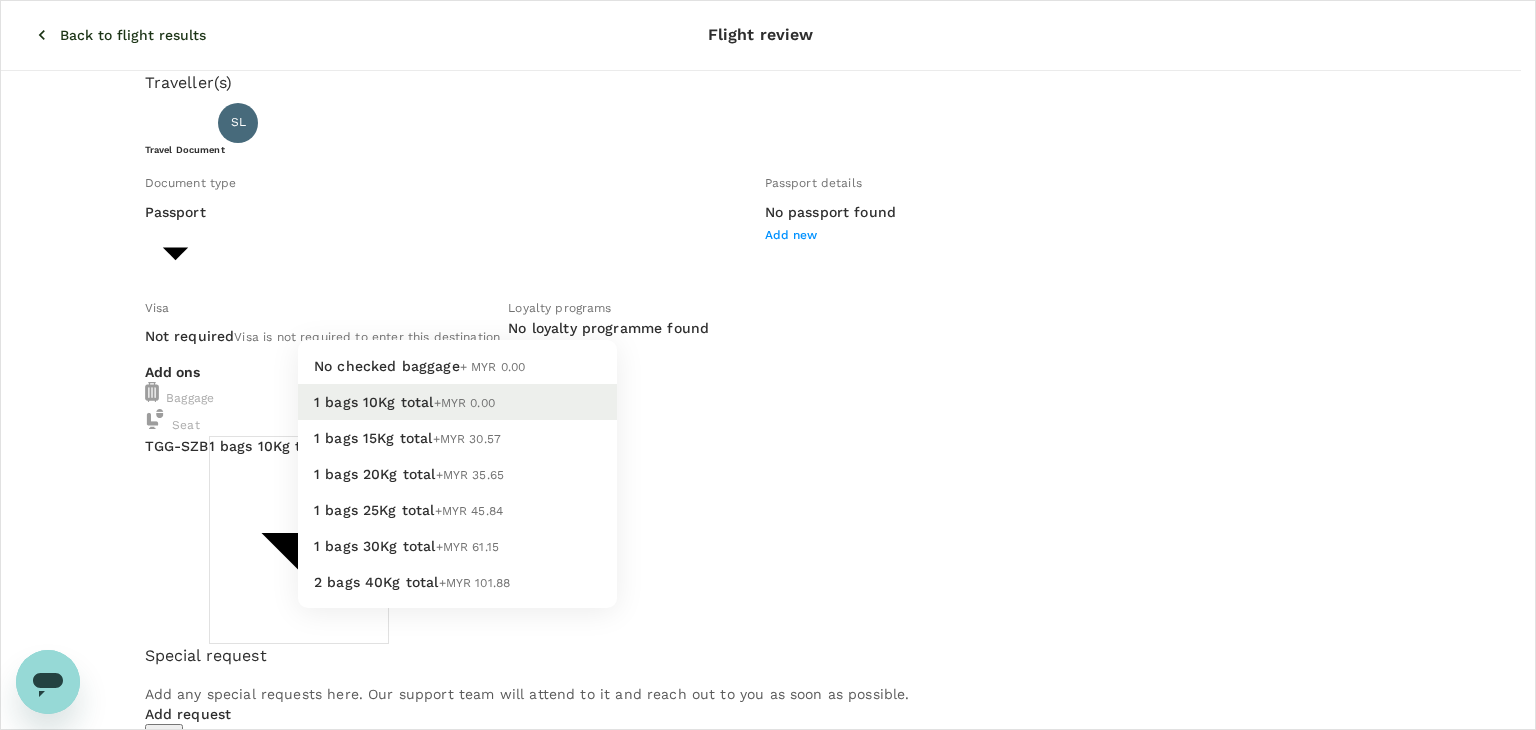 click on "2 bags 40Kg total +MYR 101.88" at bounding box center [457, 582] 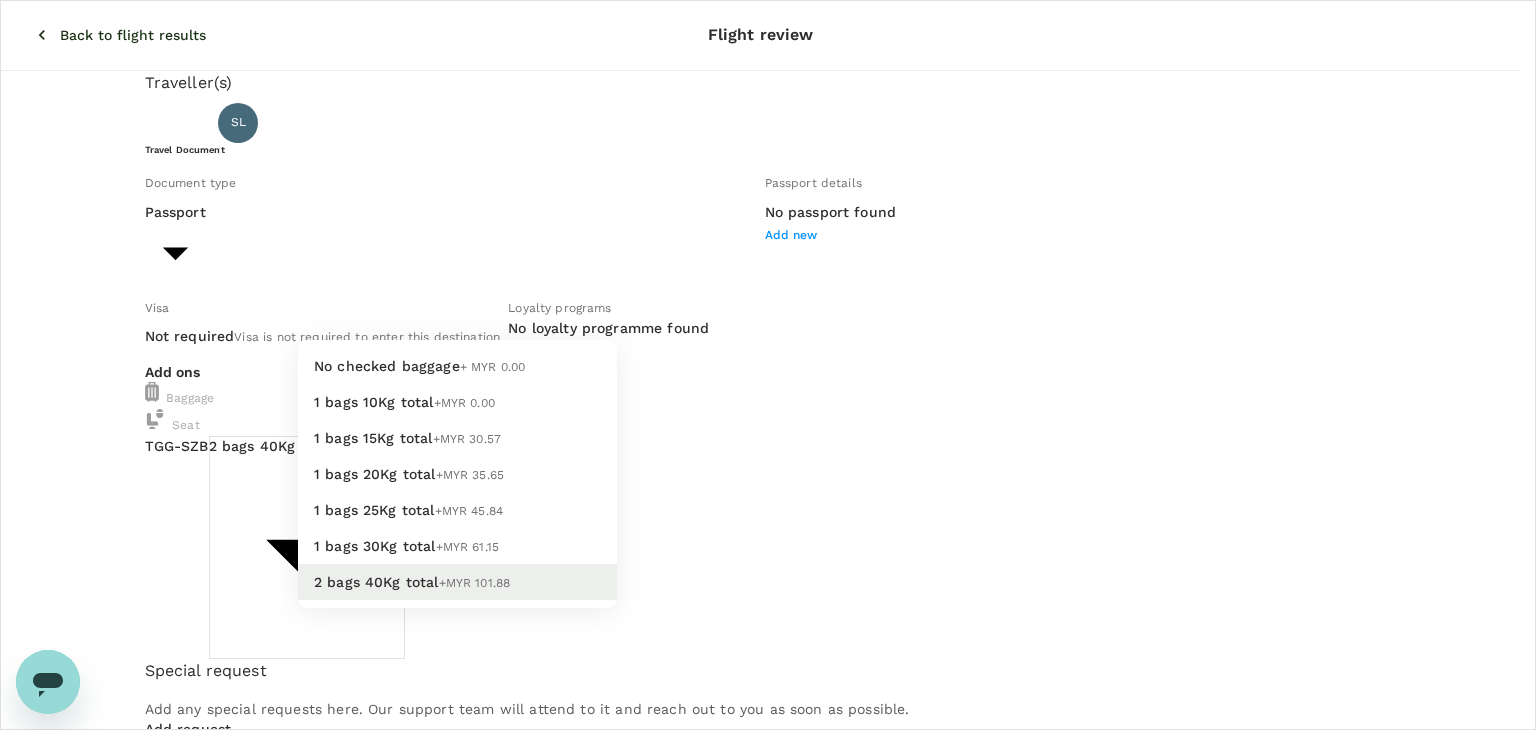 click on "Back to flight results Flight review Traveller(s) Traveller   1 : SL [PERSON_NAME]   [PERSON_NAME] Travel Document Document type Passport Passport ​ Passport details No passport found Add new Visa Not required Visa is not required to enter this destination Loyalty programs No loyalty programme found Add new Add ons Baggage Seat TGG  -  SZB 2 bags 40Kg total +MYR 101.88 6 - 101.88 ​ No seat selection + MYR 0.00 Special request Add any special requests here. Our support team will attend to it and reach out to you as soon as possible. Add request You've selected [DATE] 08:40 09:40 TGG Direct ,  1h 0min SZB View flight details Price summary Total fare (1 traveller(s)) MYR 243.78 Air fare MYR 243.78 Baggage fee MYR 0.00 Seat fee MYR 0.00 Service fee MYR 10.00 Total MYR 253.78 Continue to payment details Some travellers require a valid travel document to proceed with this booking by TruTrip  ( 3.48.2   ) View details Edit Add new No checked baggage + MYR 0.00 1 bags 10Kg total +MYR 0.00 1 bags 15Kg total" at bounding box center (768, 692) 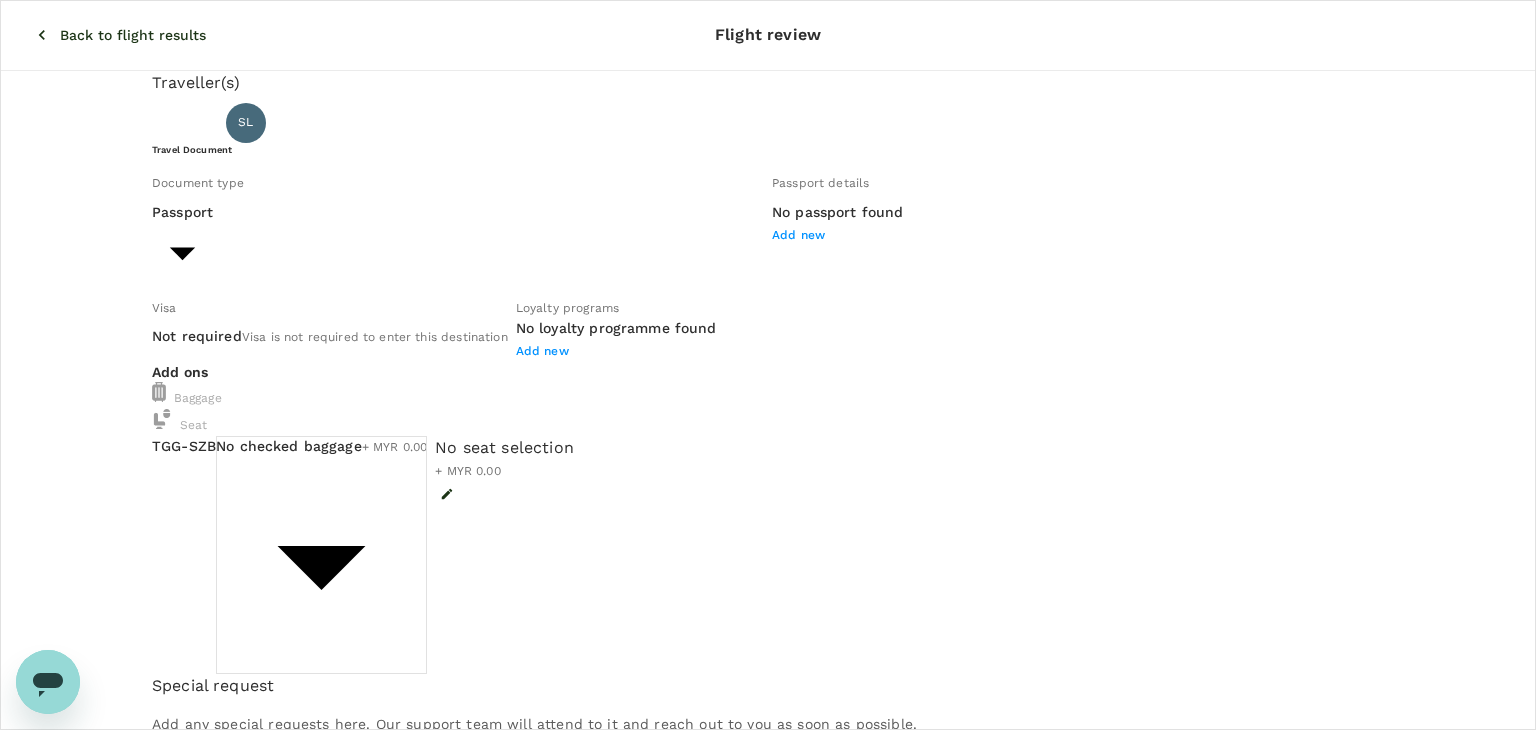 click on "Back to flight results Flight review Traveller(s) Traveller   1 : SL [PERSON_NAME]   [PERSON_NAME] Travel Document Document type Passport Passport ​ Passport details No passport found Add new Visa Not required Visa is not required to enter this destination Loyalty programs No loyalty programme found Add new Add ons Baggage Seat TGG  -  SZB No checked baggage + MYR 0.00 ​ No seat selection + MYR 0.00 Special request Add any special requests here. Our support team will attend to it and reach out to you as soon as possible. Add request You've selected [DATE] 08:40 09:40 TGG Direct ,  1h 0min SZB View flight details Price summary Total fare (1 traveller(s)) MYR 243.78 Air fare MYR 243.78 Baggage fee MYR 0.00 Seat fee MYR 0.00 Service fee MYR 10.00 Total MYR 253.78 Continue to payment details Some travellers require a valid travel document to proceed with this booking by TruTrip  ( 3.48.2   ) View details Edit Add new" at bounding box center (768, 699) 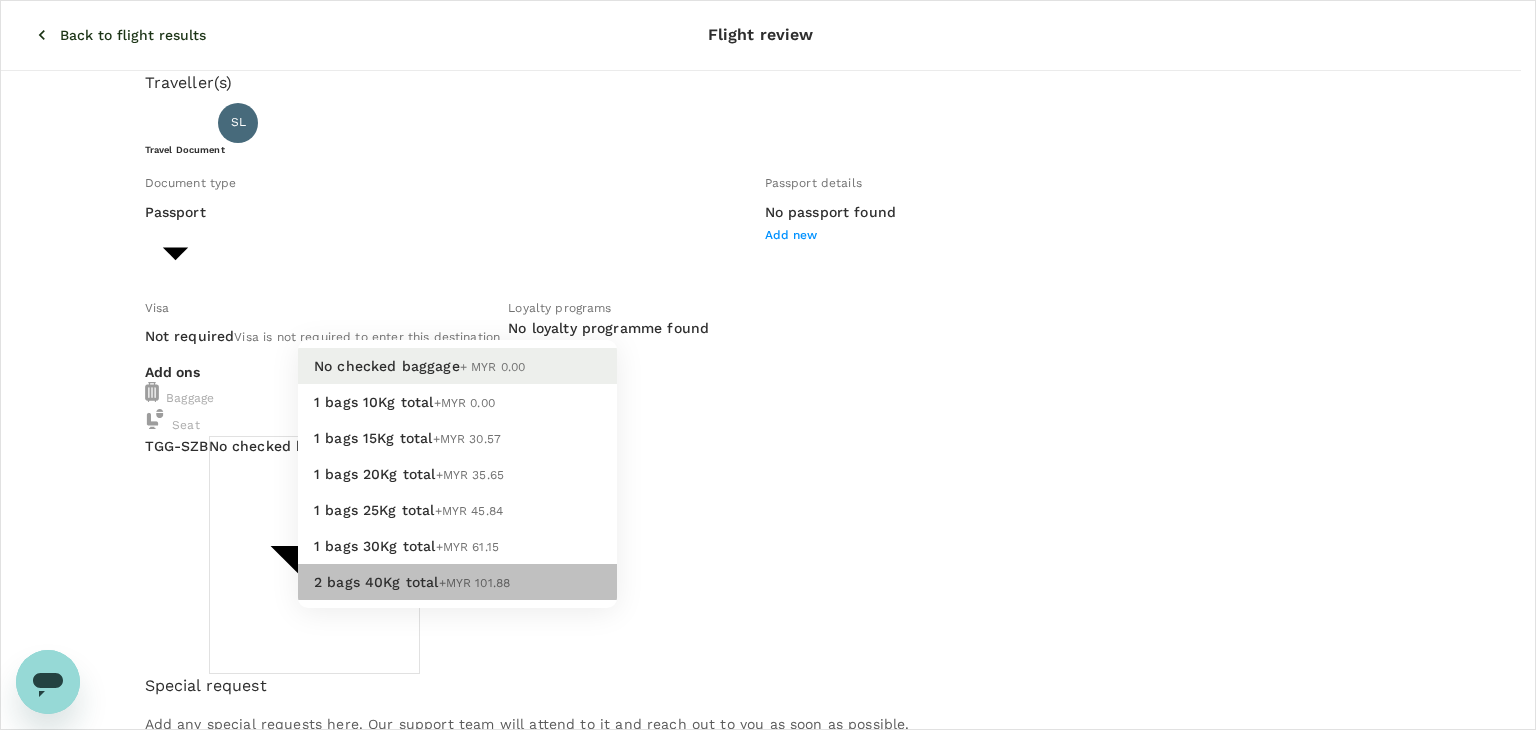 click on "+MYR 101.88" at bounding box center [475, 583] 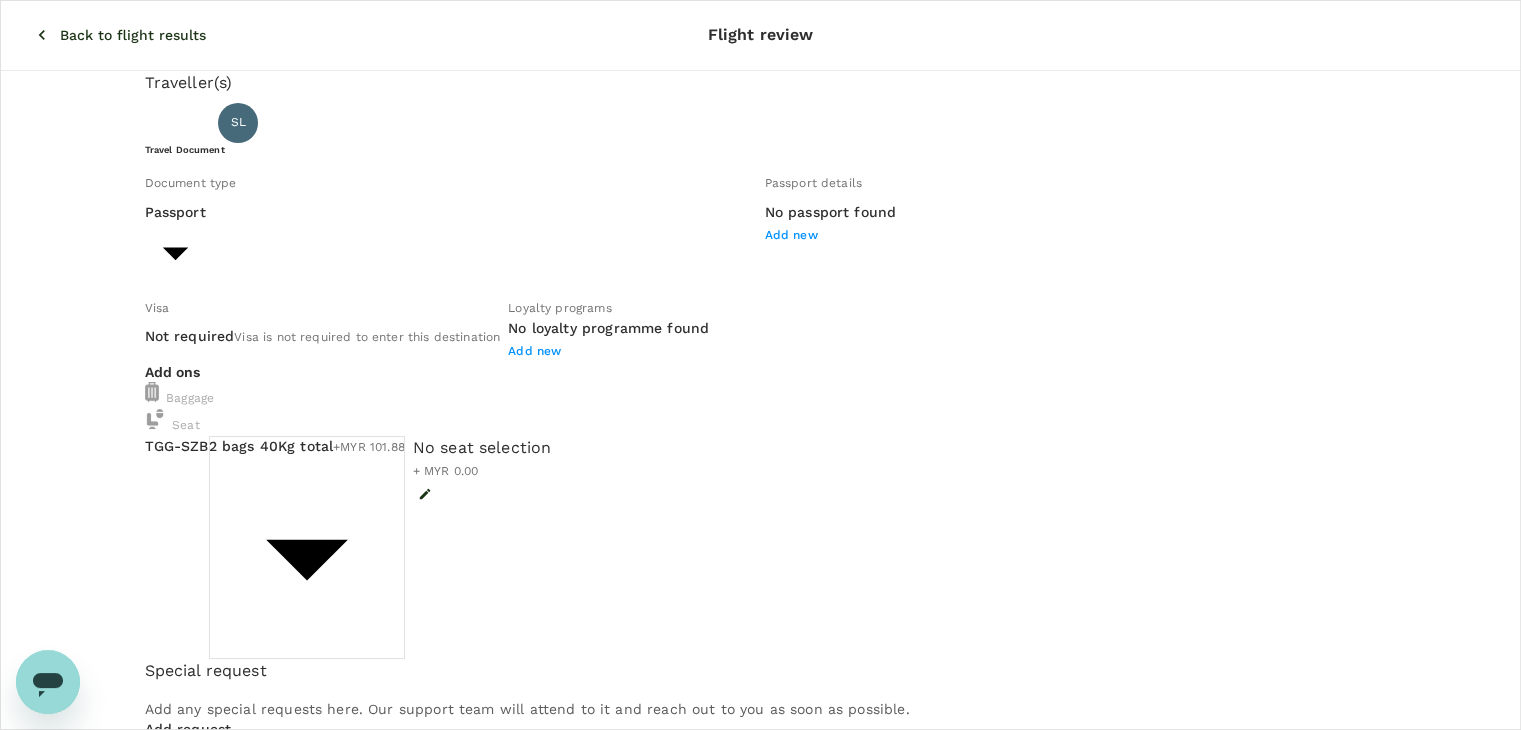 click 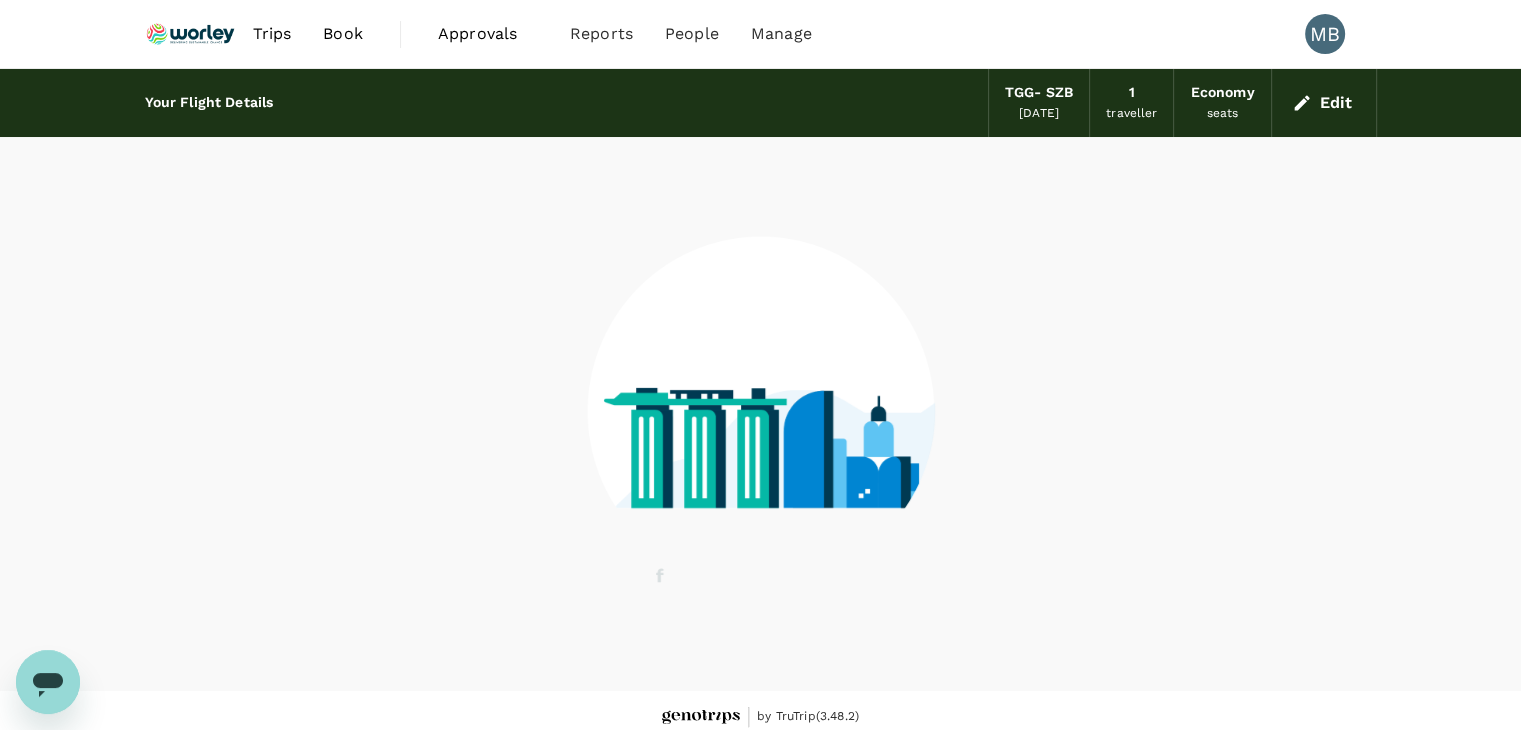 scroll, scrollTop: 13, scrollLeft: 0, axis: vertical 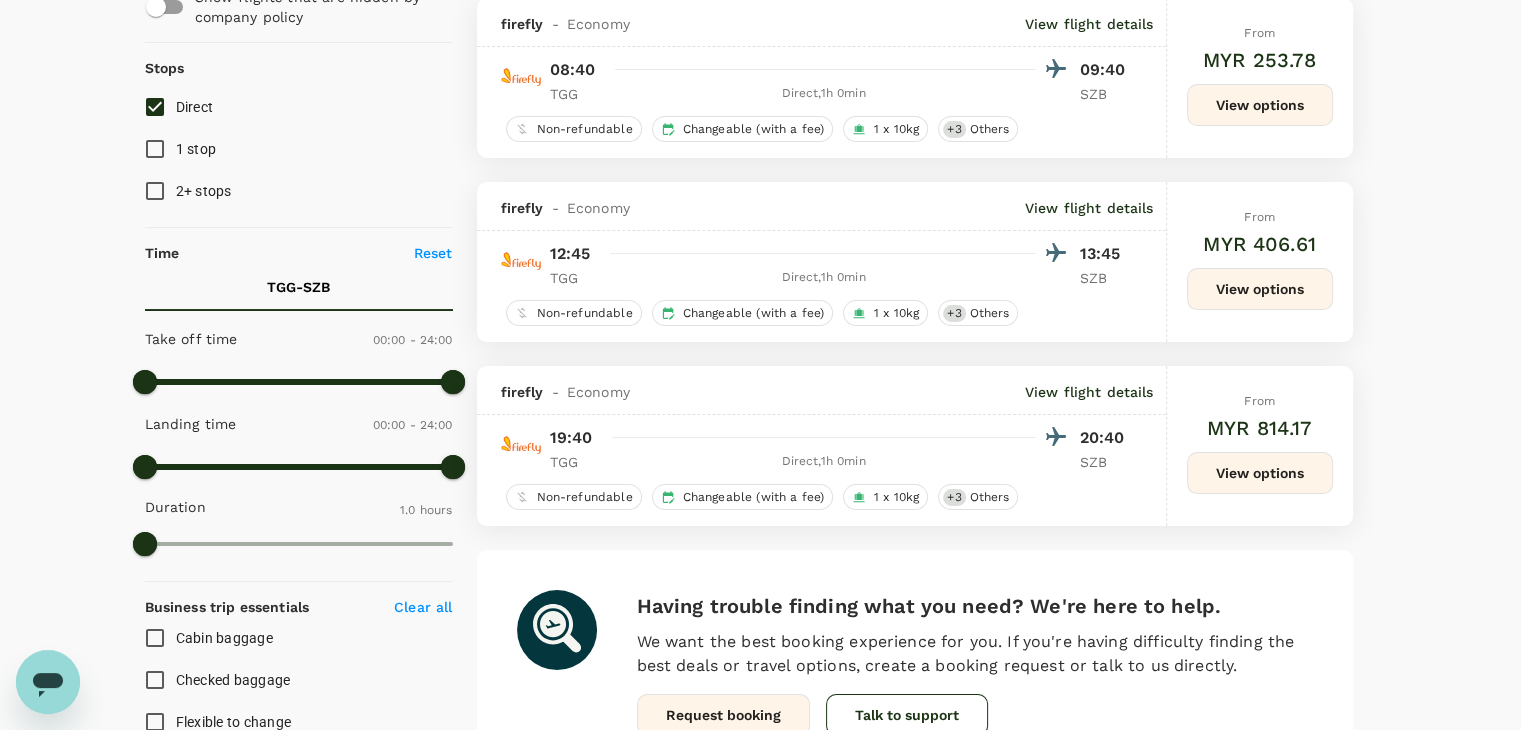 click on "View options" at bounding box center (1260, 473) 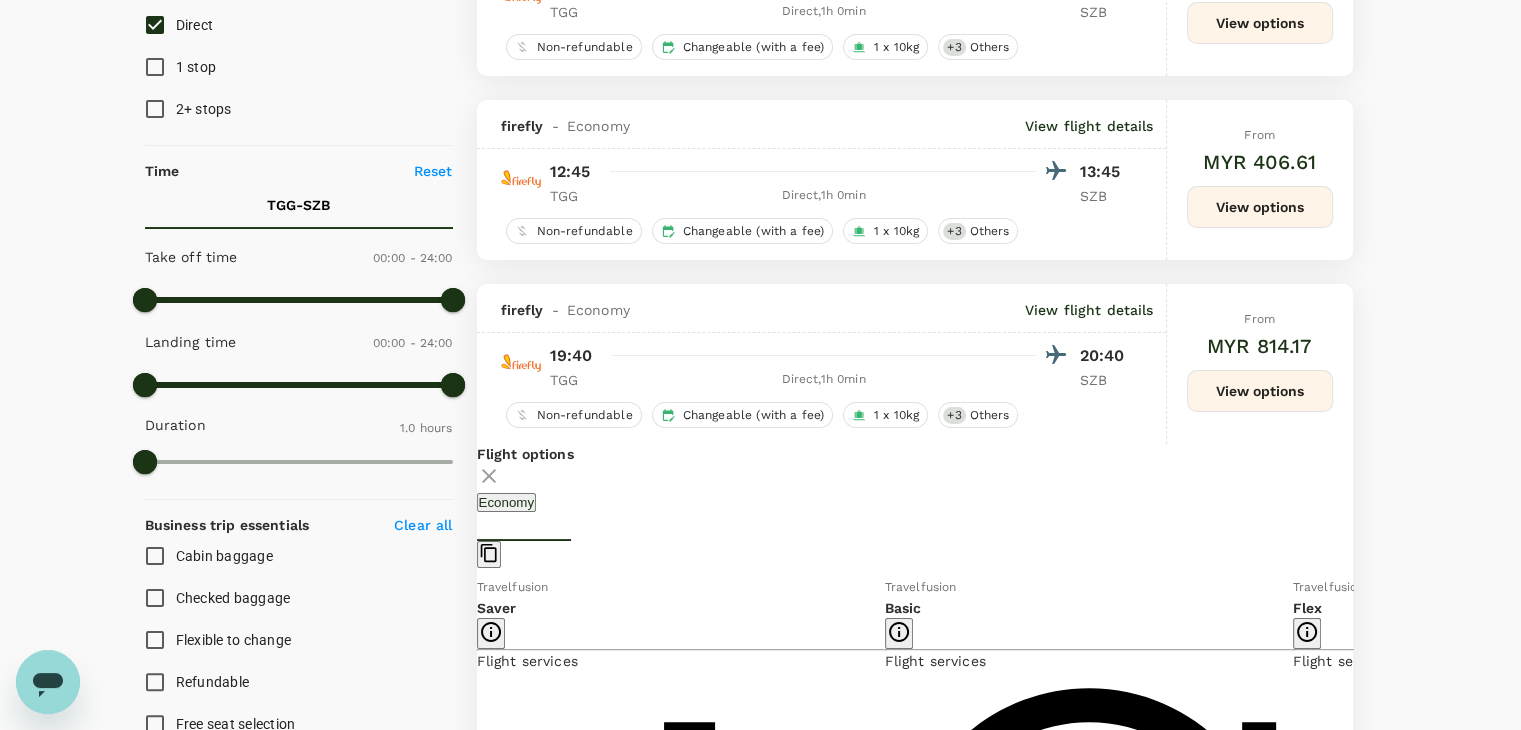 scroll, scrollTop: 579, scrollLeft: 0, axis: vertical 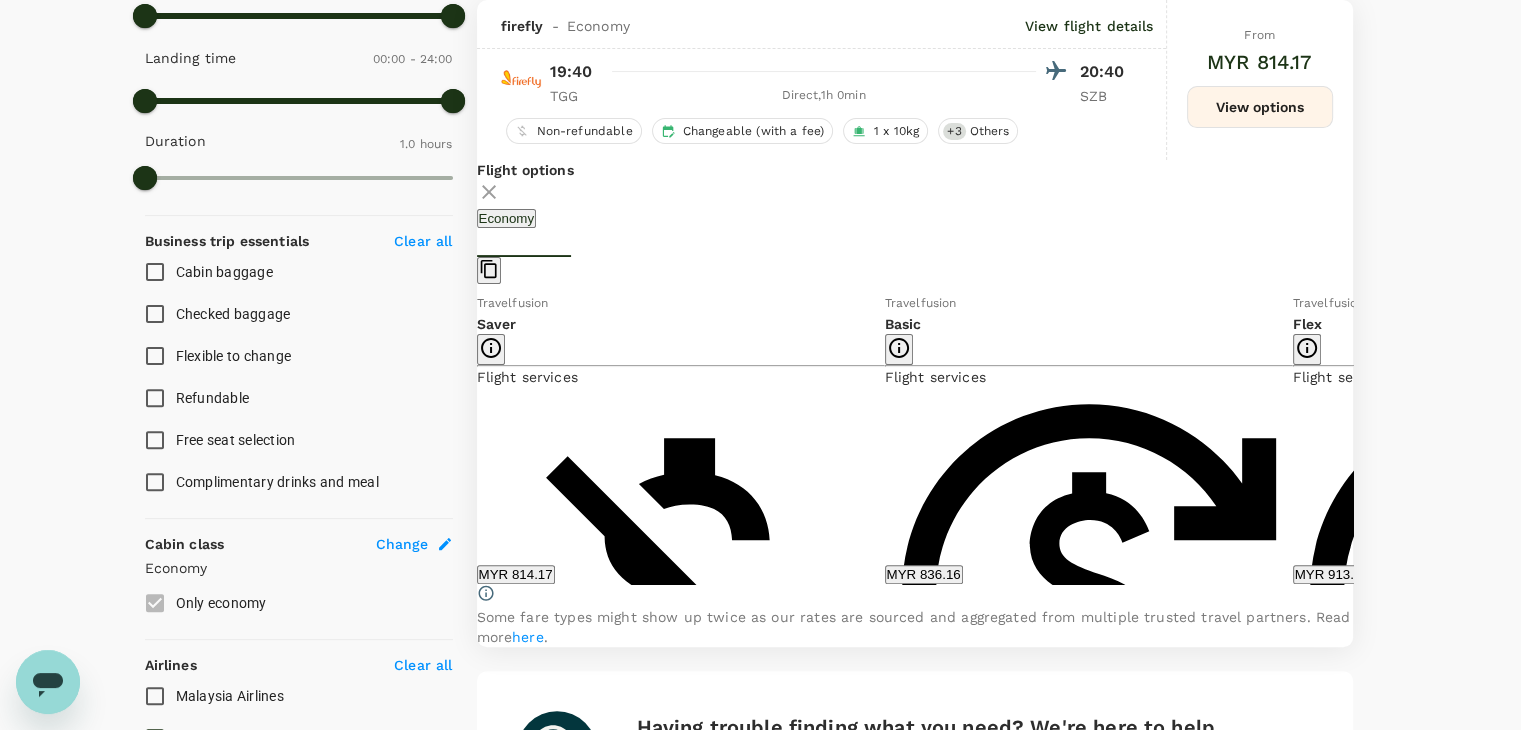 click on "MYR 814.17" at bounding box center (516, 574) 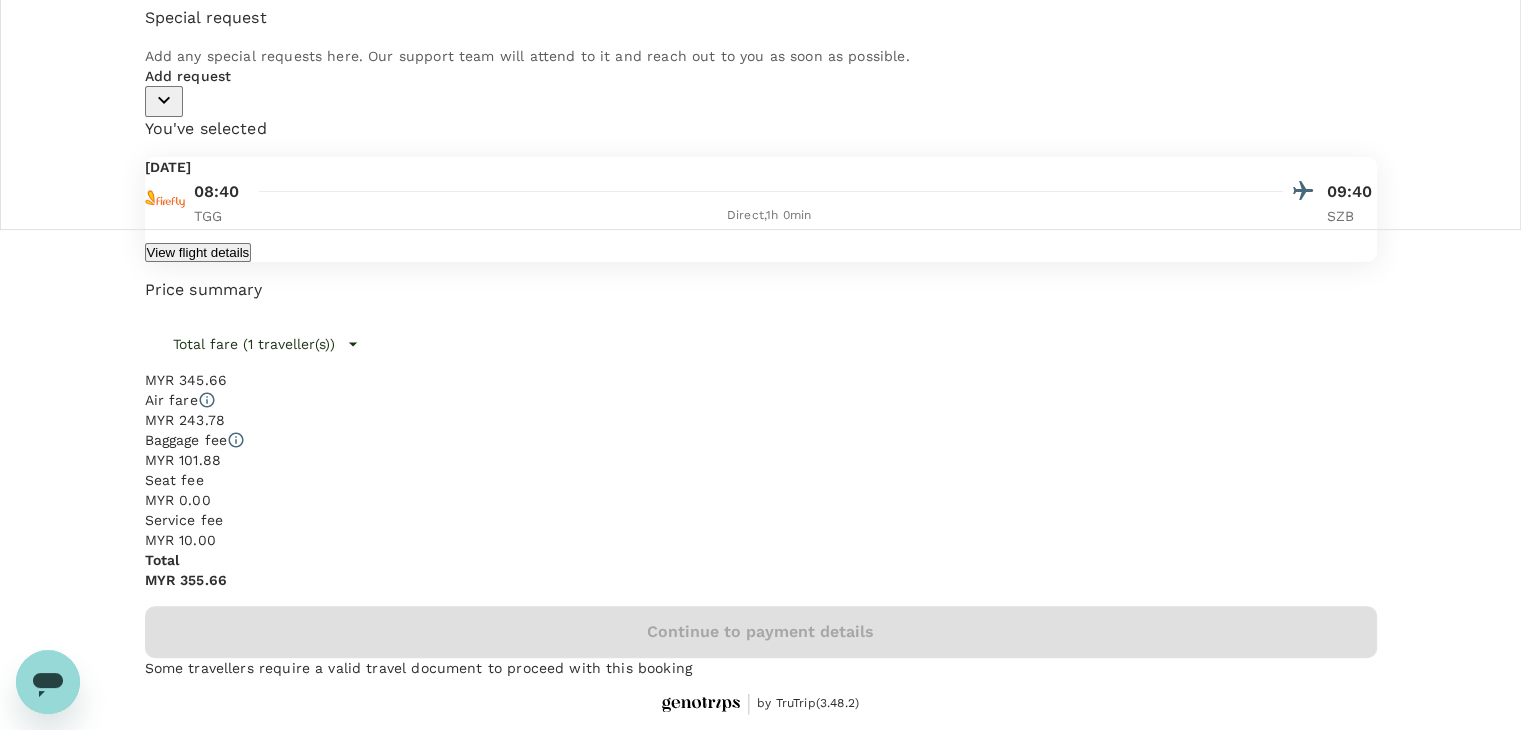 scroll, scrollTop: 0, scrollLeft: 0, axis: both 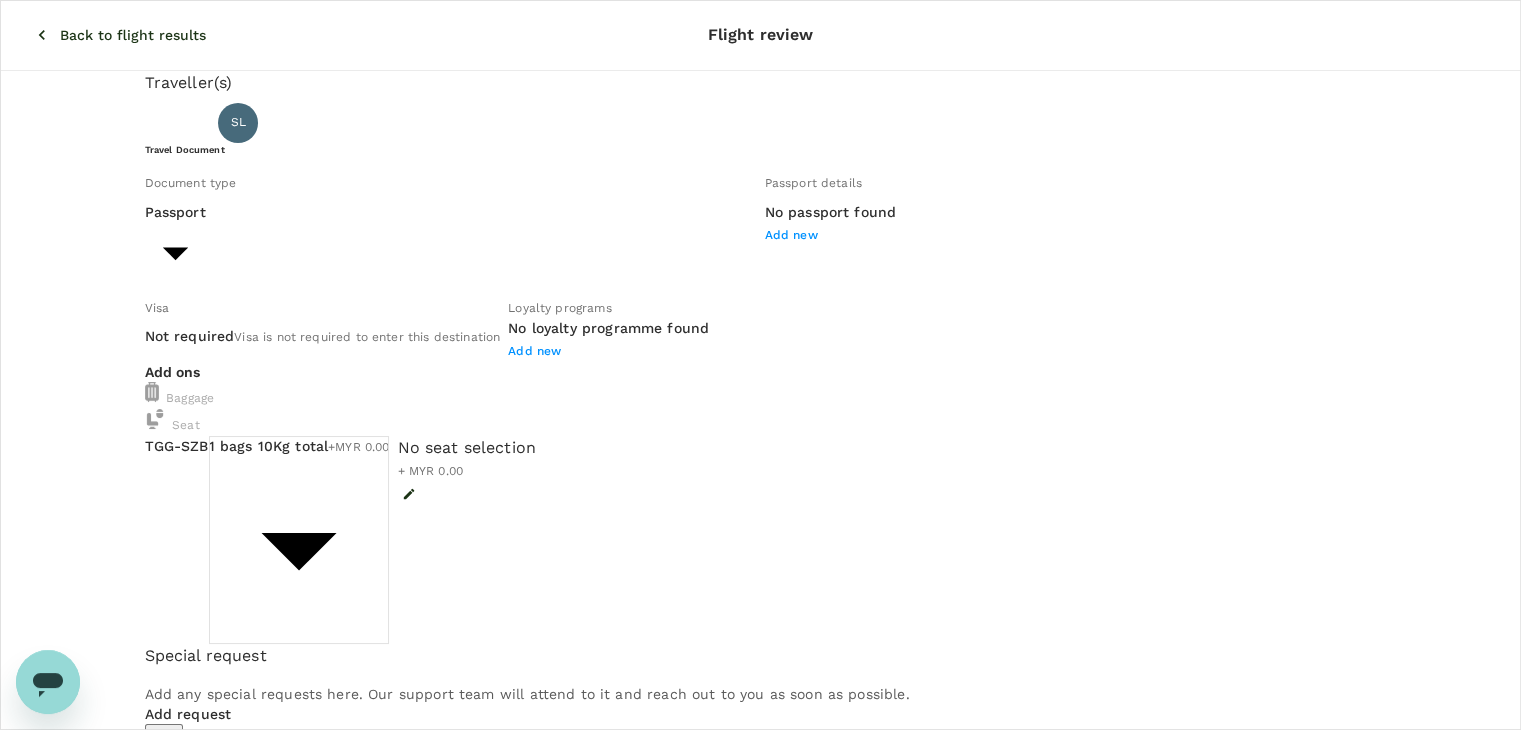 click on "Back to flight results Flight review Traveller(s) Traveller   1 : SL [PERSON_NAME]   [PERSON_NAME] Travel Document Document type Passport Passport ​ Passport details No passport found Add new Visa Not required Visa is not required to enter this destination Loyalty programs No loyalty programme found Add new Add ons Baggage Seat TGG  -  SZB 1 bags 10Kg total +MYR 0.00 1 - 0 ​ No seat selection + MYR 0.00 Special request Add any special requests here. Our support team will attend to it and reach out to you as soon as possible. Add request You've selected [DATE] 19:40 20:40 TGG Direct ,  1h 0min SZB View flight details Price summary Total fare (1 traveller(s)) MYR 804.17 Air fare MYR 804.17 Baggage fee MYR 0.00 Seat fee MYR 0.00 Service fee MYR 10.00 Total MYR 814.17 Continue to payment details Some travellers require a valid travel document to proceed with this booking by TruTrip  ( 3.48.2   ) View details Edit Add new" at bounding box center [760, 684] 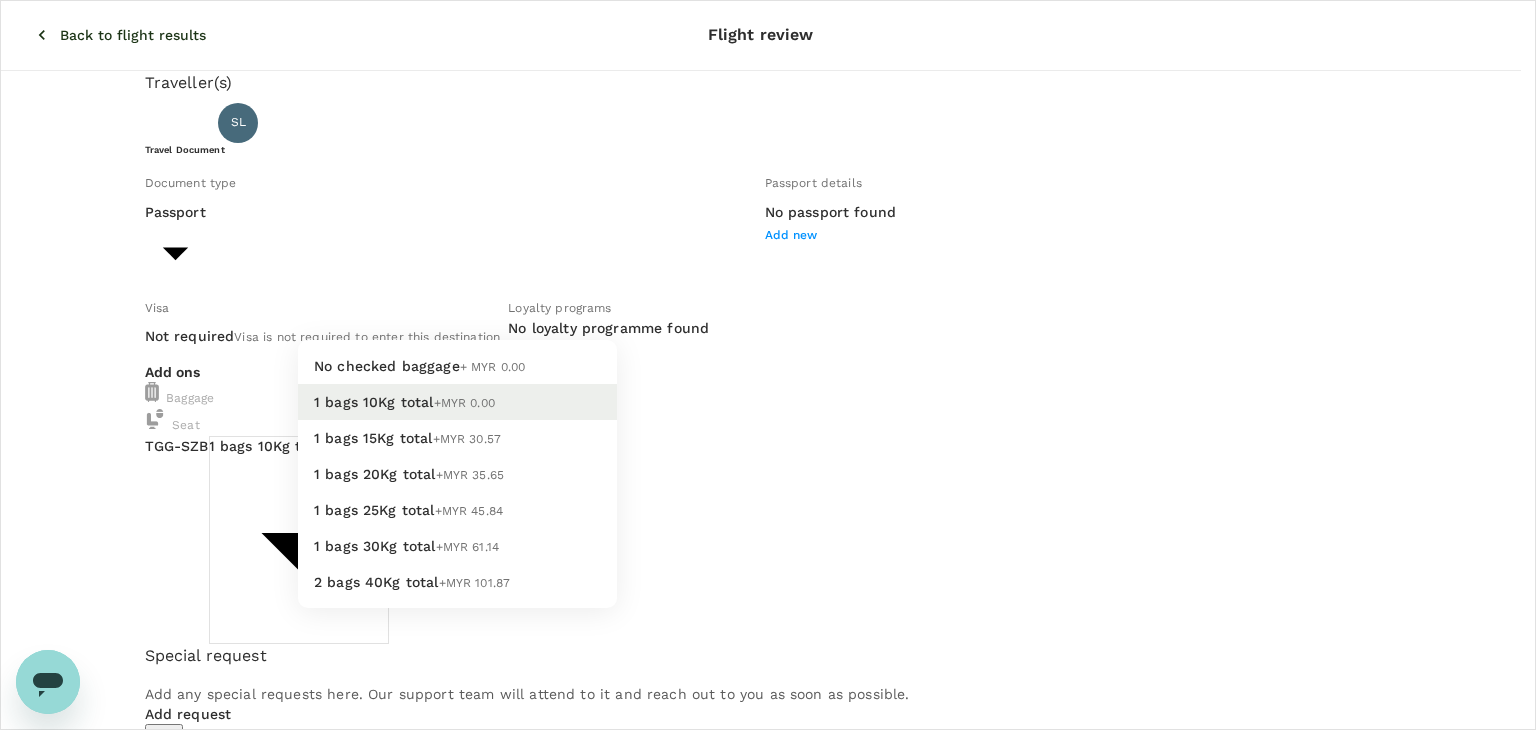click on "2 bags 40Kg total +MYR 101.87" at bounding box center (457, 582) 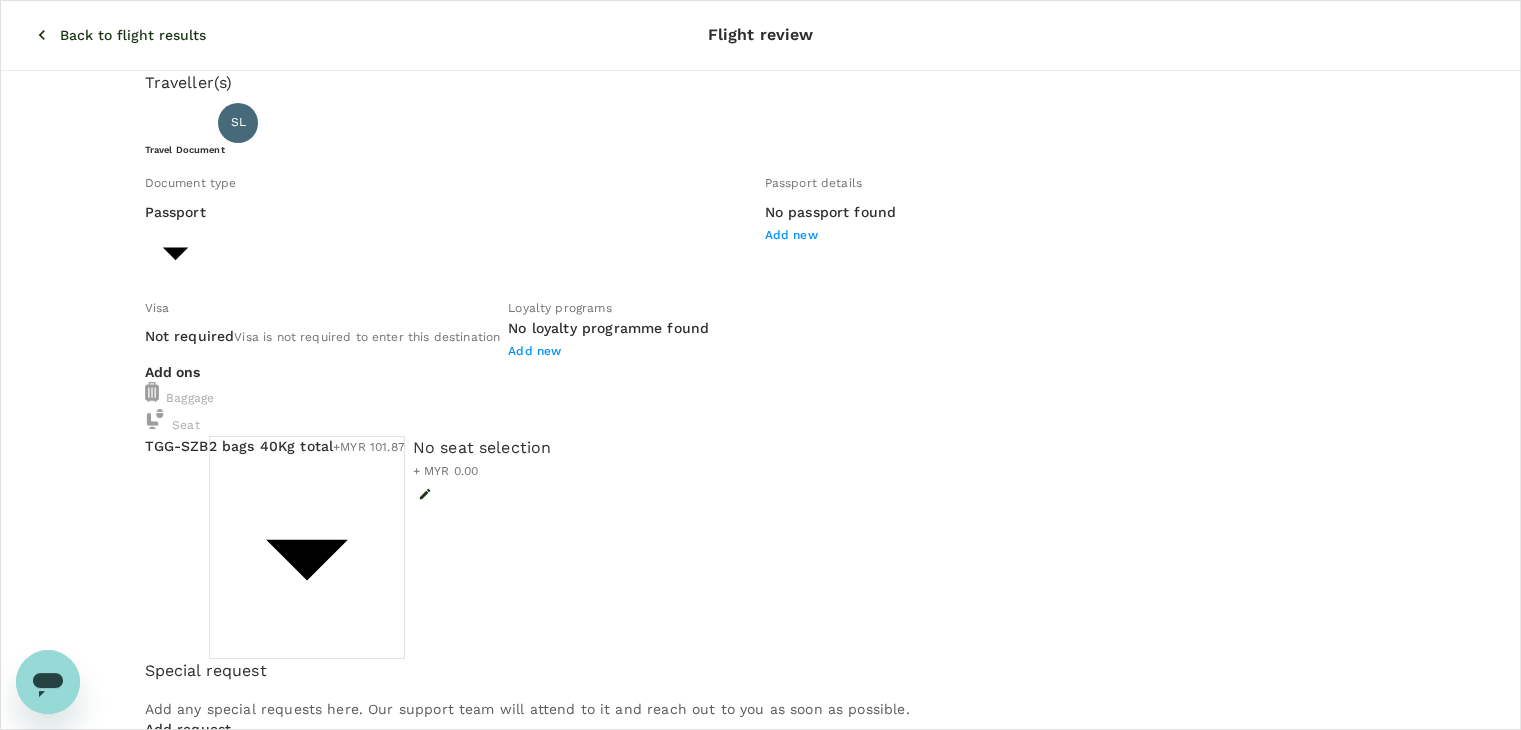 click 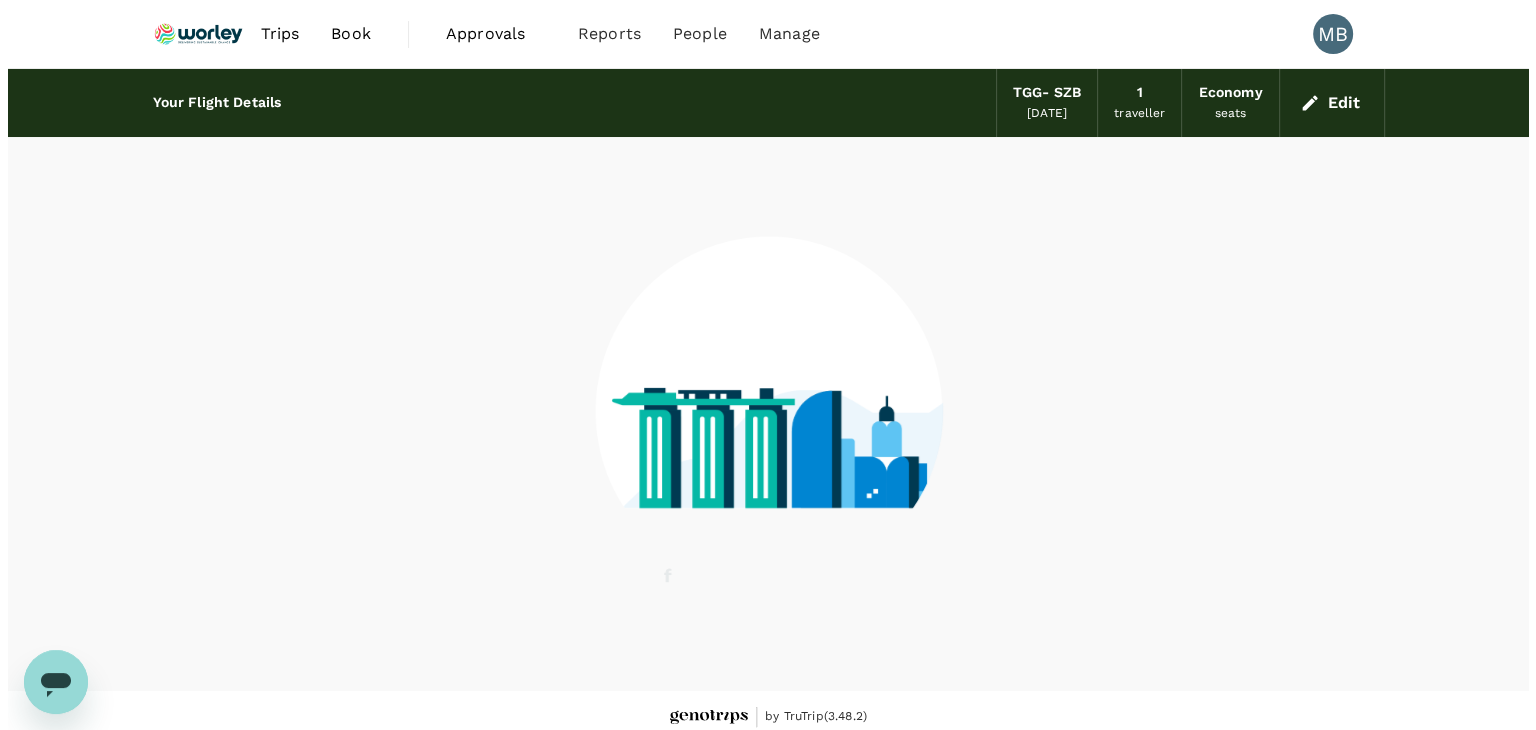 scroll, scrollTop: 13, scrollLeft: 0, axis: vertical 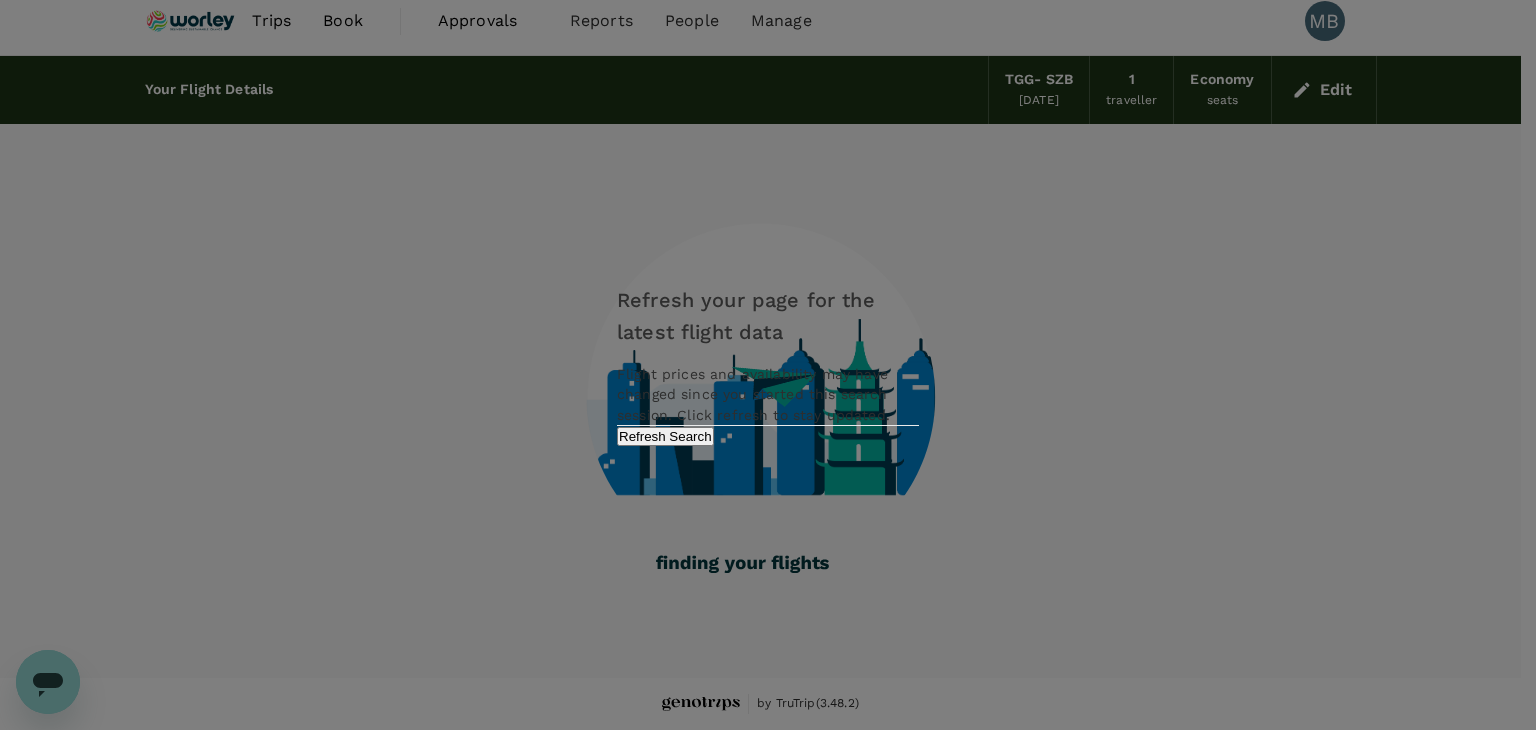 click on "Refresh Search" at bounding box center (665, 436) 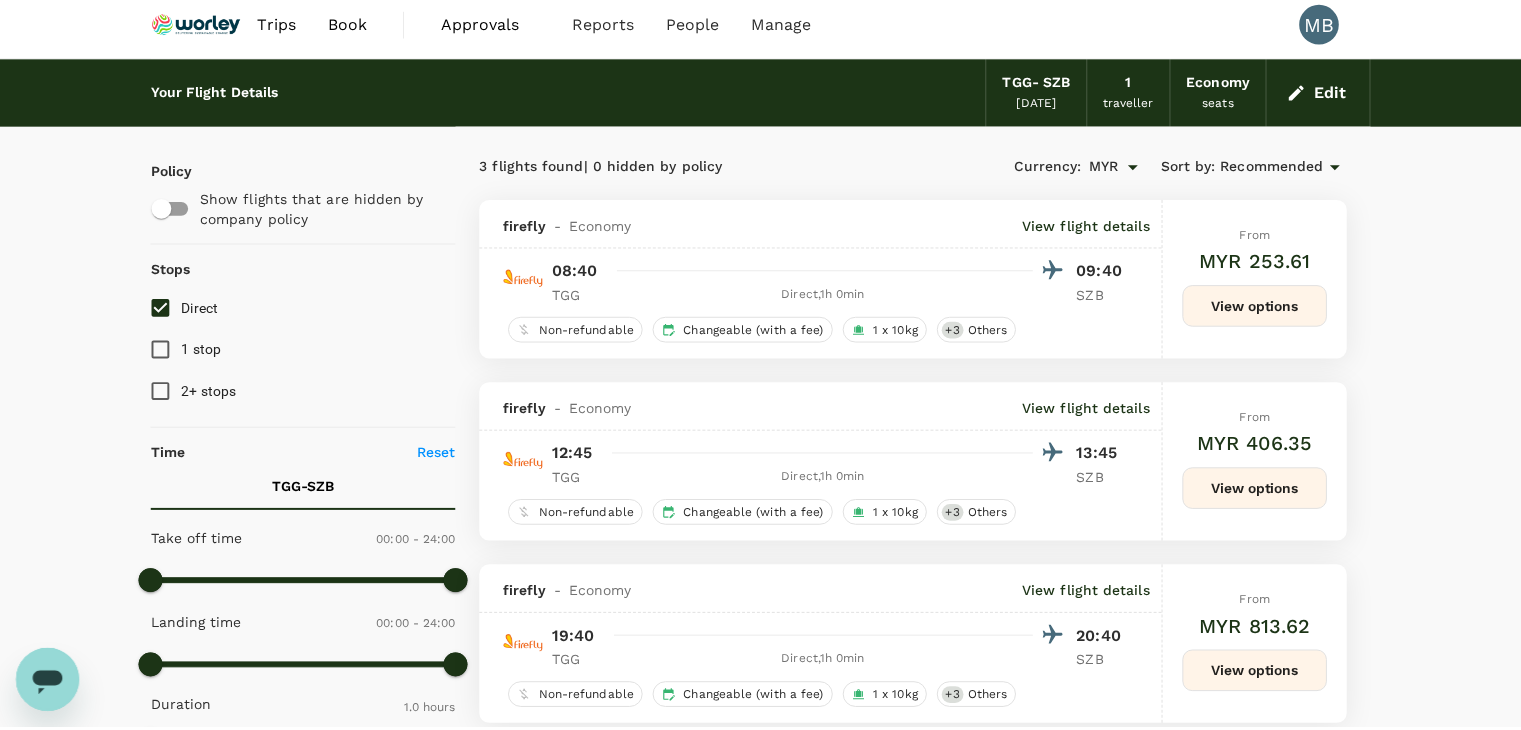 scroll, scrollTop: 0, scrollLeft: 0, axis: both 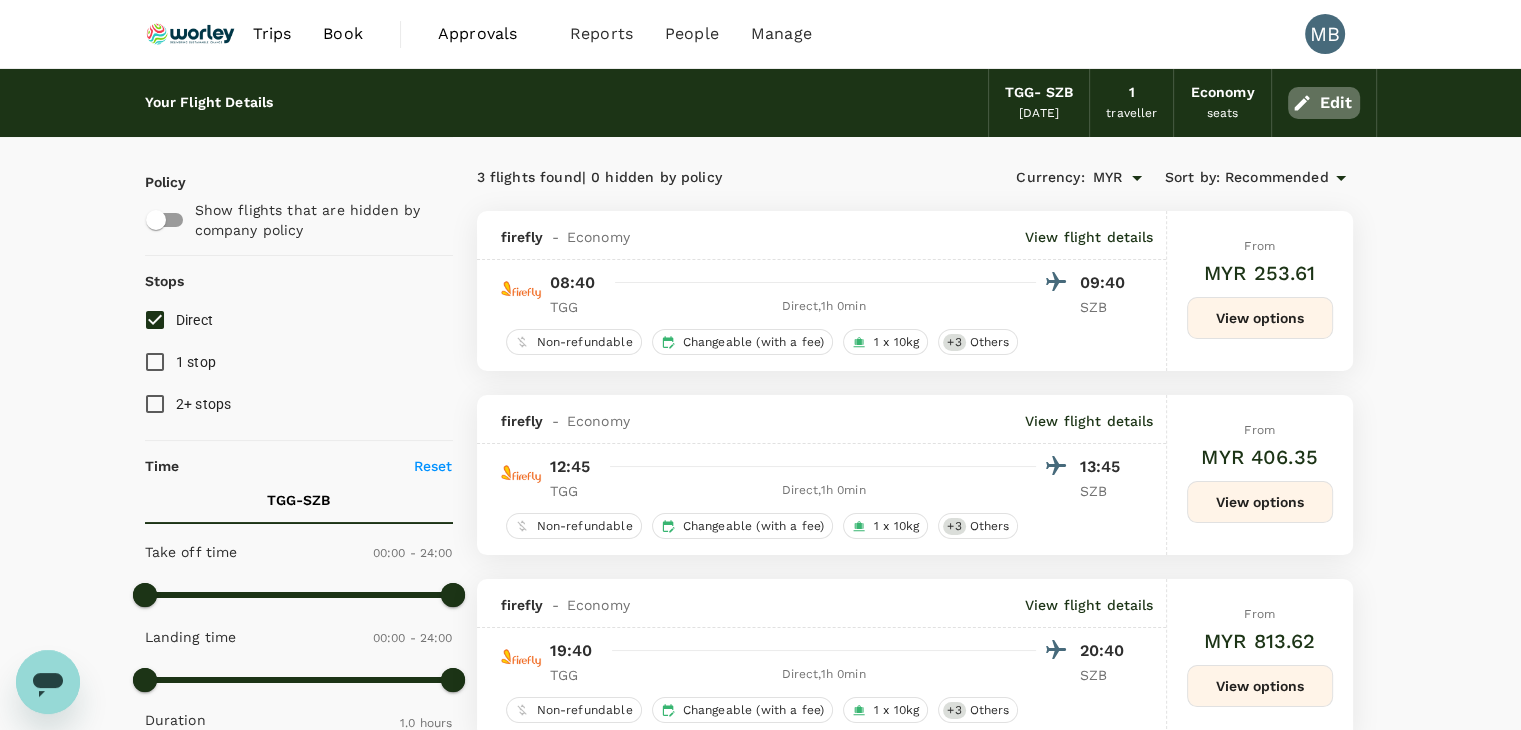 click 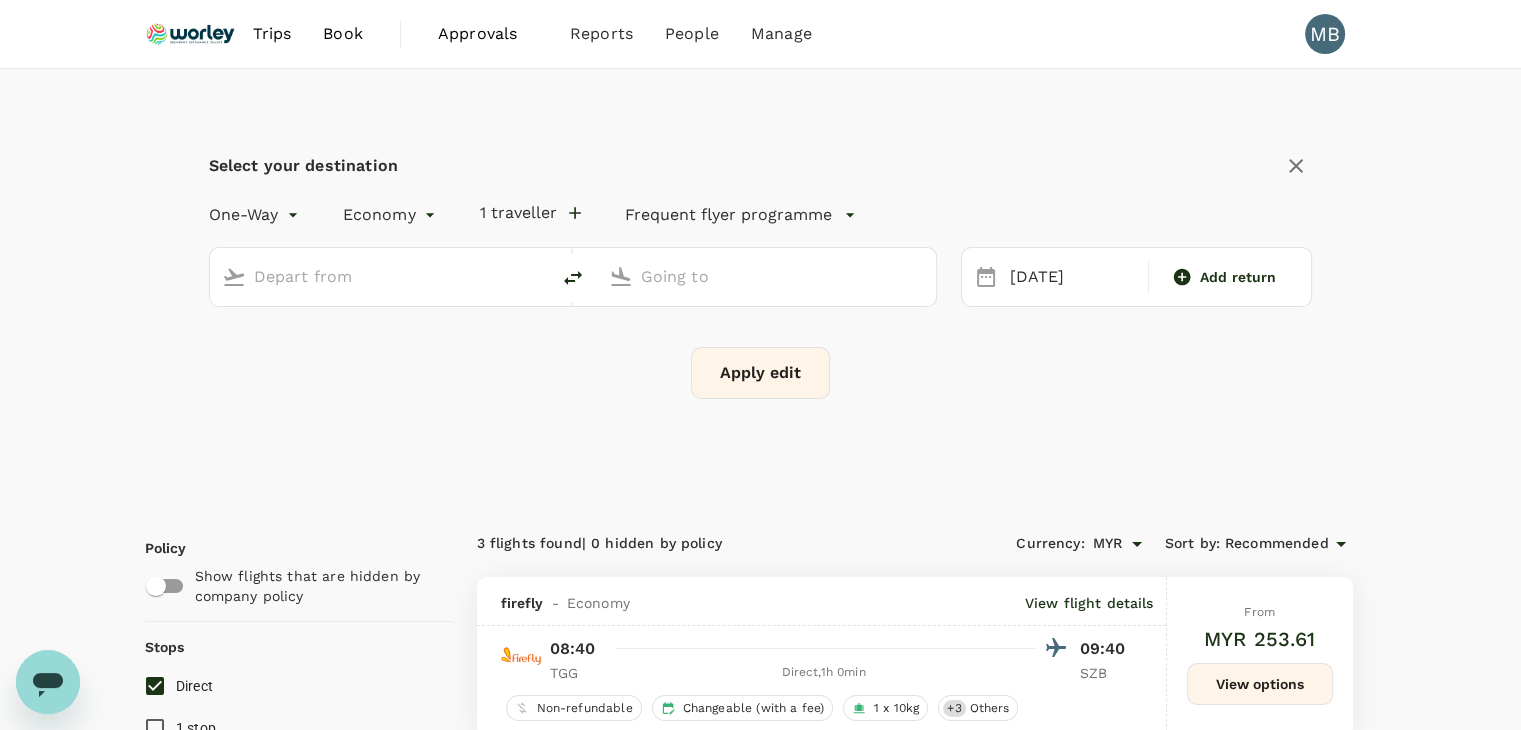 type on "[GEOGRAPHIC_DATA] (TGG)" 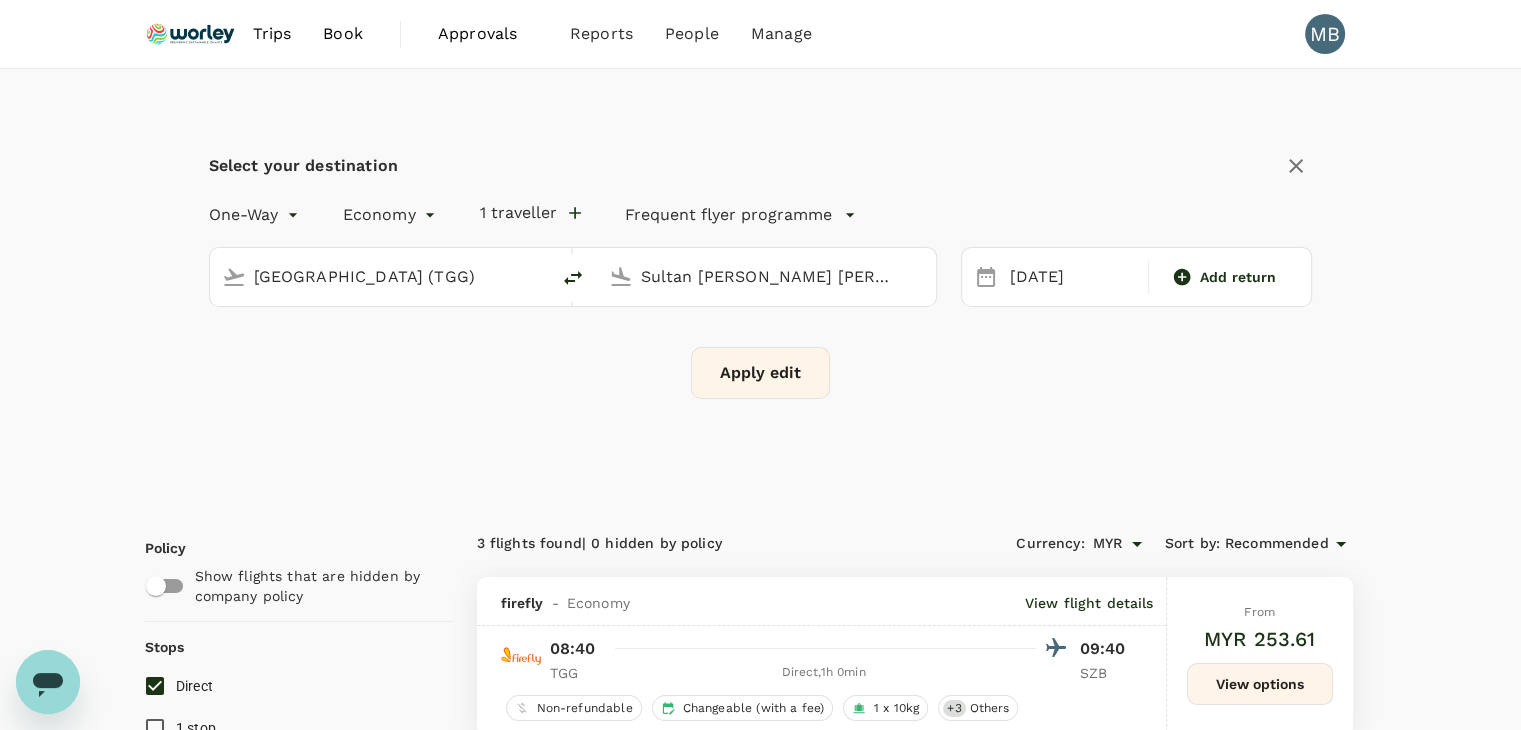 click 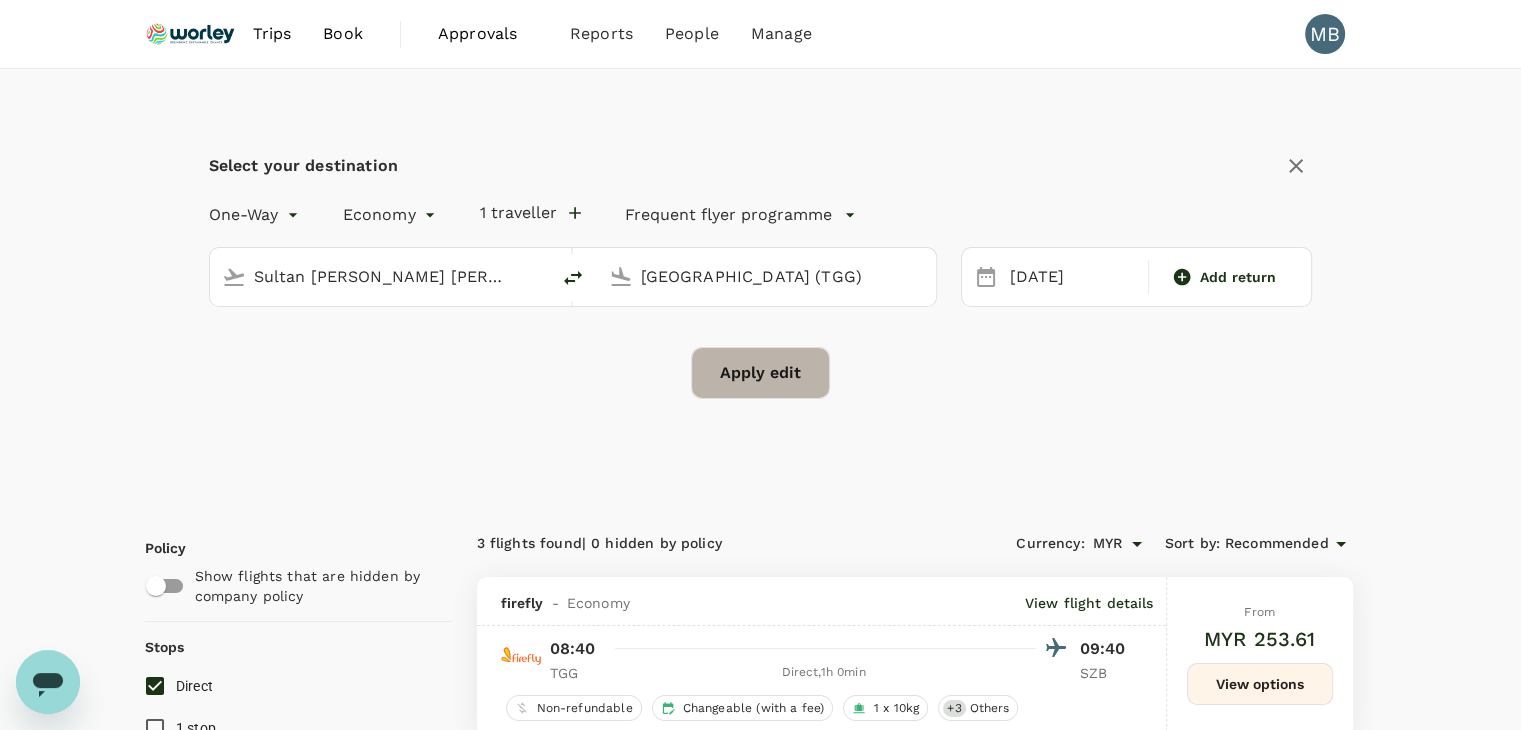 click on "Apply edit" at bounding box center (760, 373) 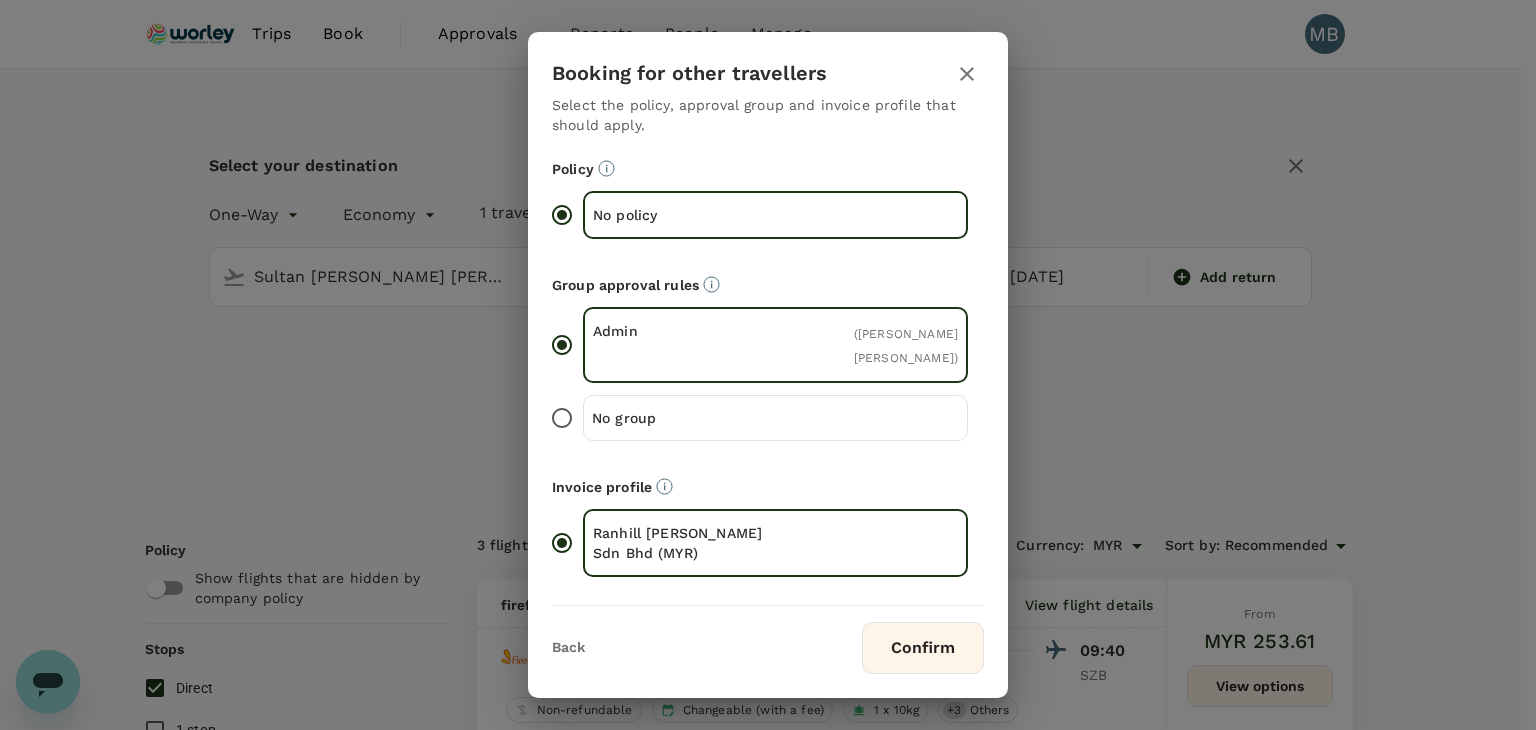 click on "Confirm" at bounding box center [923, 648] 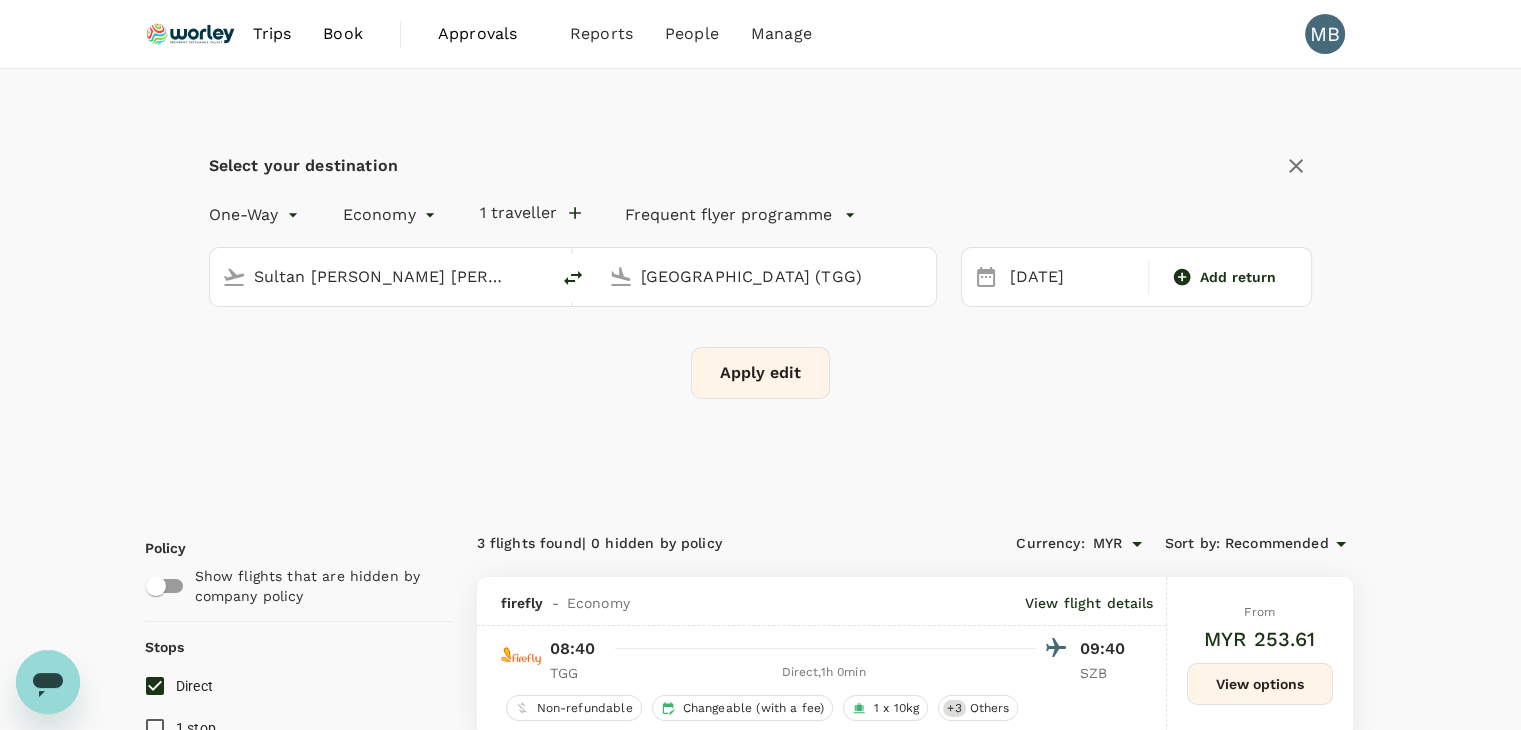 checkbox on "false" 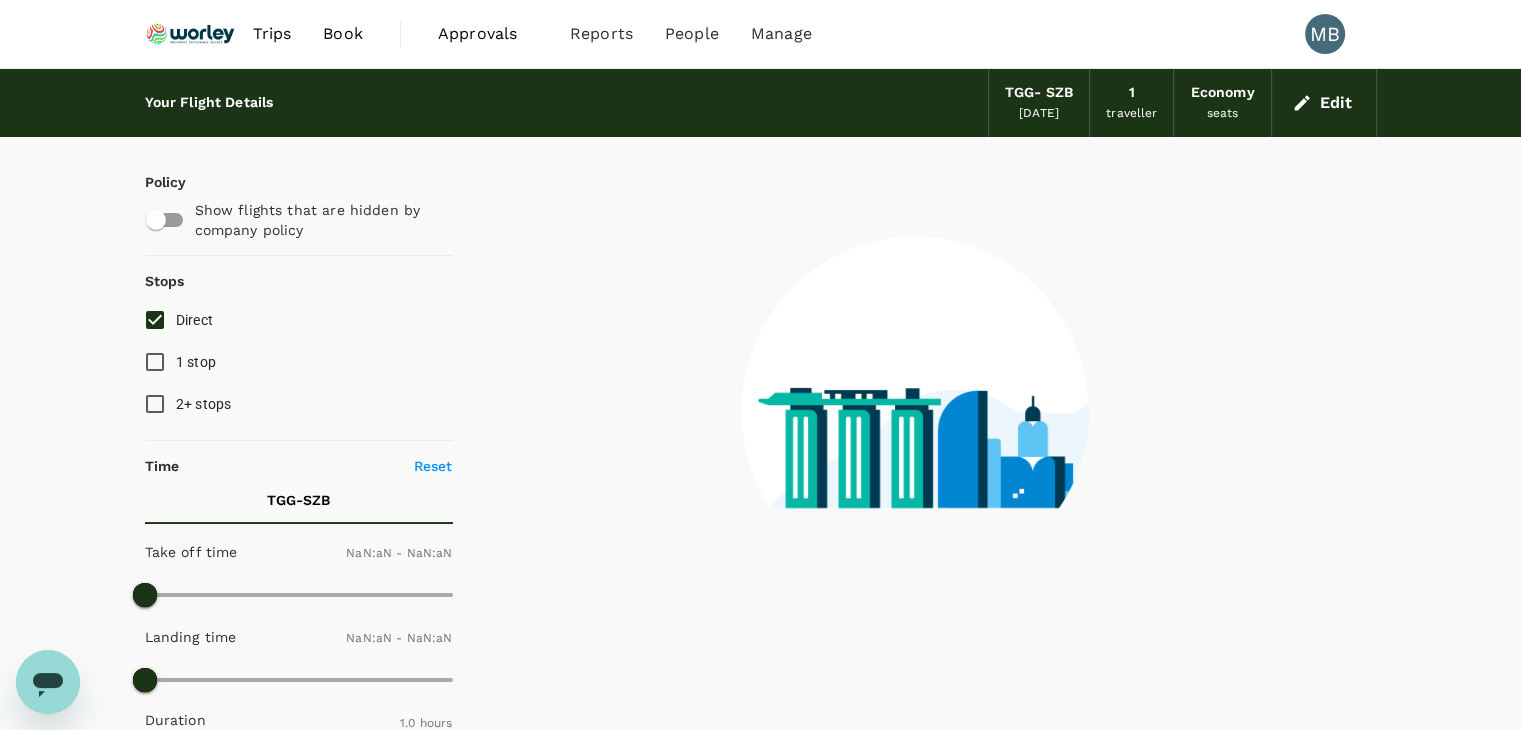checkbox on "false" 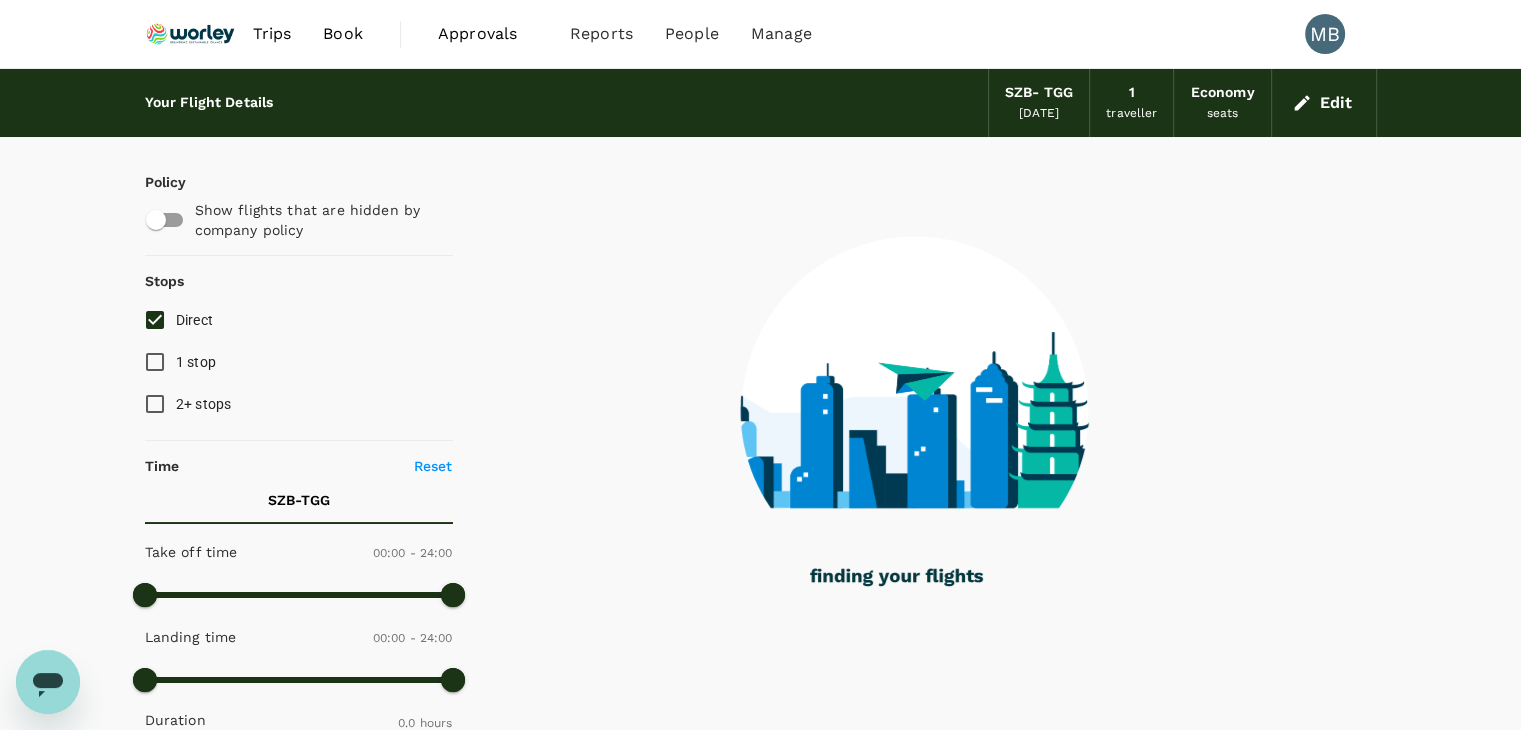 checkbox on "true" 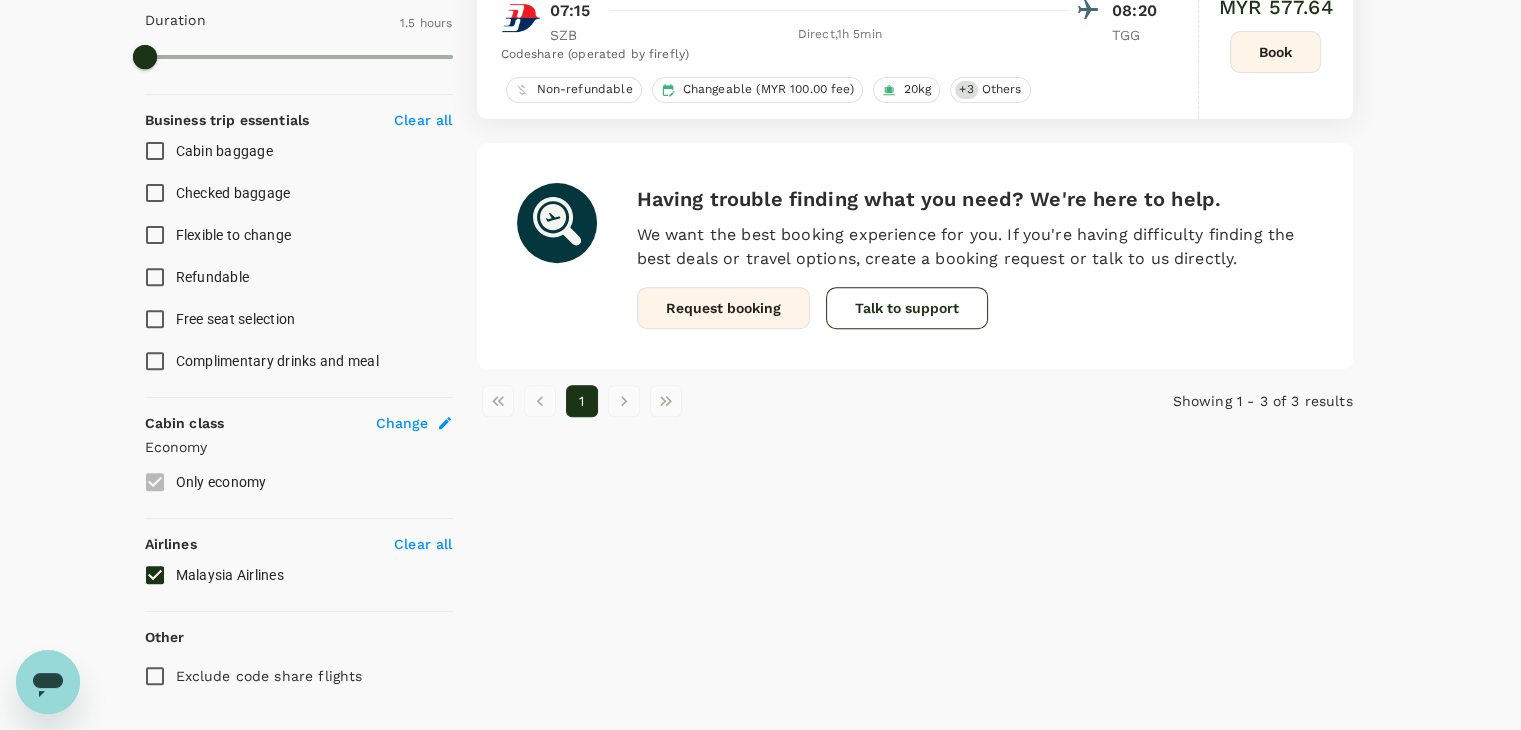 checkbox on "false" 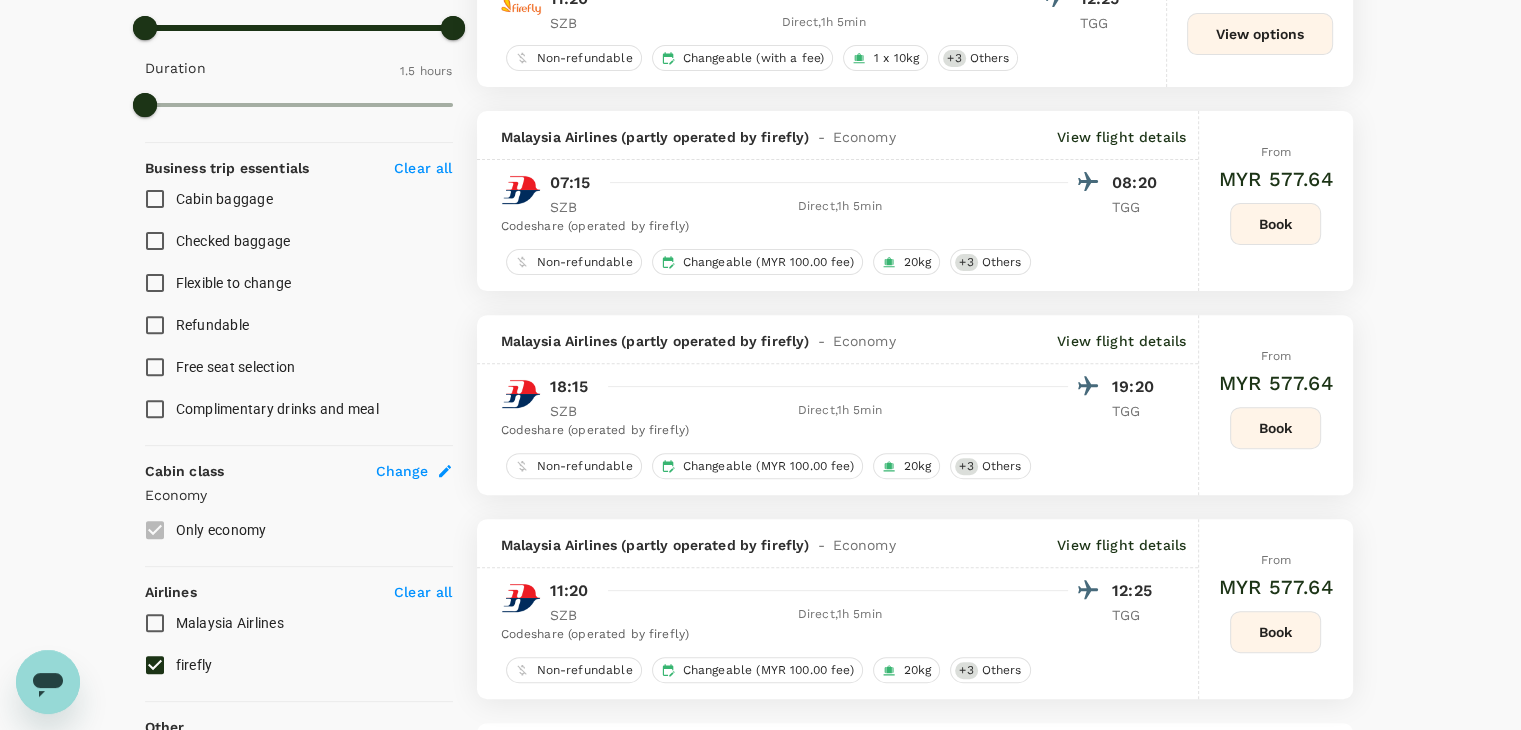 scroll, scrollTop: 700, scrollLeft: 0, axis: vertical 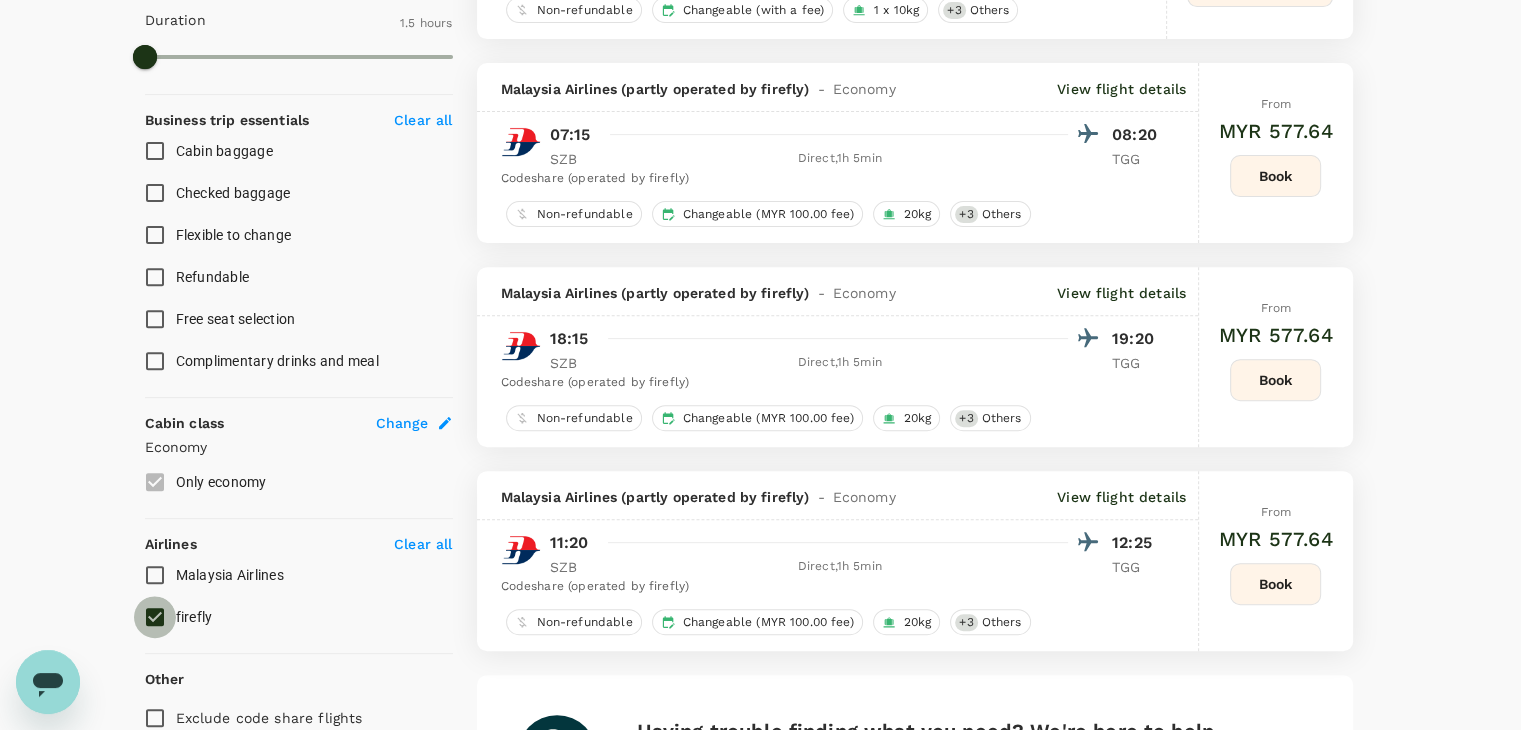 click on "firefly" at bounding box center [155, 617] 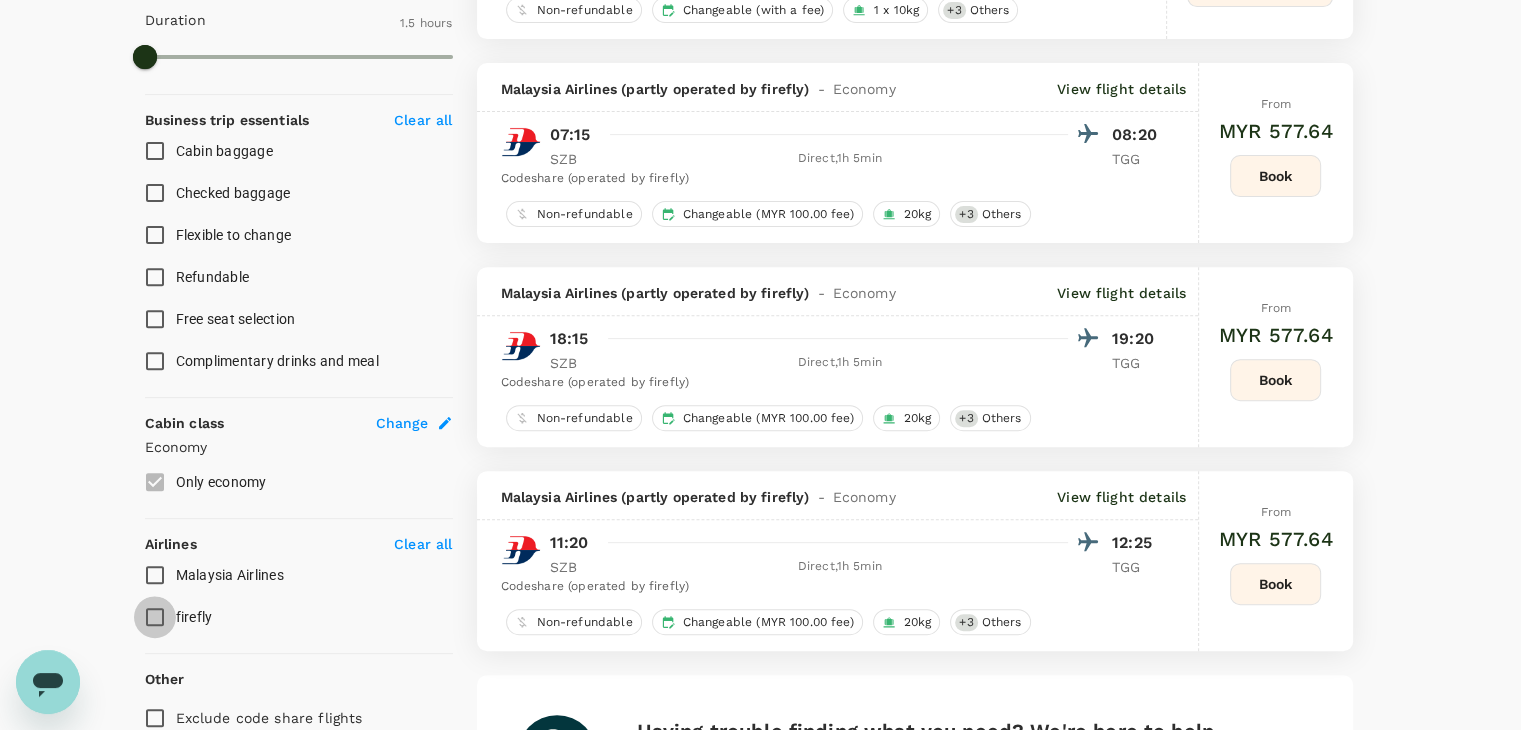 click on "firefly" at bounding box center [155, 617] 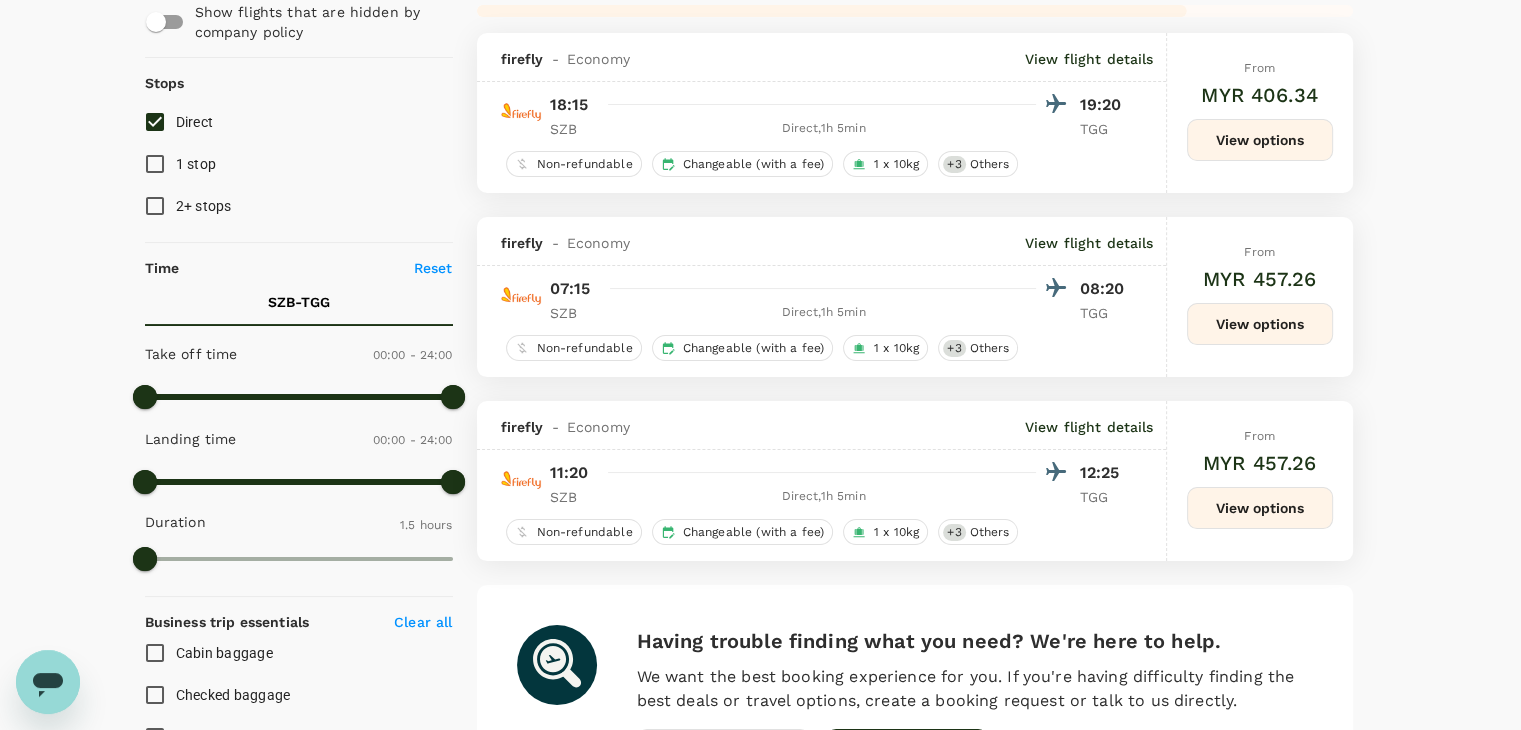 scroll, scrollTop: 200, scrollLeft: 0, axis: vertical 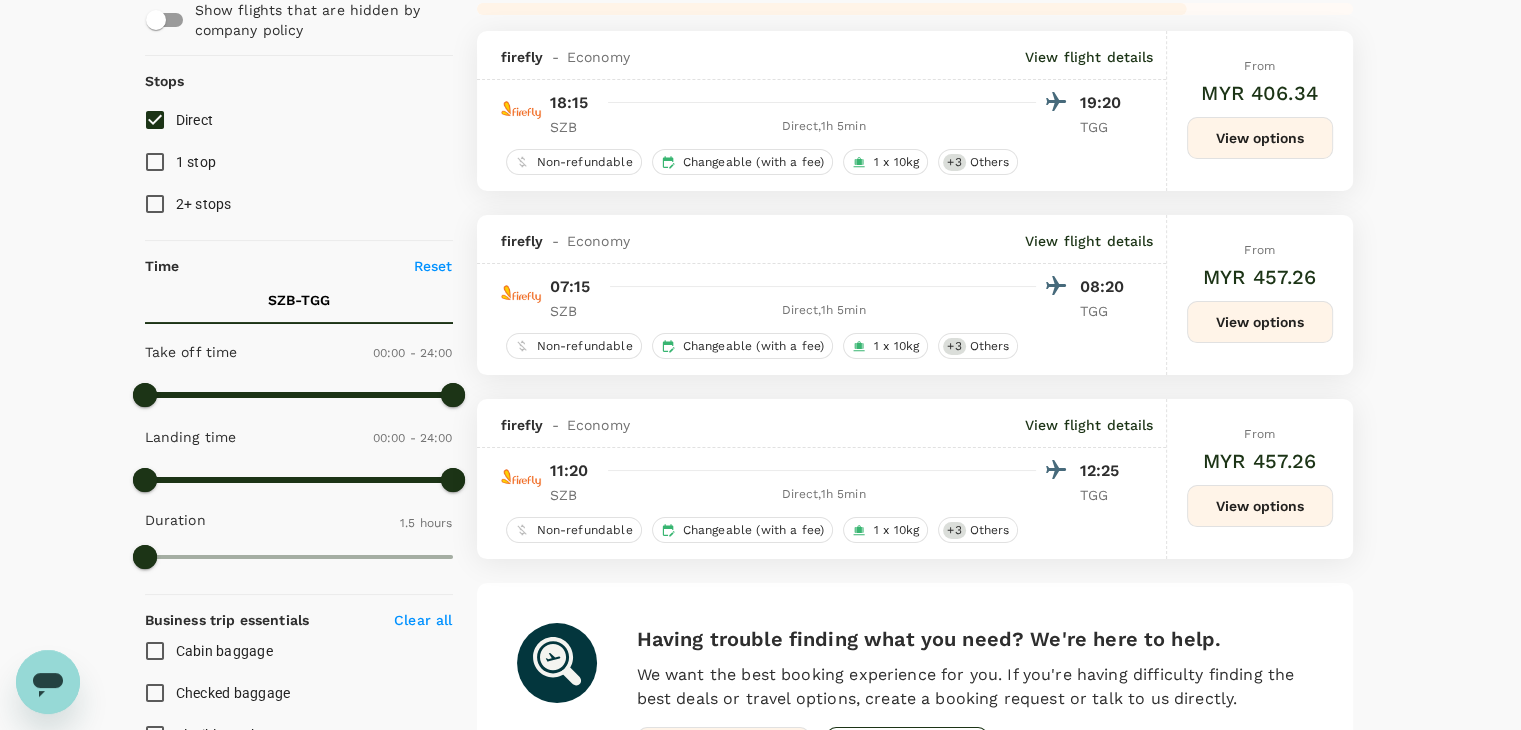 click on "View options" at bounding box center [1260, 506] 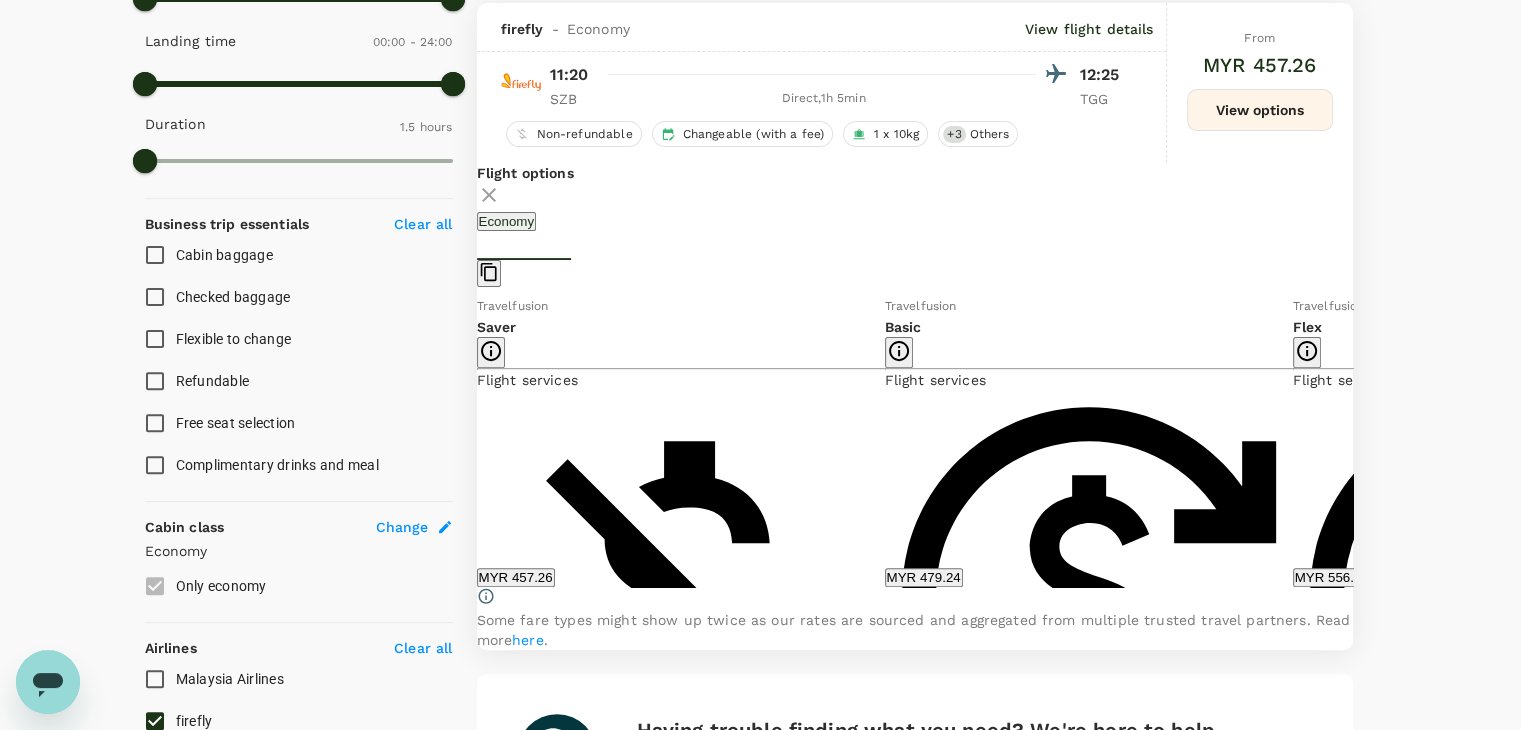 scroll, scrollTop: 599, scrollLeft: 0, axis: vertical 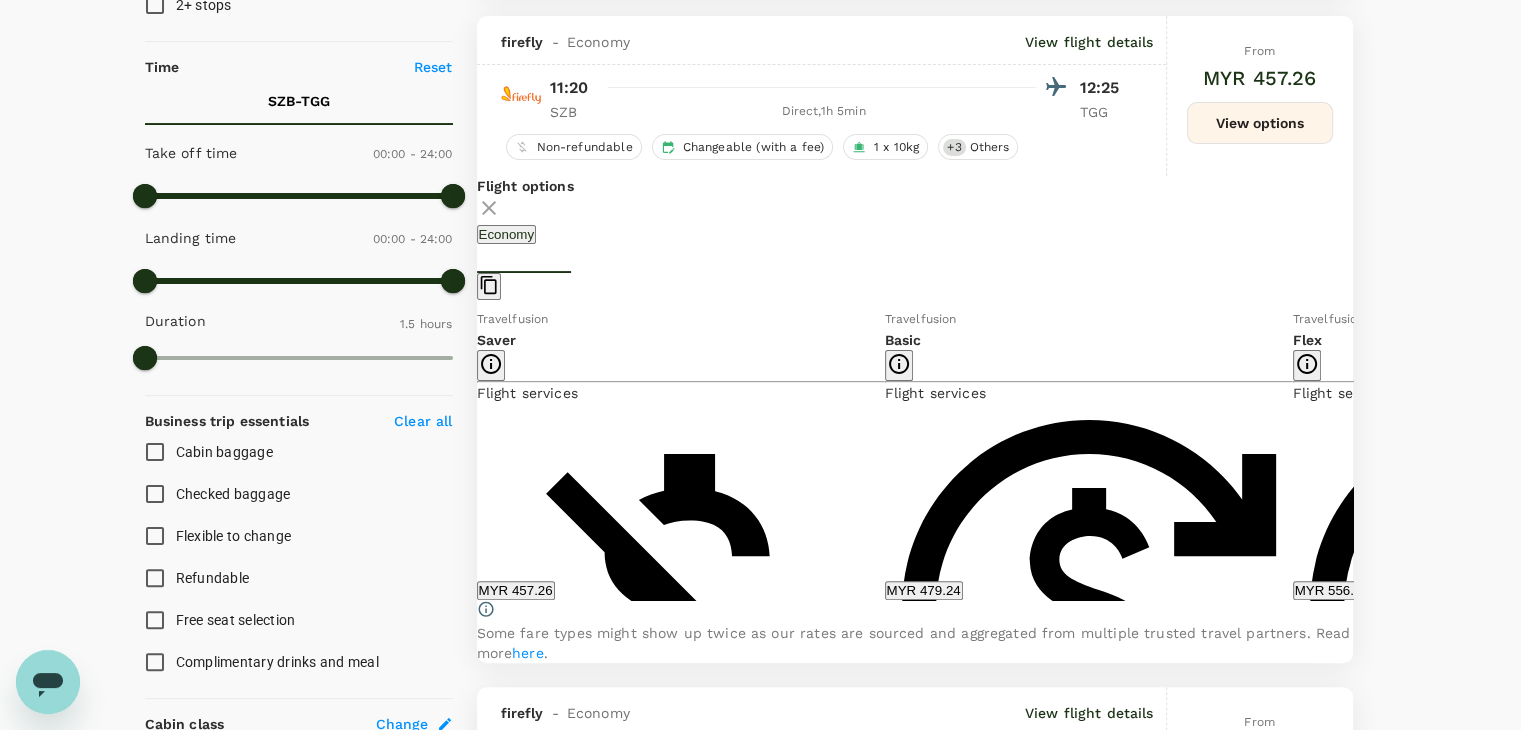 click on "MYR 457.26" at bounding box center [516, 590] 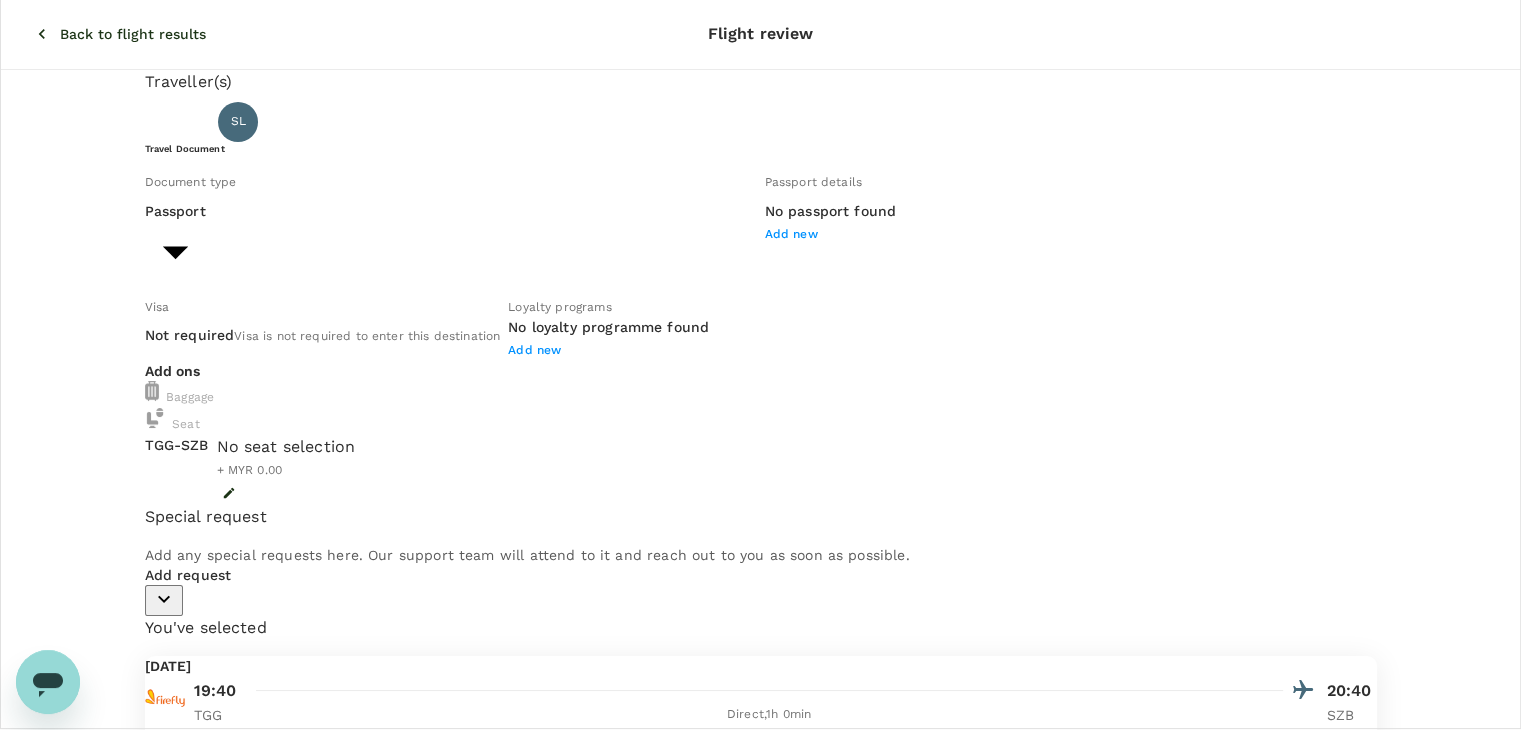 scroll, scrollTop: 0, scrollLeft: 0, axis: both 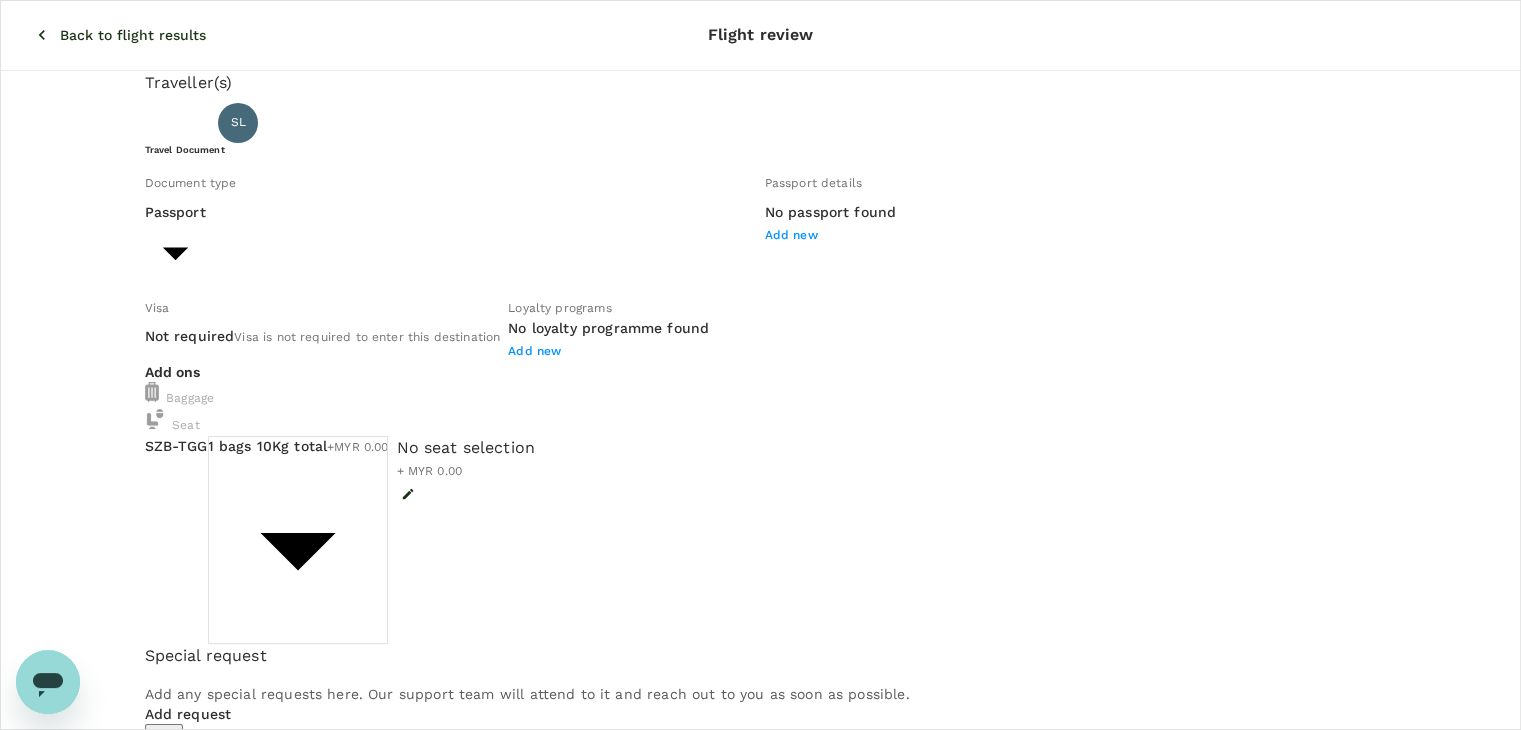 click 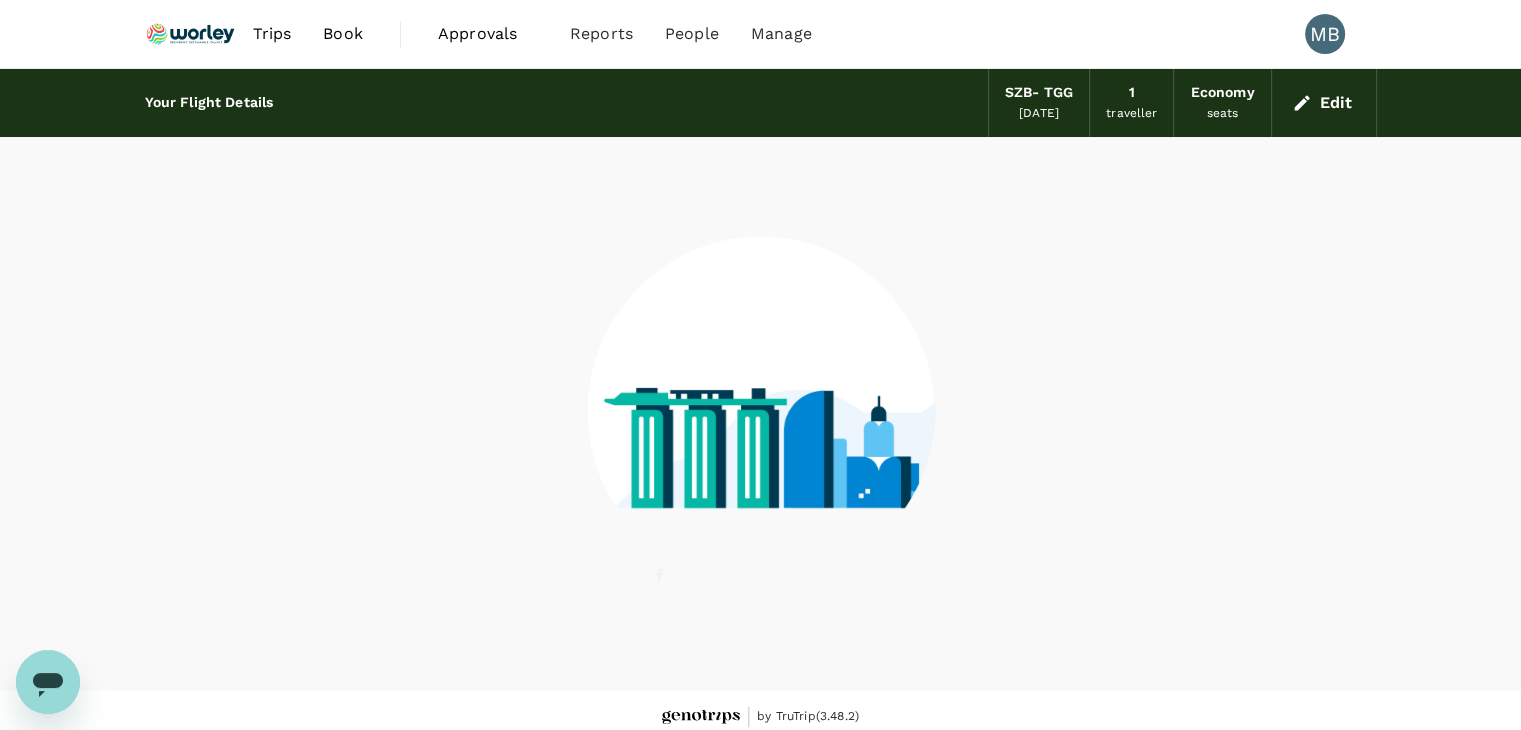 scroll, scrollTop: 13, scrollLeft: 0, axis: vertical 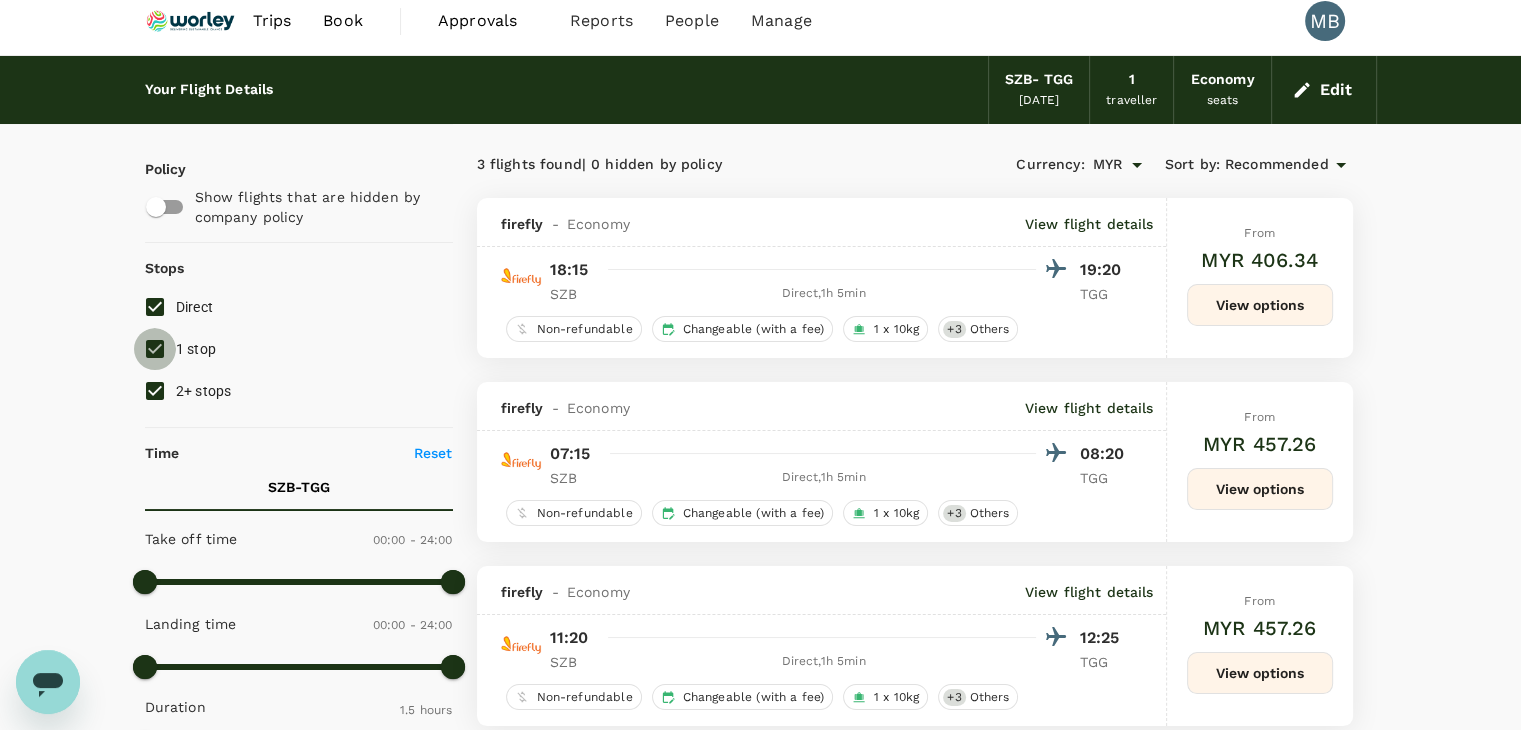 click on "1 stop" at bounding box center (155, 349) 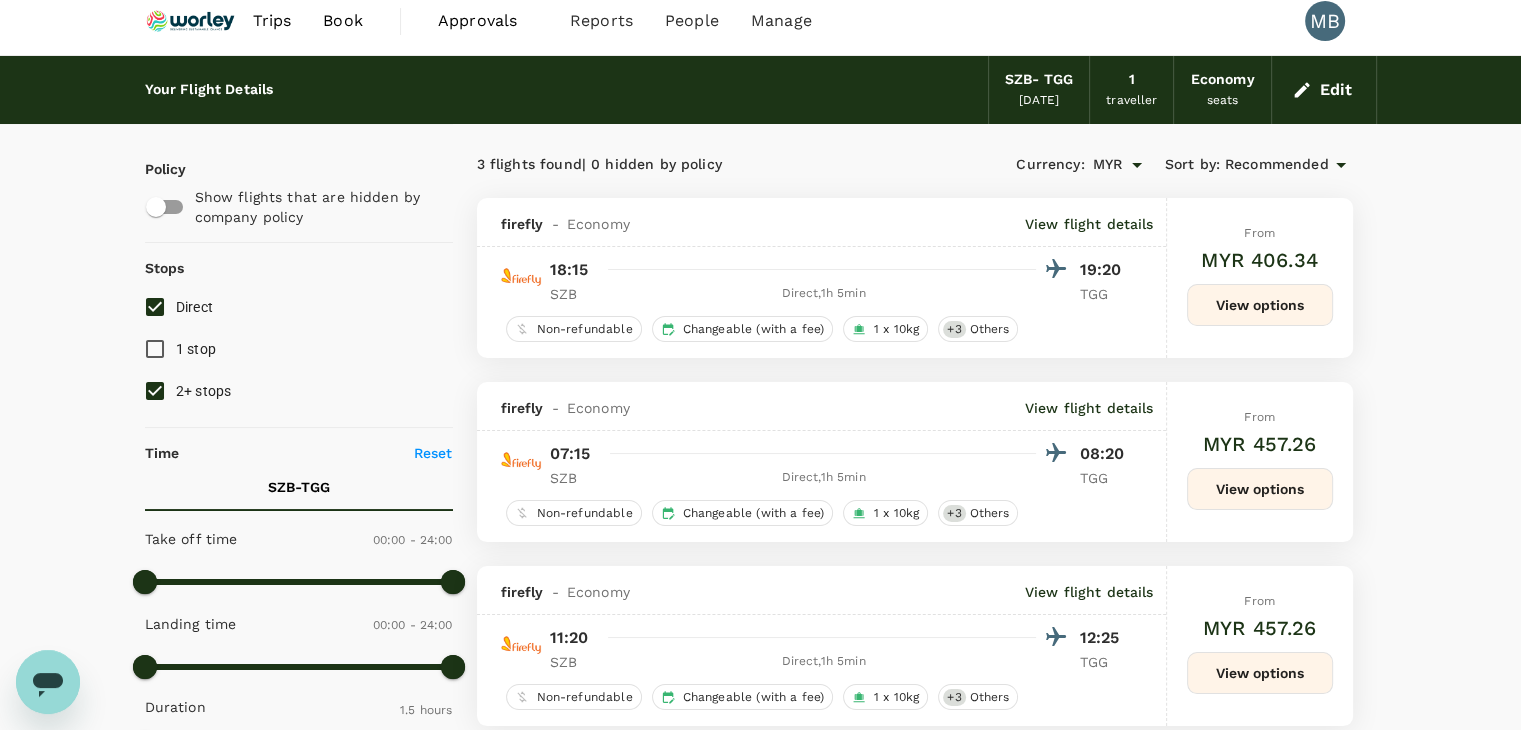 click on "2+ stops" at bounding box center [155, 391] 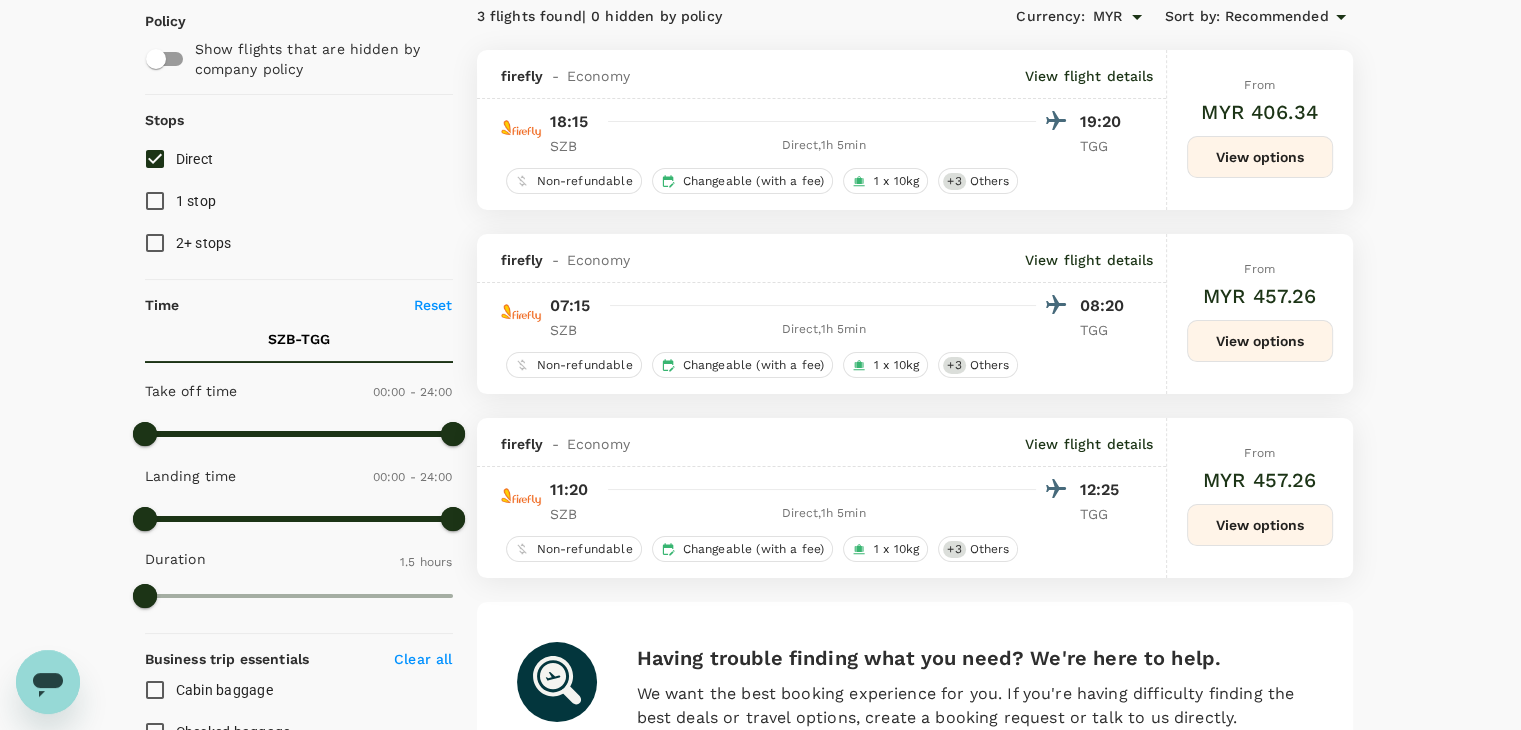 scroll, scrollTop: 200, scrollLeft: 0, axis: vertical 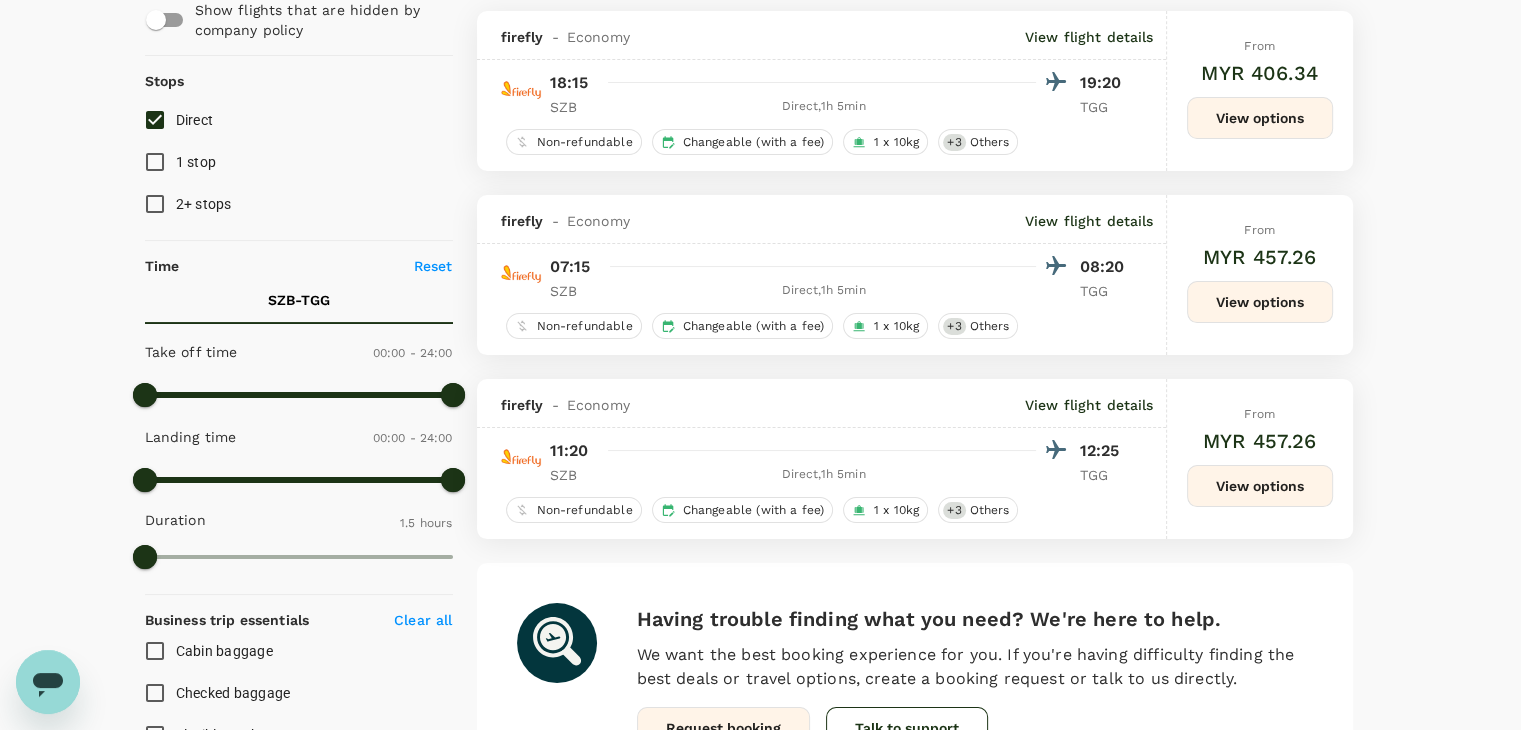 click on "View options" at bounding box center (1260, 486) 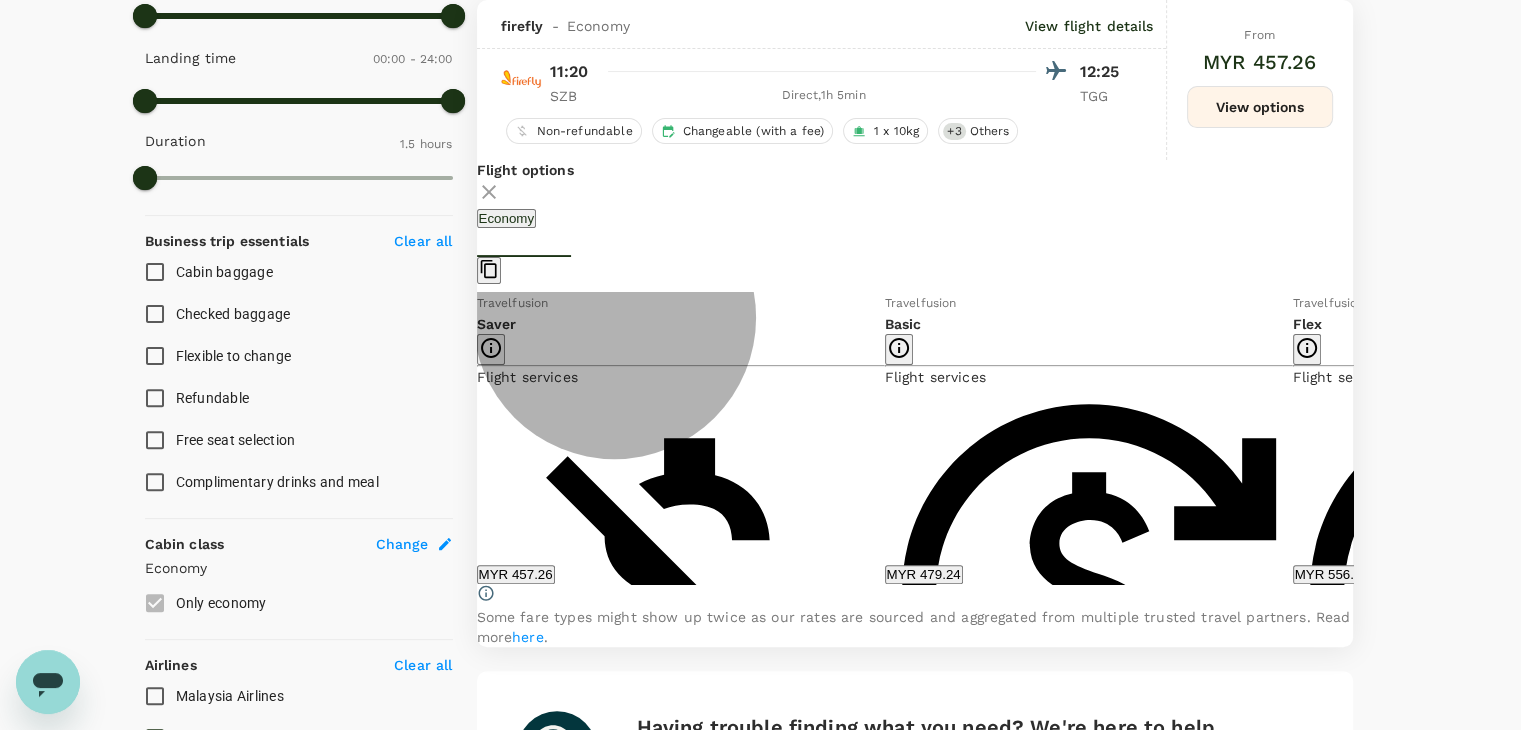 click on "MYR 457.26" at bounding box center [516, 574] 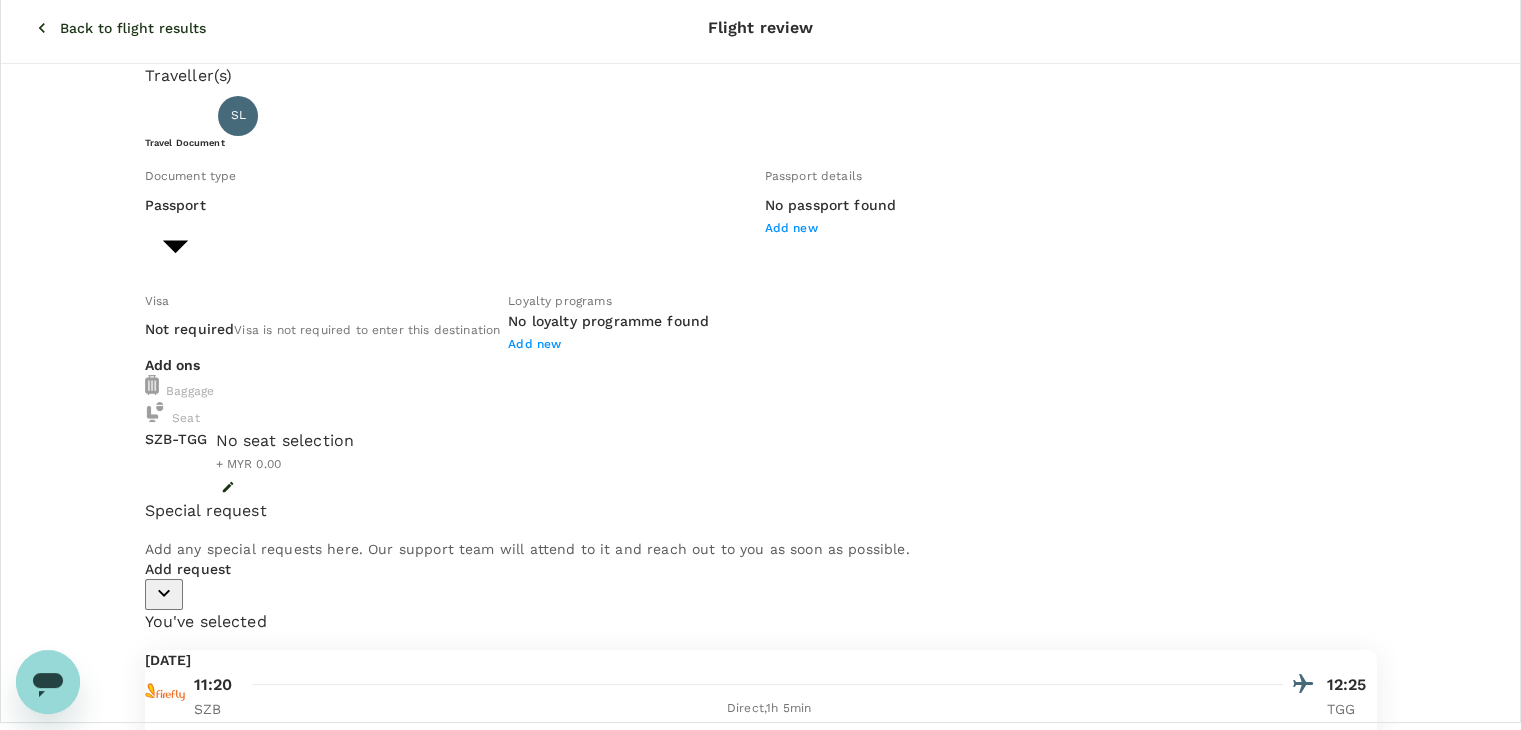 scroll, scrollTop: 0, scrollLeft: 0, axis: both 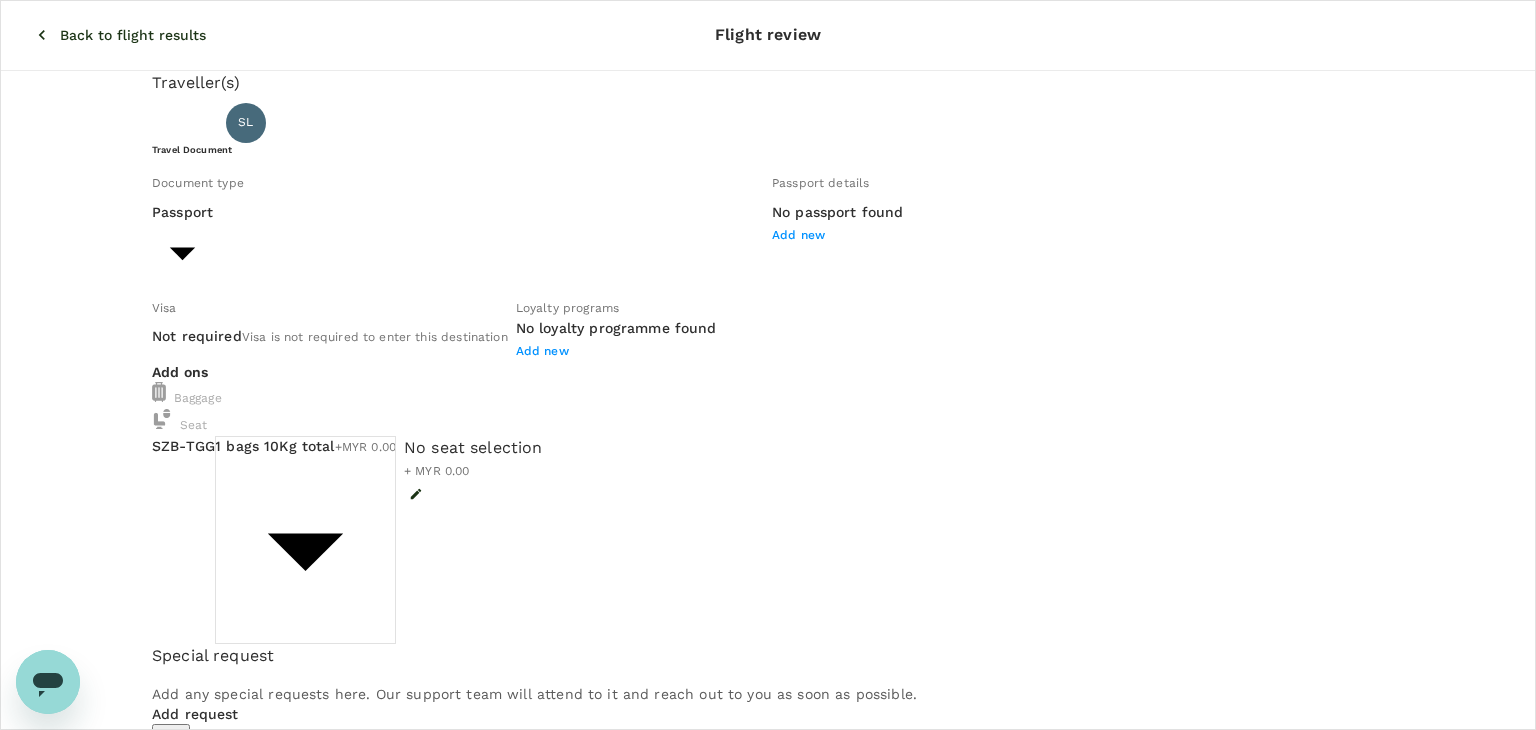 click on "Back to flight results Flight review Traveller(s) Traveller   1 : SL [PERSON_NAME]   [PERSON_NAME] Travel Document Document type Passport Passport ​ Passport details No passport found Add new Visa Not required Visa is not required to enter this destination Loyalty programs No loyalty programme found Add new Add ons Baggage Seat SZB  -  TGG 1 bags 10Kg total +MYR 0.00 1 - 0 ​ No seat selection + MYR 0.00 Special request Add any special requests here. Our support team will attend to it and reach out to you as soon as possible. Add request You've selected [DATE] 11:20 12:25 SZB Direct ,  1h 5min TGG View flight details Price summary Total fare (1 traveller(s)) MYR 447.26 Air fare MYR 447.26 Baggage fee MYR 0.00 Seat fee MYR 0.00 Service fee MYR 10.00 Total MYR 457.26 Continue to payment details Some travellers require a valid travel document to proceed with this booking by TruTrip  ( 3.48.2   ) View details Edit Add new" at bounding box center (768, 684) 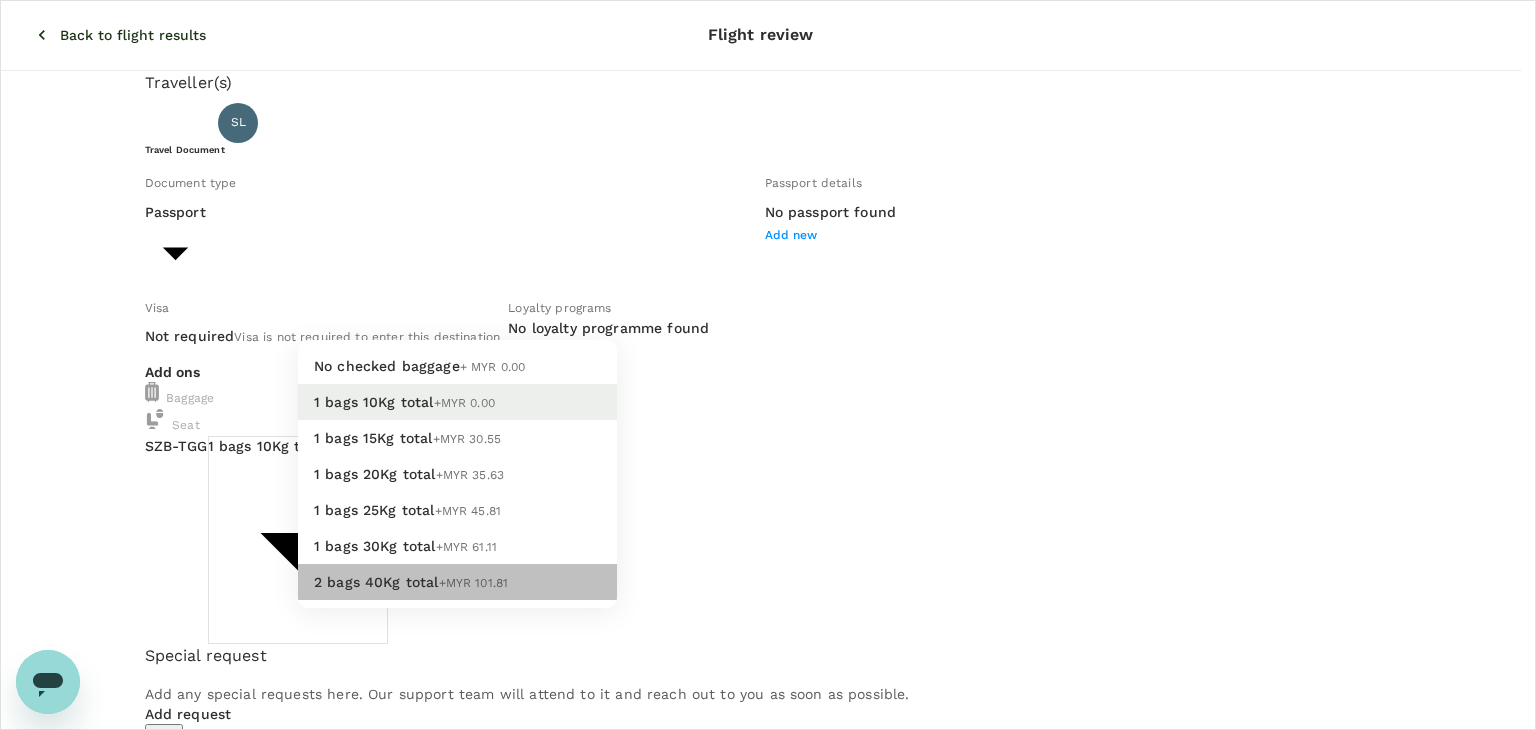 click on "2 bags 40Kg total +MYR 101.81" at bounding box center [457, 582] 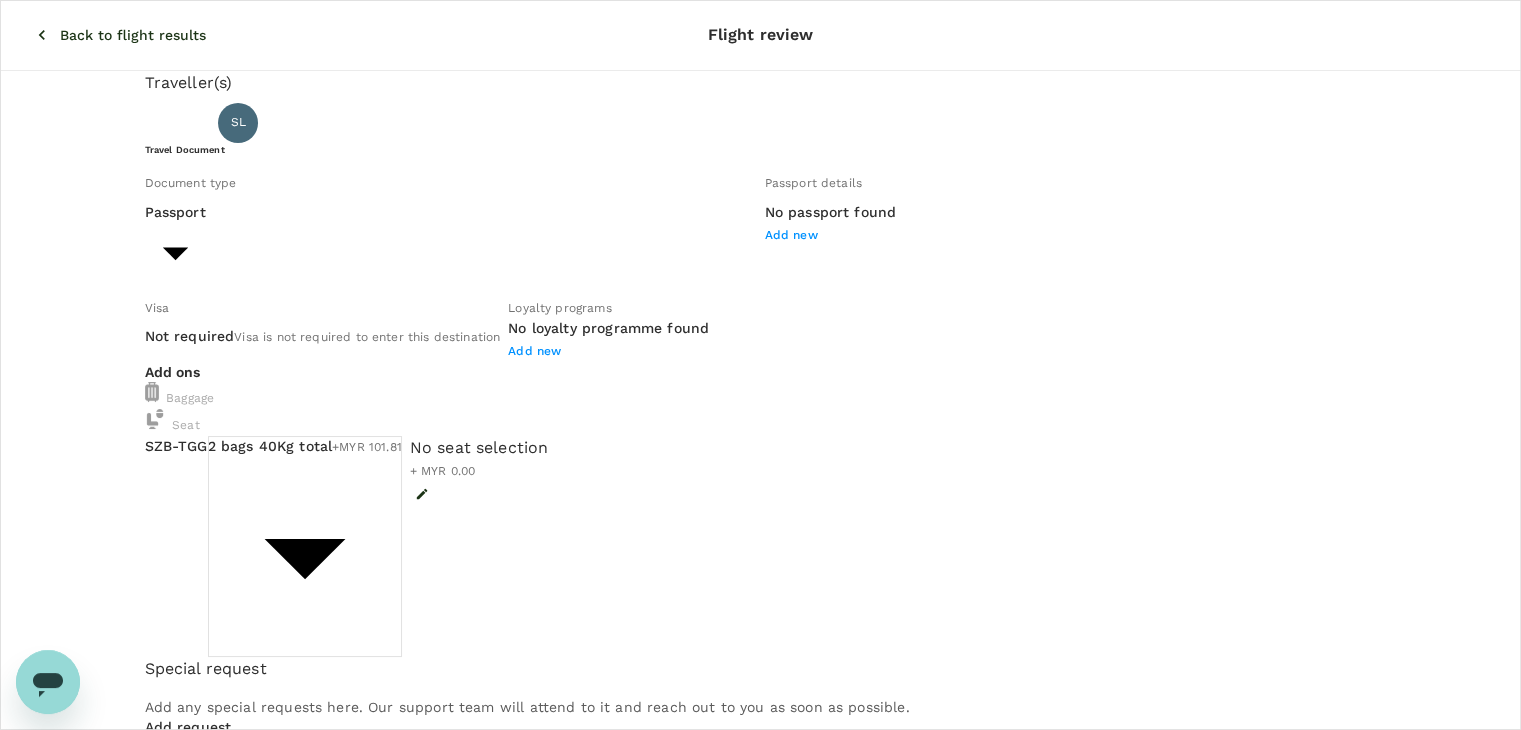 click 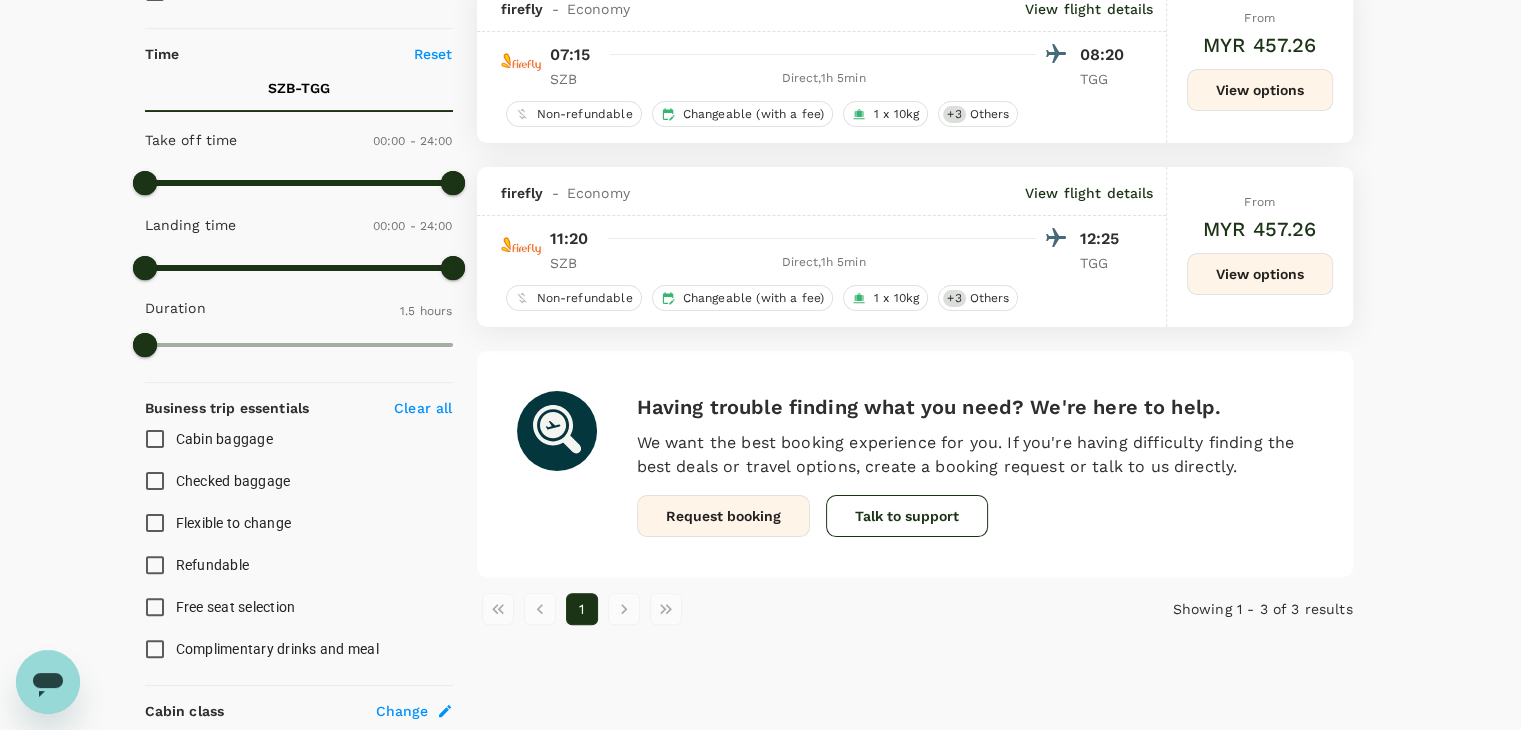 scroll, scrollTop: 413, scrollLeft: 0, axis: vertical 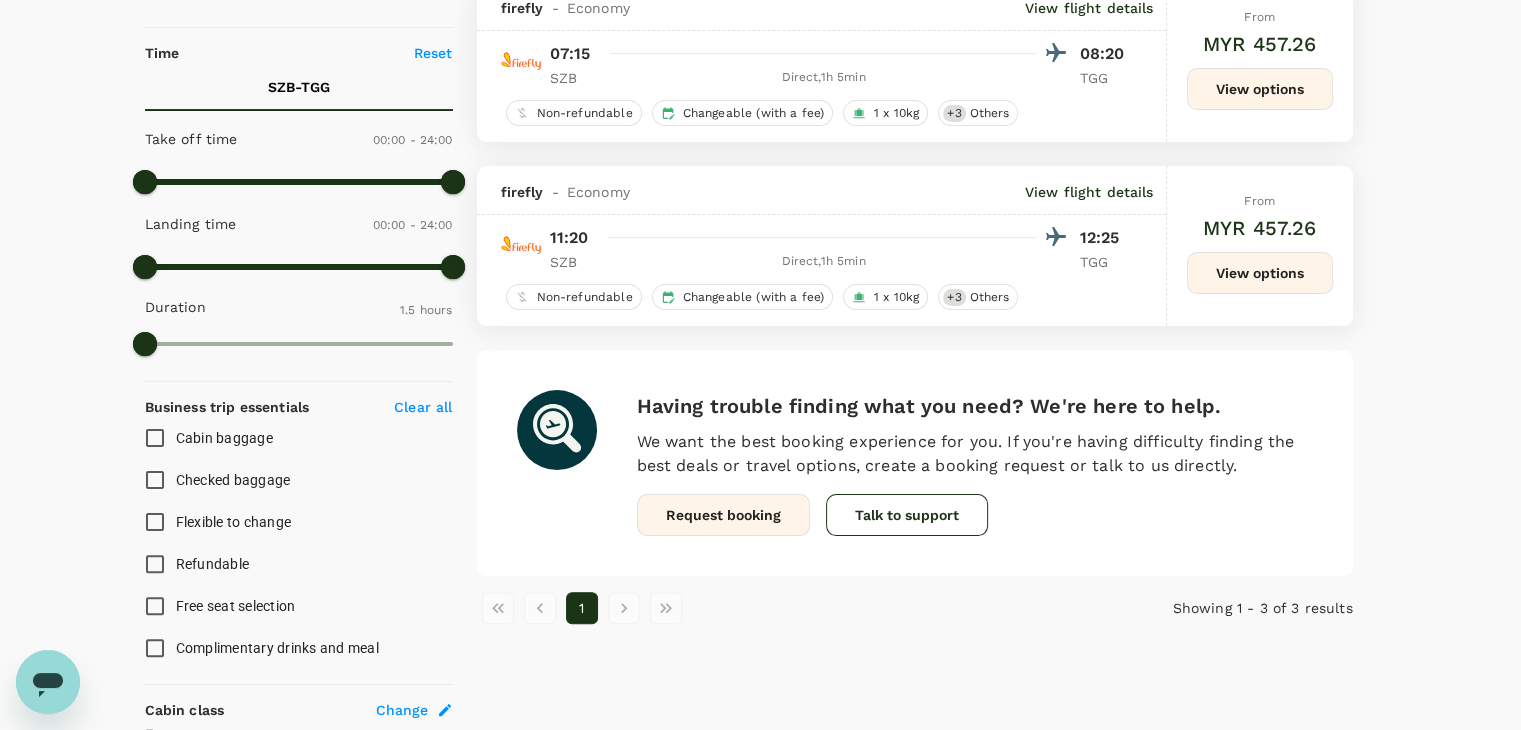 click on "View options" at bounding box center (1260, 273) 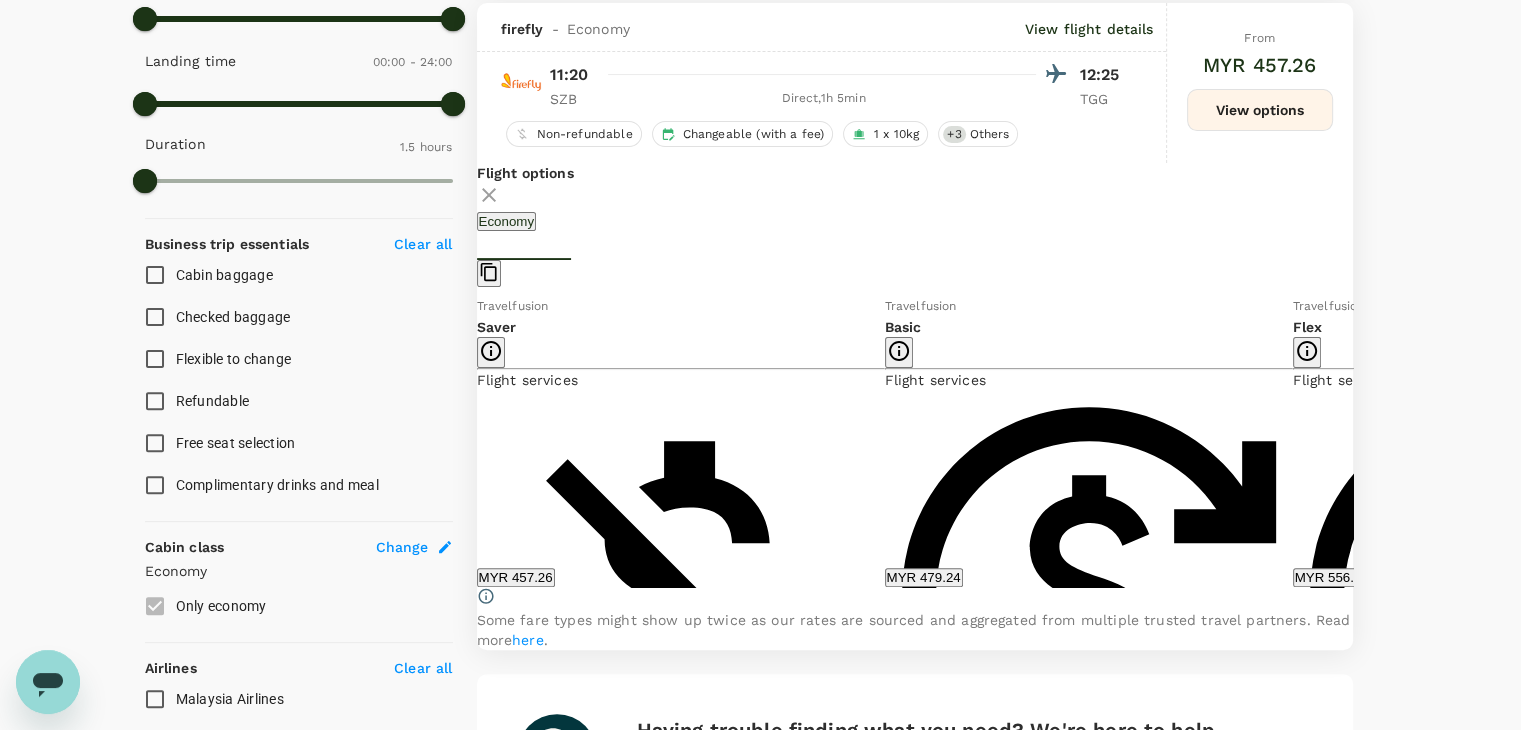 scroll, scrollTop: 579, scrollLeft: 0, axis: vertical 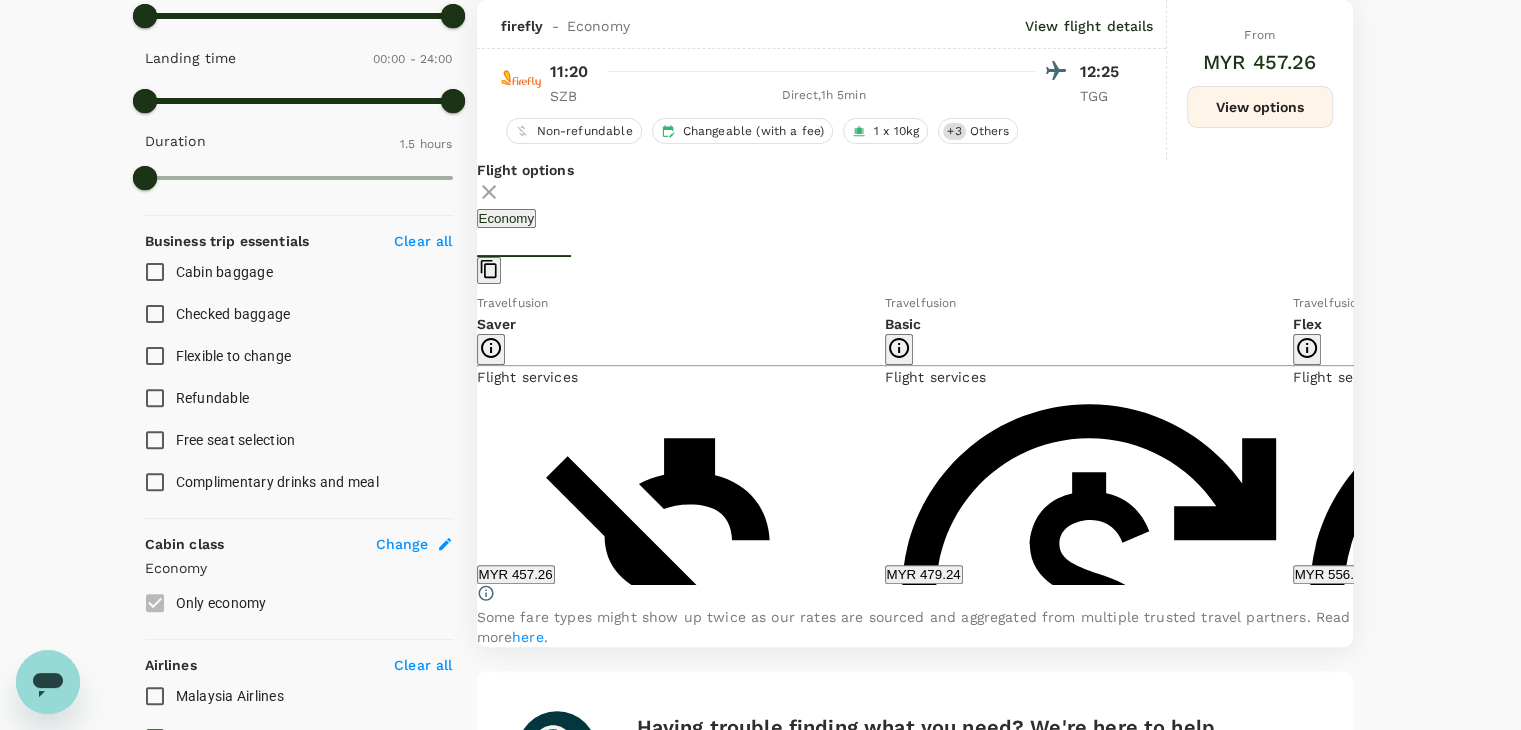 click 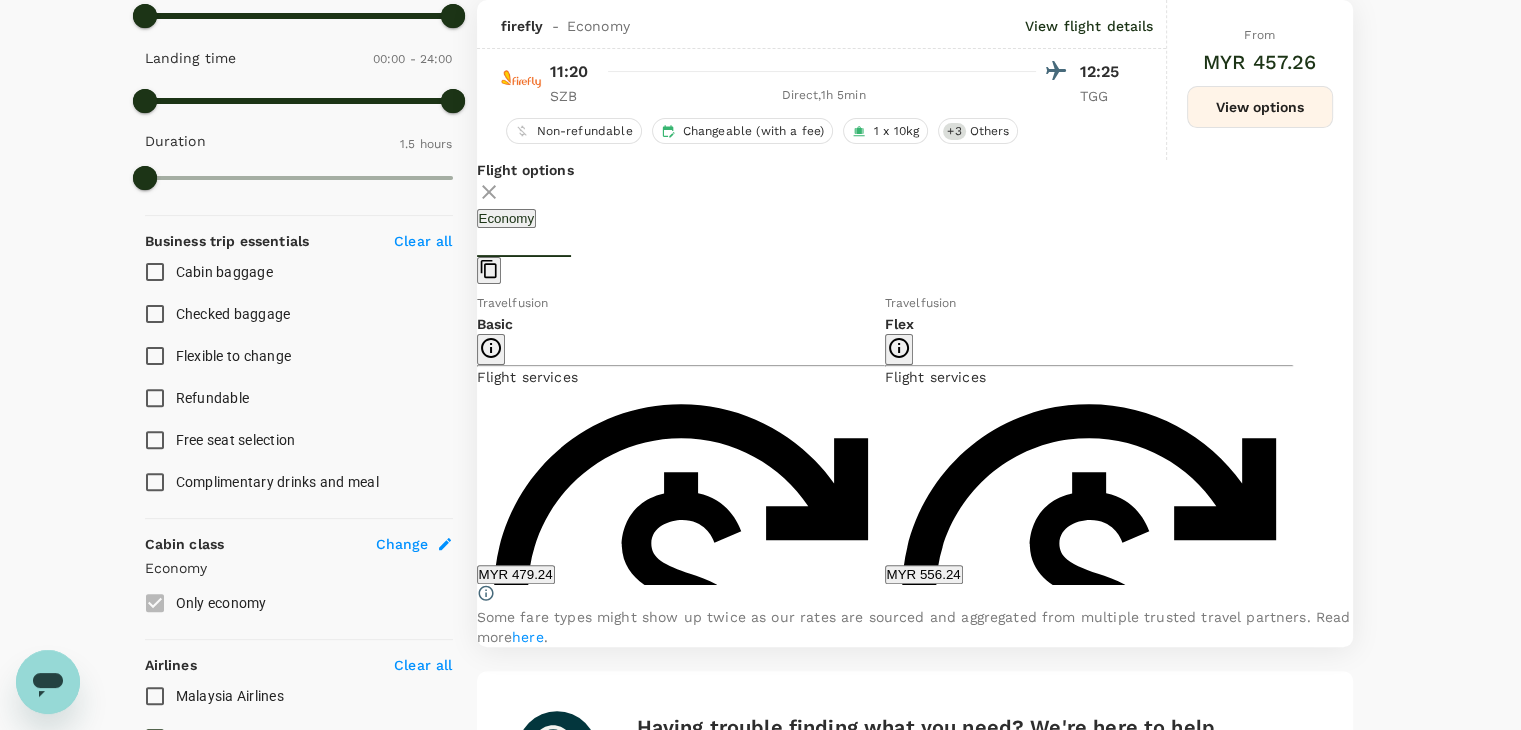 click 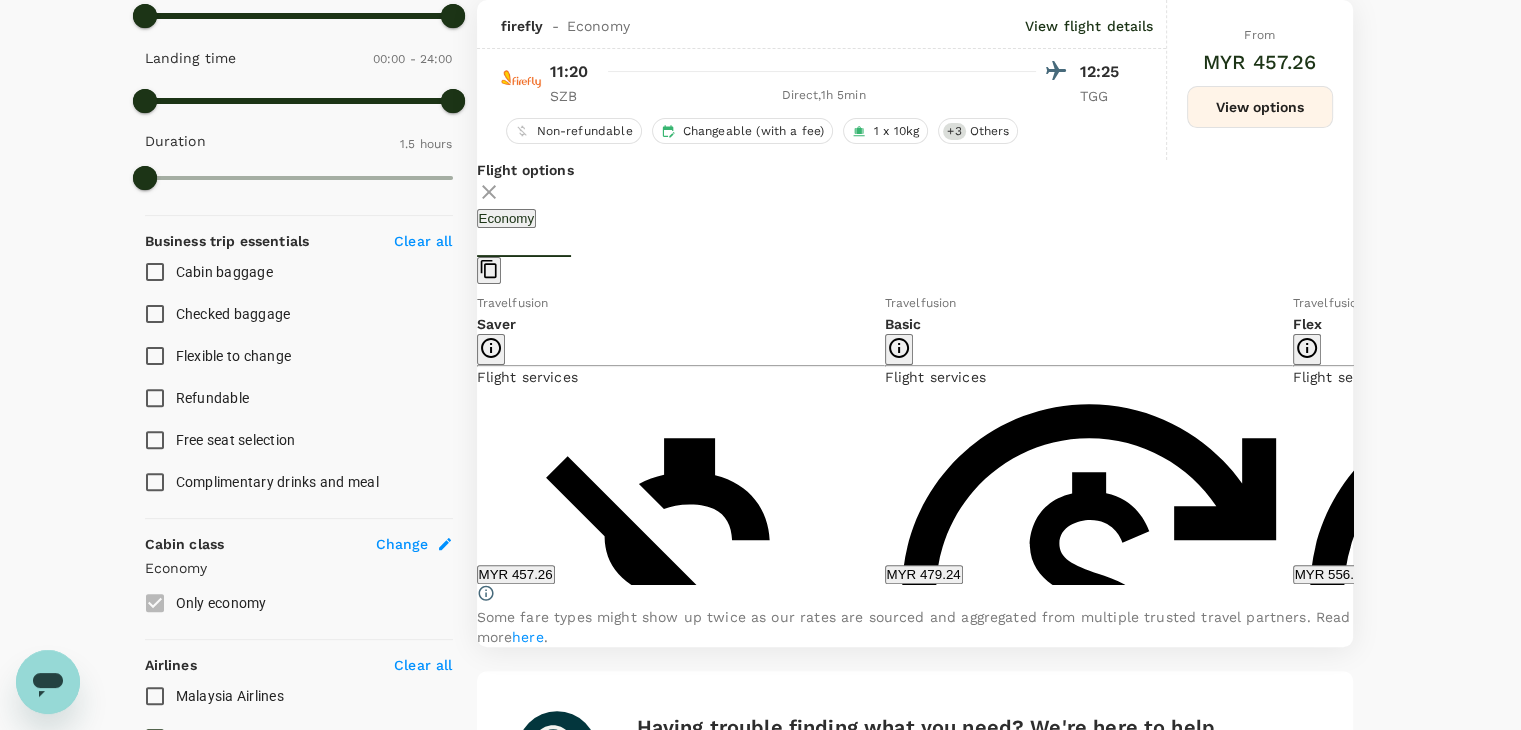 click on "MYR 479.24" at bounding box center [924, 574] 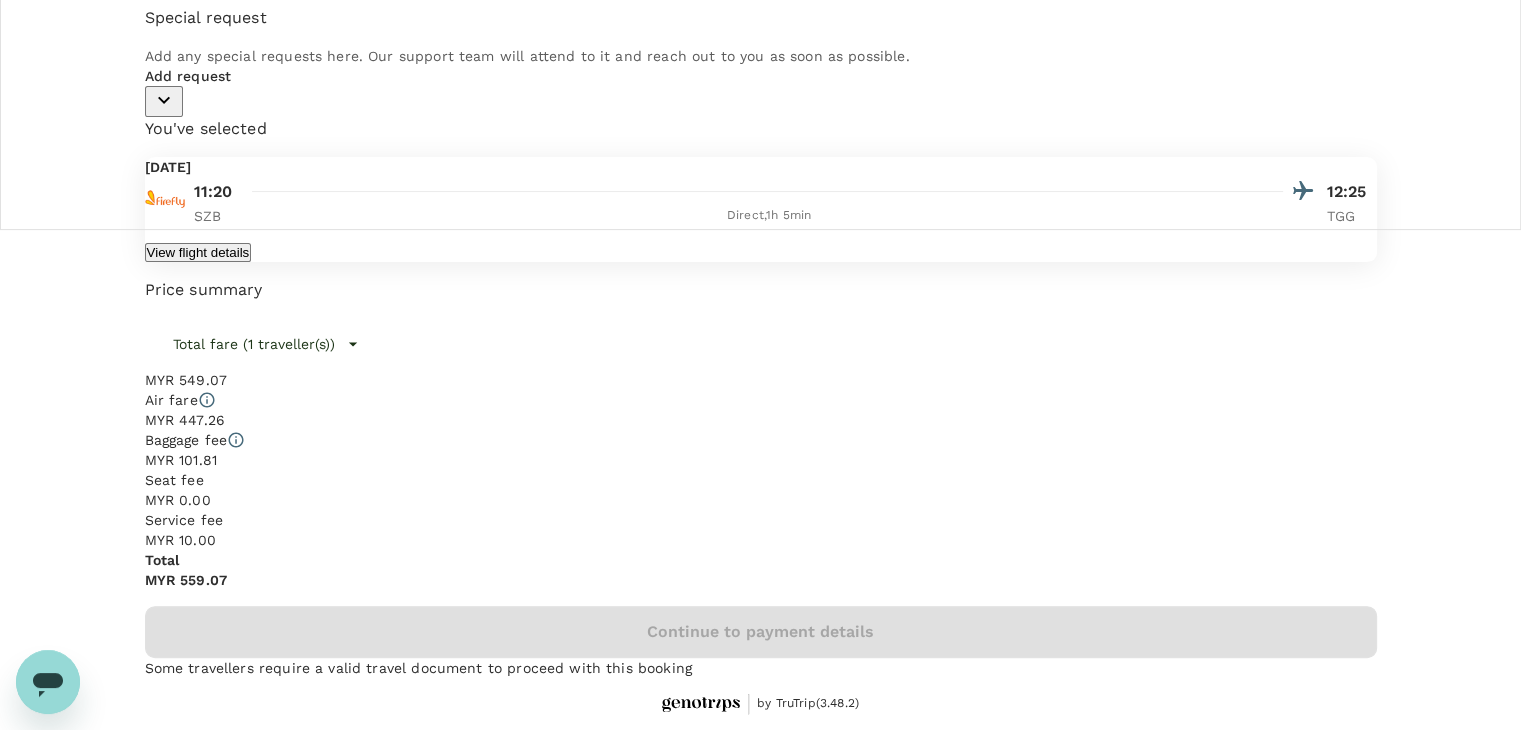 scroll, scrollTop: 0, scrollLeft: 0, axis: both 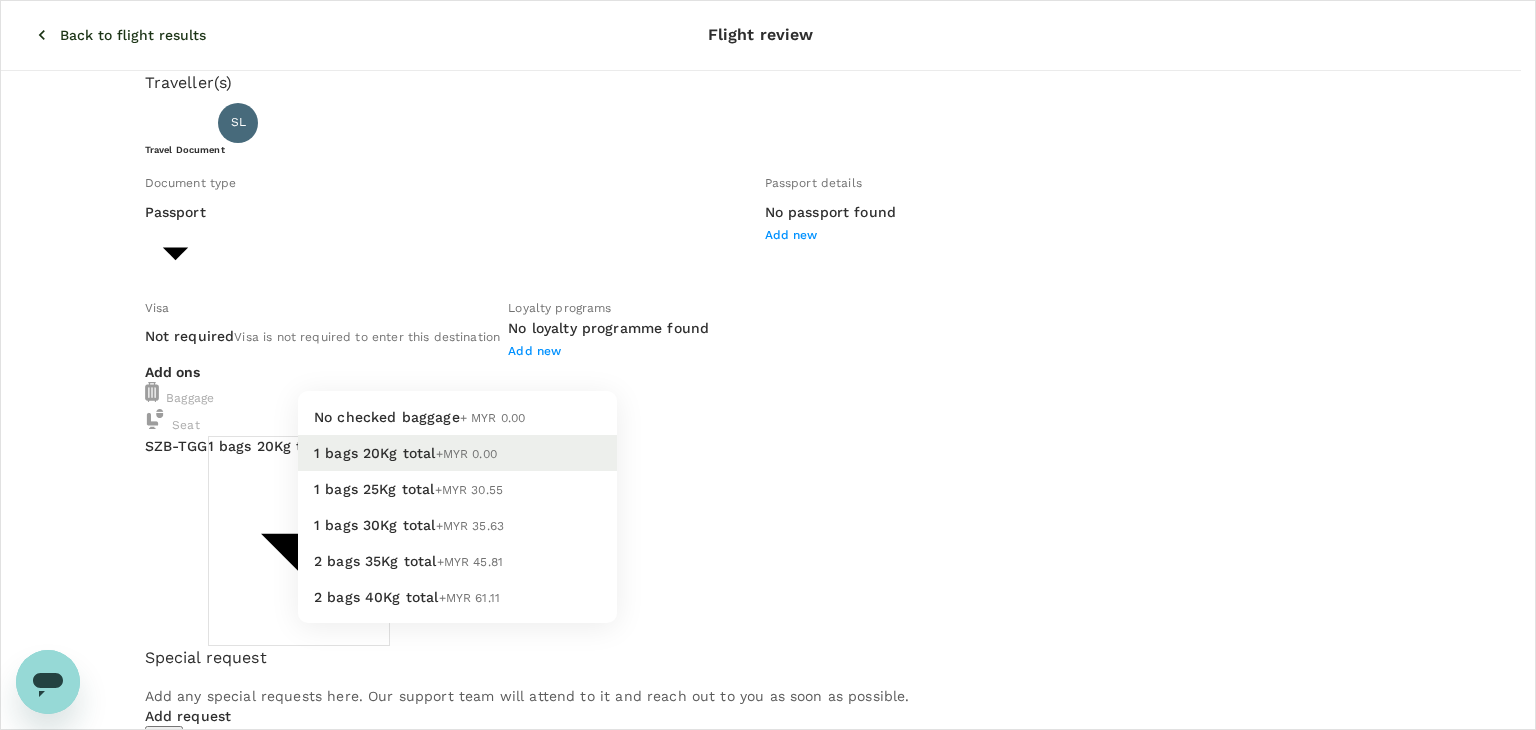 click on "Back to flight results Flight review Traveller(s) Traveller   1 : SL [PERSON_NAME]   [PERSON_NAME] Travel Document Document type Passport Passport ​ Passport details No passport found Add new Visa Not required Visa is not required to enter this destination Loyalty programs No loyalty programme found Add new Add ons Baggage Seat SZB  -  TGG 1 bags 20Kg total +MYR 0.00 1 - 0 ​ No seat selection + MYR 0.00 Special request Add any special requests here. Our support team will attend to it and reach out to you as soon as possible. Add request You've selected [DATE] 11:20 12:25 SZB Direct ,  1h 5min TGG View flight details Price summary Total fare (1 traveller(s)) MYR 549.07 Air fare MYR 447.26 Baggage fee MYR 101.81 Seat fee MYR 0.00 Service fee MYR 10.00 Total MYR 559.07 Continue to payment details Some travellers require a valid travel document to proceed with this booking by TruTrip  ( 3.48.2   ) View details Edit Add new No checked baggage + MYR 0.00 1 bags 20Kg total +MYR 0.00 1 bags 25Kg total +MYR 30.55" at bounding box center [768, 685] 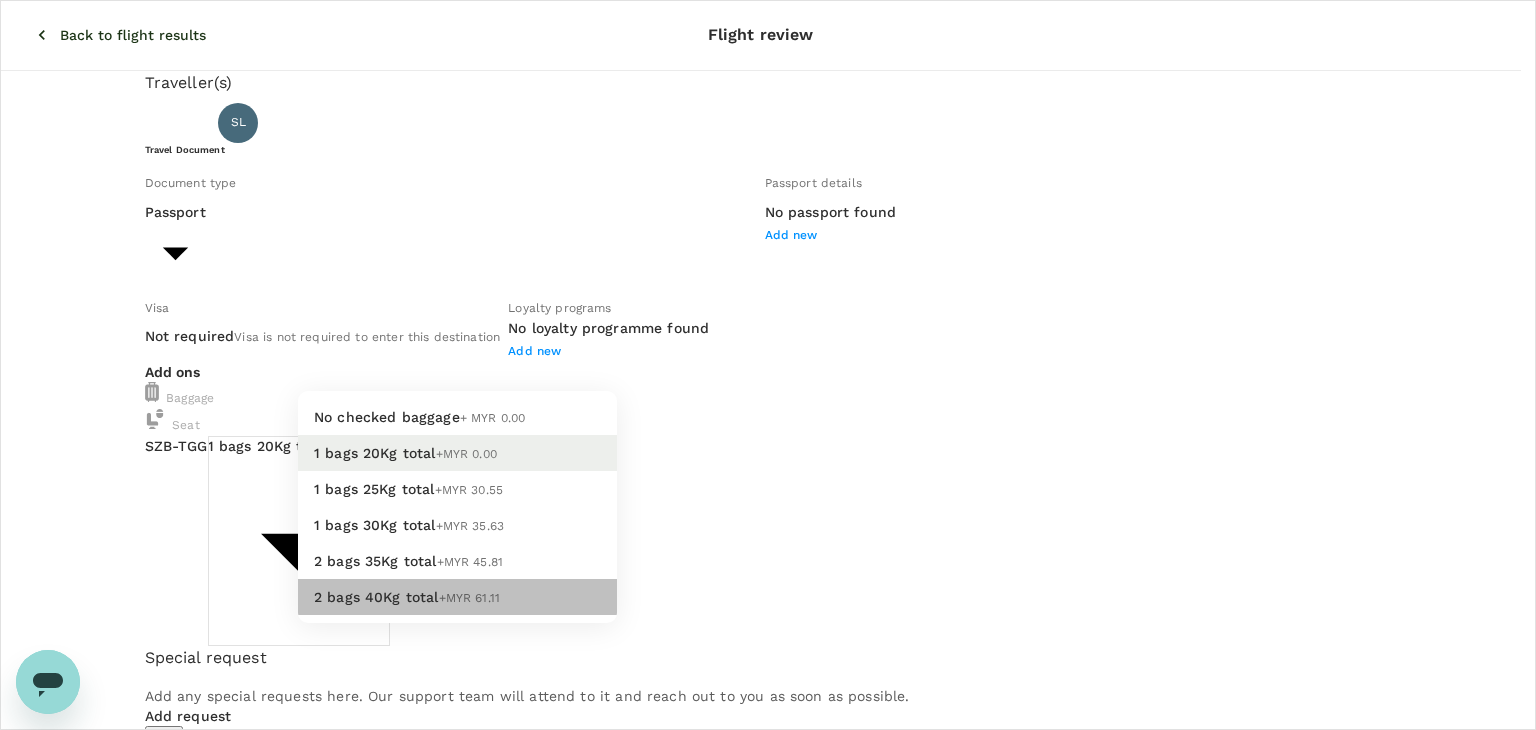 click on "2 bags 40Kg total +MYR 61.11" at bounding box center [457, 597] 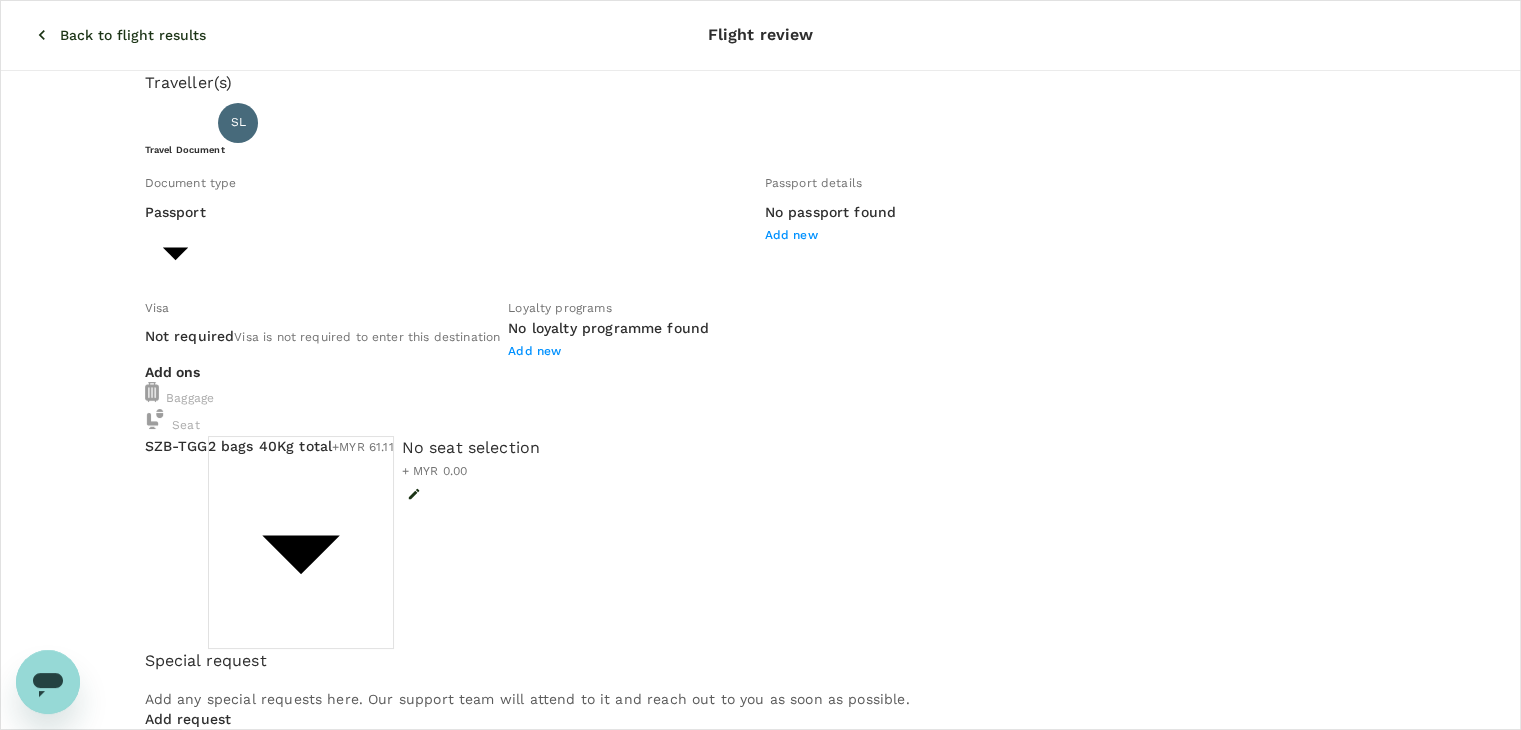 click 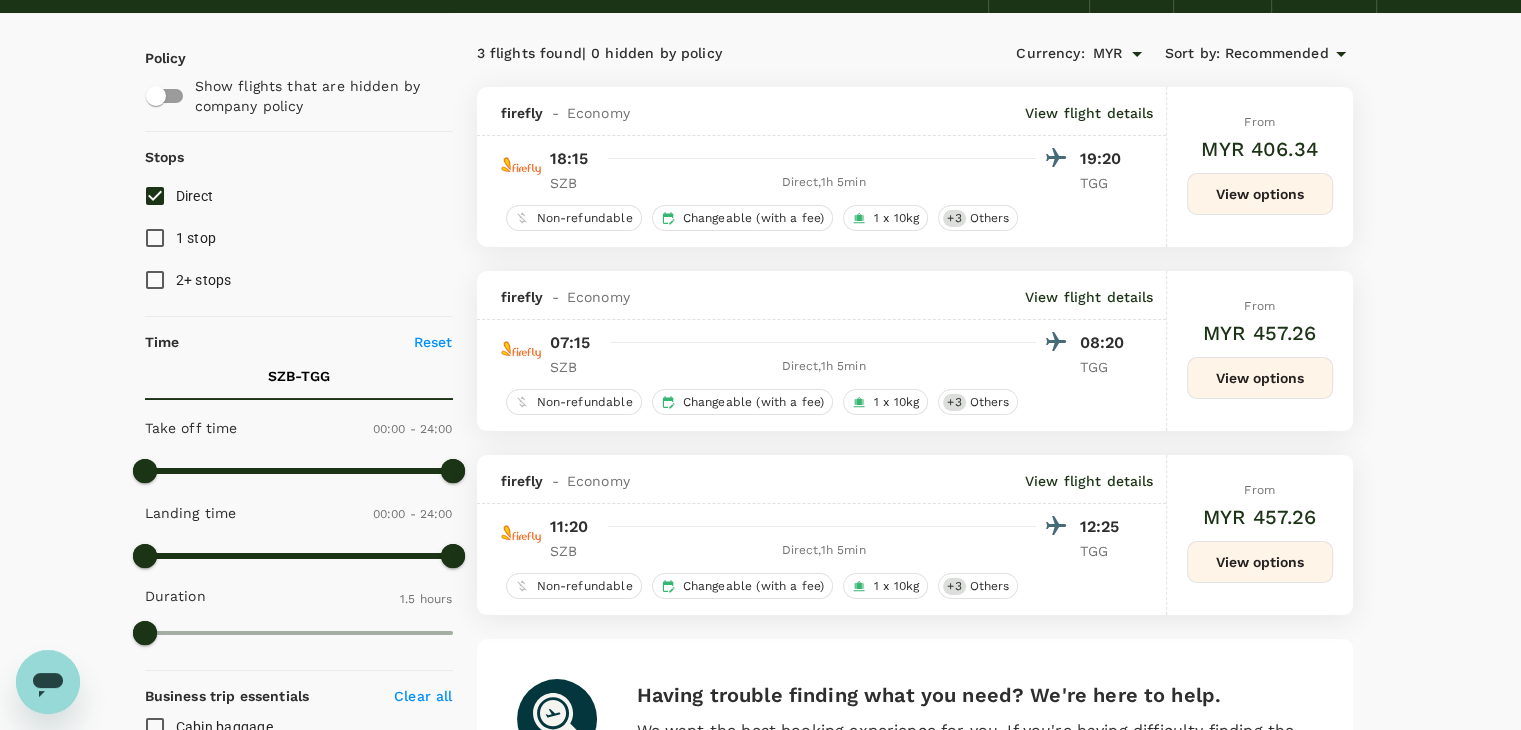 scroll, scrollTop: 313, scrollLeft: 0, axis: vertical 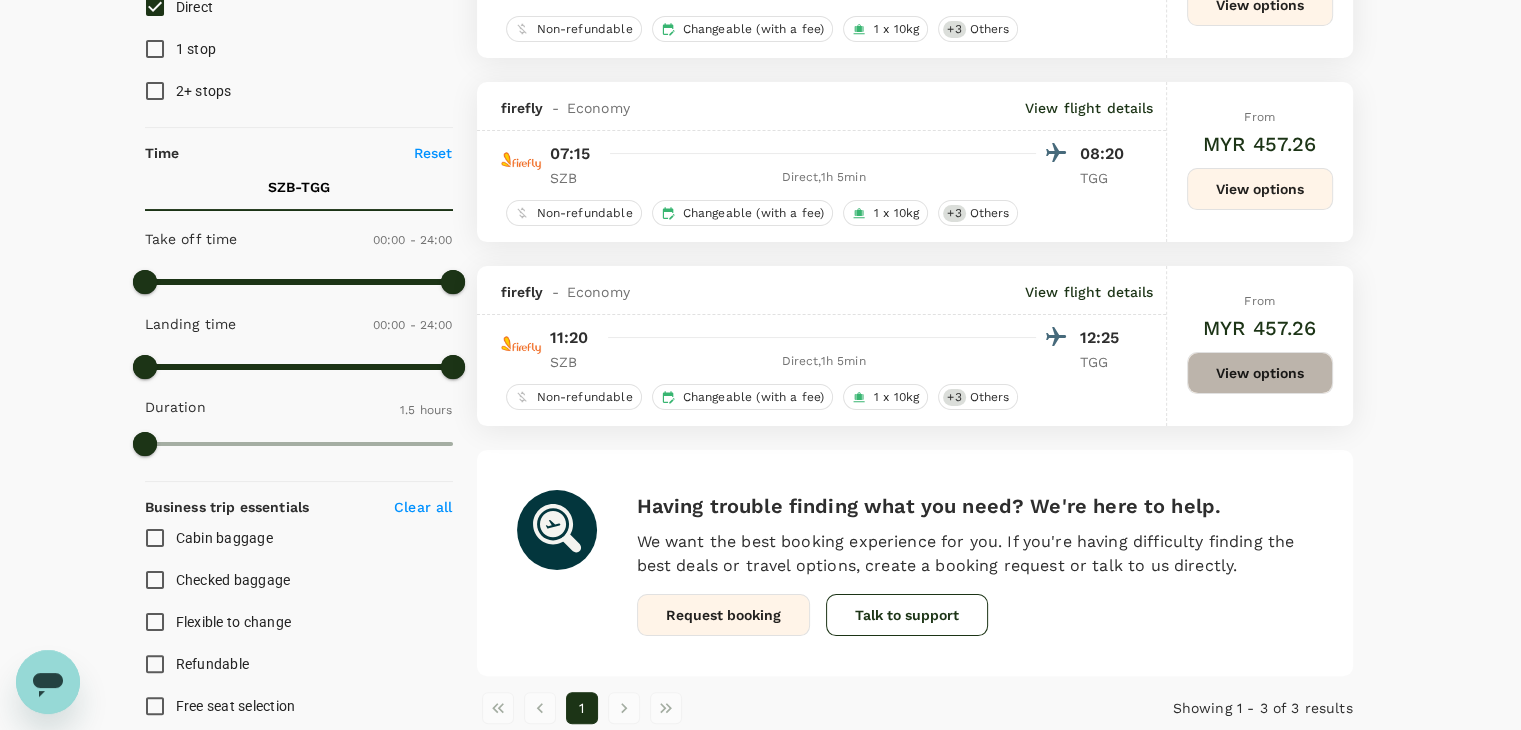 click on "View options" at bounding box center (1260, 373) 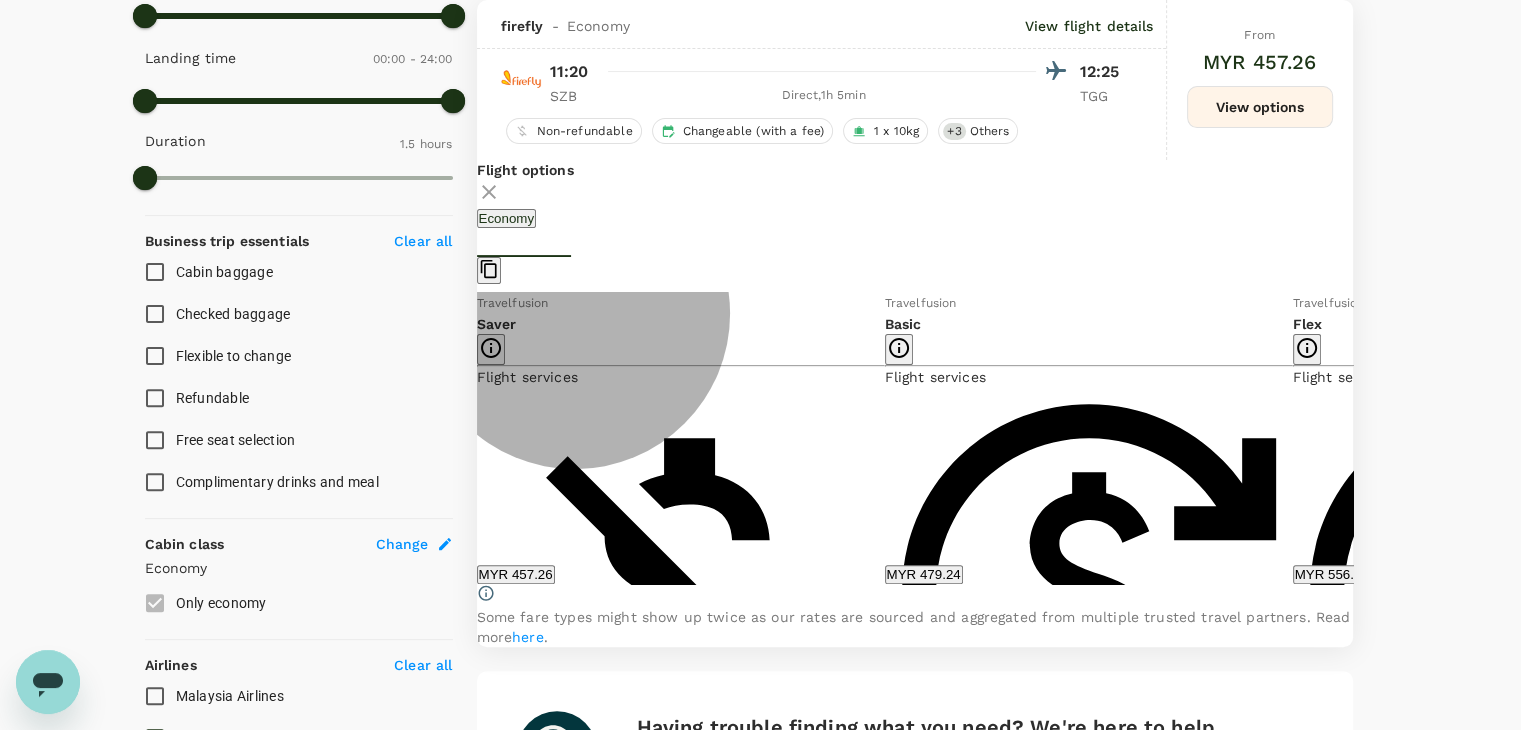 click on "MYR 556.24" at bounding box center [1332, 574] 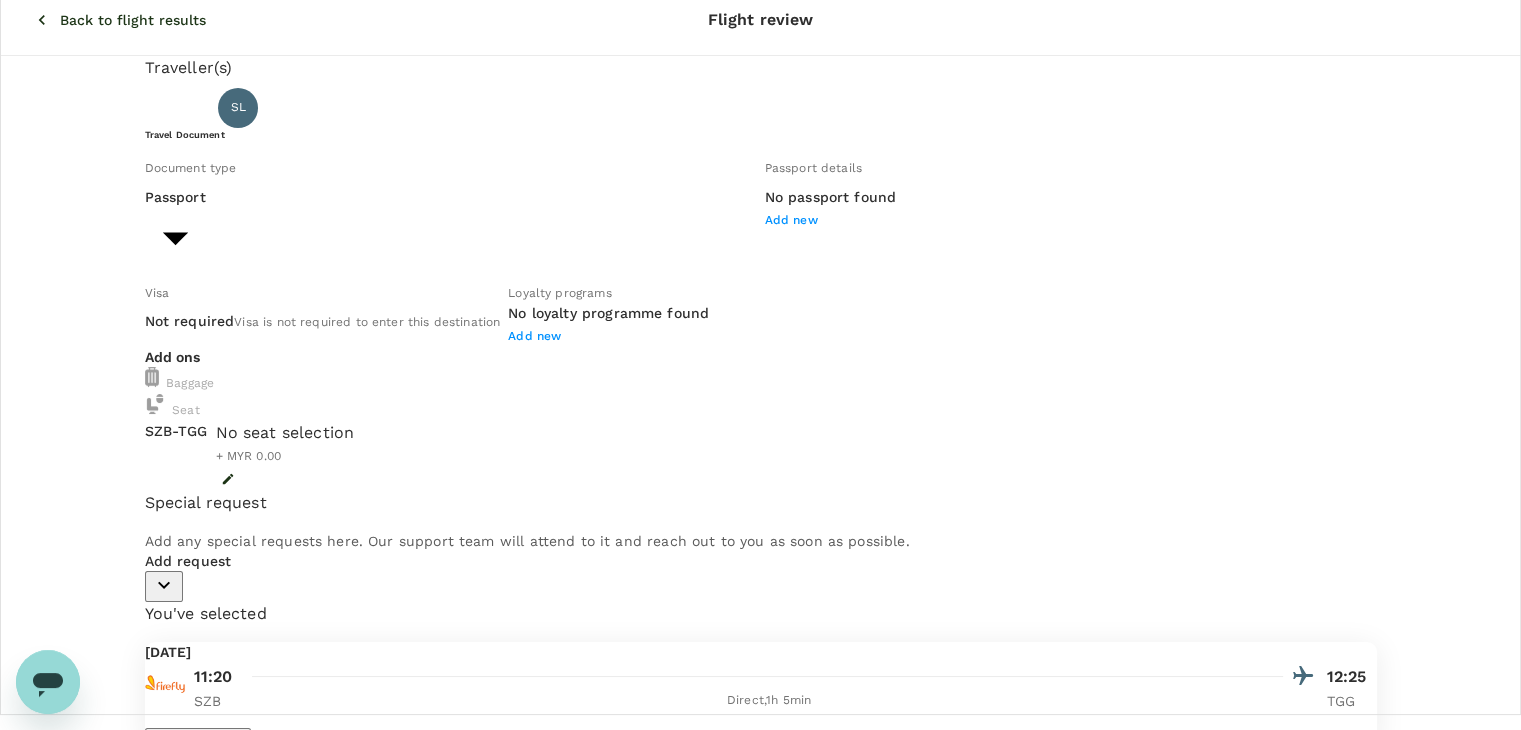 scroll, scrollTop: 0, scrollLeft: 0, axis: both 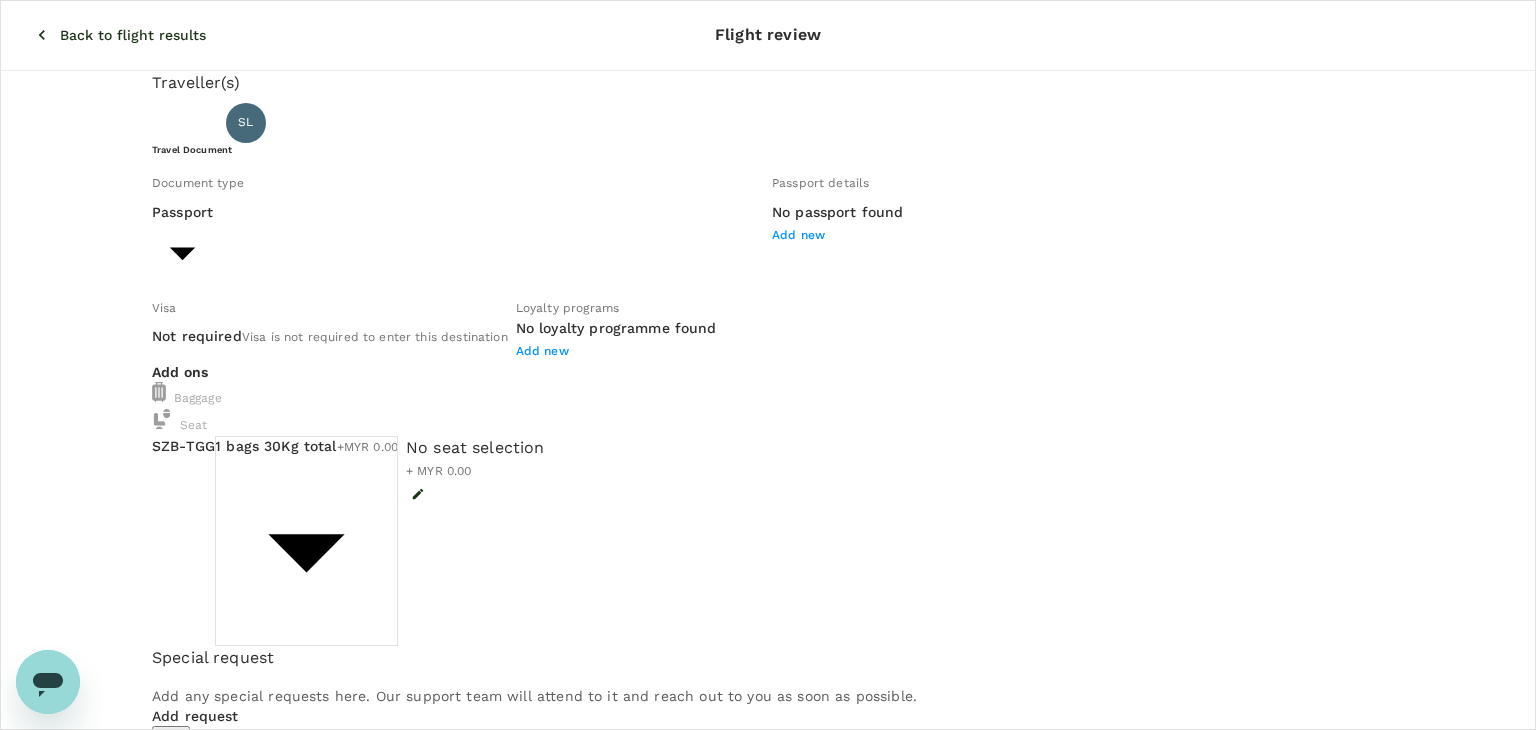 click on "Back to flight results Flight review Traveller(s) Traveller   1 : SL [PERSON_NAME]   [PERSON_NAME] Travel Document Document type Passport Passport ​ Passport details No passport found Add new Visa Not required Visa is not required to enter this destination Loyalty programs No loyalty programme found Add new Add ons Baggage Seat SZB  -  TGG 1 bags 30Kg total +MYR 0.00 1 - 0 ​ No seat selection + MYR 0.00 Special request Add any special requests here. Our support team will attend to it and reach out to you as soon as possible. Add request You've selected [DATE] 11:20 12:25 SZB Direct ,  1h 5min TGG View flight details Price summary Total fare (1 traveller(s)) MYR 546.24 Air fare MYR 546.24 Baggage fee MYR 0.00 Seat fee MYR 0.00 Service fee MYR 10.00 Total MYR 556.24 Continue to payment details Some travellers require a valid travel document to proceed with this booking by TruTrip  ( 3.48.2   ) View details Edit Add new" at bounding box center [768, 685] 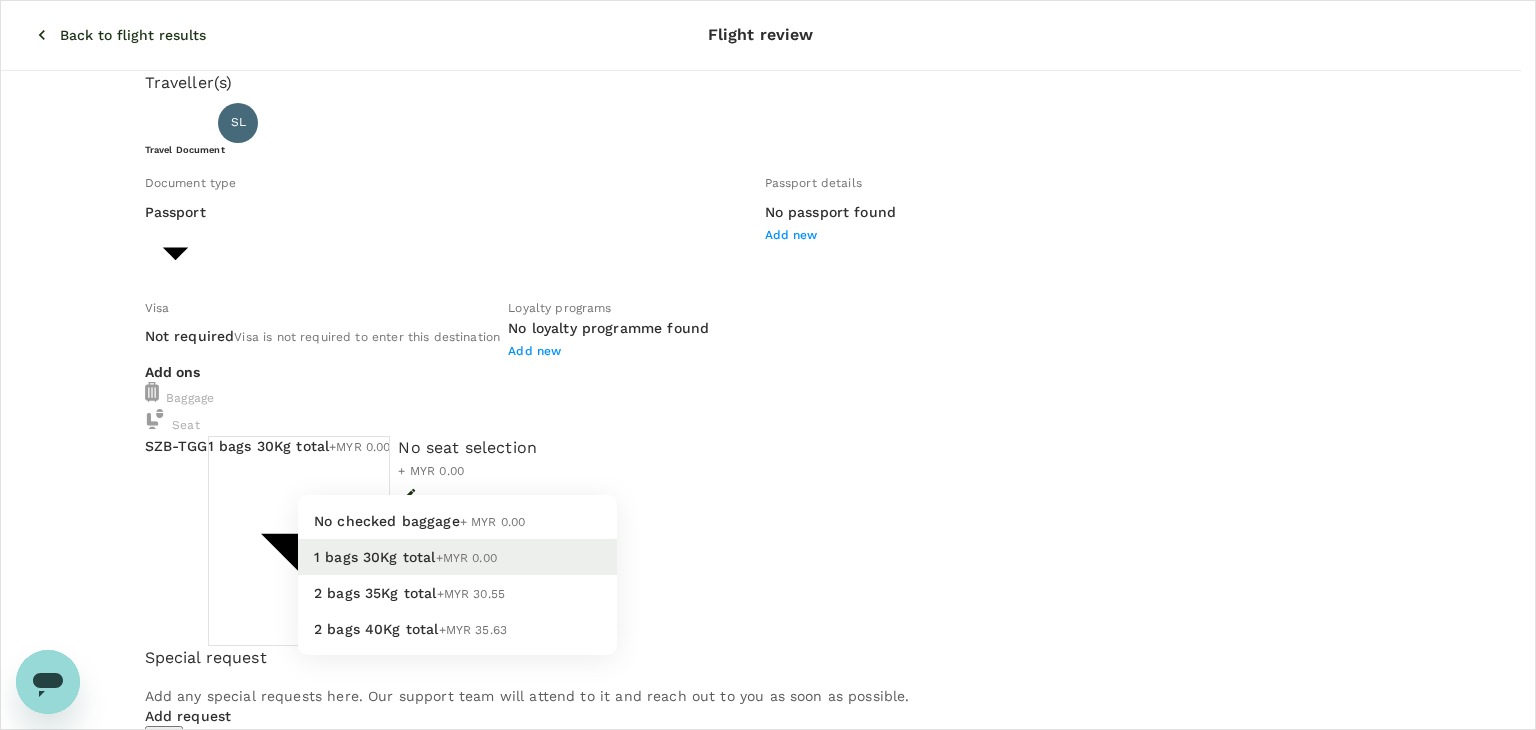 click on "2 bags 40Kg total +MYR 35.63" at bounding box center [457, 629] 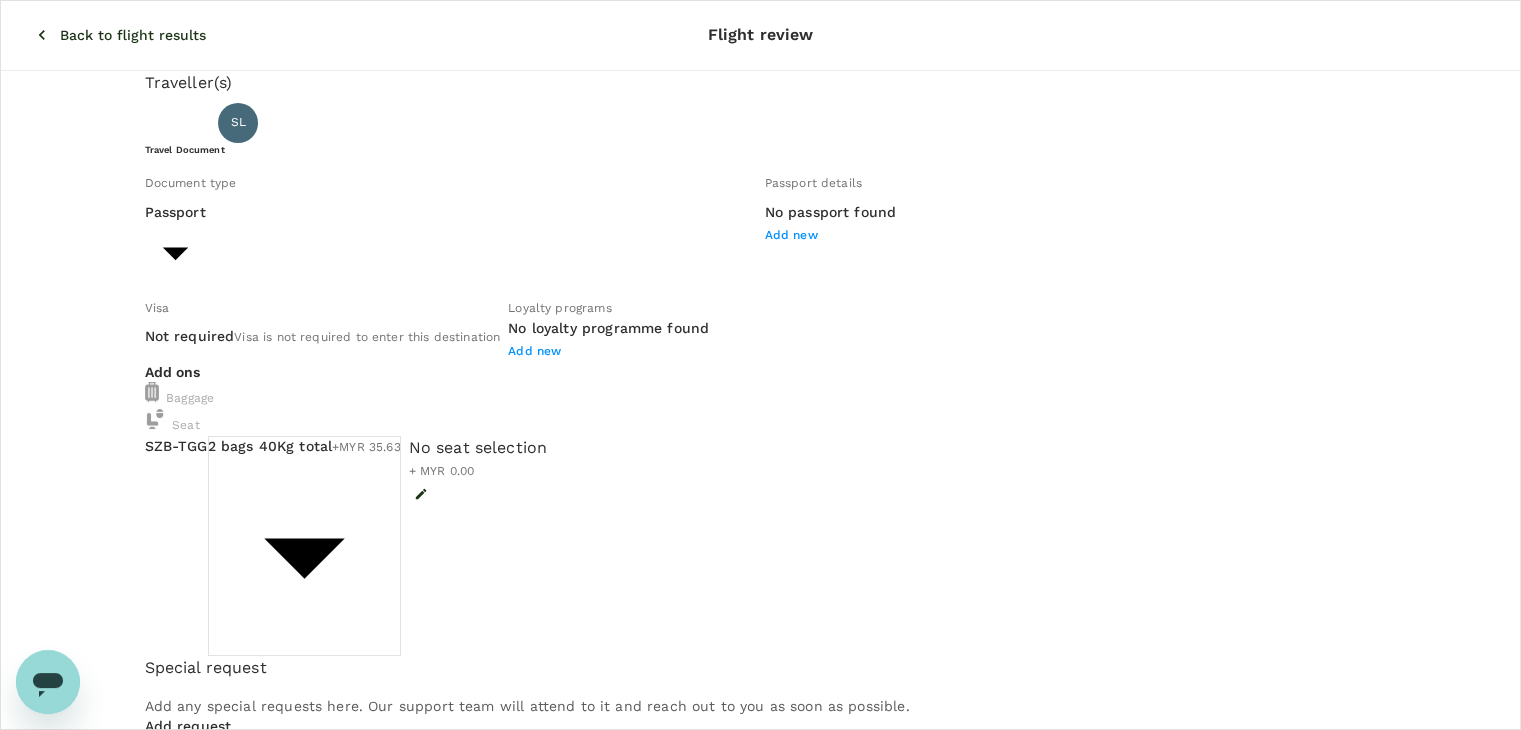 click 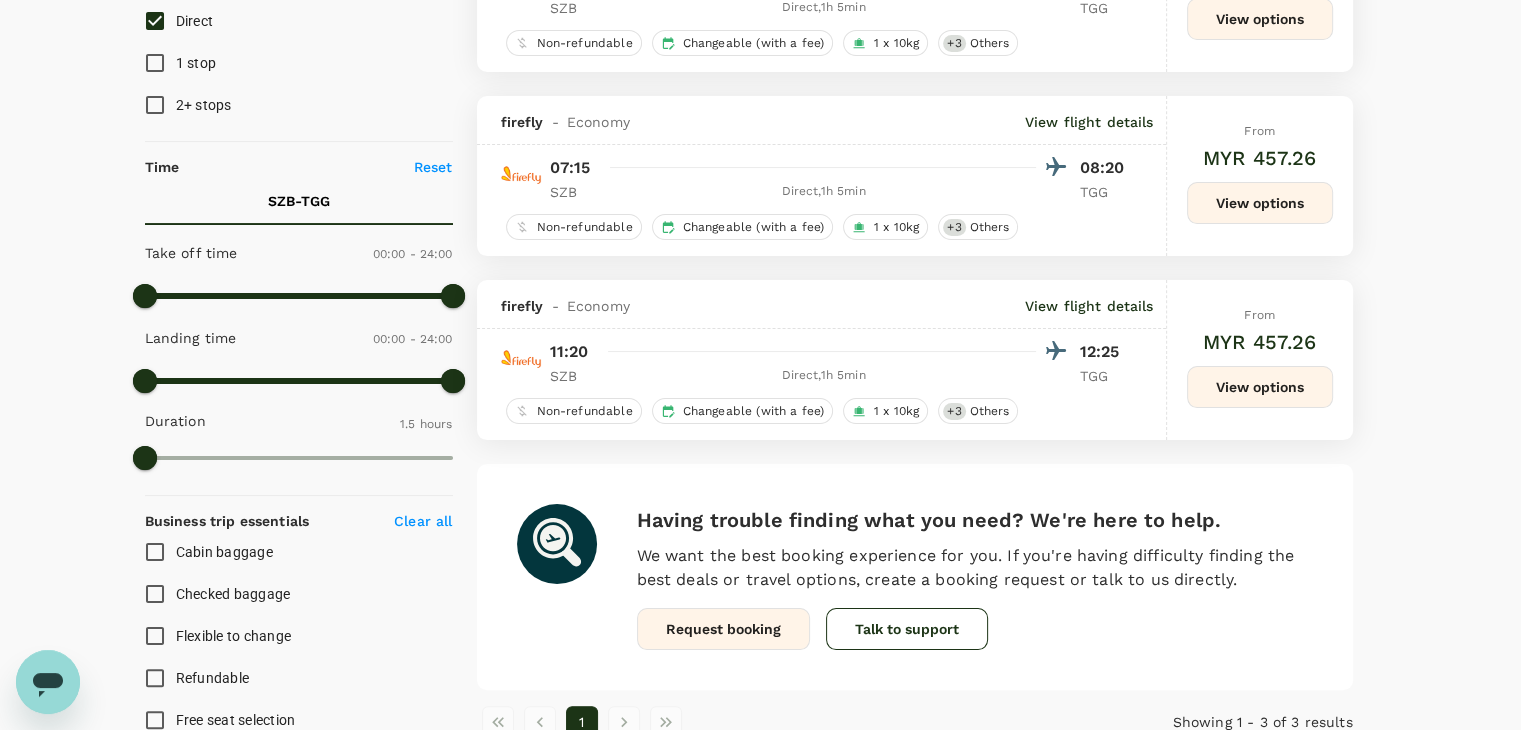 scroll, scrollTop: 313, scrollLeft: 0, axis: vertical 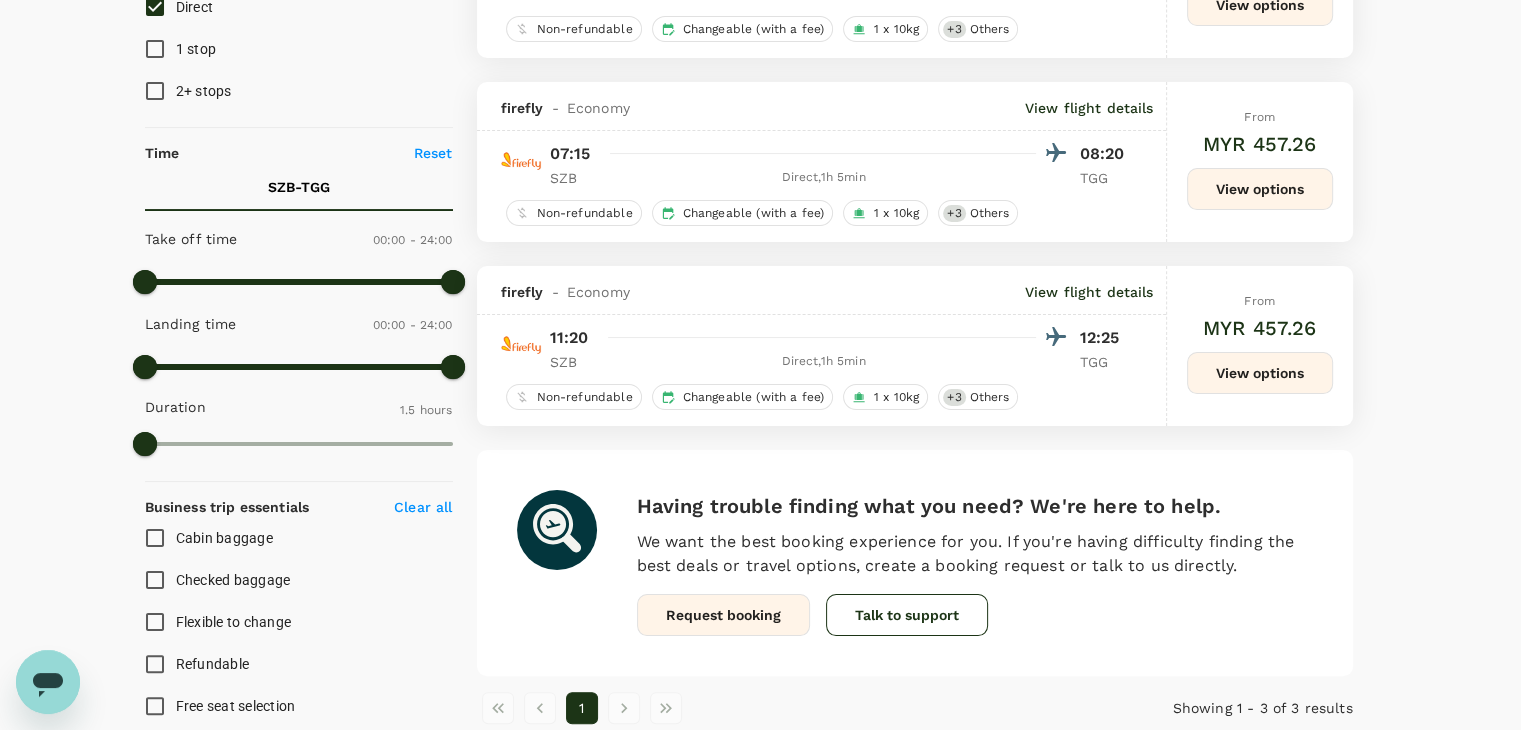 click on "View options" at bounding box center (1260, 373) 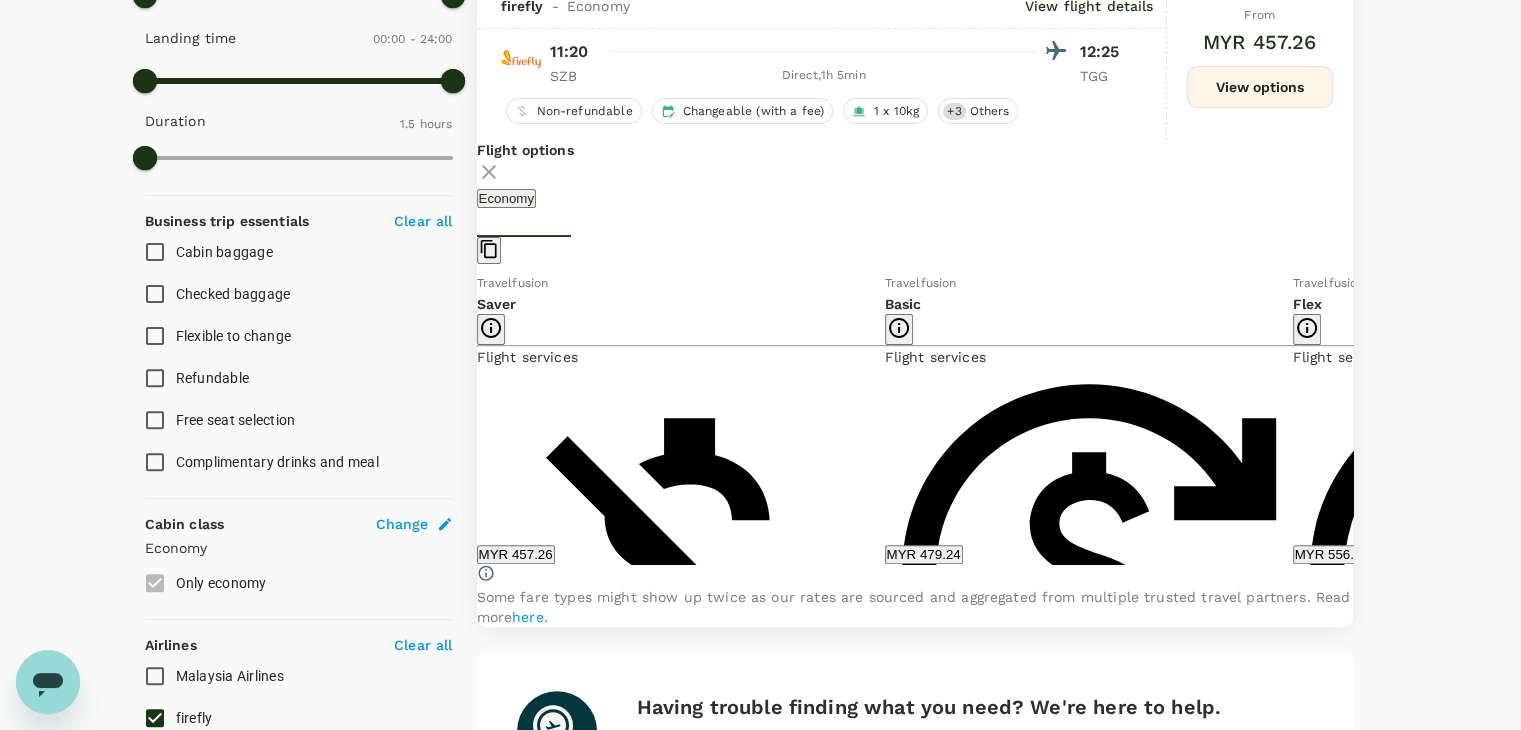 scroll, scrollTop: 662, scrollLeft: 0, axis: vertical 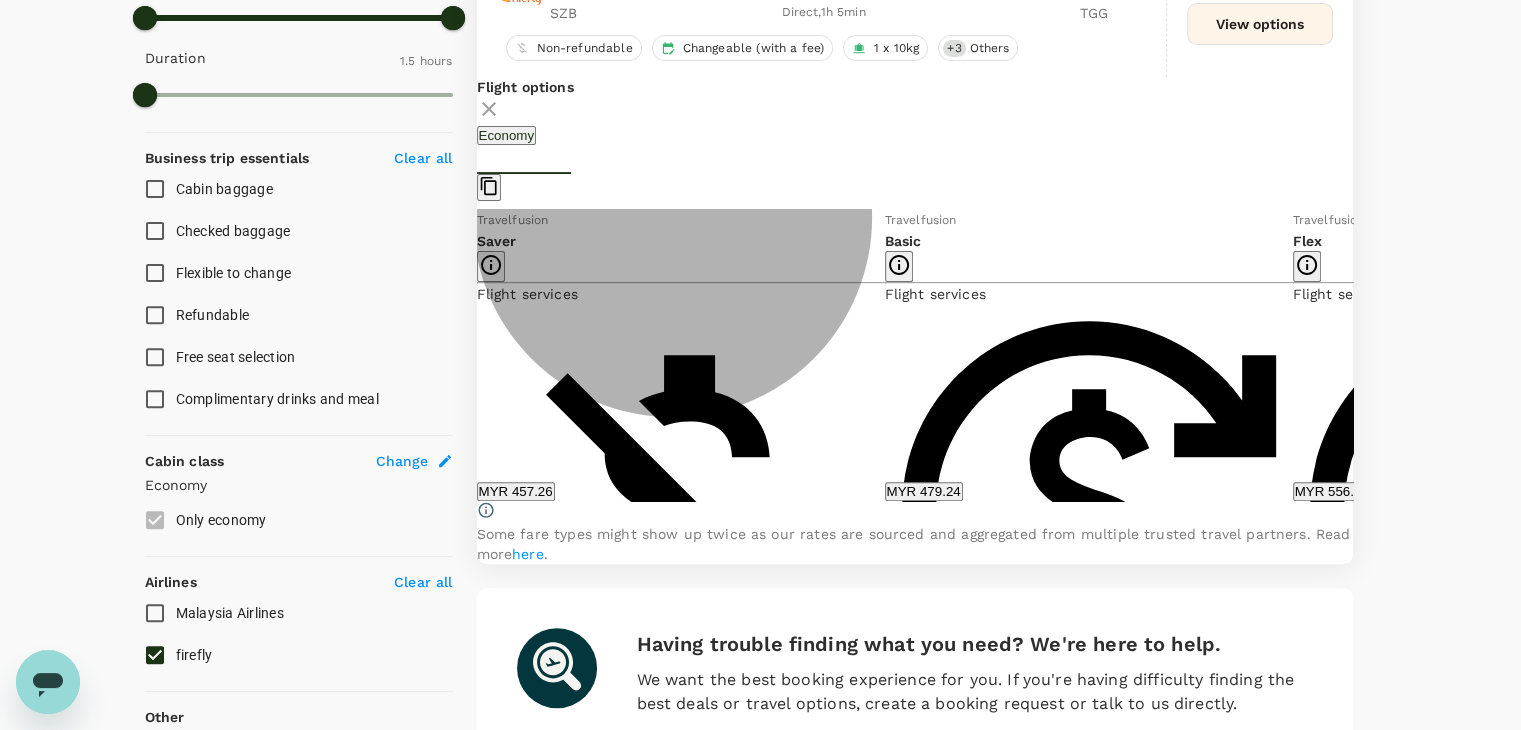 click on "MYR 479.24" at bounding box center [924, 491] 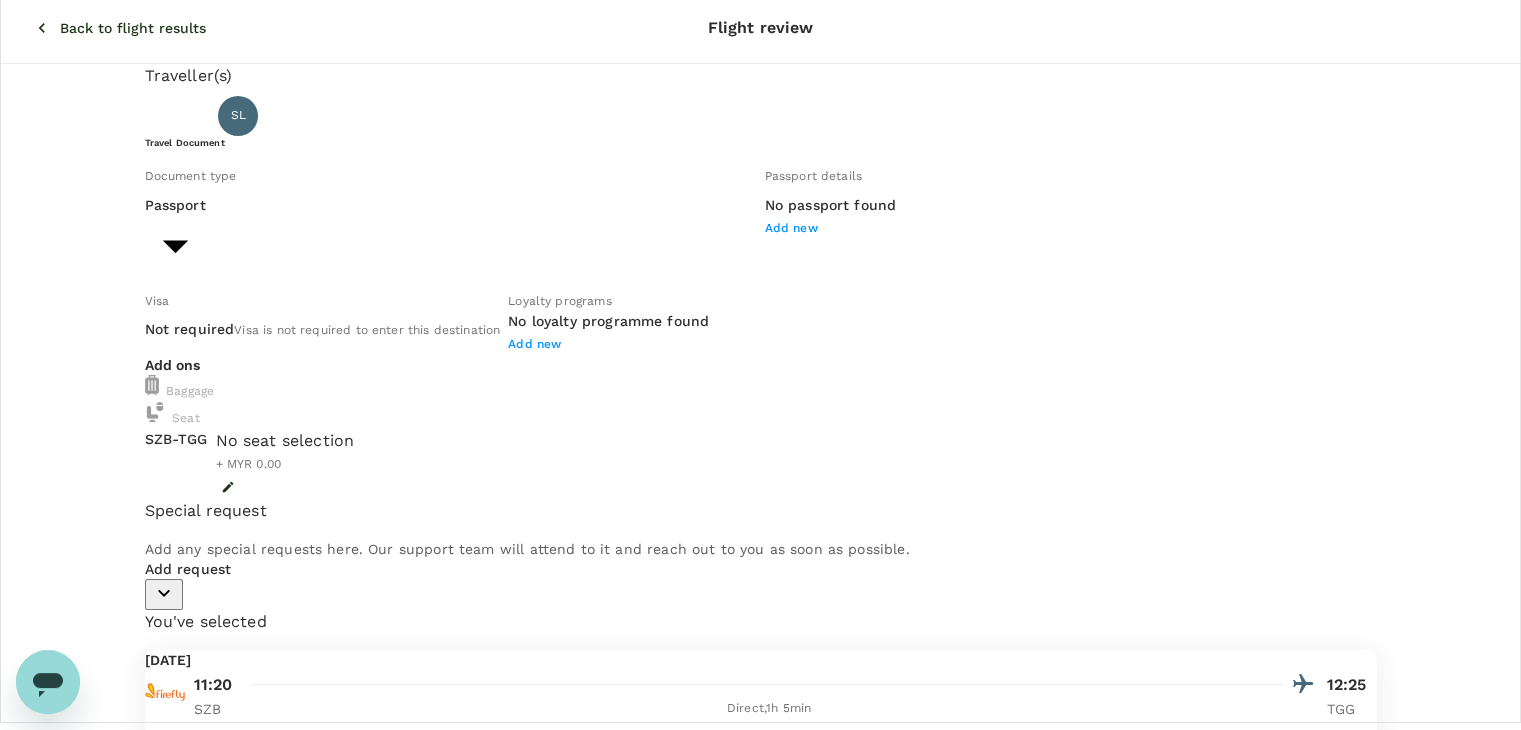 scroll, scrollTop: 0, scrollLeft: 0, axis: both 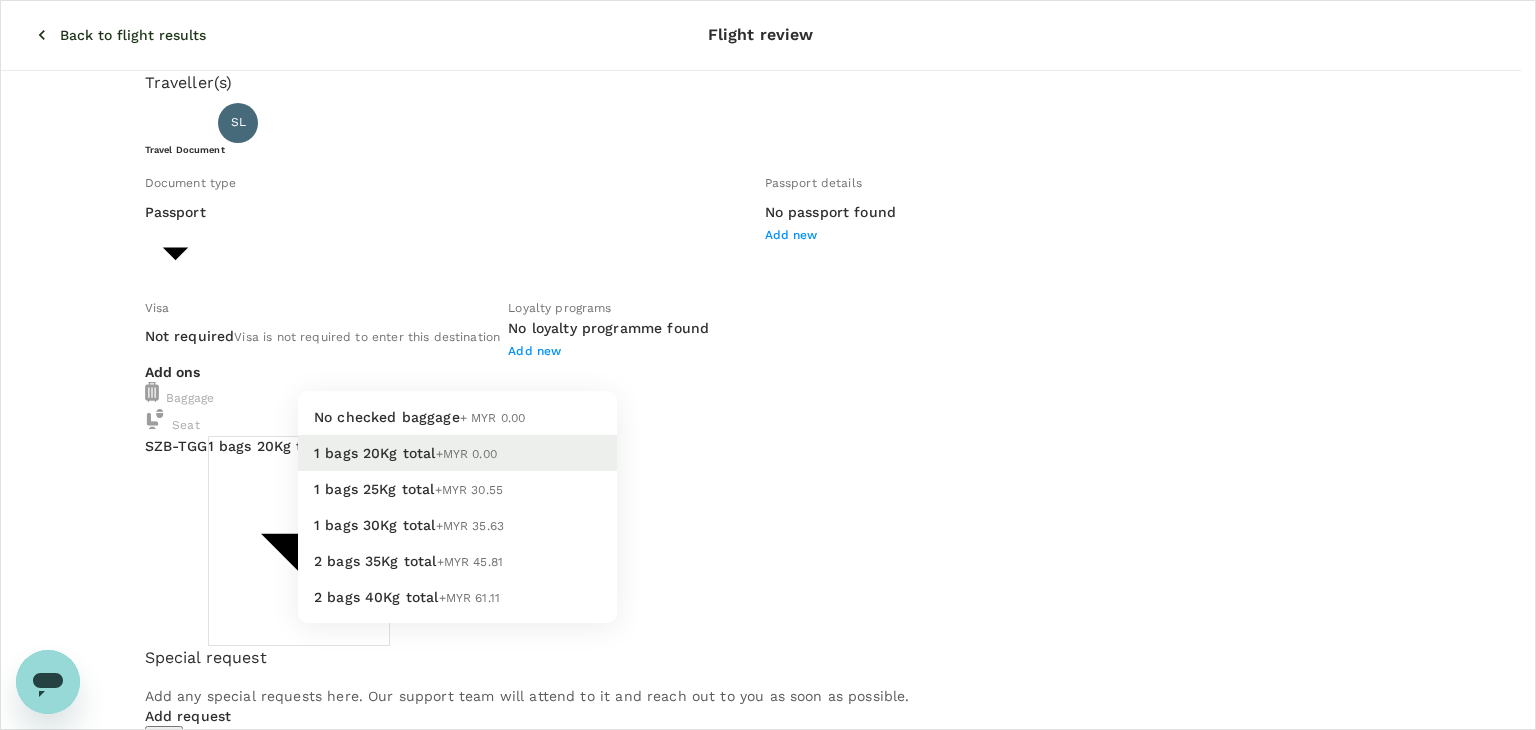drag, startPoint x: 580, startPoint y: 519, endPoint x: 564, endPoint y: 541, distance: 27.202942 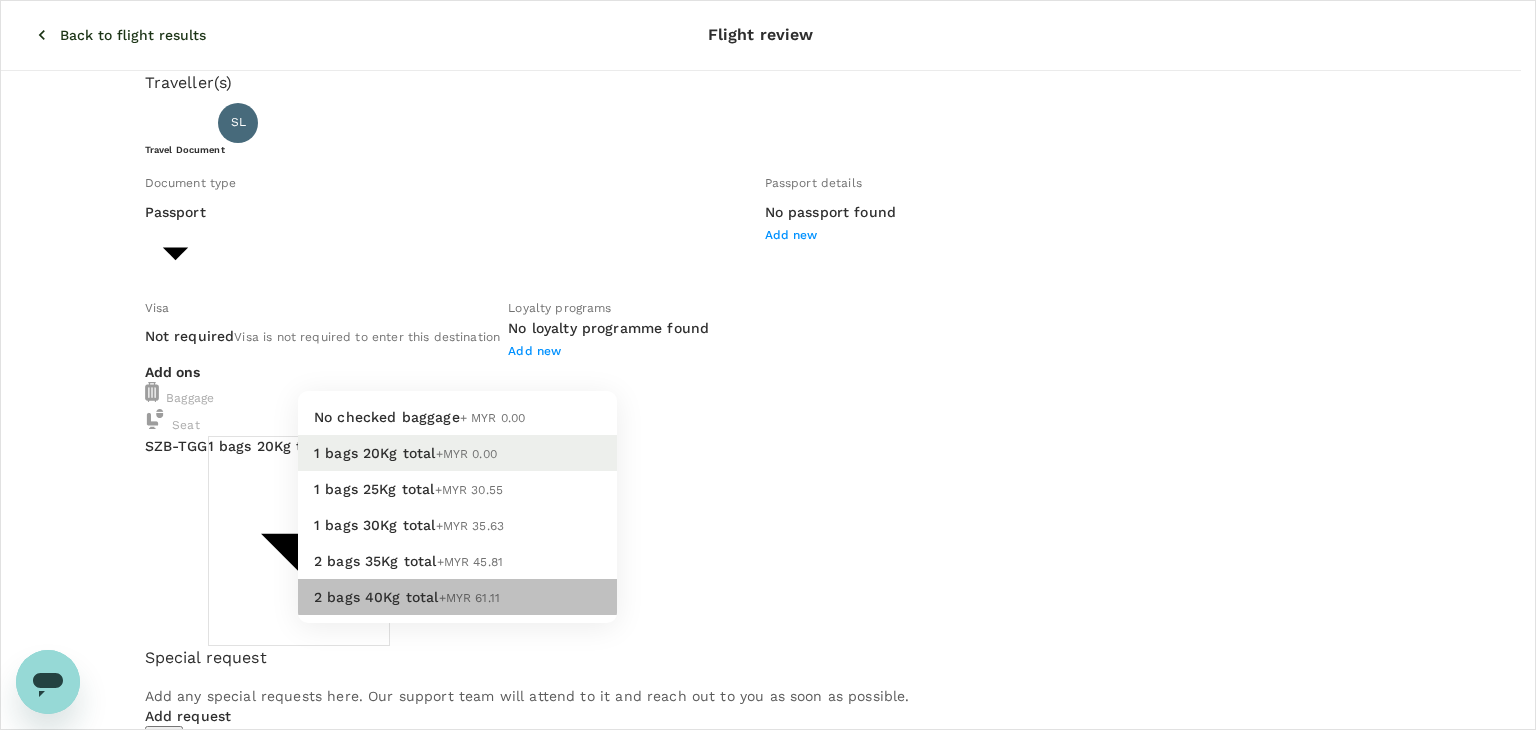 click on "2 bags 40Kg total +MYR 61.11" at bounding box center (457, 597) 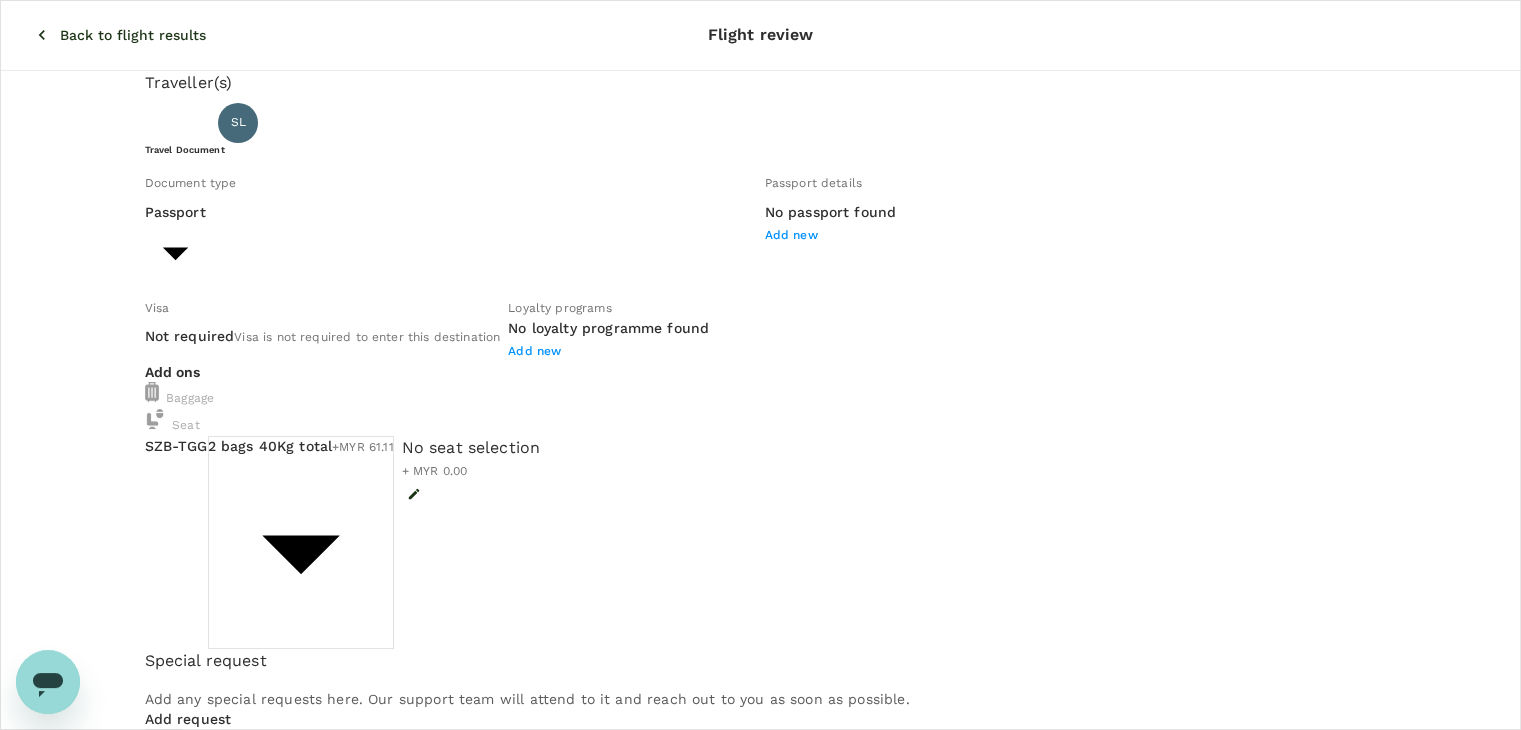 click 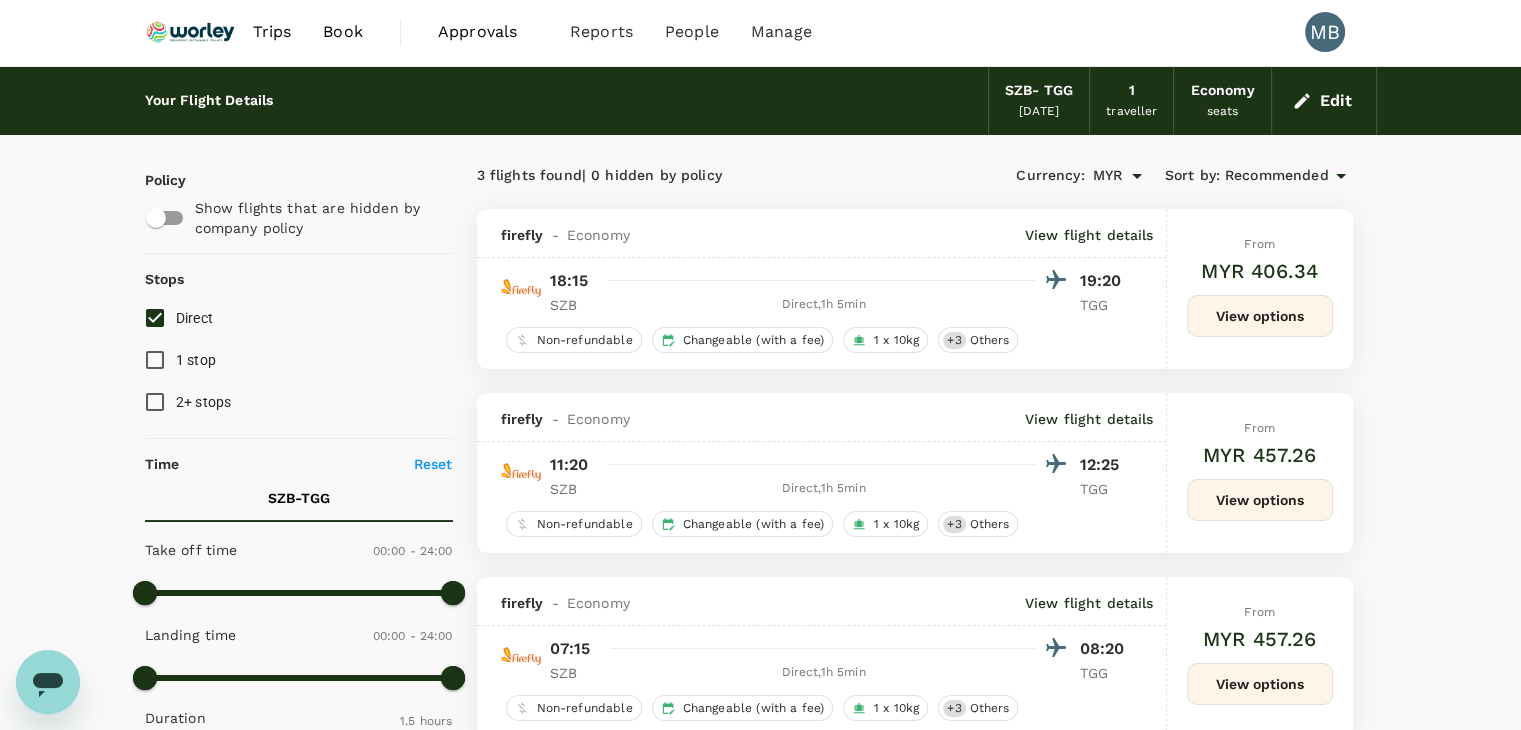 scroll, scrollTop: 0, scrollLeft: 0, axis: both 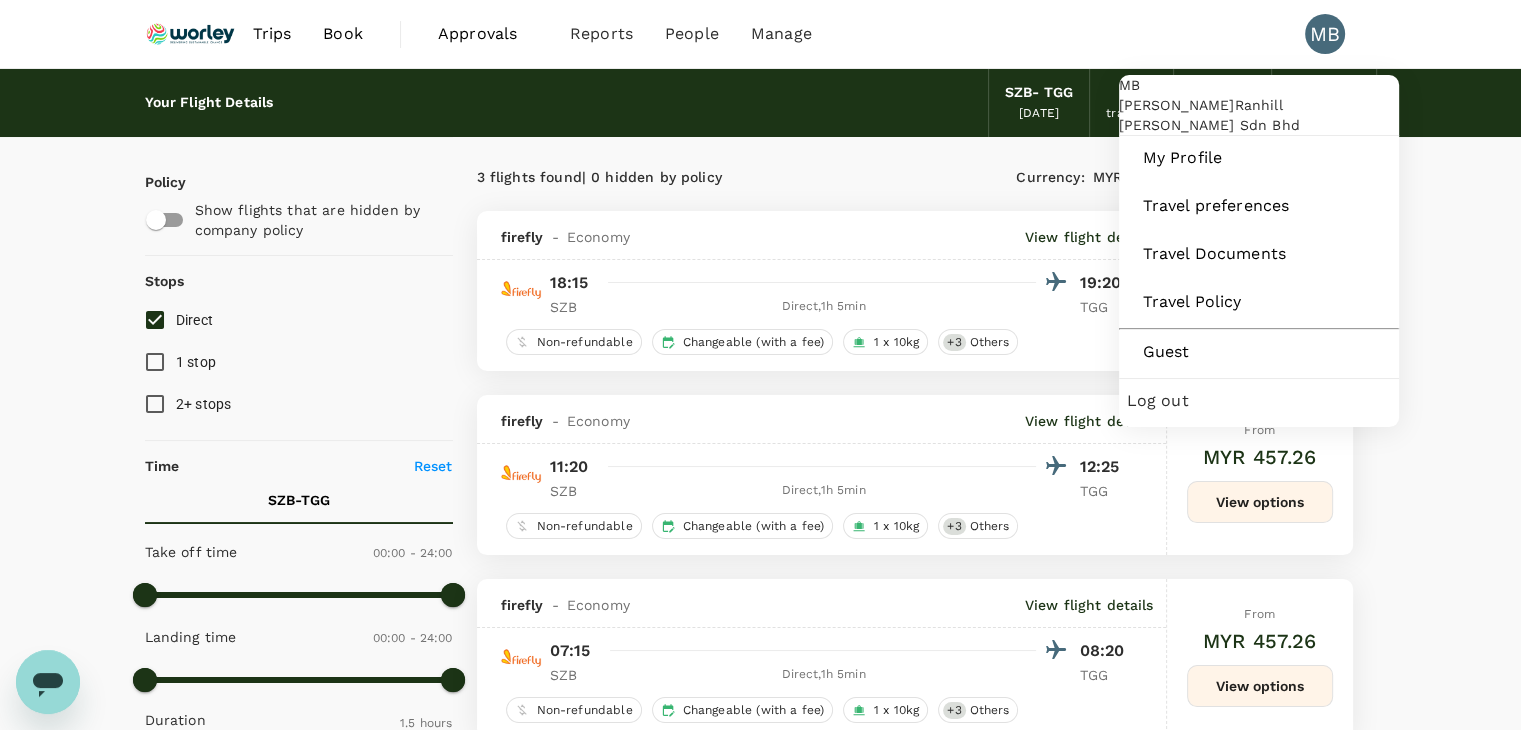 click on "Log out" at bounding box center [1259, 401] 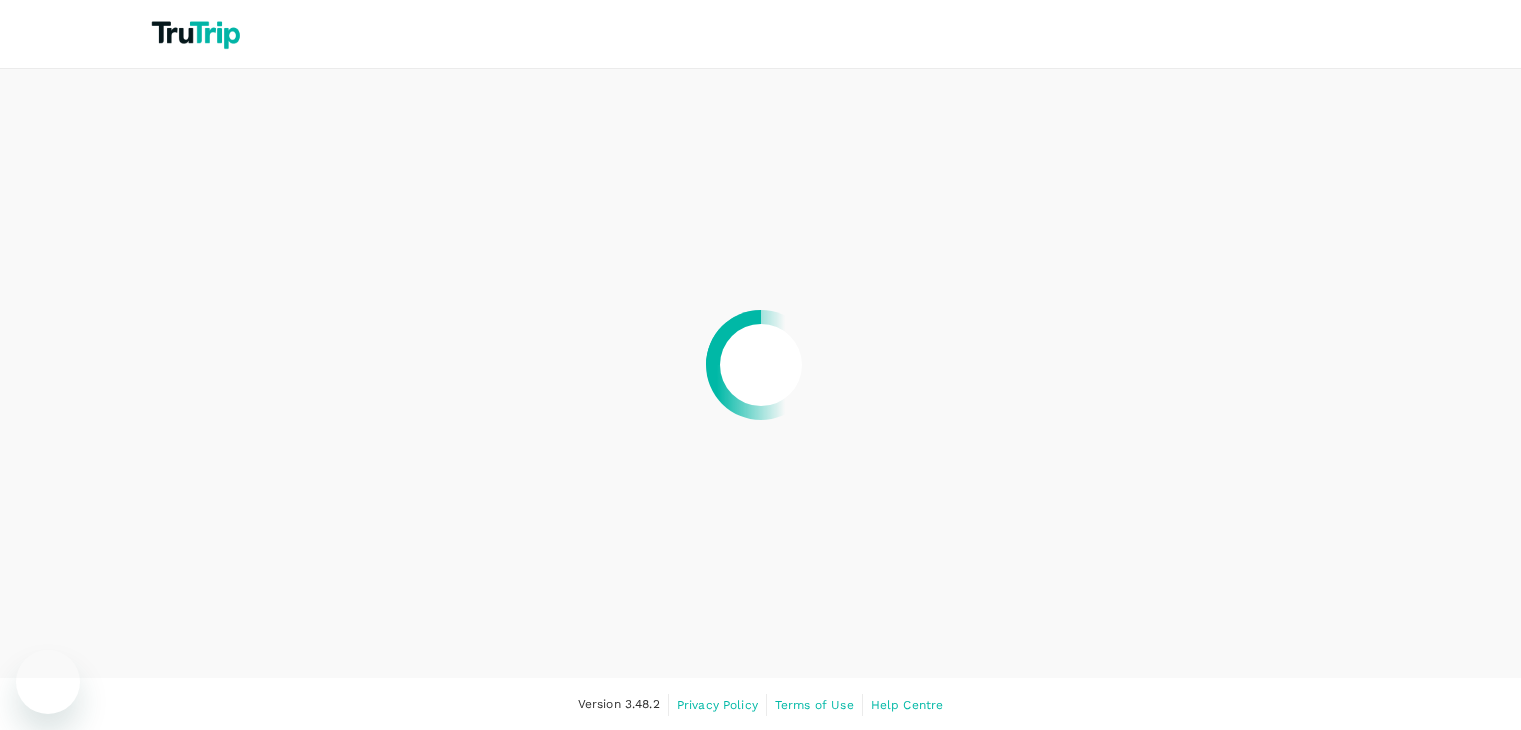 scroll, scrollTop: 0, scrollLeft: 0, axis: both 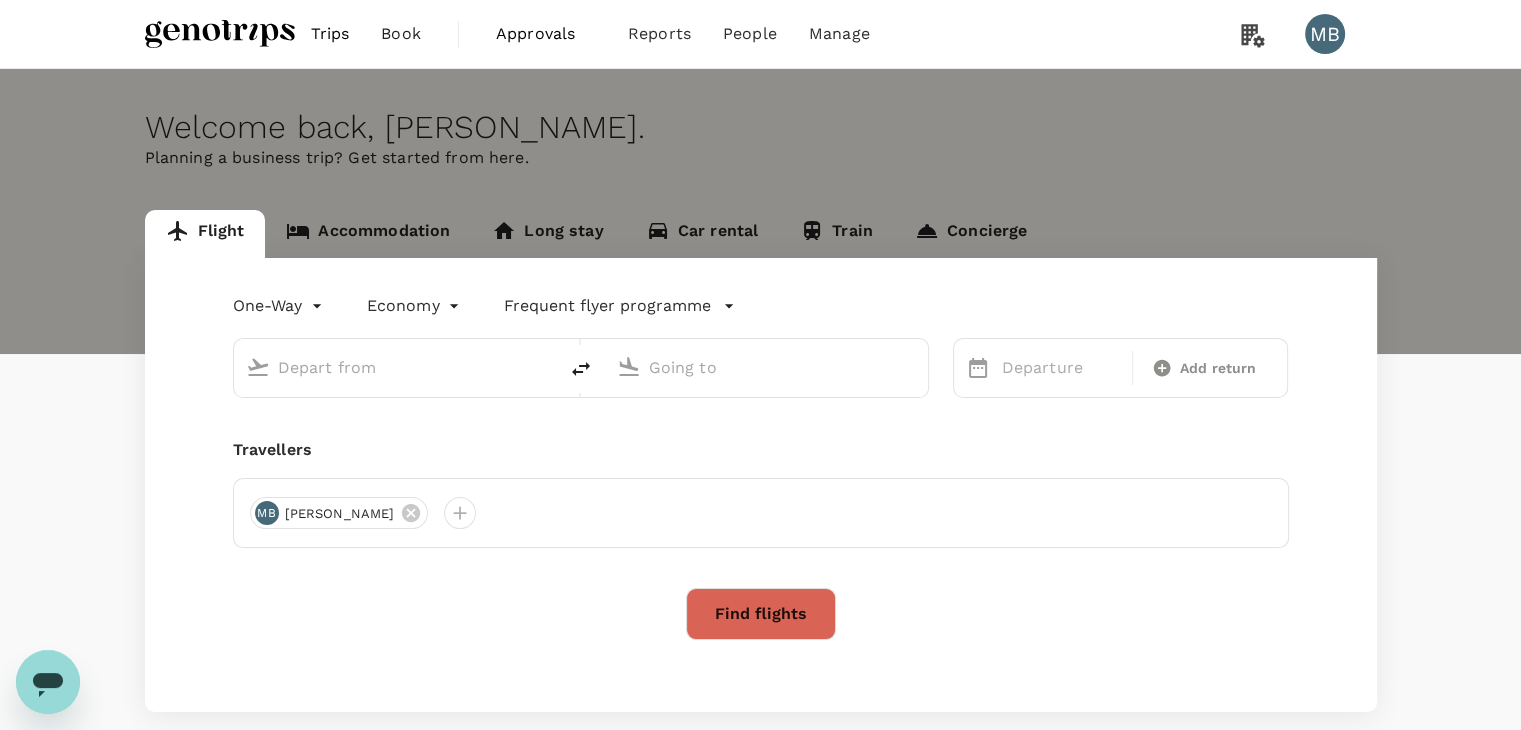 type on "roundtrip" 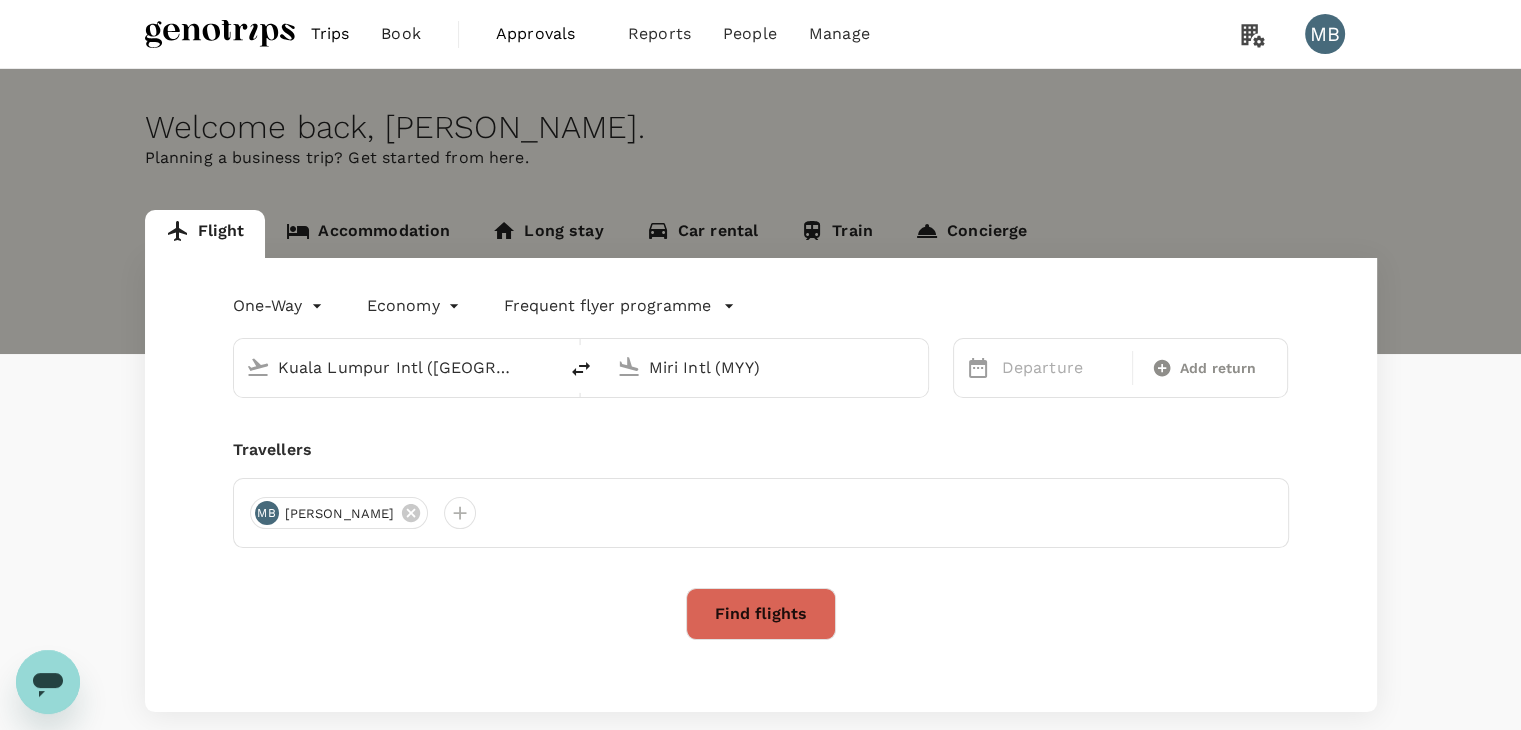 type 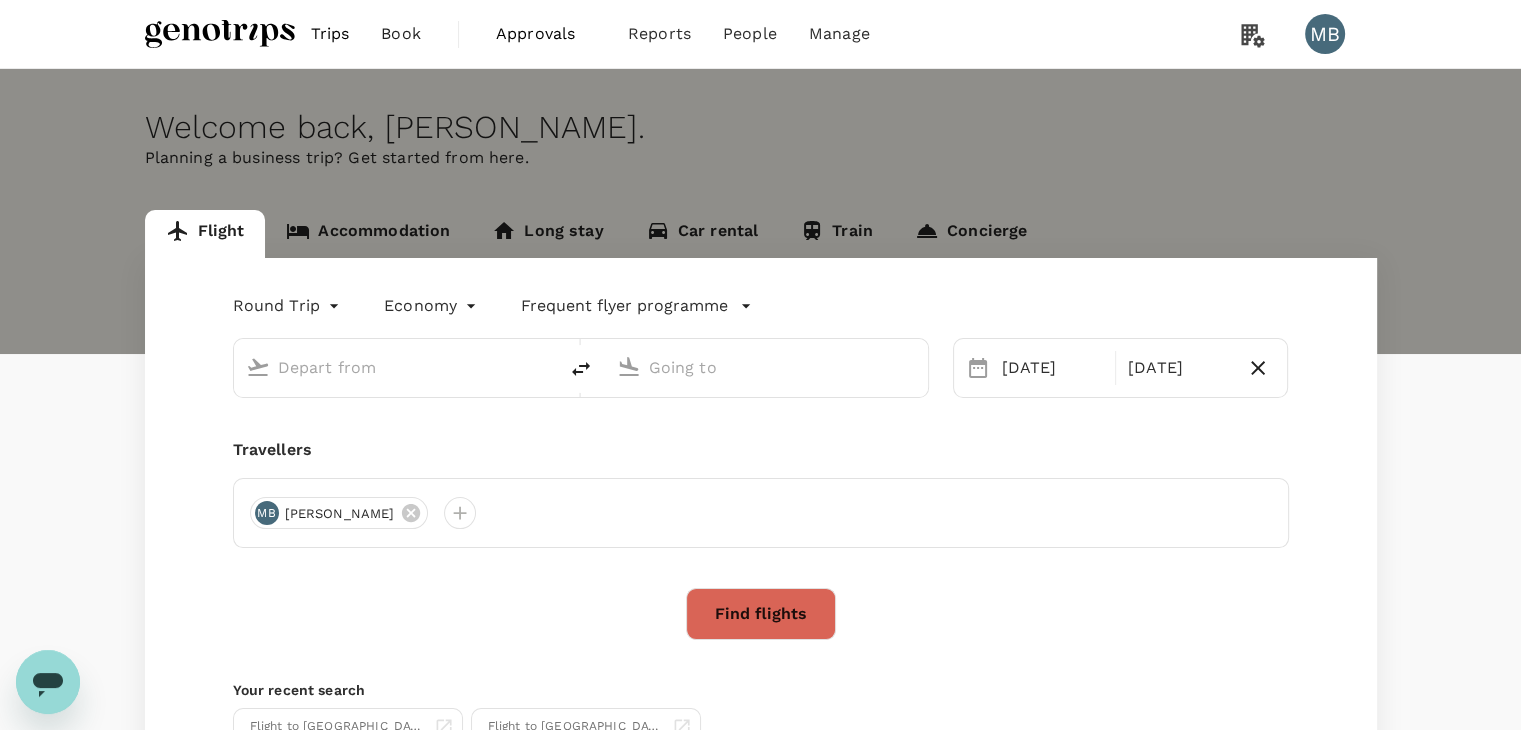 type on "Kuala Lumpur Intl ([GEOGRAPHIC_DATA])" 